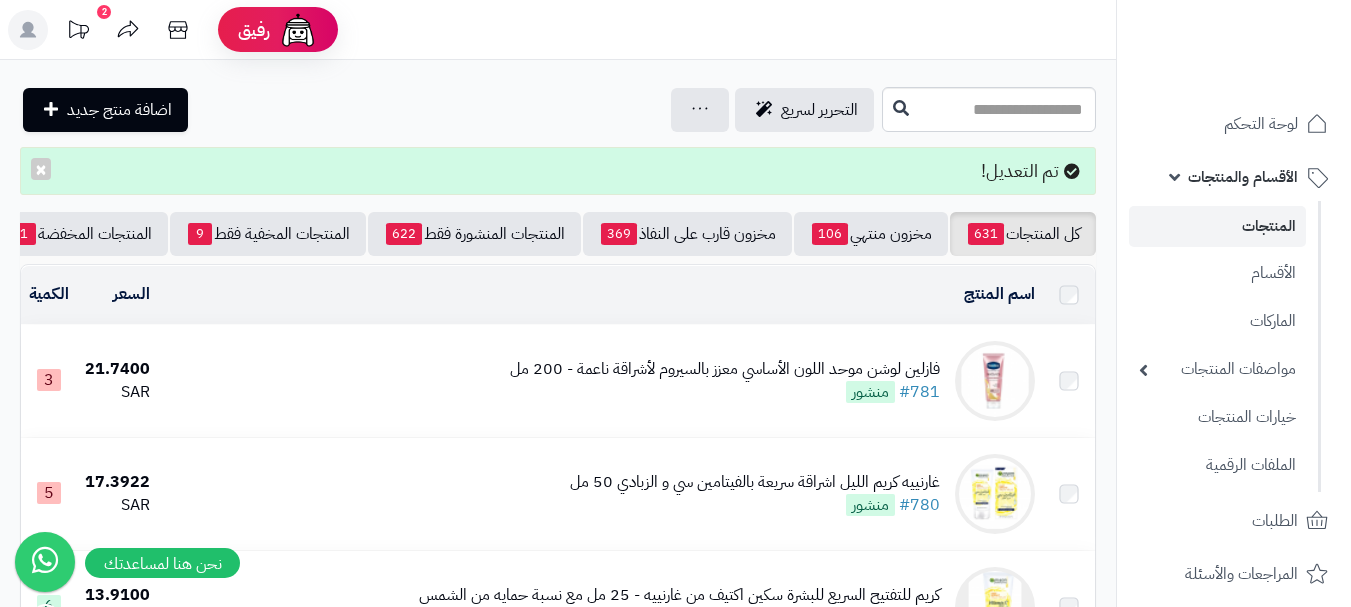 scroll, scrollTop: 0, scrollLeft: 0, axis: both 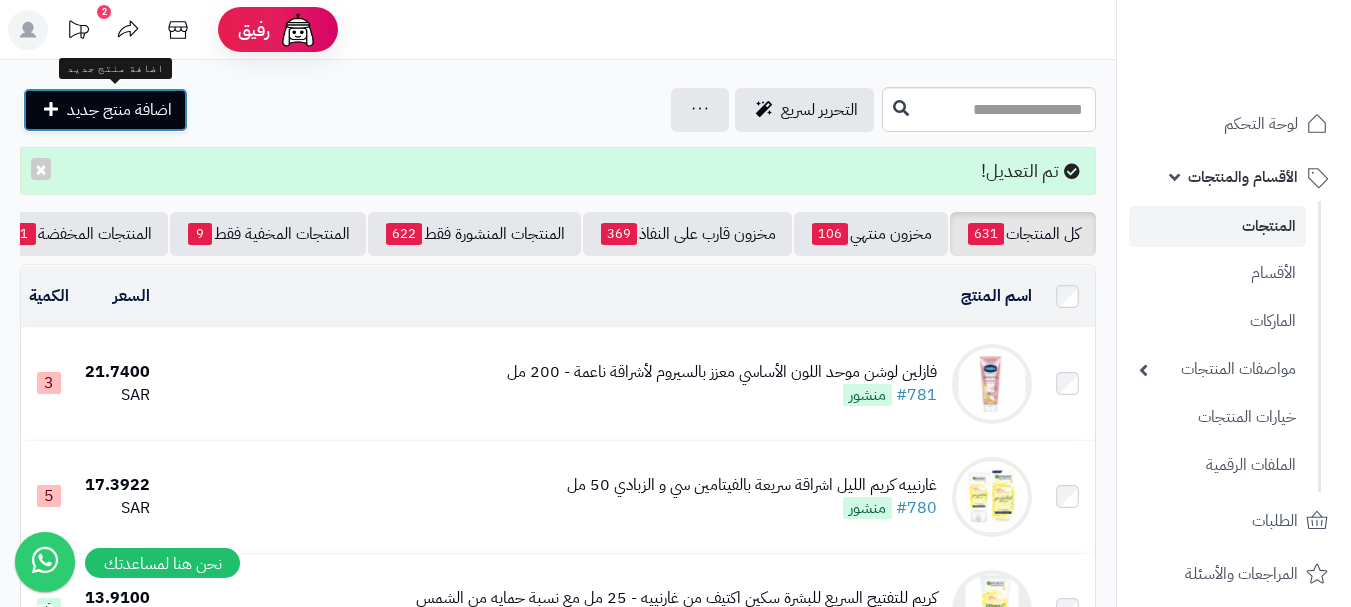 click on "اضافة منتج جديد" at bounding box center (119, 110) 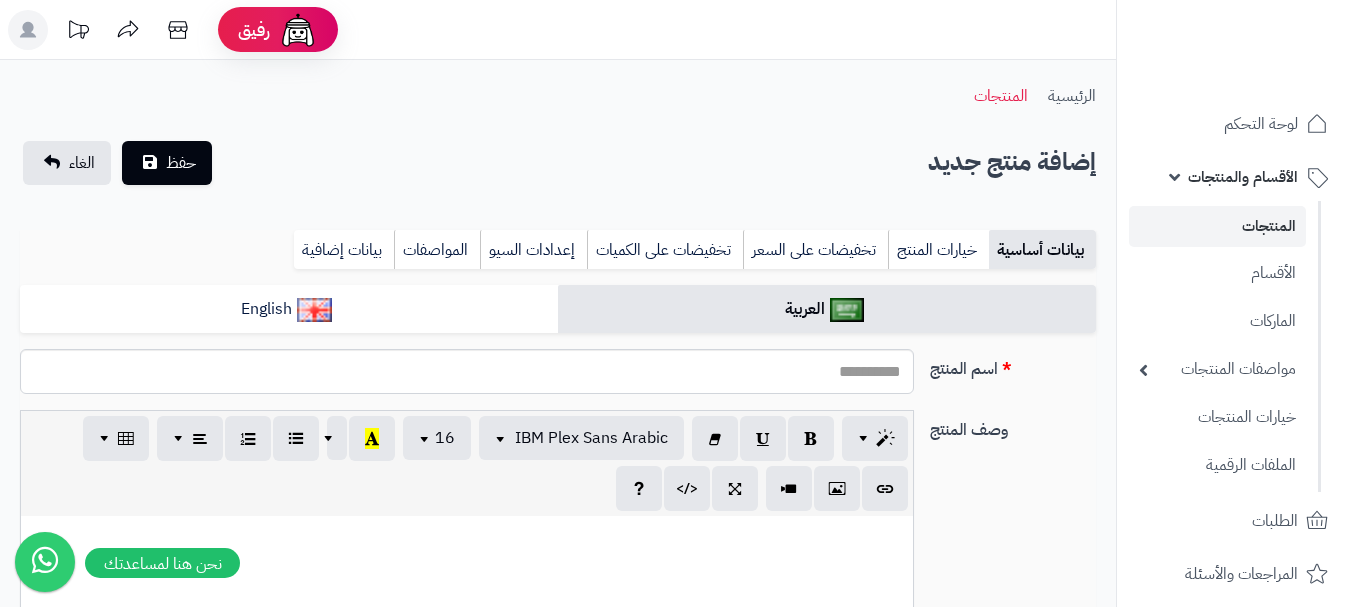 select 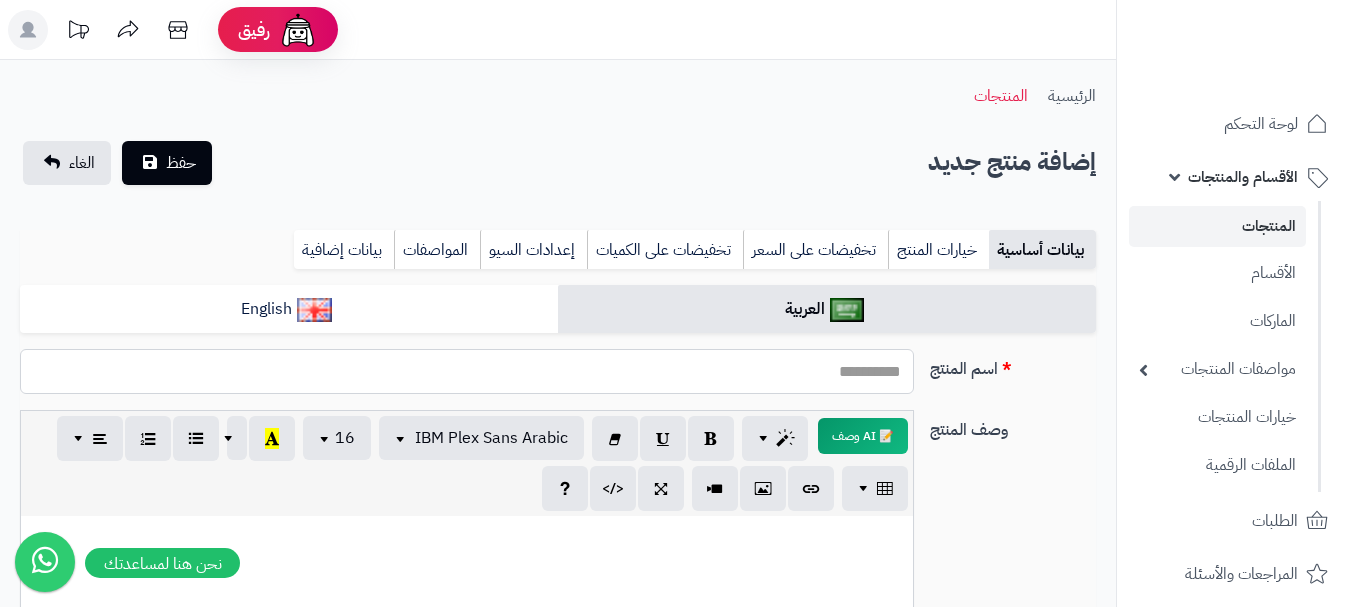 paste on "**********" 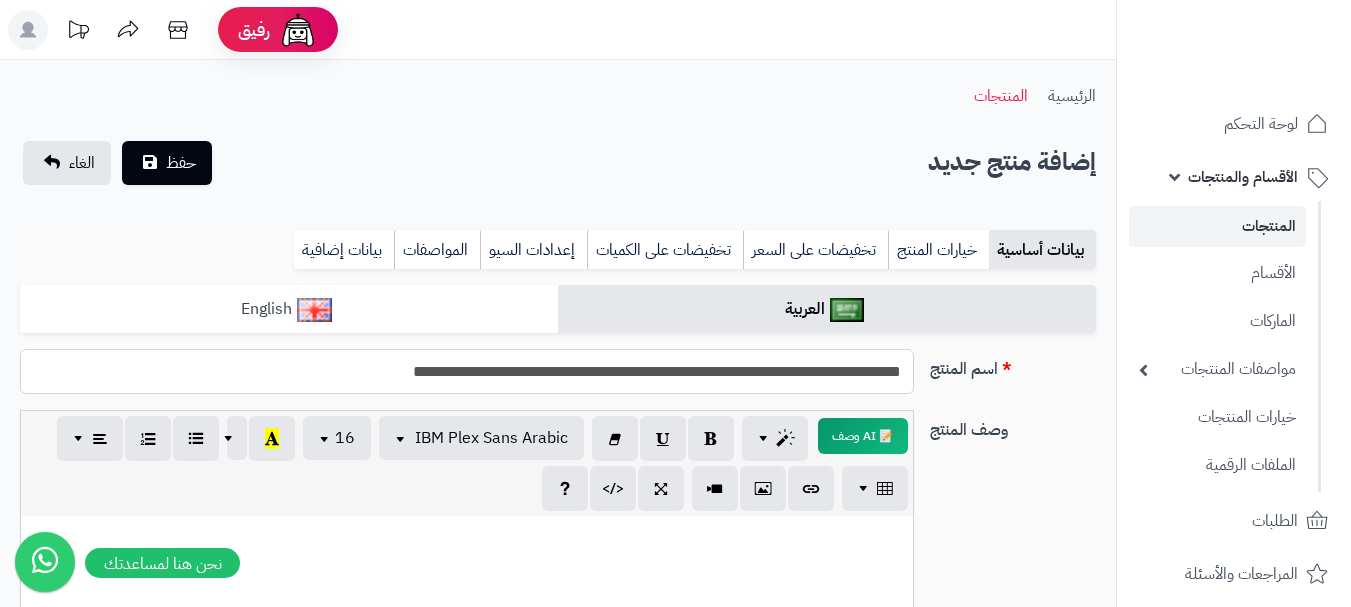type on "**********" 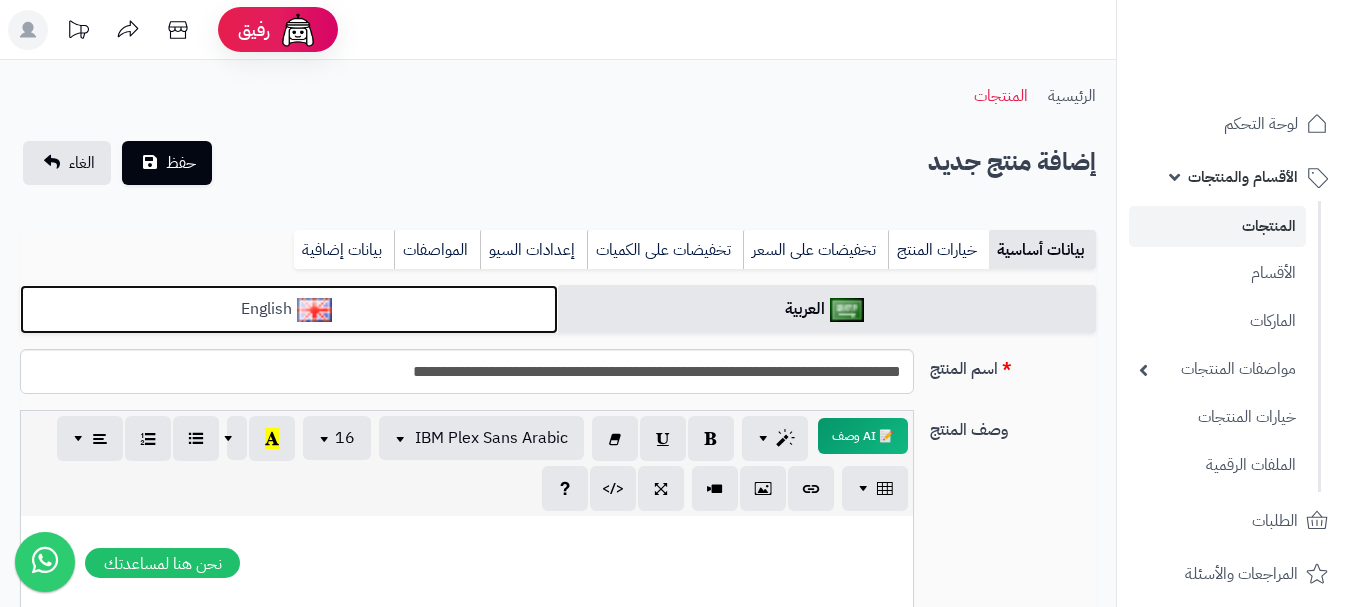 click on "English" at bounding box center [289, 309] 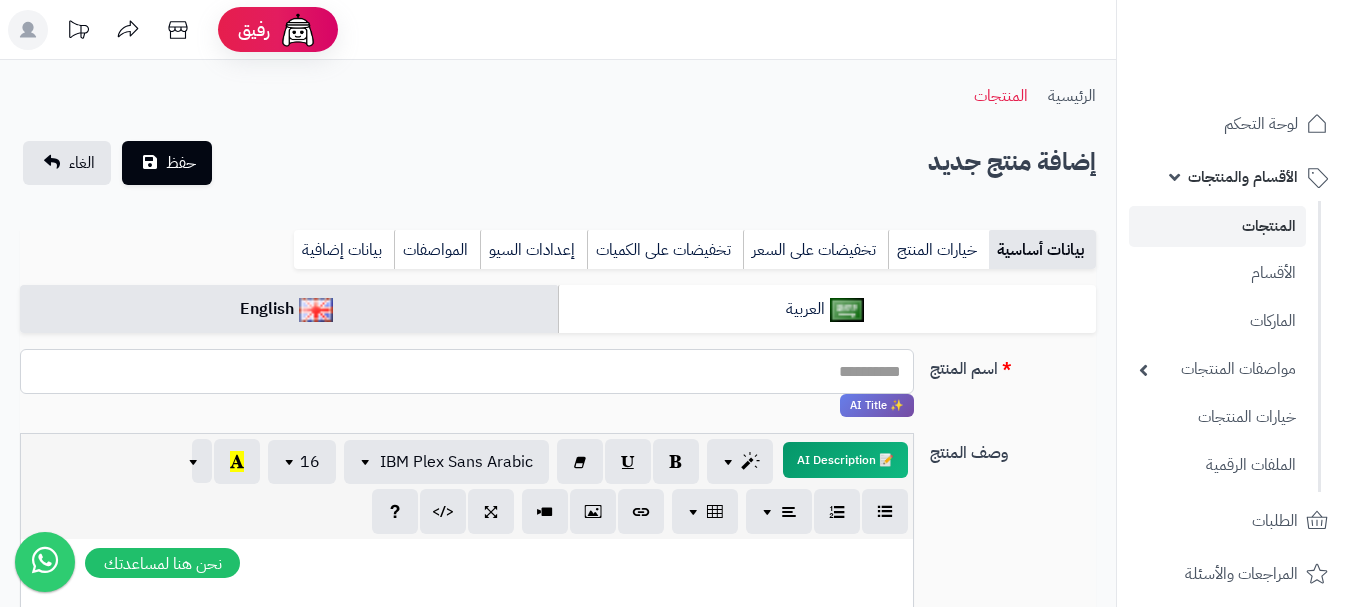 paste on "**********" 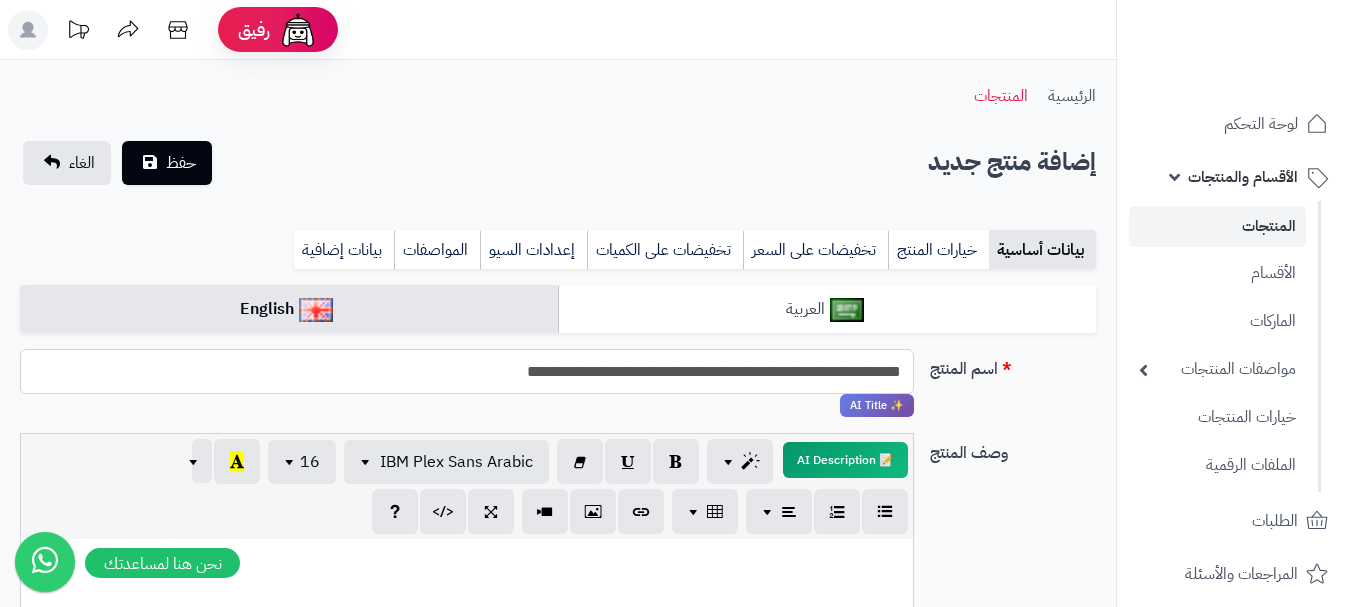 type on "**********" 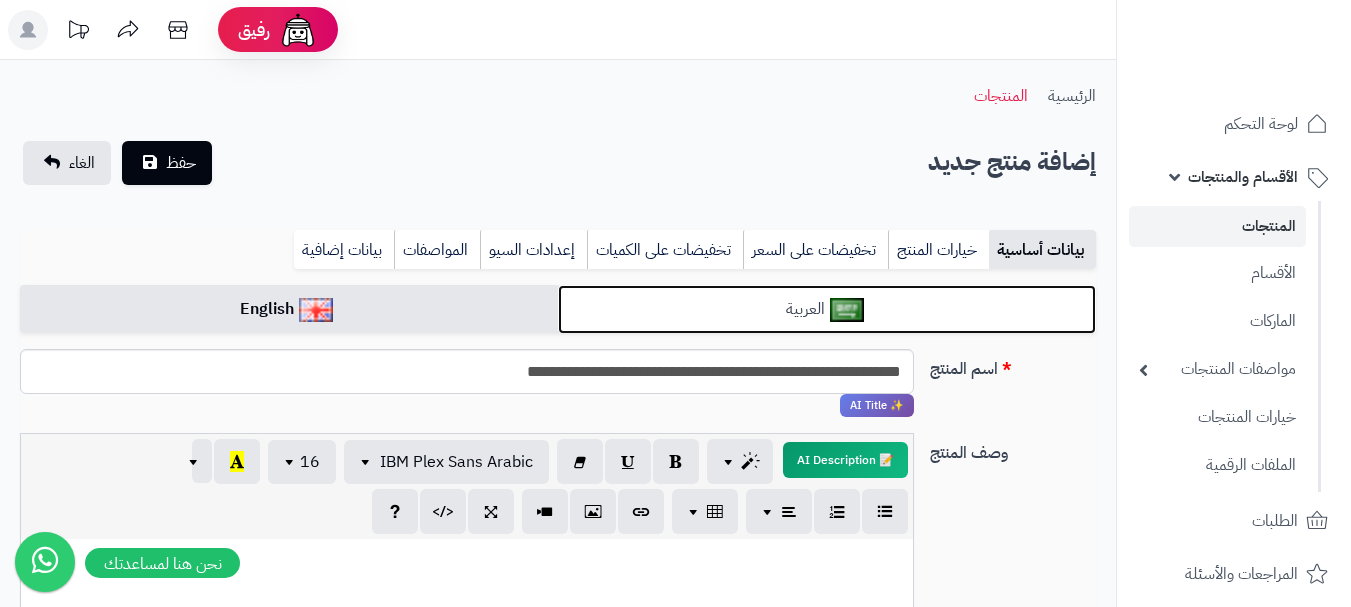 click at bounding box center (847, 310) 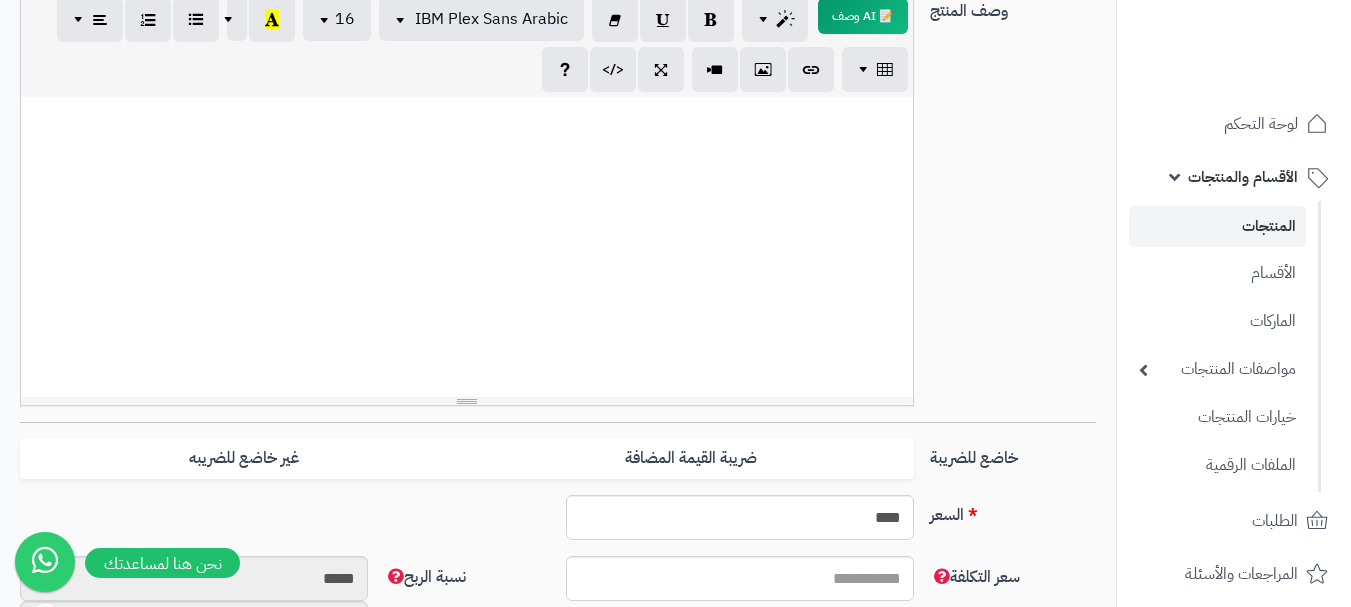 scroll, scrollTop: 500, scrollLeft: 0, axis: vertical 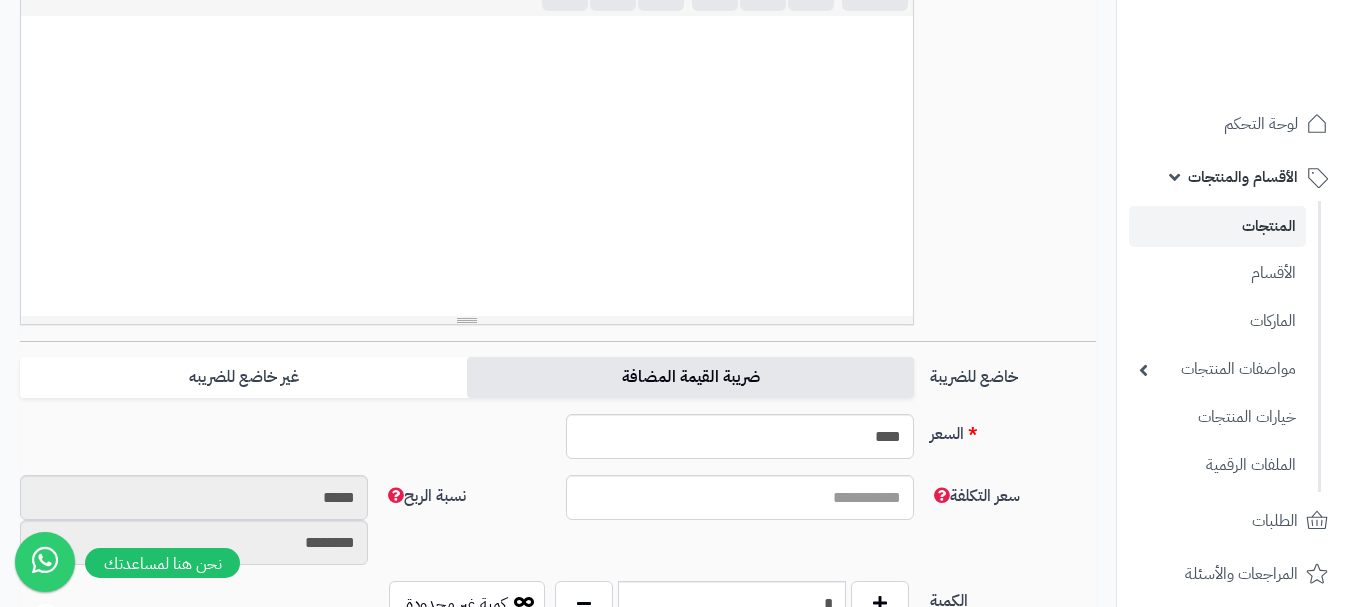 drag, startPoint x: 825, startPoint y: 387, endPoint x: 721, endPoint y: 373, distance: 104.93808 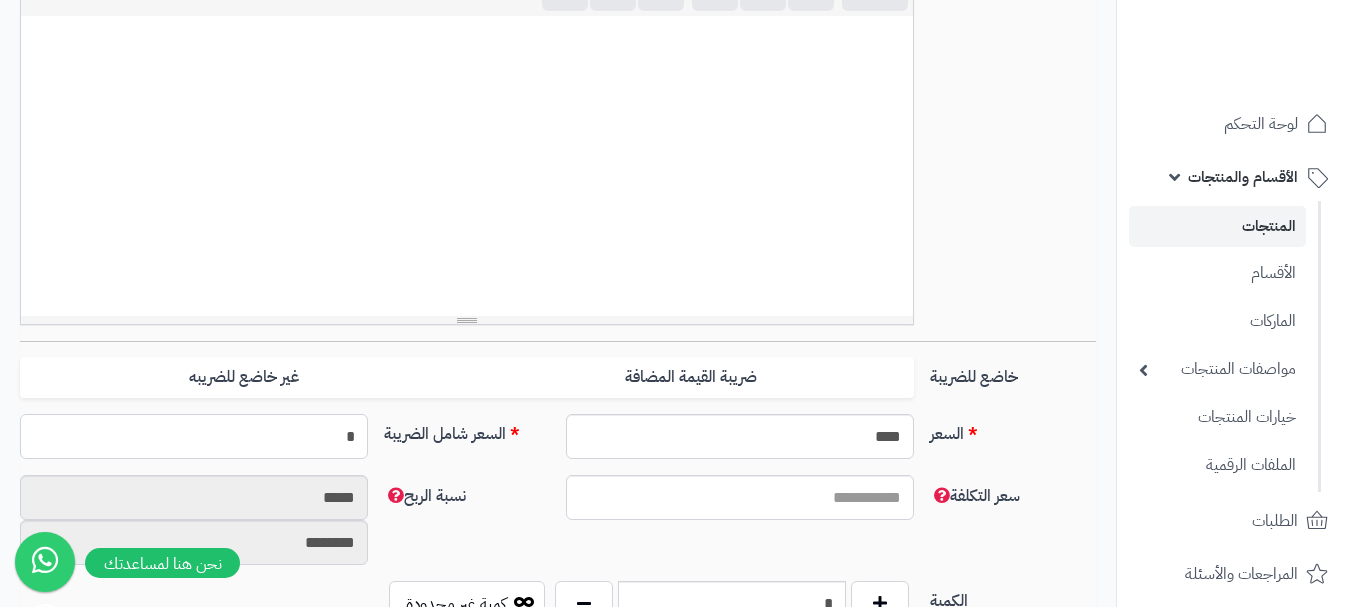 click on "*" at bounding box center (194, 436) 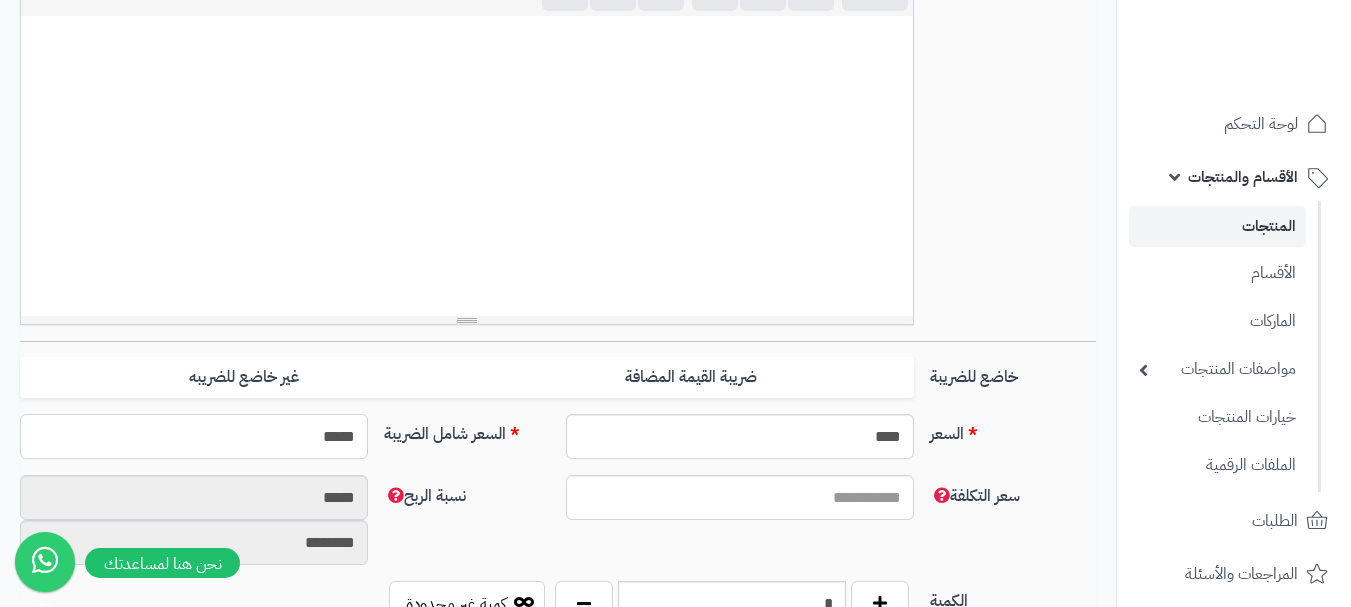 type on "******" 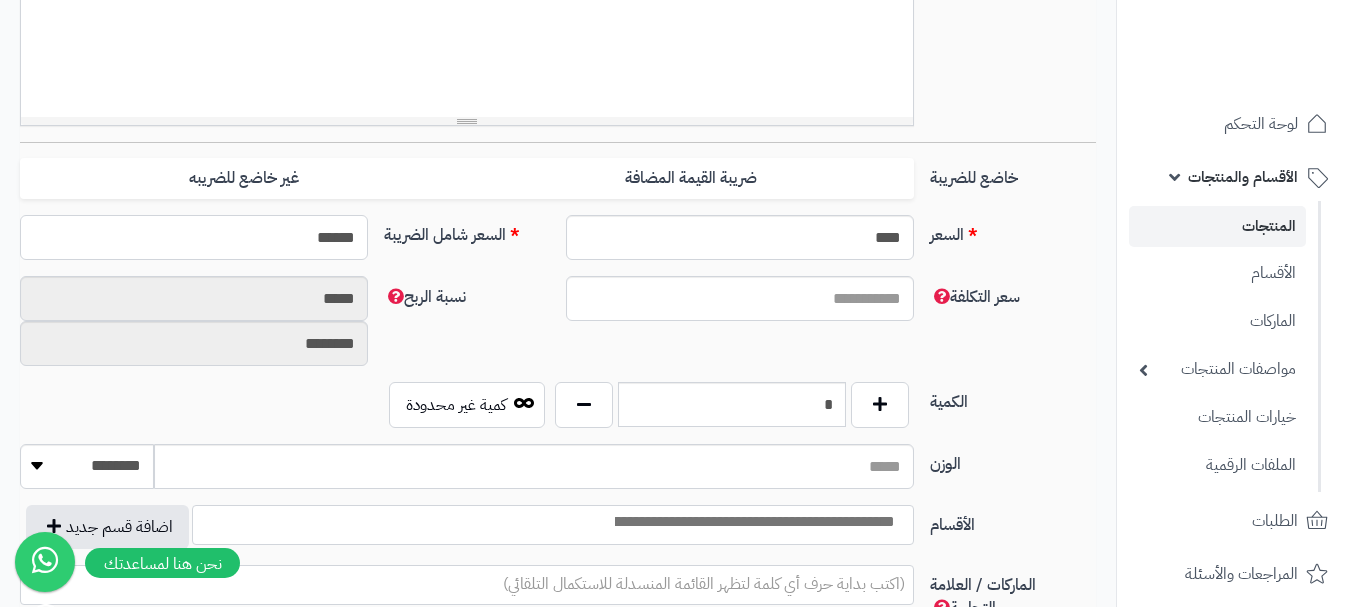 scroll, scrollTop: 700, scrollLeft: 0, axis: vertical 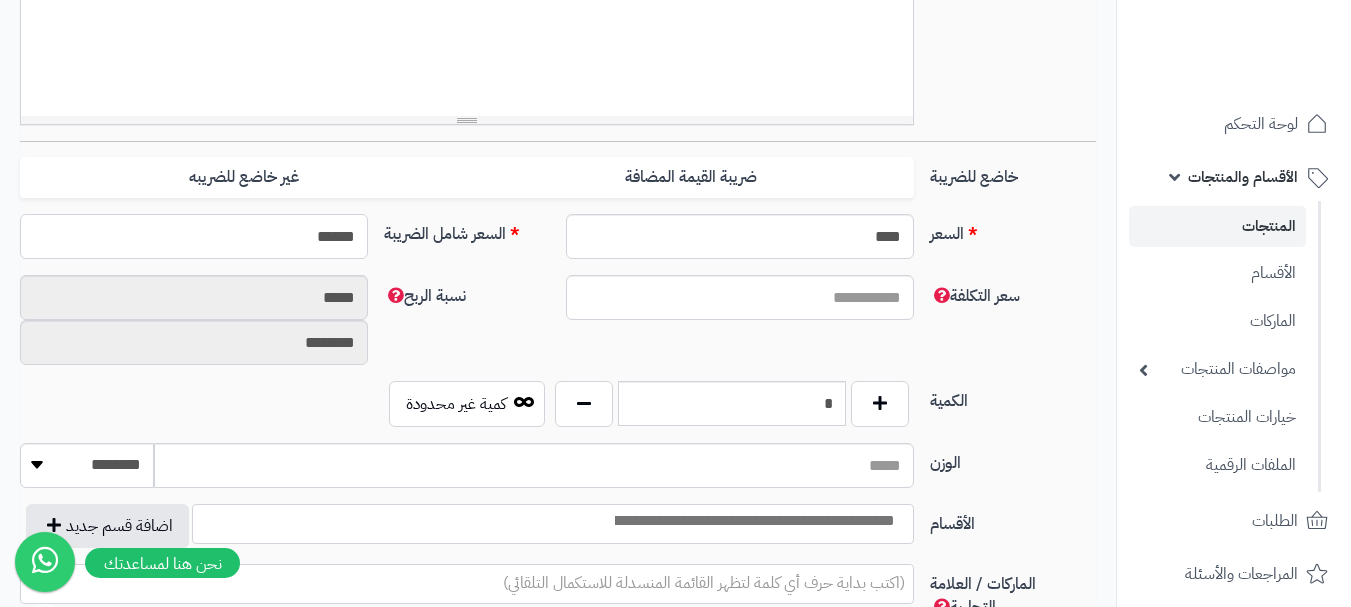 type on "*****" 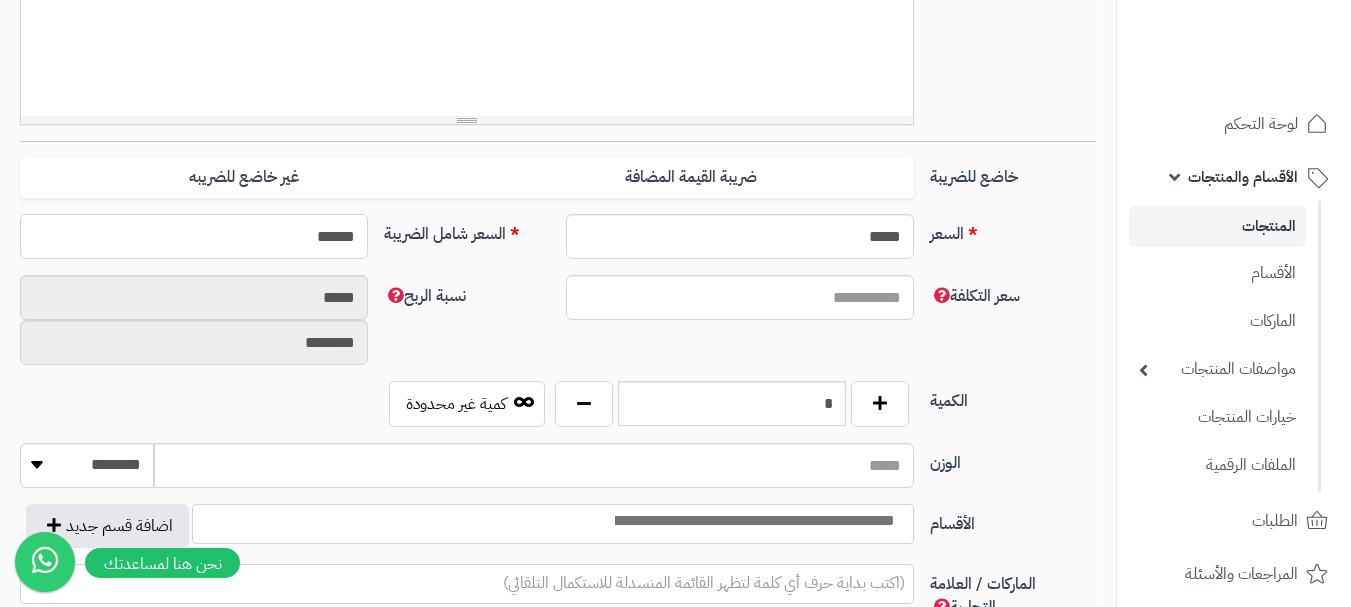 type on "******" 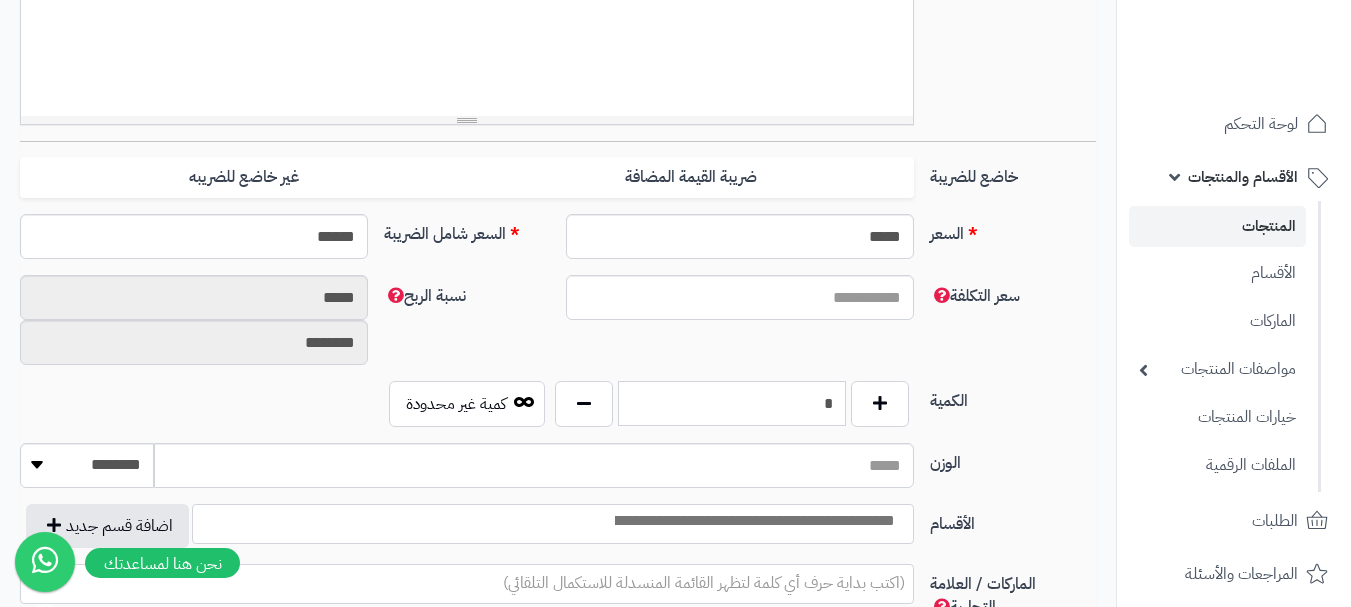 click on "*" at bounding box center (732, 403) 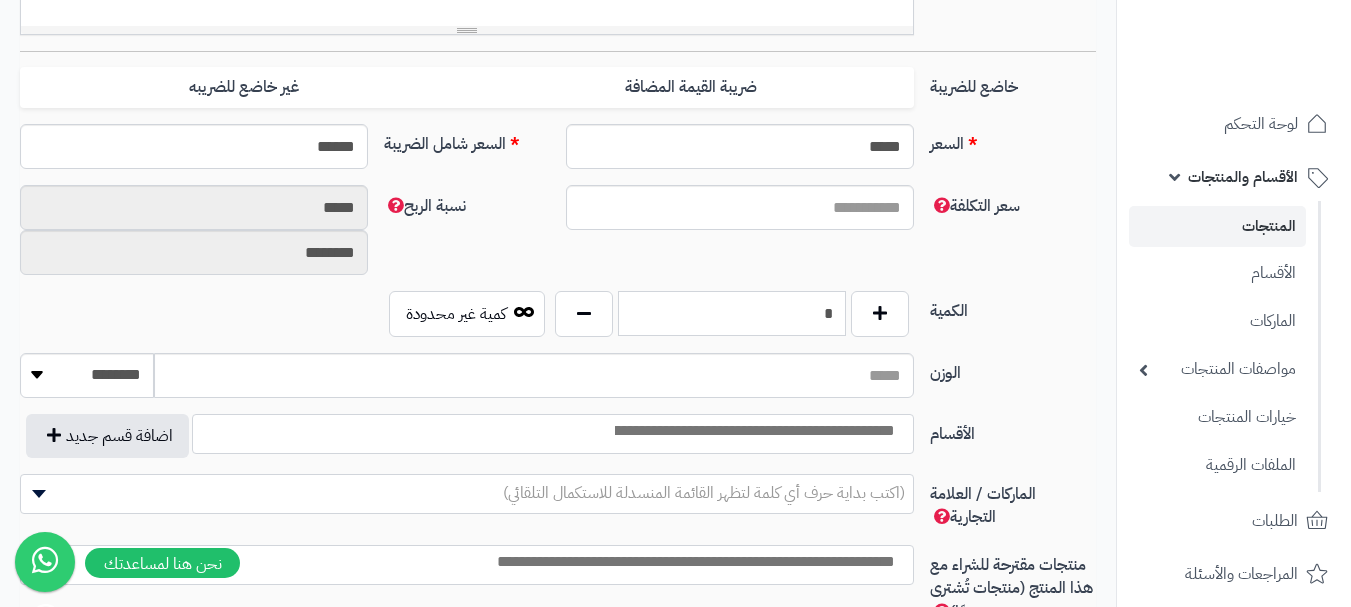 scroll, scrollTop: 900, scrollLeft: 0, axis: vertical 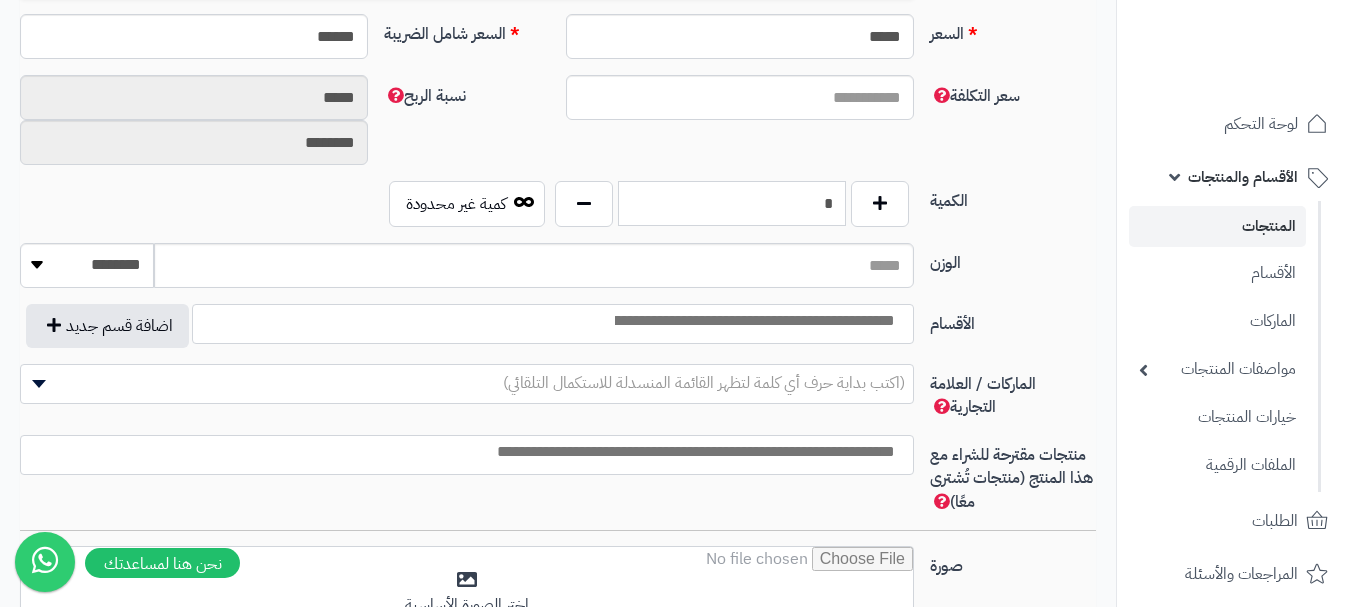 type on "*" 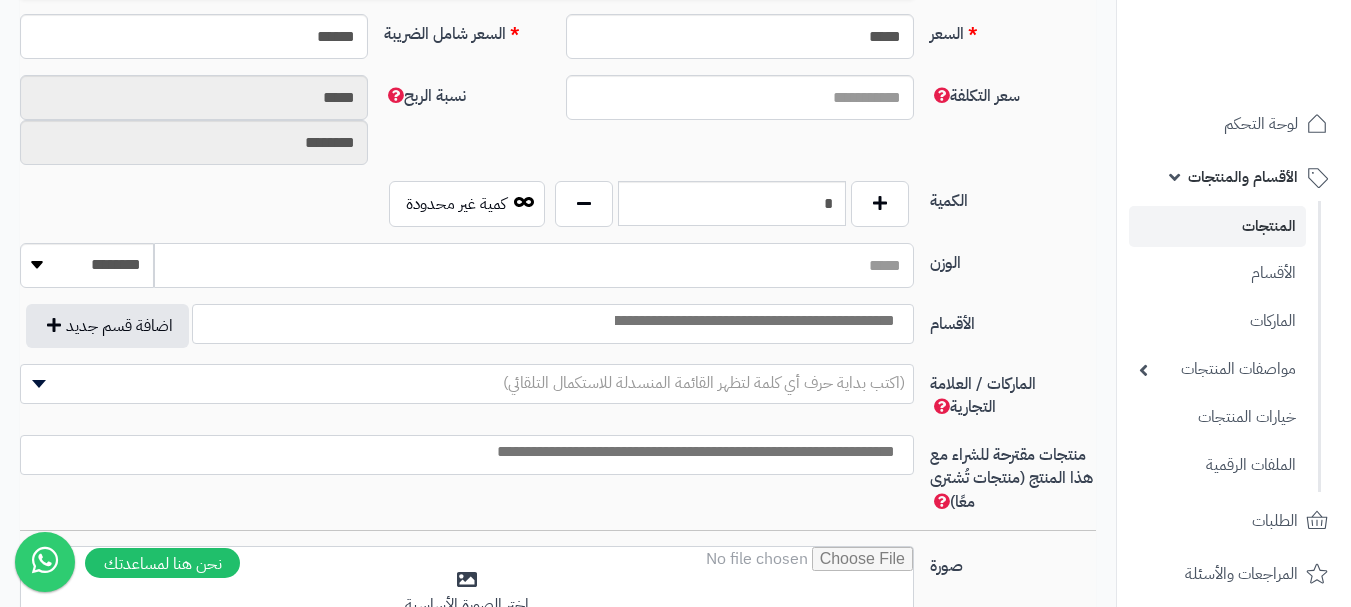 click on "الوزن" at bounding box center (534, 265) 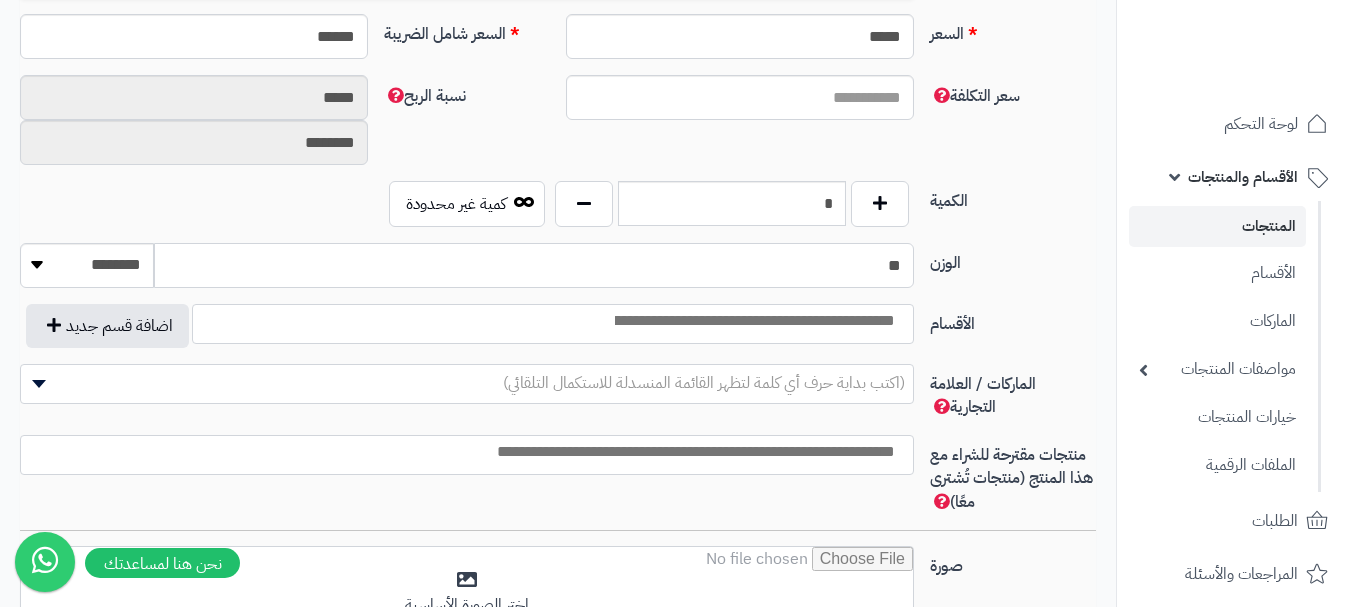 type on "**" 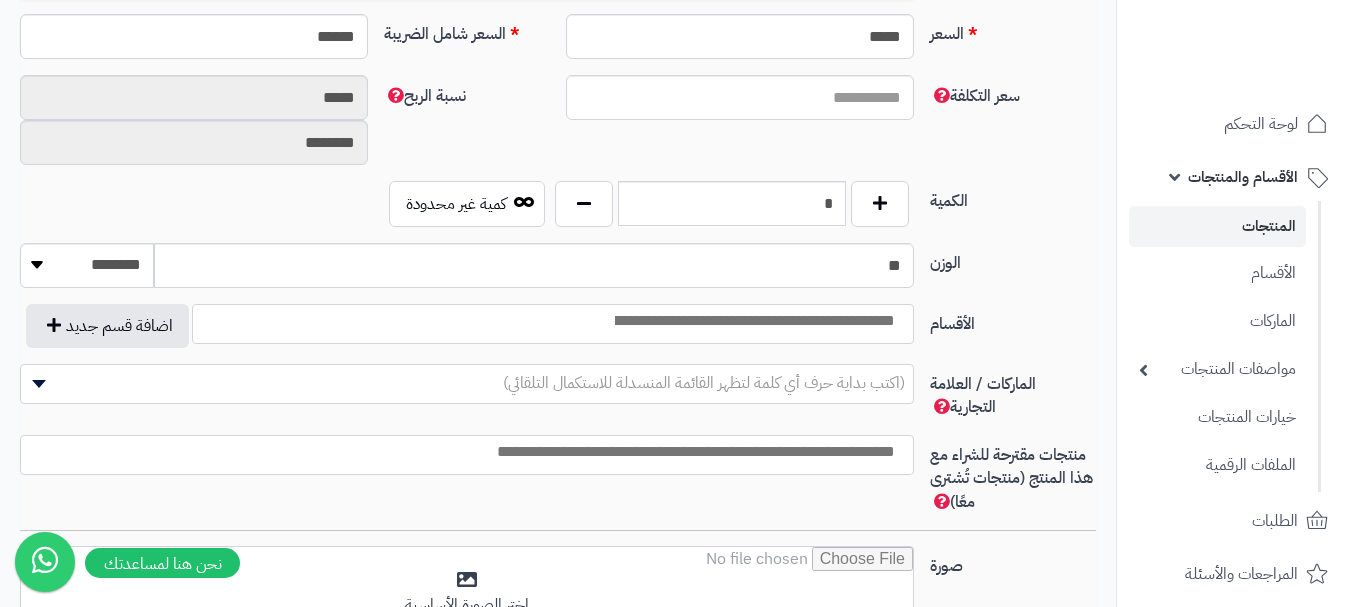 click at bounding box center (753, 321) 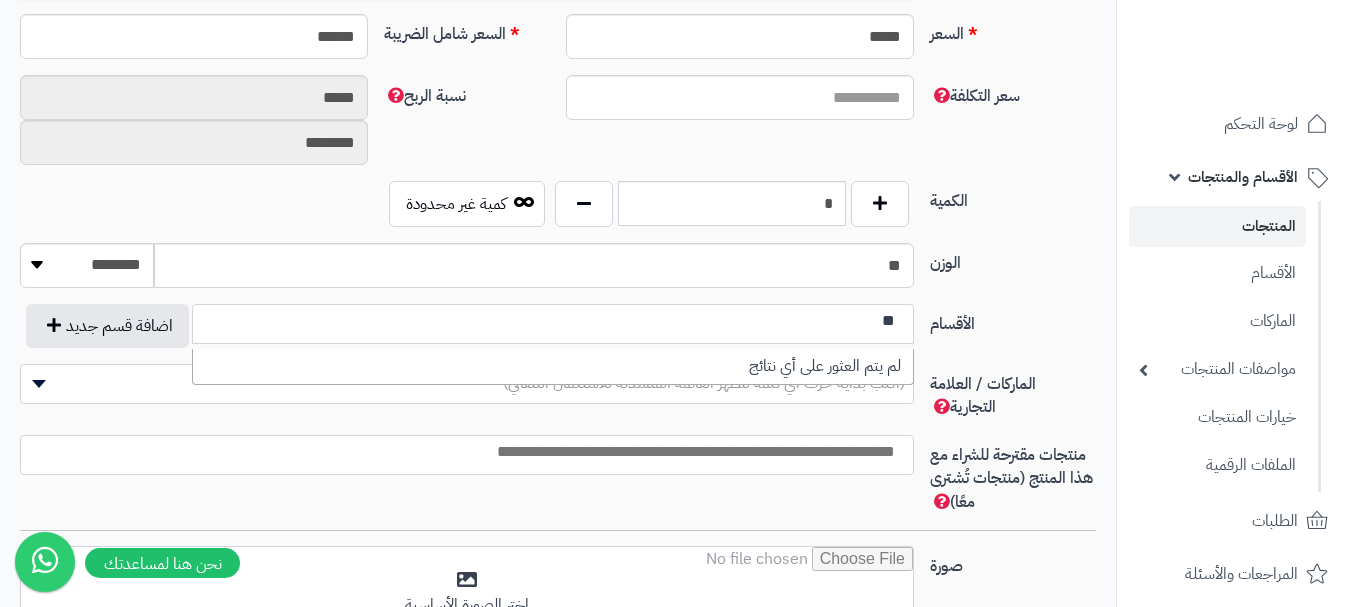 type on "*" 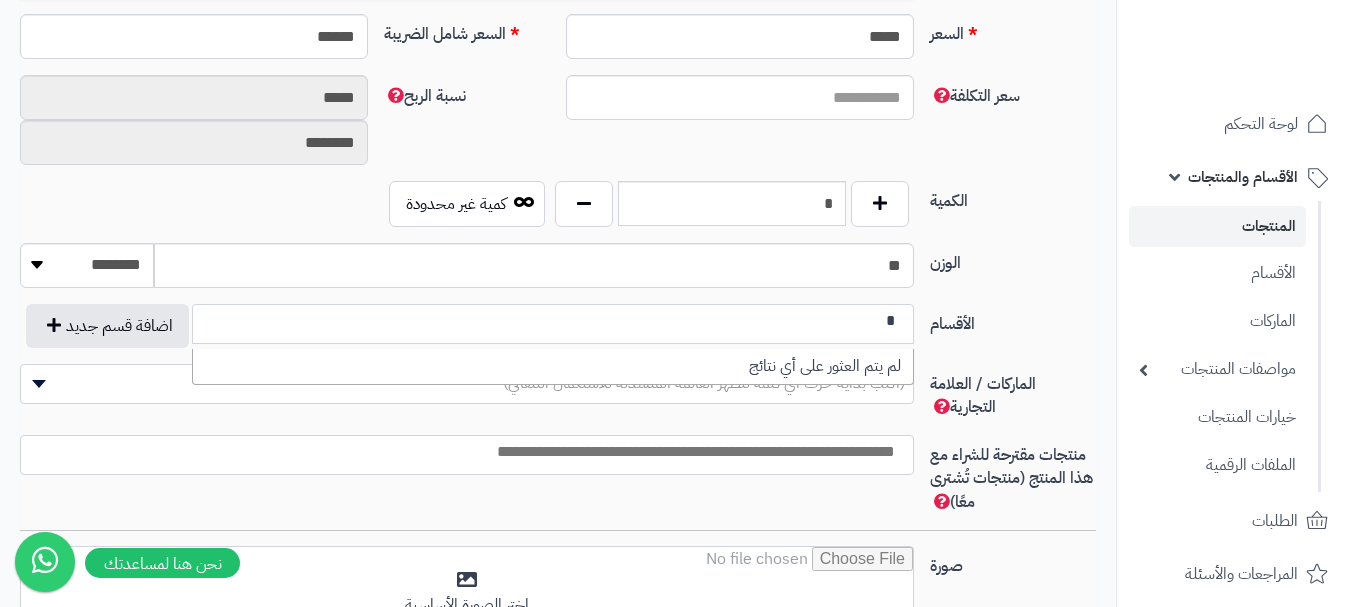 type 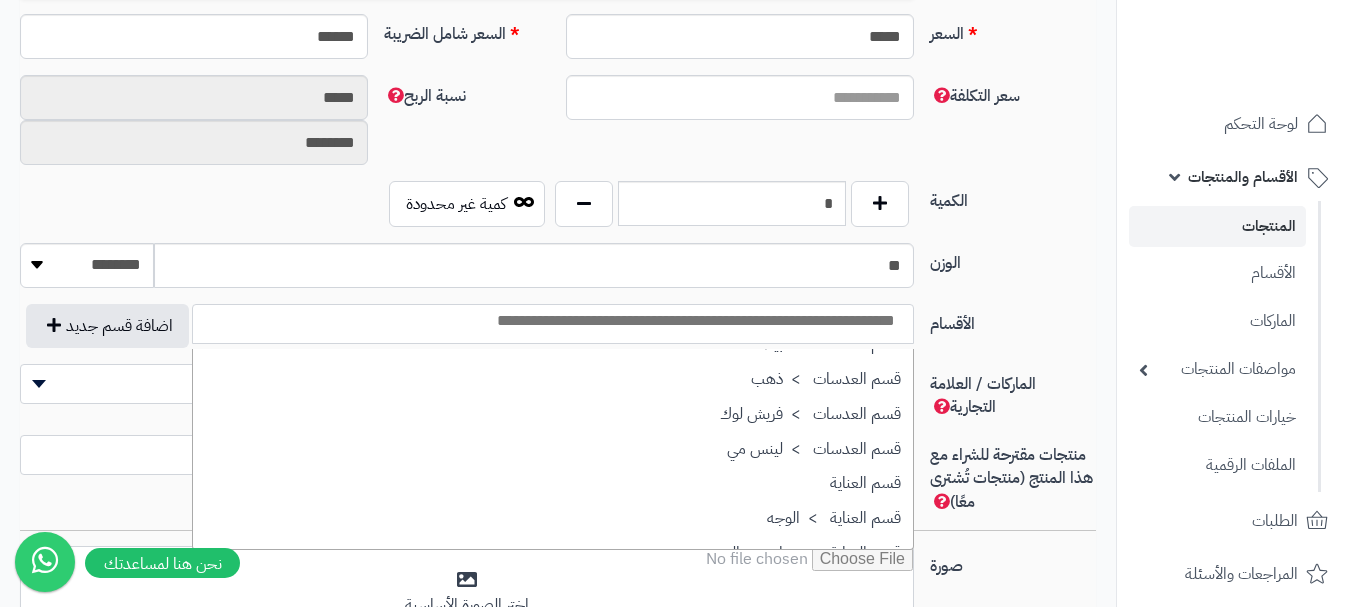 scroll, scrollTop: 1700, scrollLeft: 0, axis: vertical 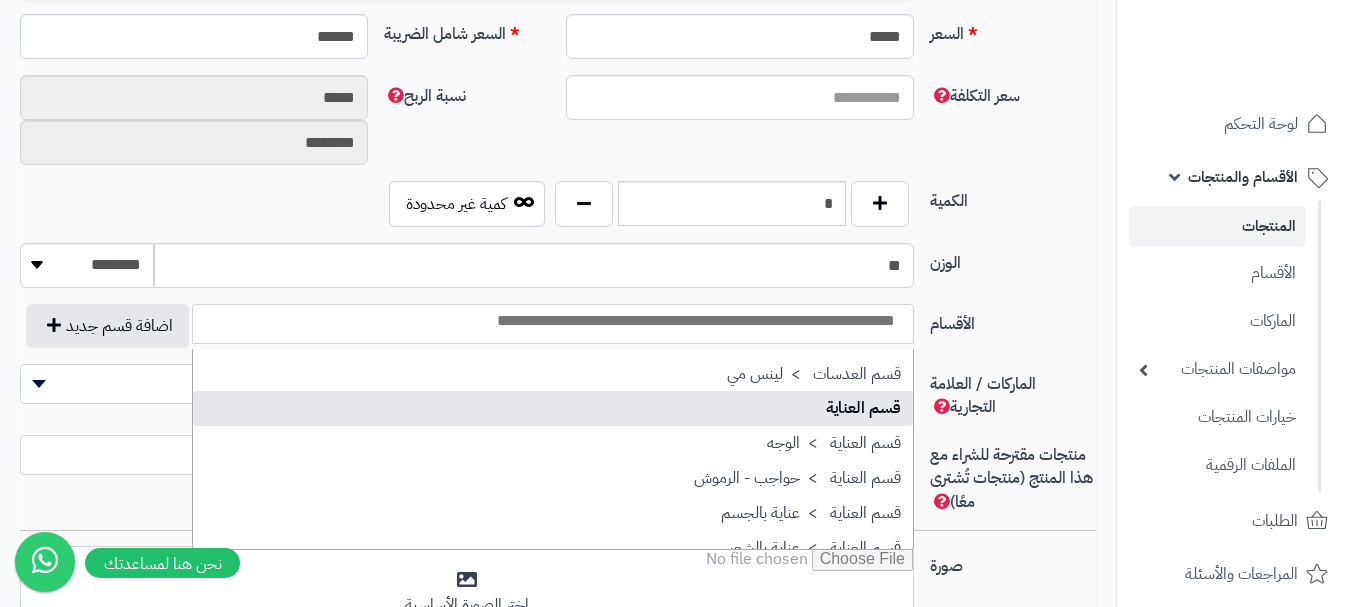 select on "**" 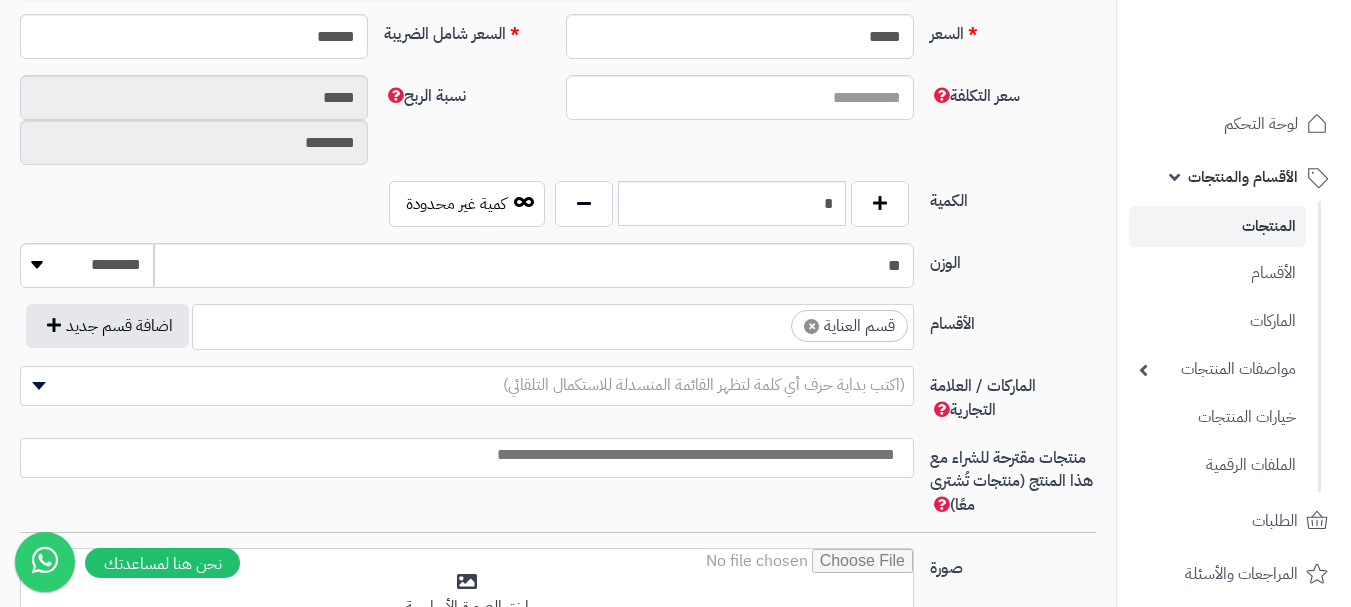 click on "× قسم العناية" at bounding box center (553, 324) 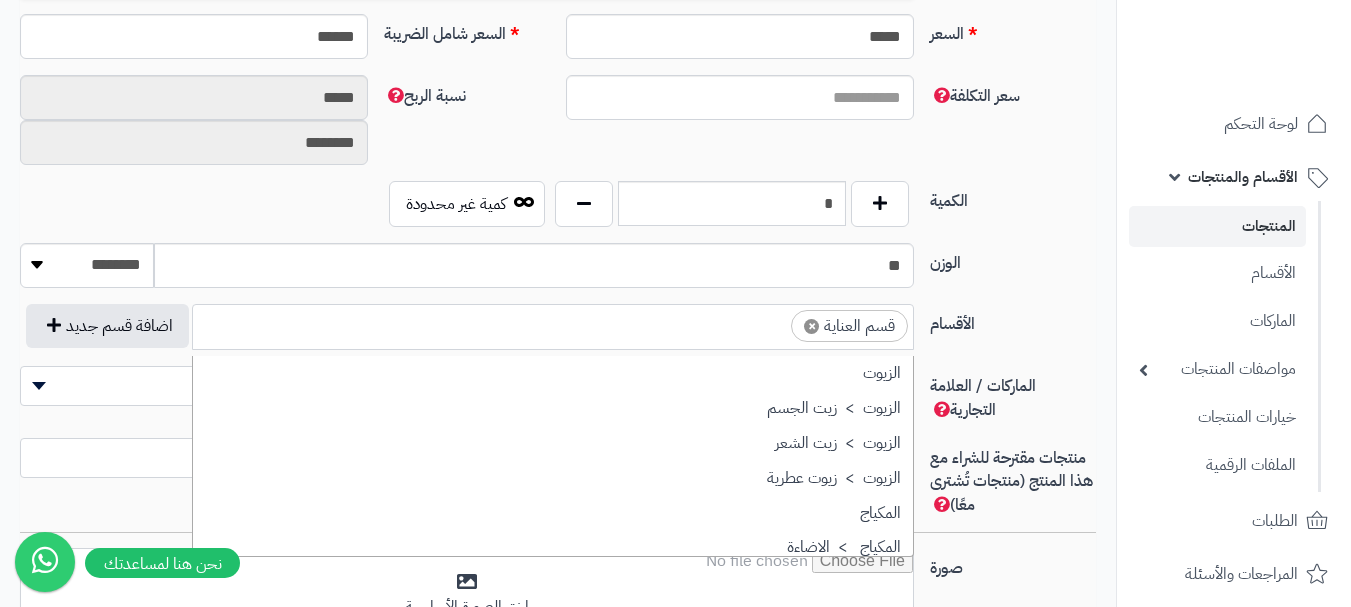 scroll, scrollTop: 1707, scrollLeft: 0, axis: vertical 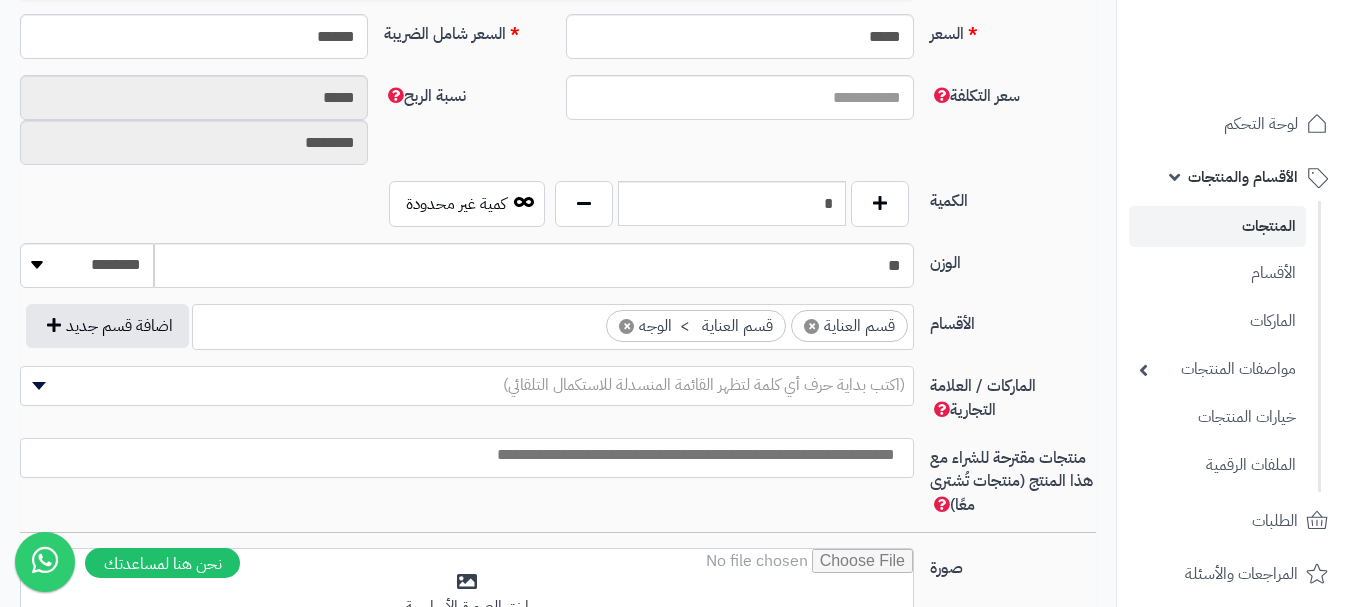 click on "(اكتب بداية حرف أي كلمة لتظهر القائمة المنسدلة للاستكمال التلقائي)" at bounding box center (704, 385) 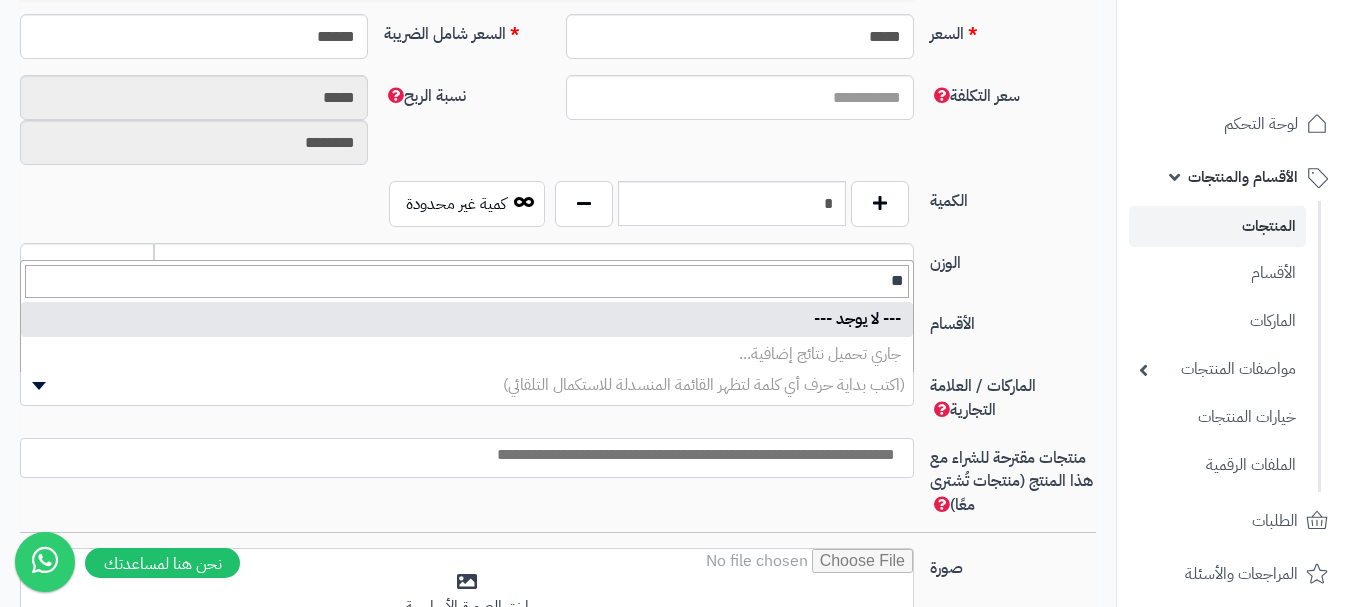 type on "*" 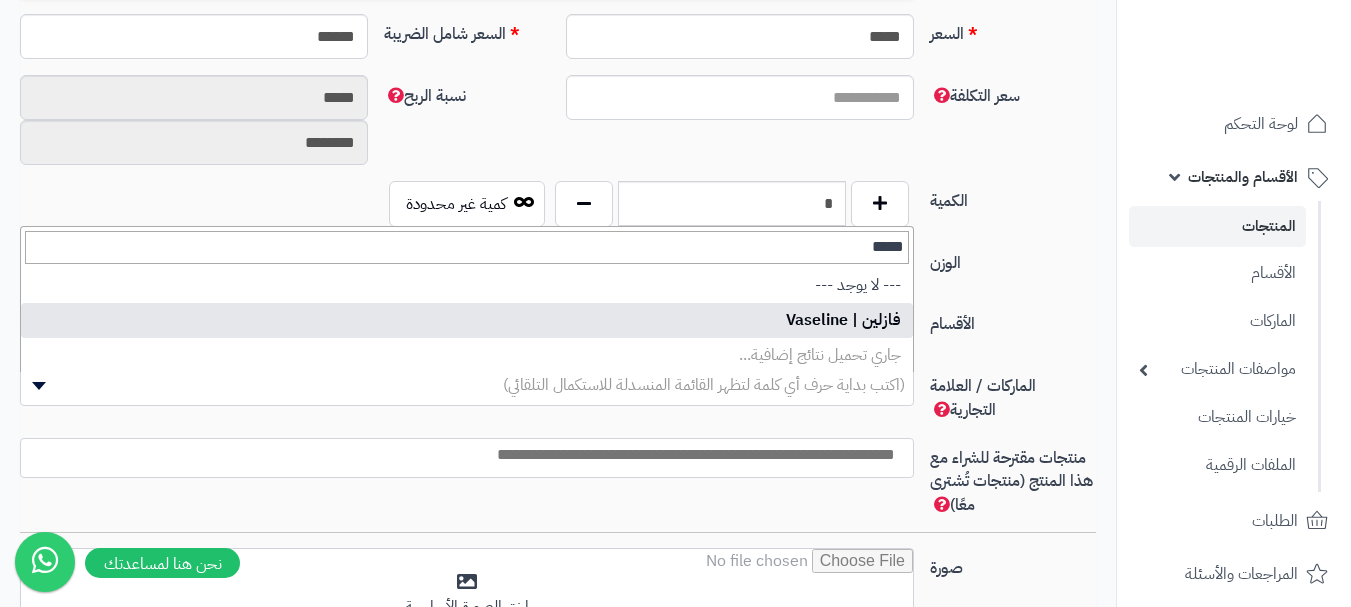 type on "*****" 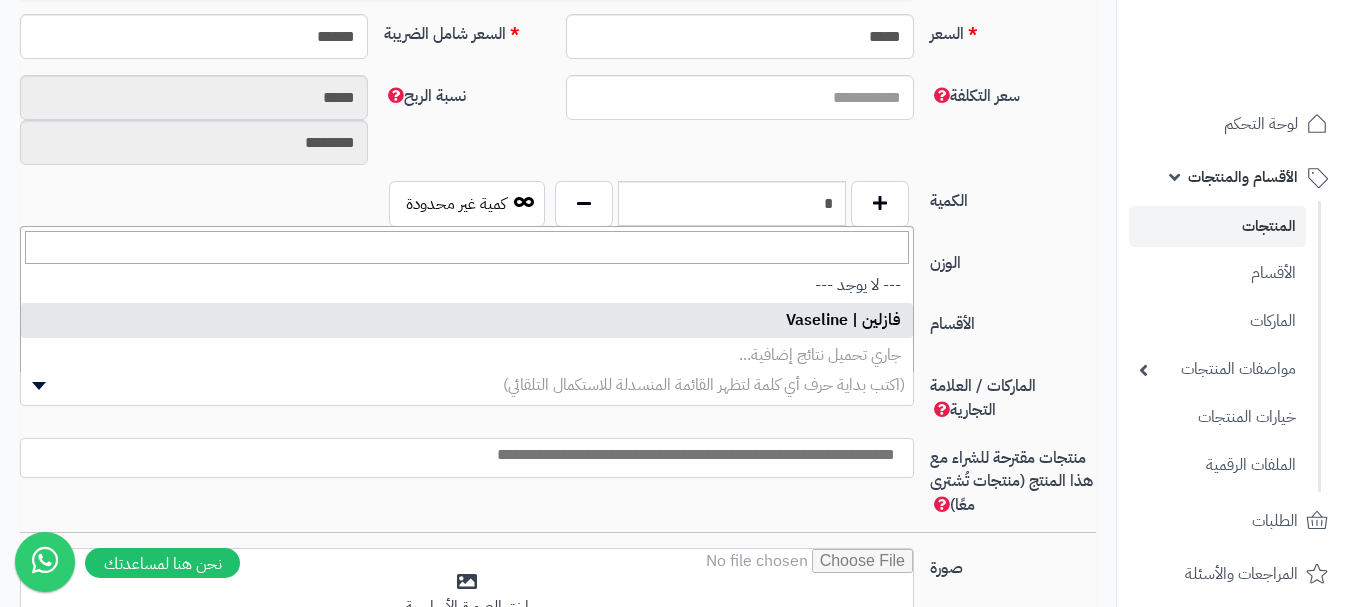 select on "**" 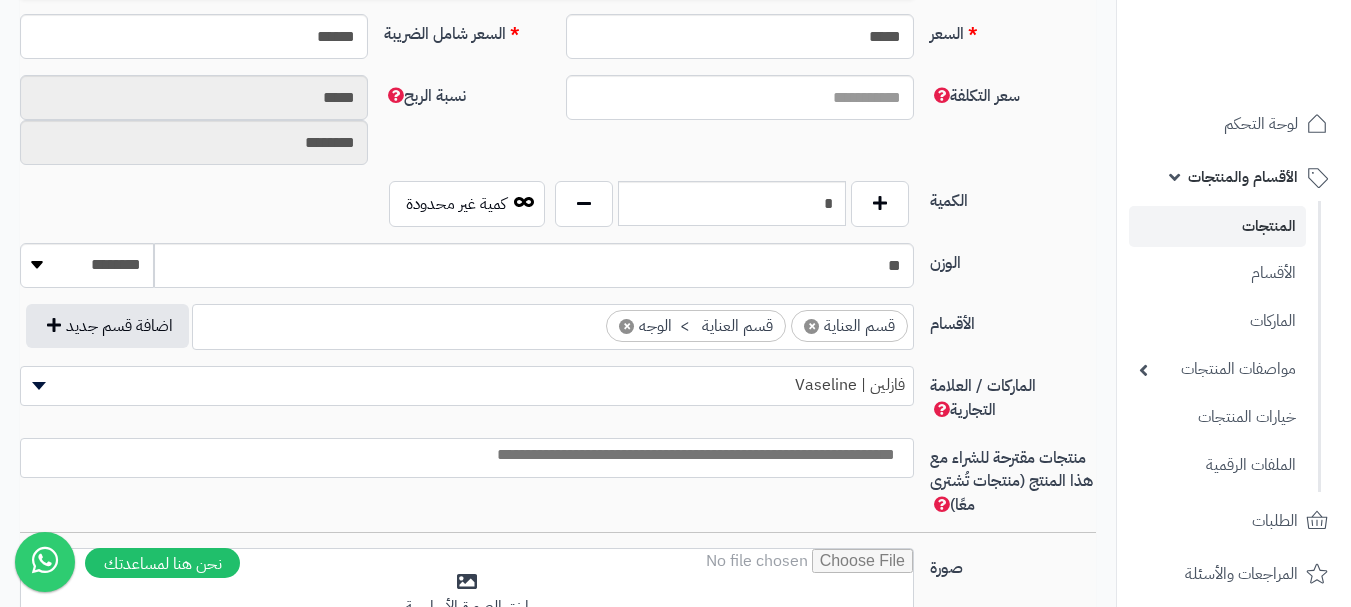 click at bounding box center (462, 455) 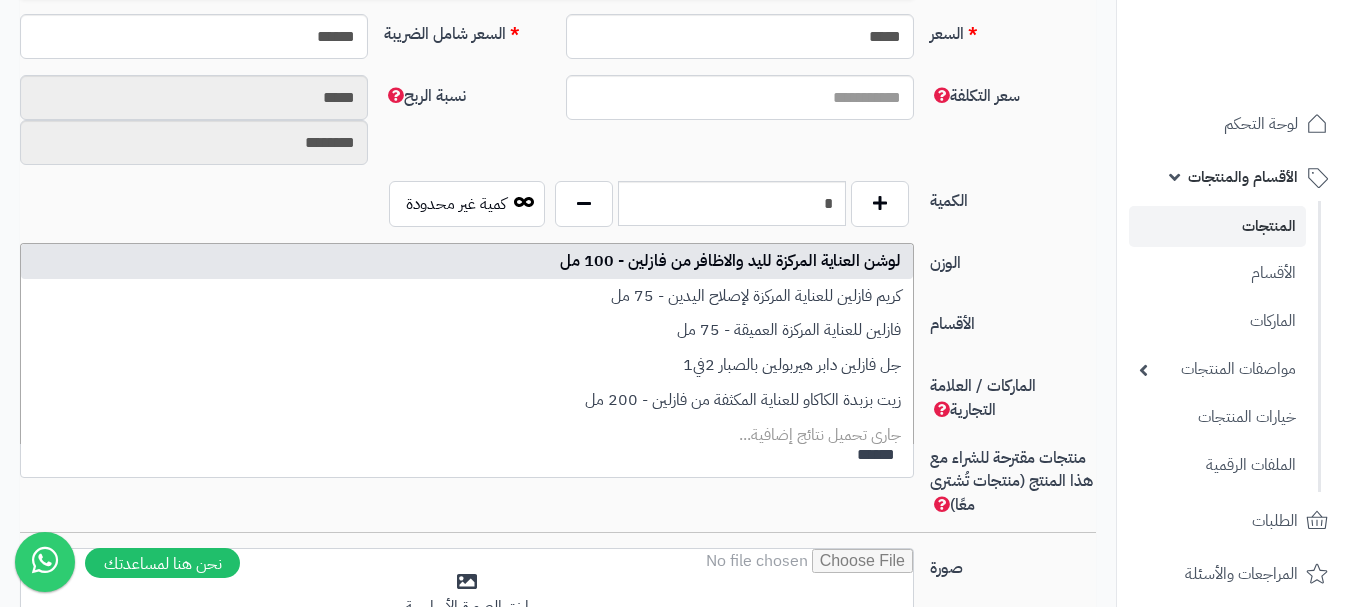 type on "******" 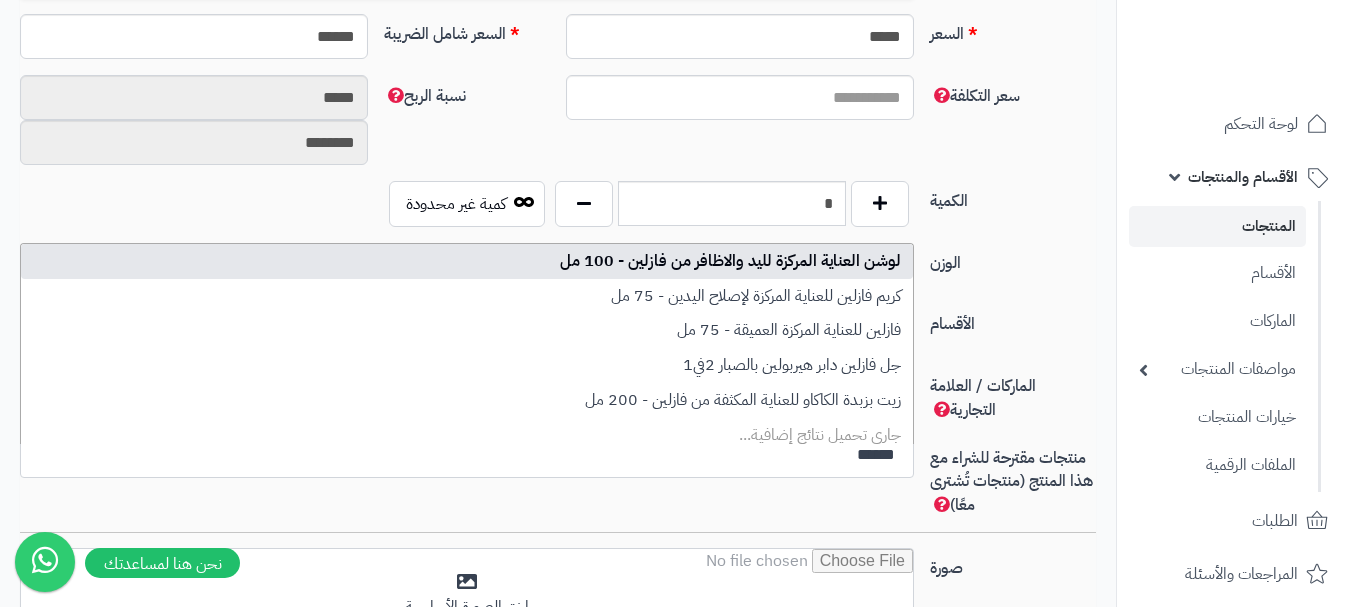 type 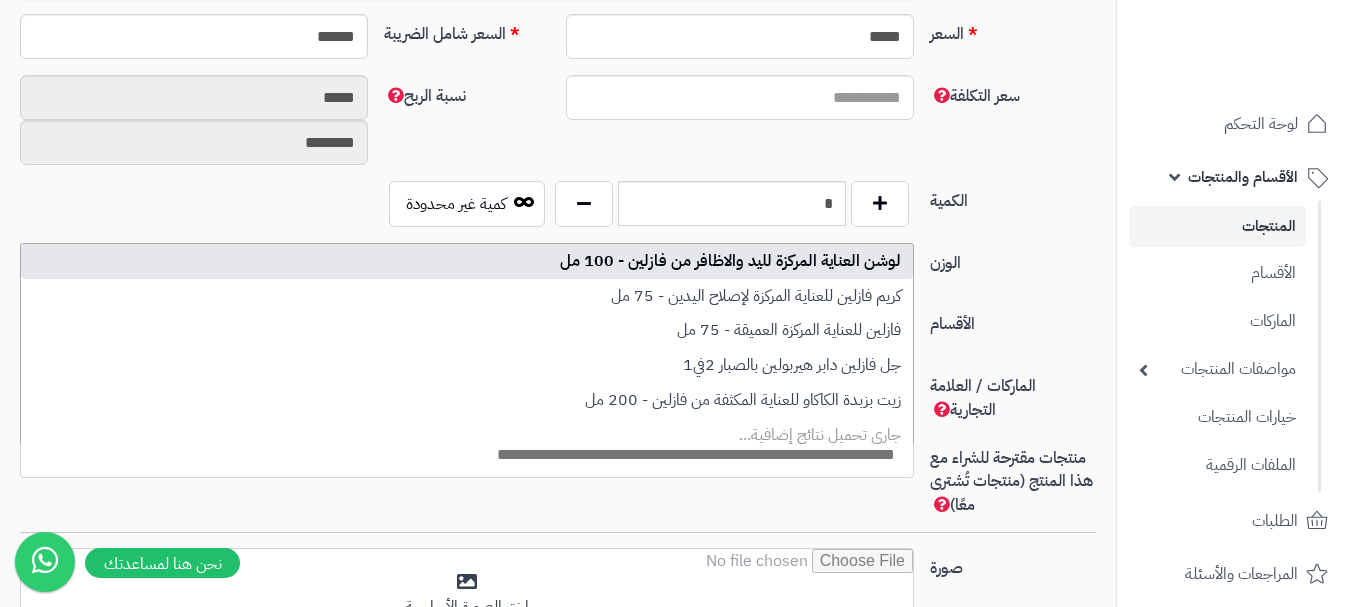 scroll, scrollTop: 0, scrollLeft: 0, axis: both 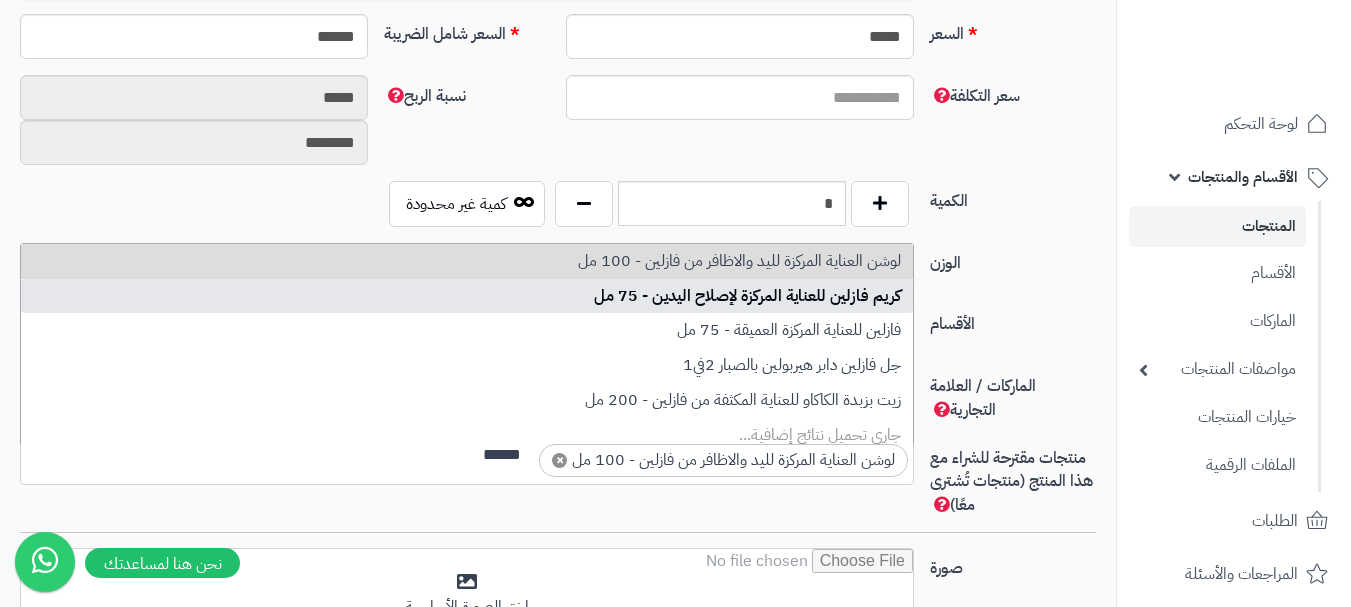 type on "******" 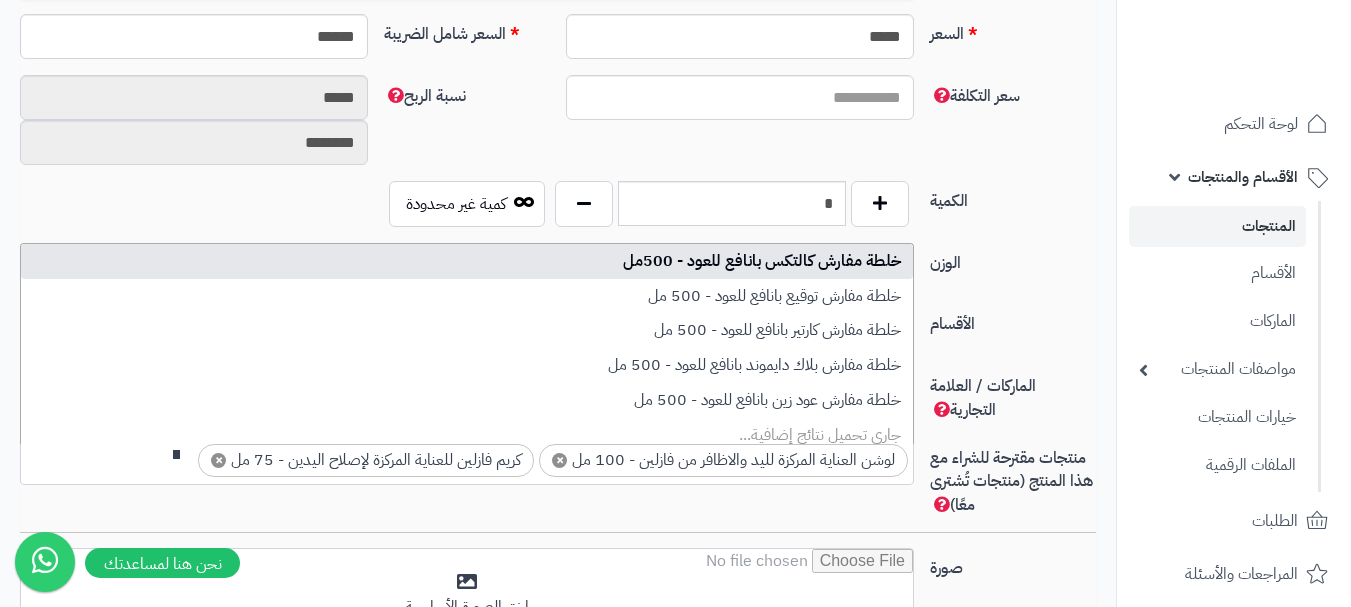 scroll, scrollTop: 0, scrollLeft: 0, axis: both 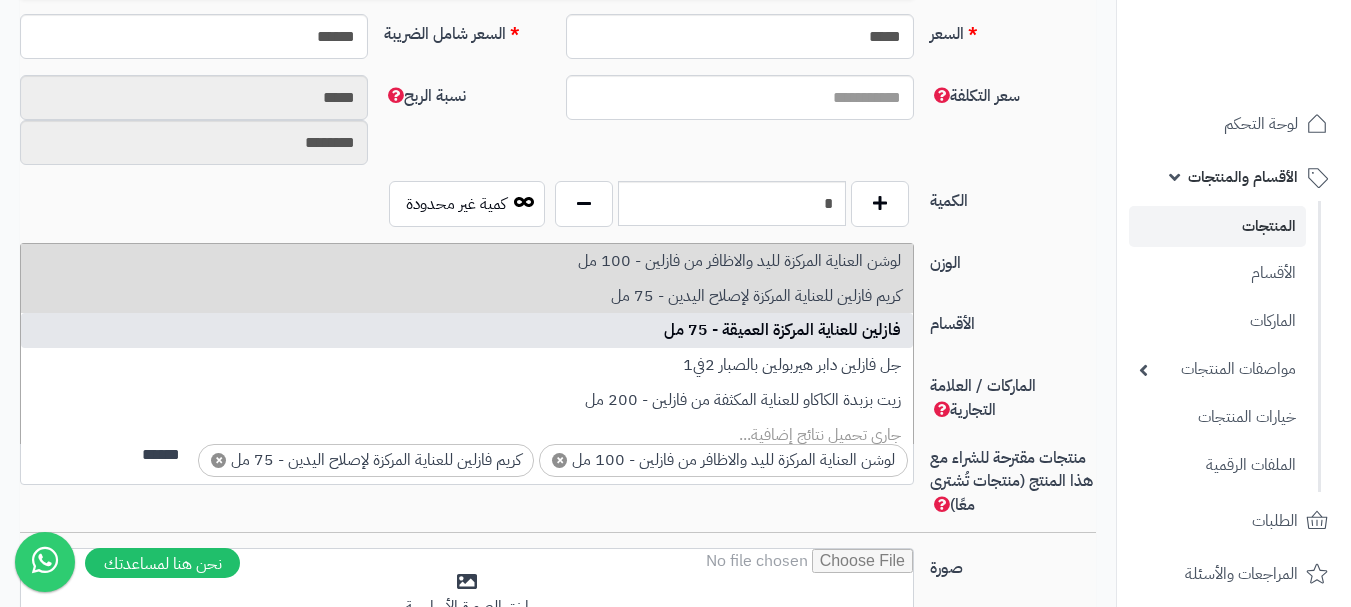 type on "******" 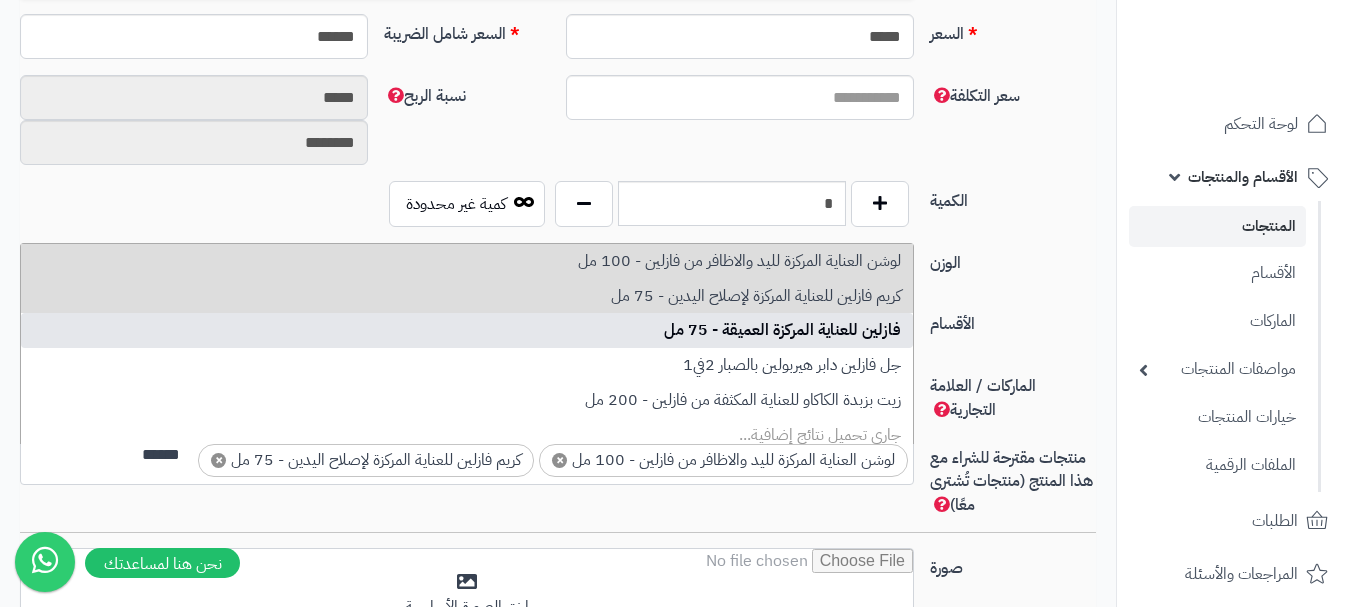 type 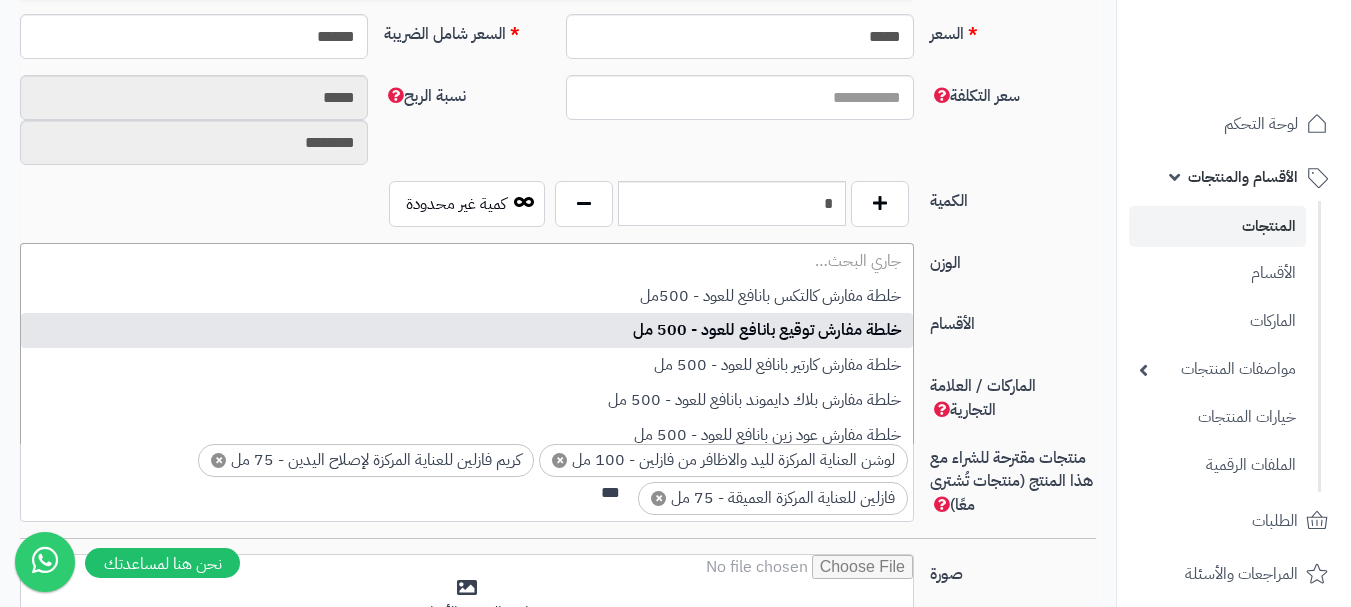 scroll, scrollTop: 0, scrollLeft: 0, axis: both 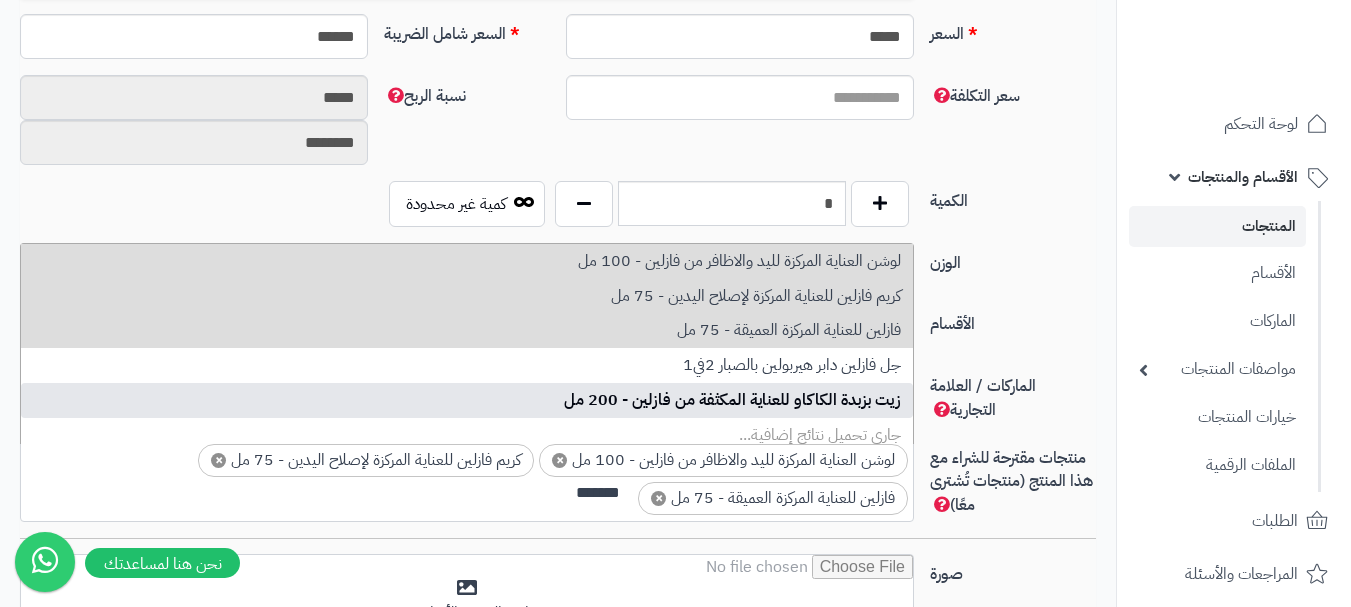 type on "******" 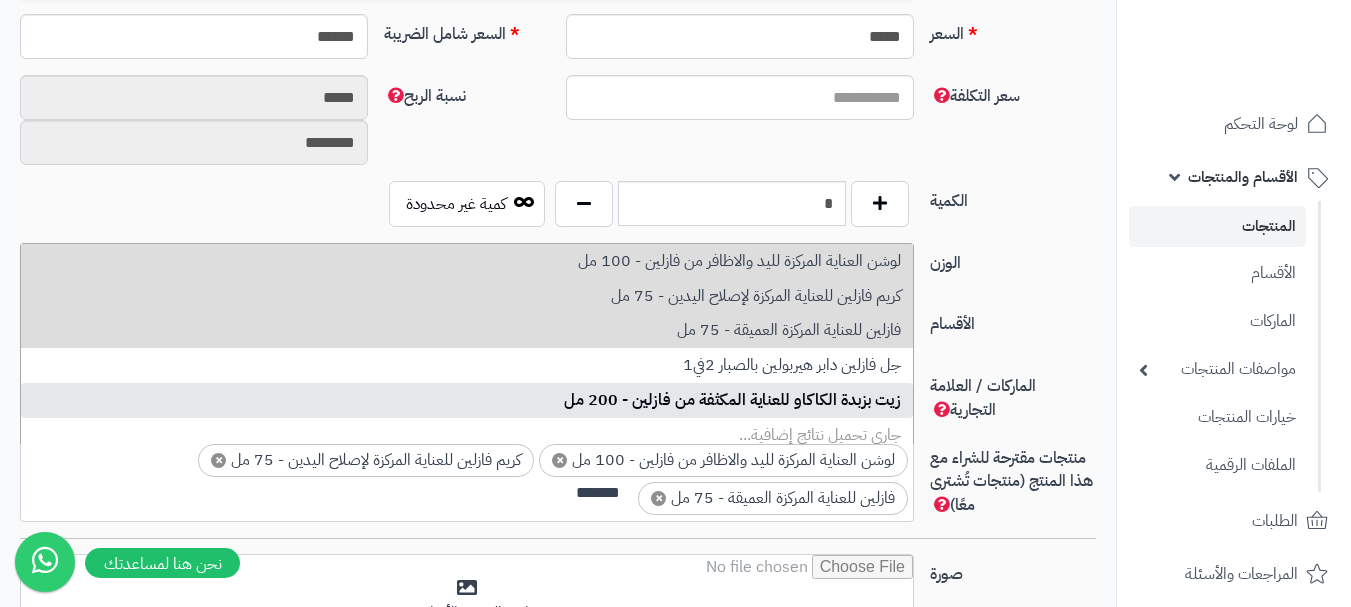 type 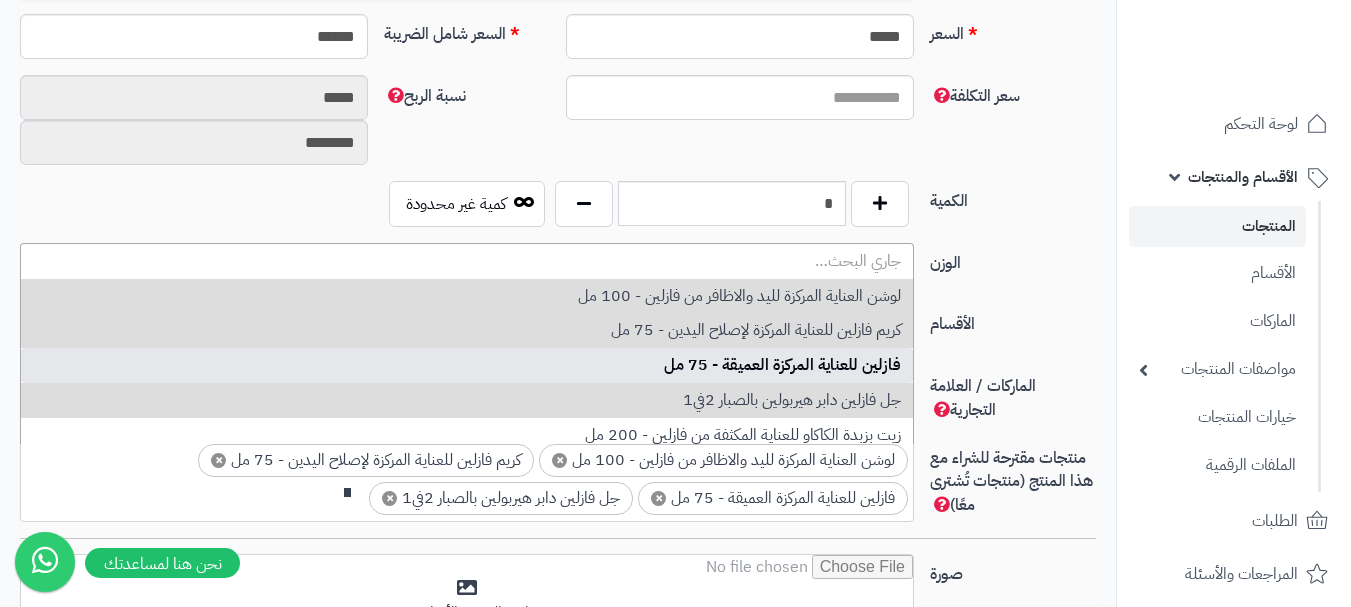 scroll, scrollTop: 0, scrollLeft: 0, axis: both 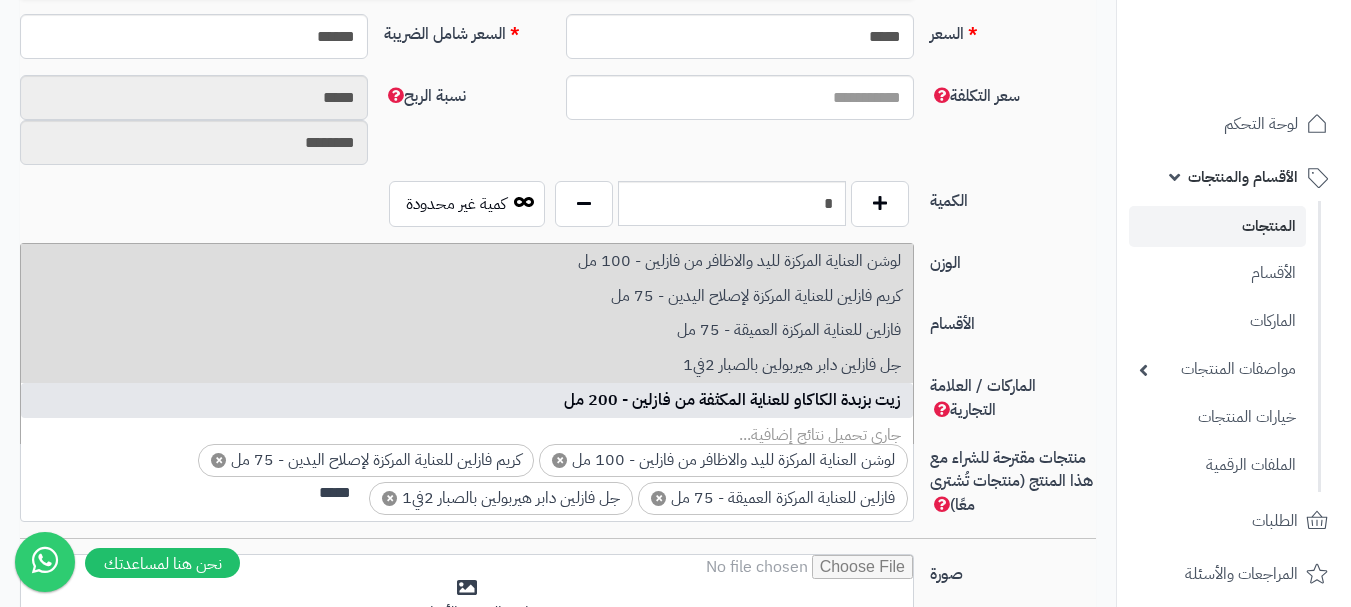type on "*****" 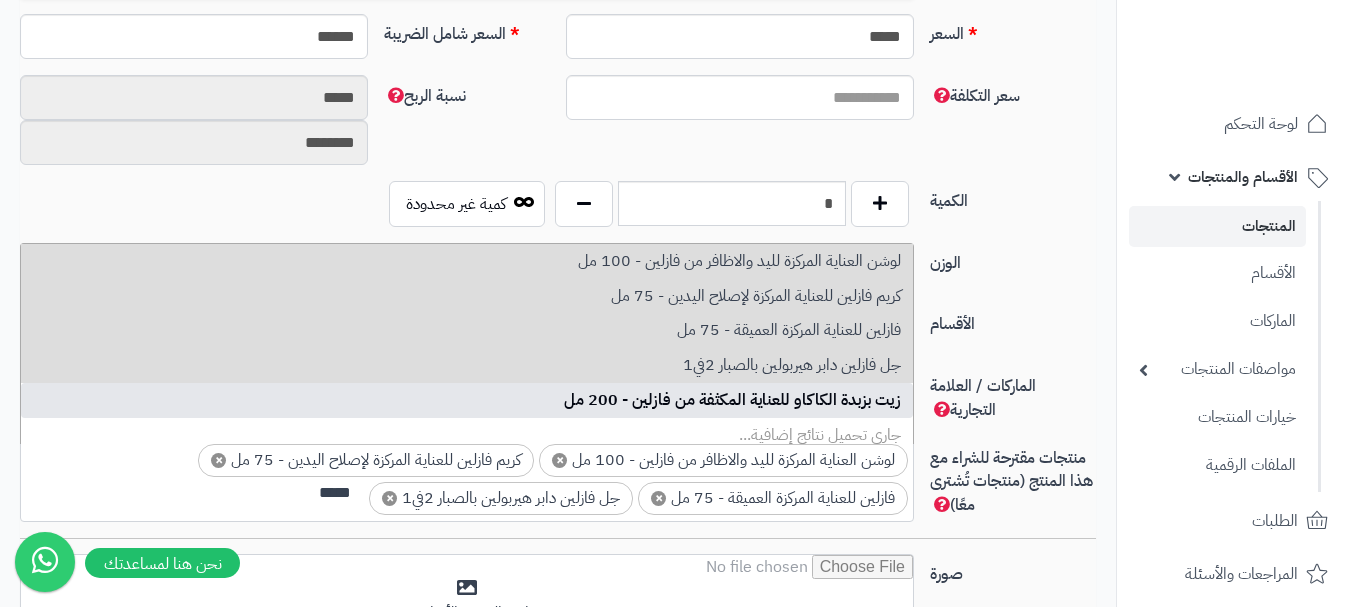 type 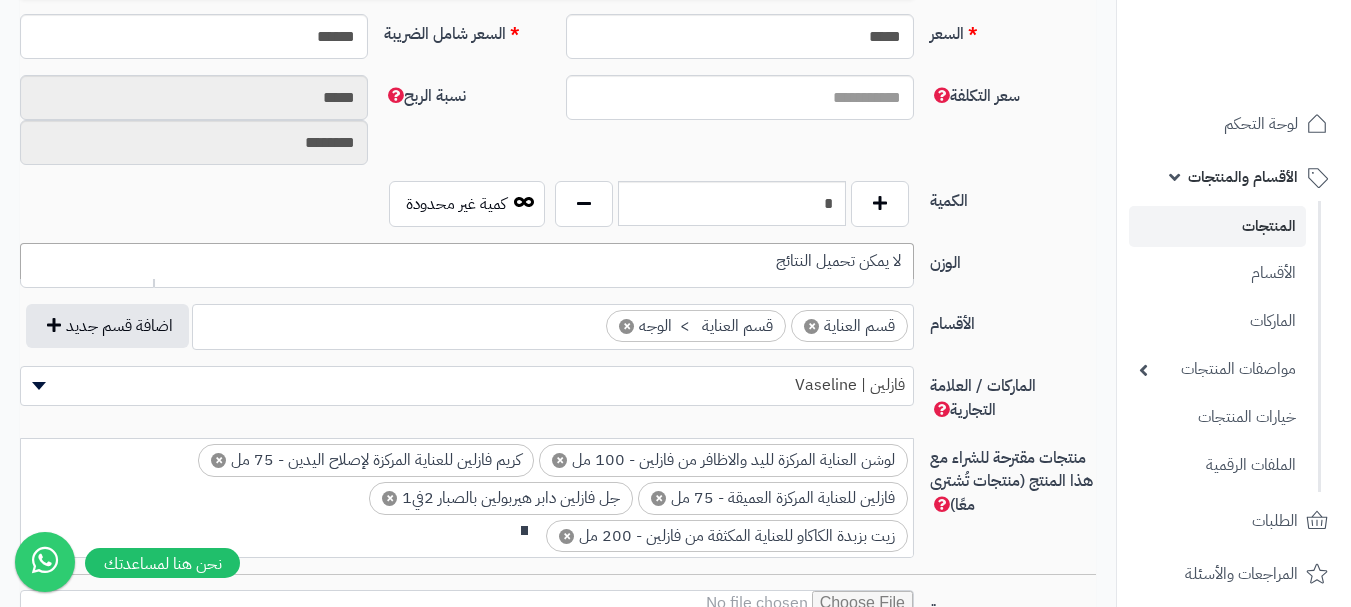 scroll, scrollTop: 0, scrollLeft: 0, axis: both 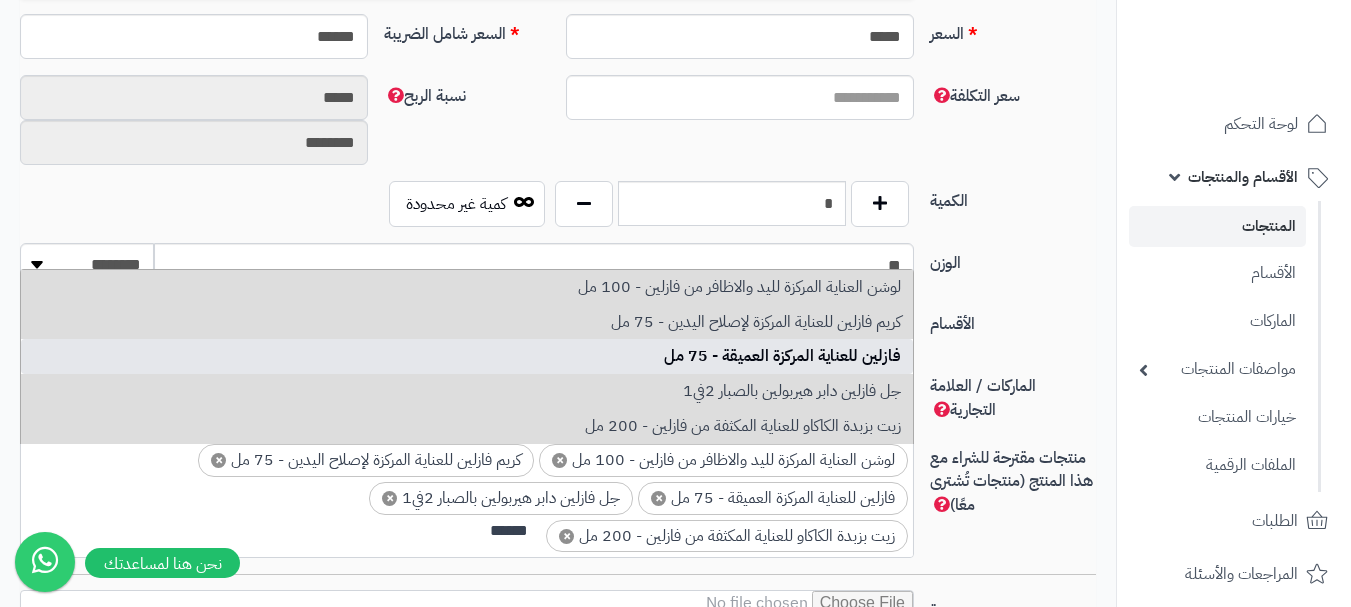 type on "******" 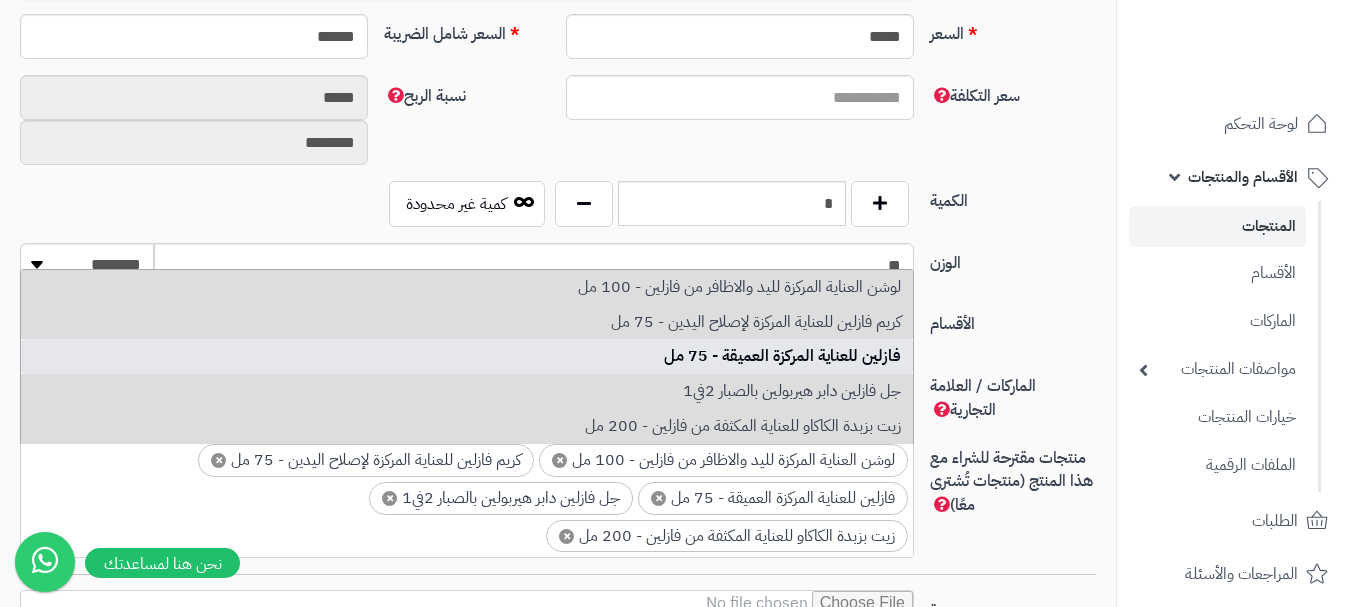 click on "لوحة التحكم
الأقسام والمنتجات
المنتجات
الأقسام
الماركات
مواصفات المنتجات
مواصفات المنتجات
أنواع المواصفات
خيارات المنتجات
الملفات الرقمية
الطلبات
المراجعات والأسئلة
طلبات الإرجاع
إشعارات التحويلات البنكية" at bounding box center (1233, 328) 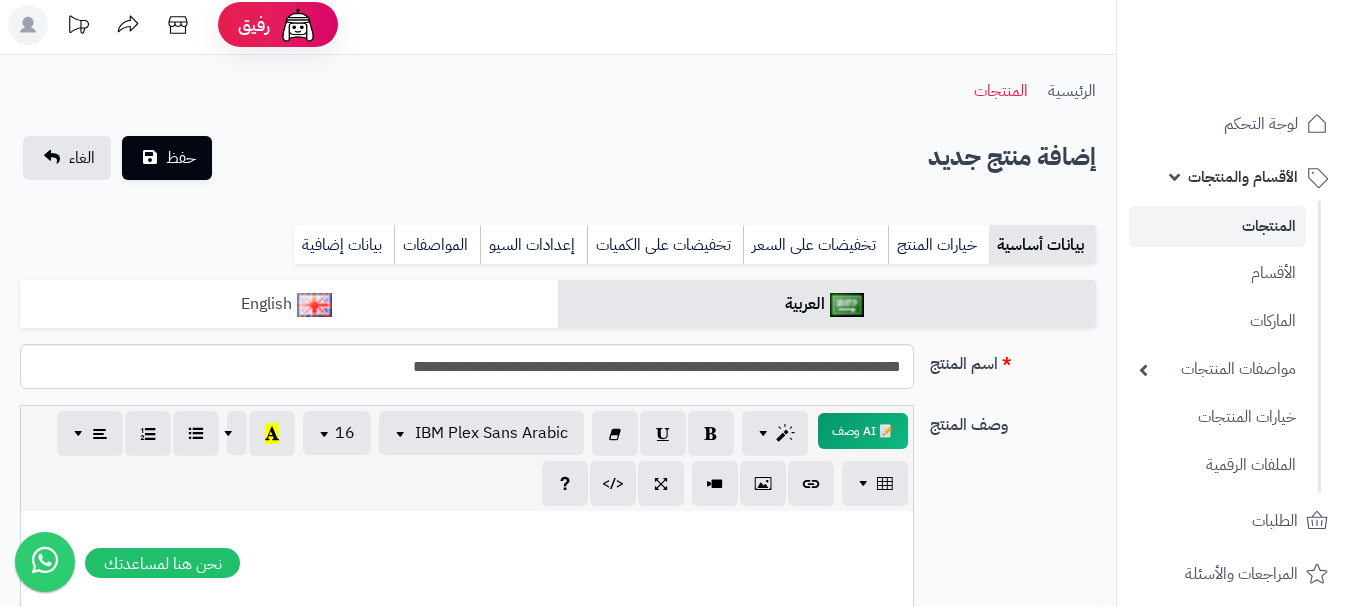 scroll, scrollTop: 0, scrollLeft: 0, axis: both 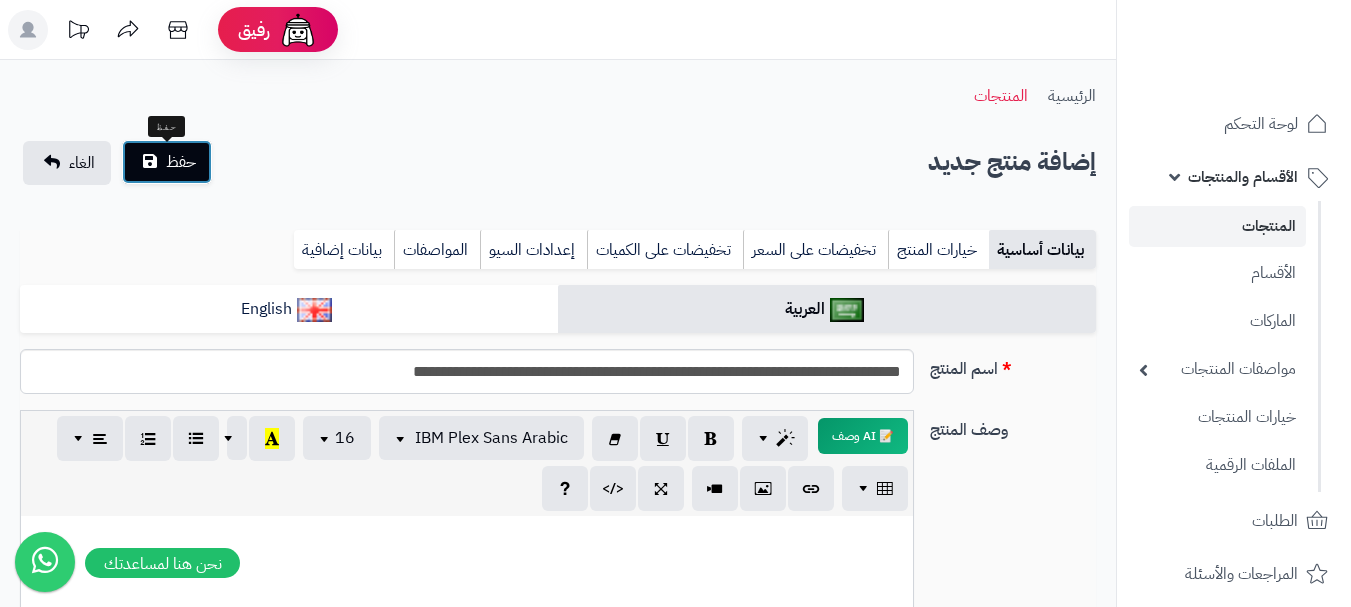 click on "حفظ" at bounding box center (167, 162) 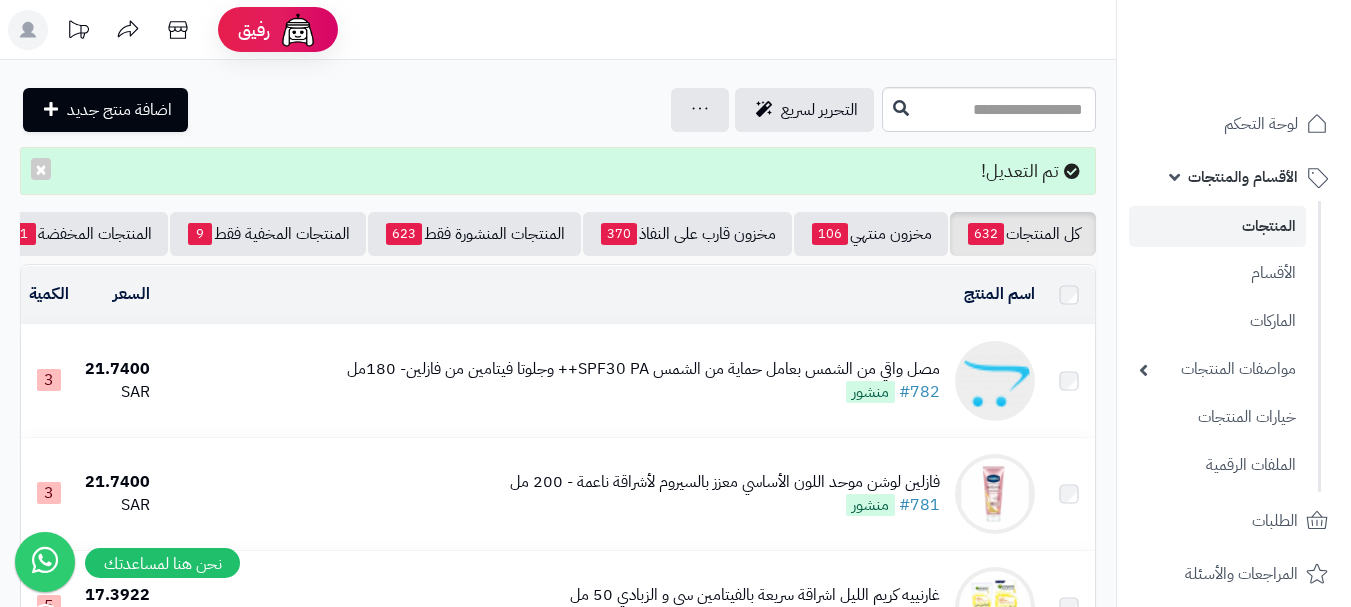 scroll, scrollTop: 0, scrollLeft: 0, axis: both 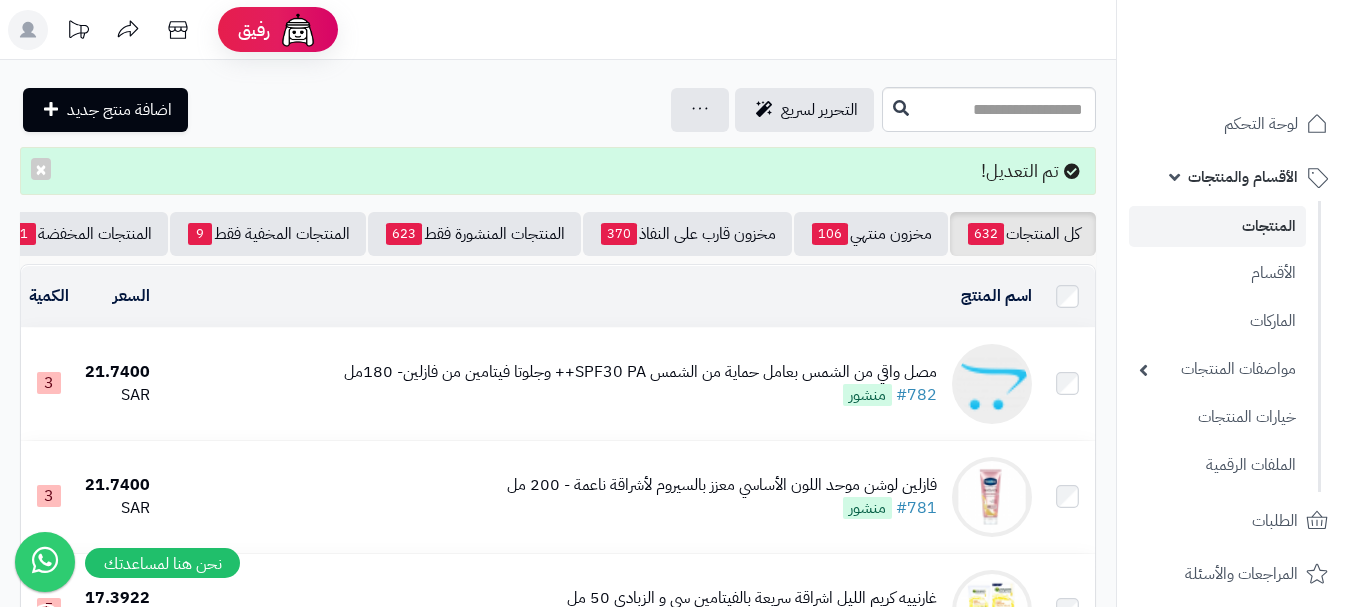 click on "مصل واقي من الشمس بعامل حماية من الشمس SPF30 PA++ وجلوتا فيتامين من فازلين- 180مل" at bounding box center (640, 372) 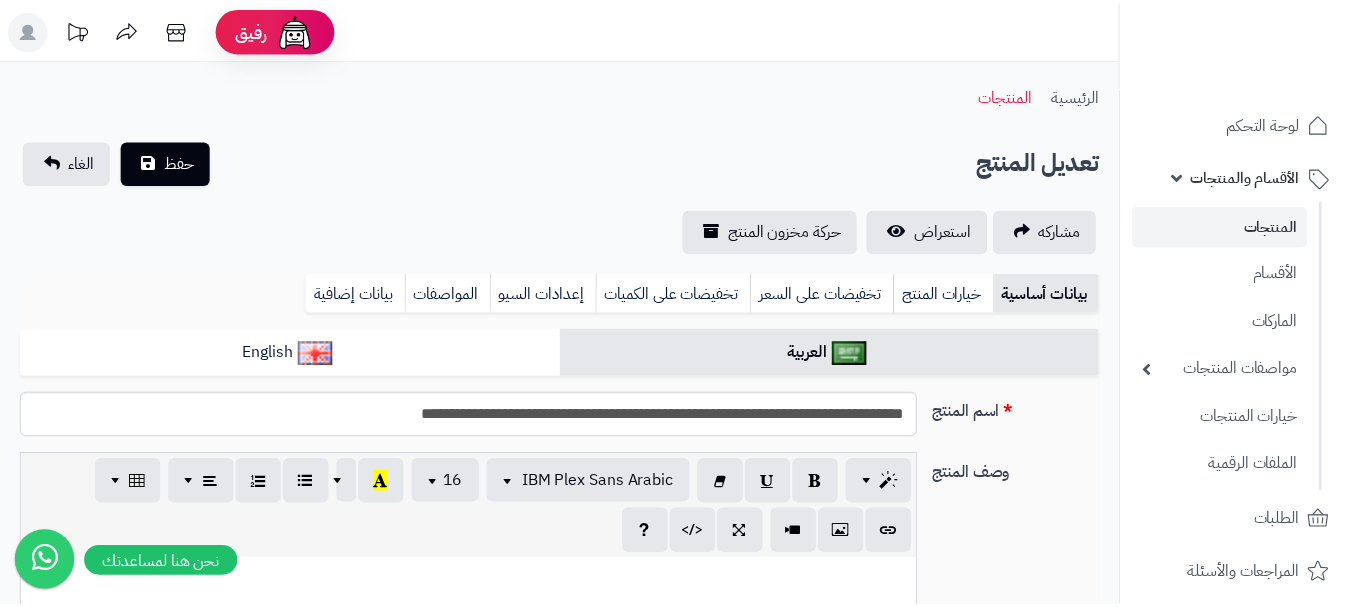 scroll, scrollTop: 558, scrollLeft: 0, axis: vertical 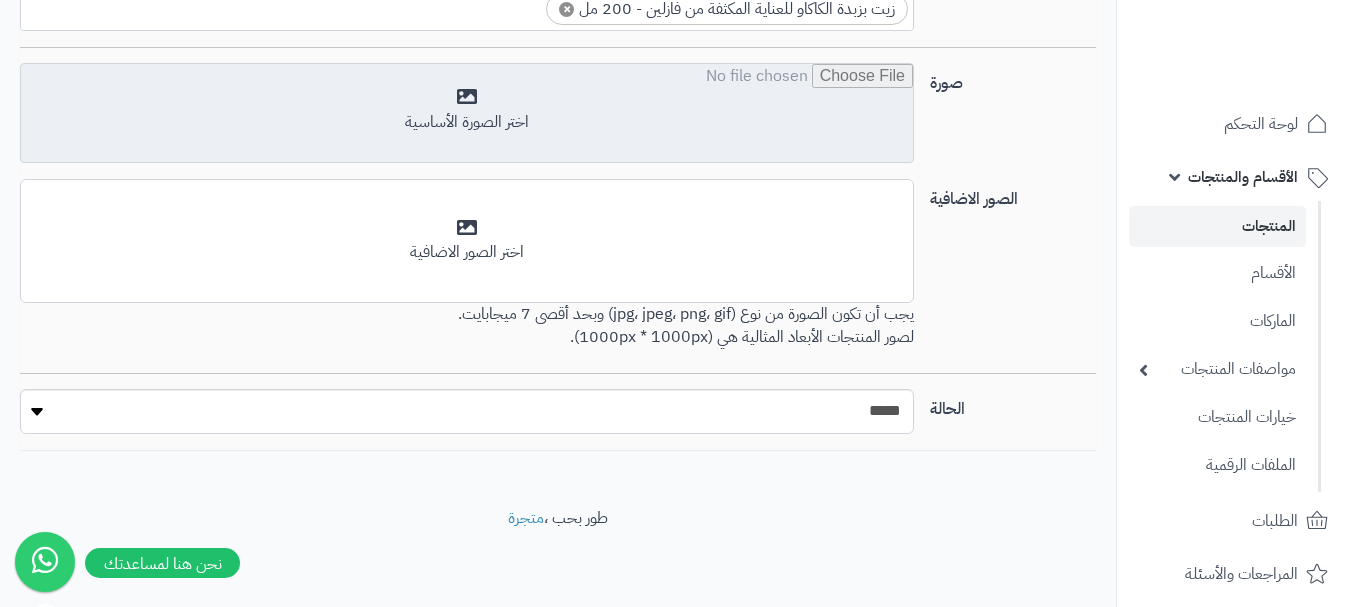 click at bounding box center (467, 114) 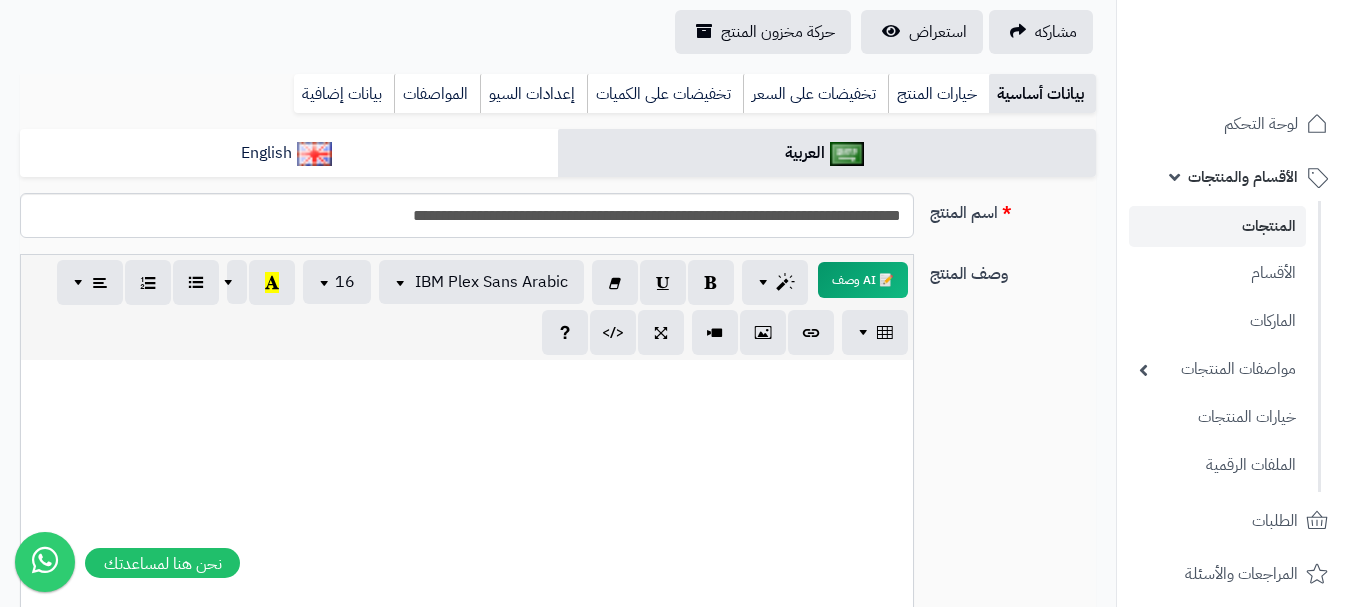 scroll, scrollTop: 77, scrollLeft: 0, axis: vertical 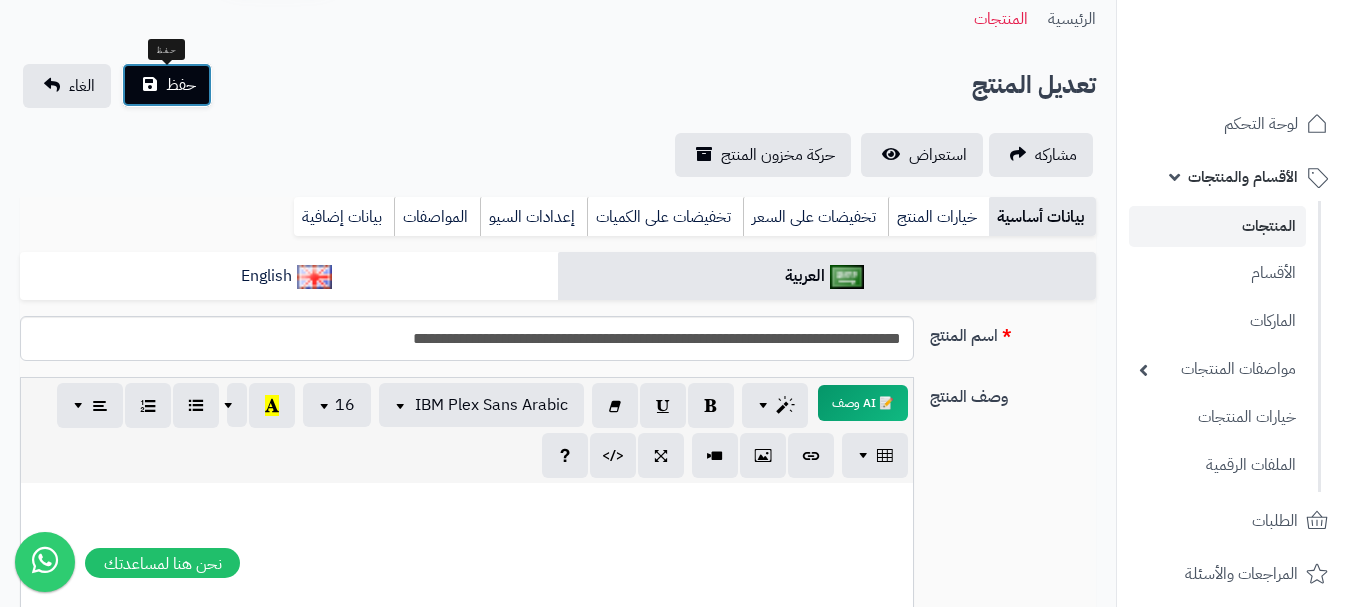 click on "حفظ" at bounding box center [181, 85] 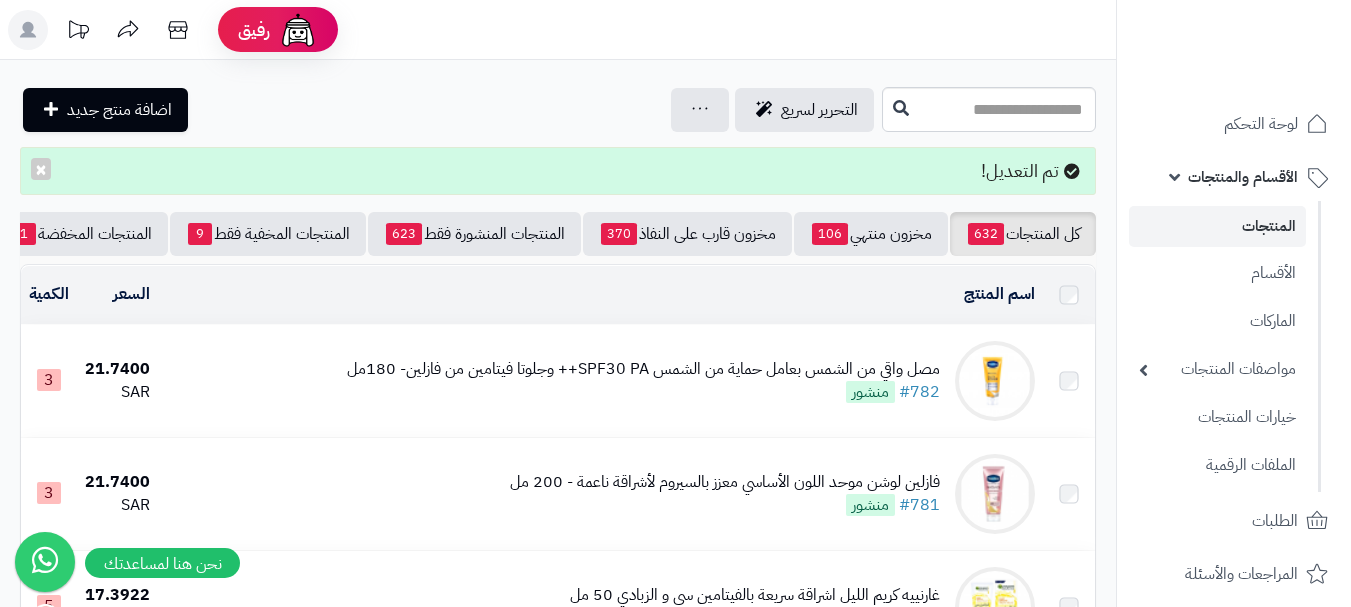 scroll, scrollTop: 0, scrollLeft: 0, axis: both 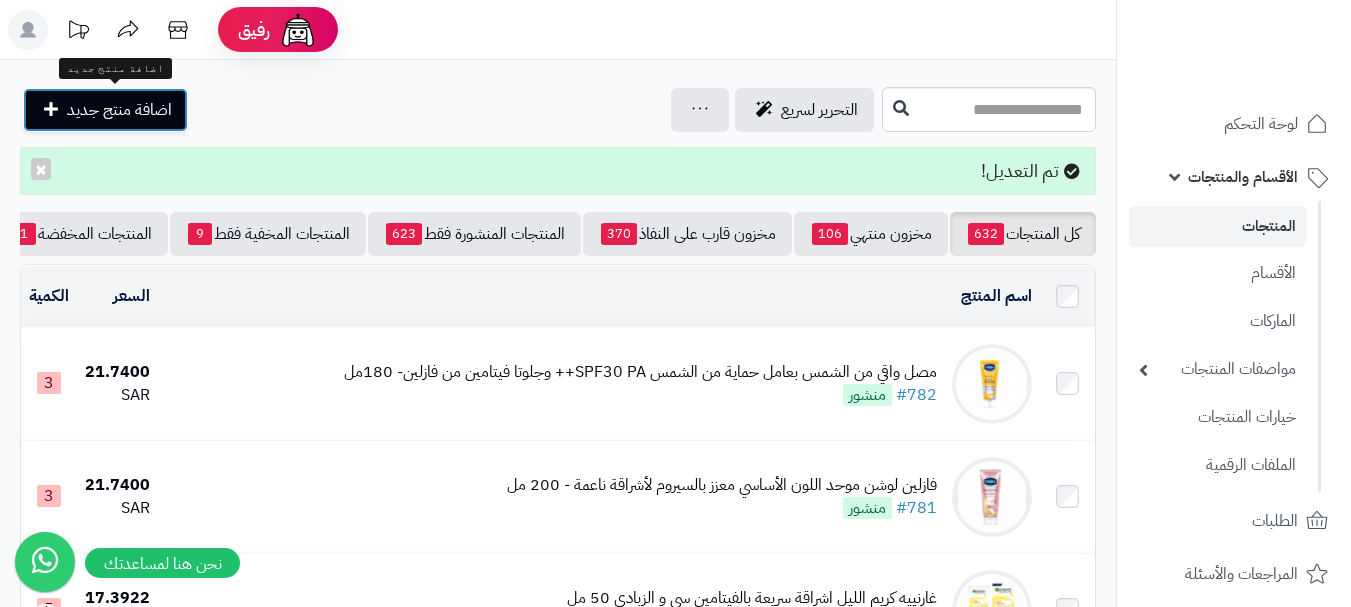 click on "اضافة منتج جديد" at bounding box center [119, 110] 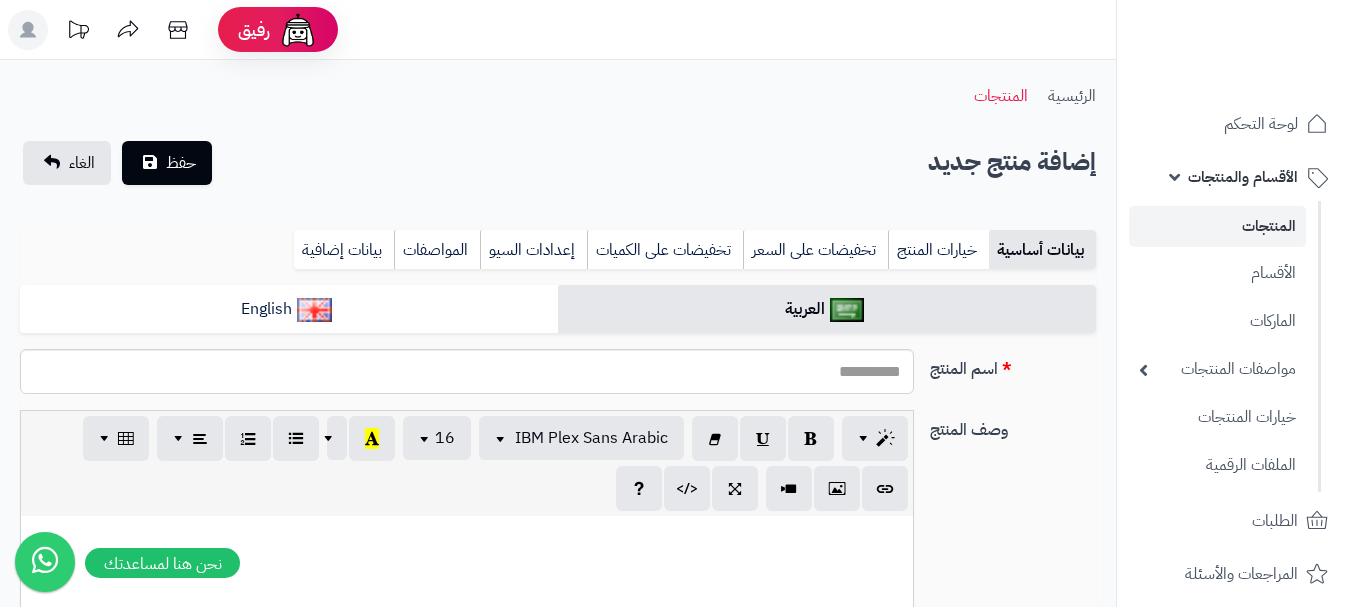 select 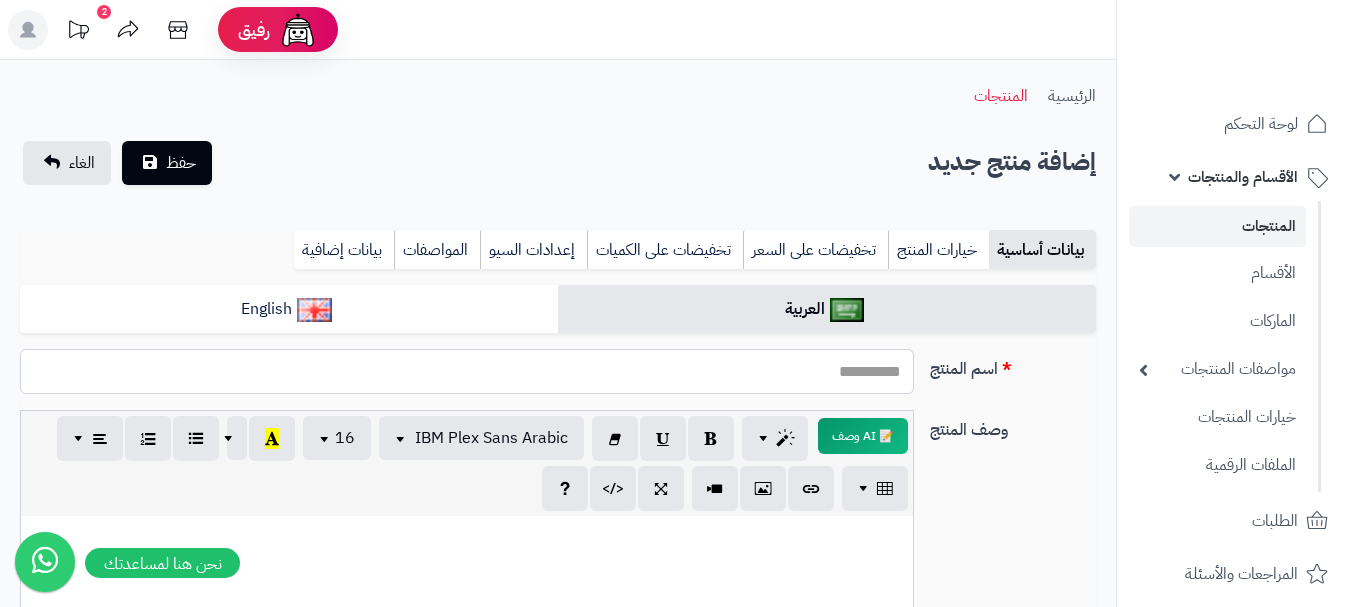paste on "**********" 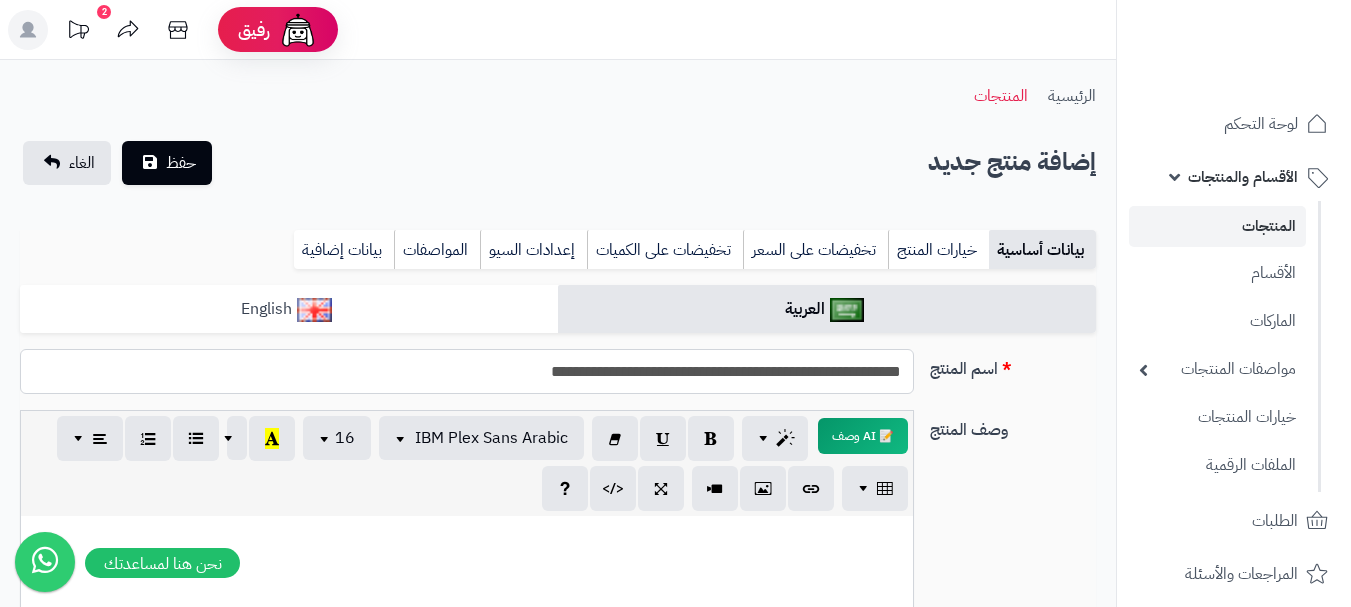 type on "**********" 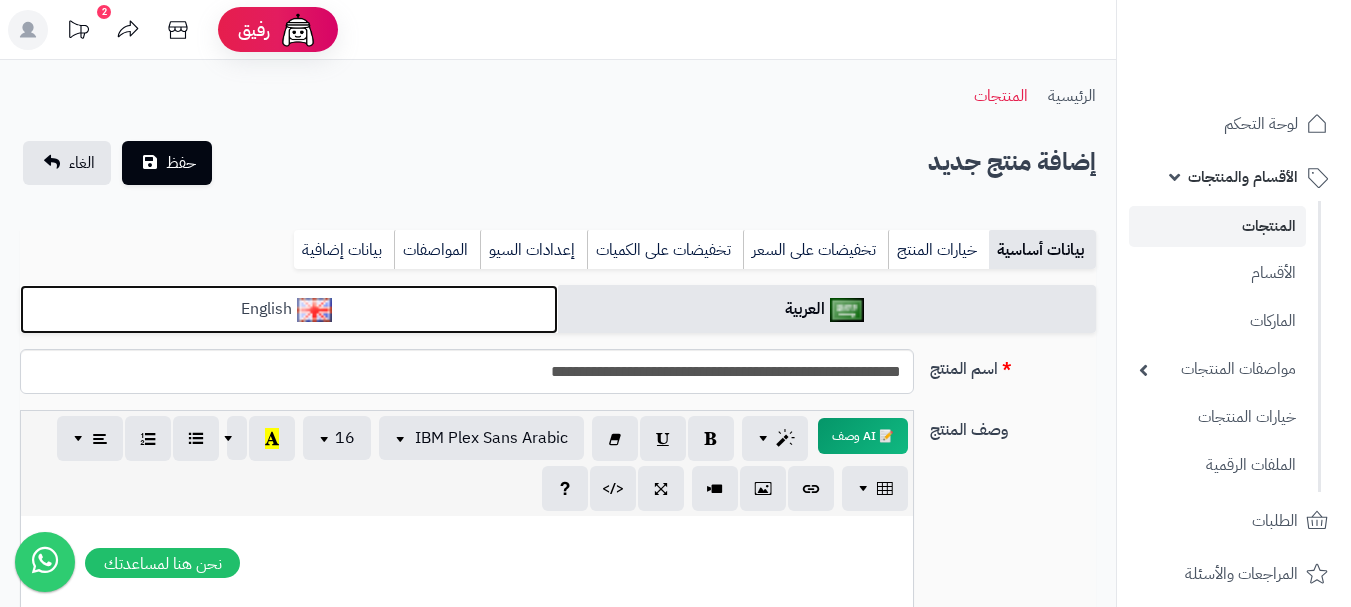 click on "English" at bounding box center (289, 309) 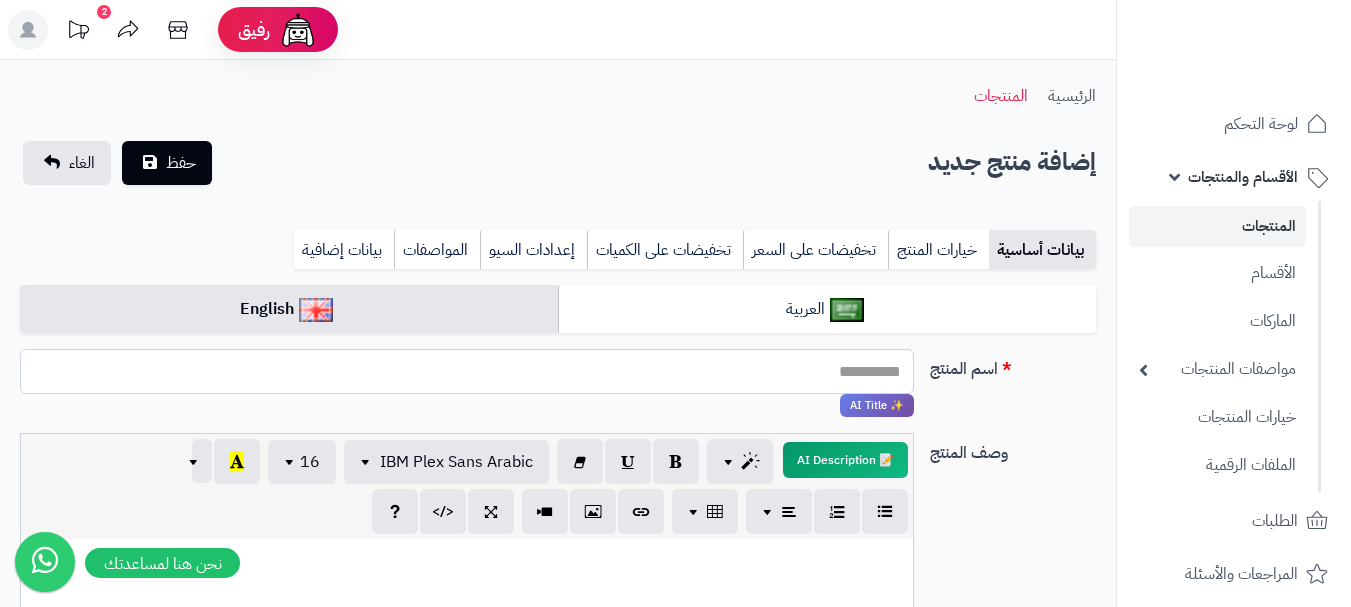 paste on "**********" 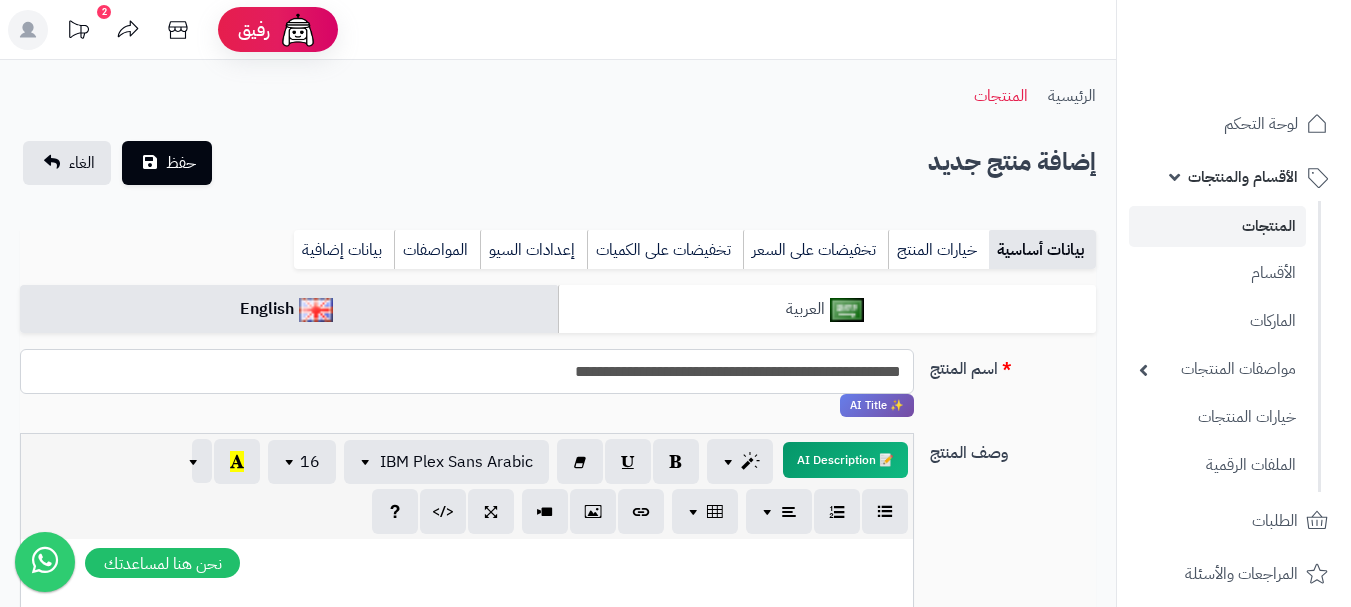 type on "**********" 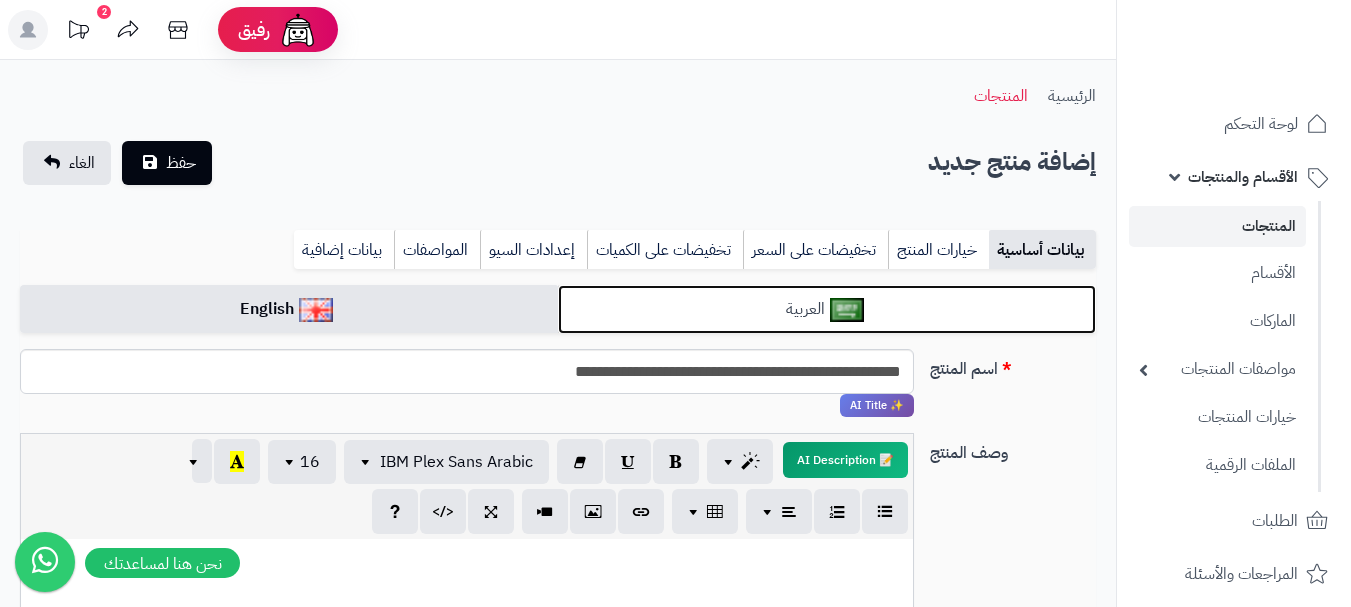 click on "العربية" at bounding box center (827, 309) 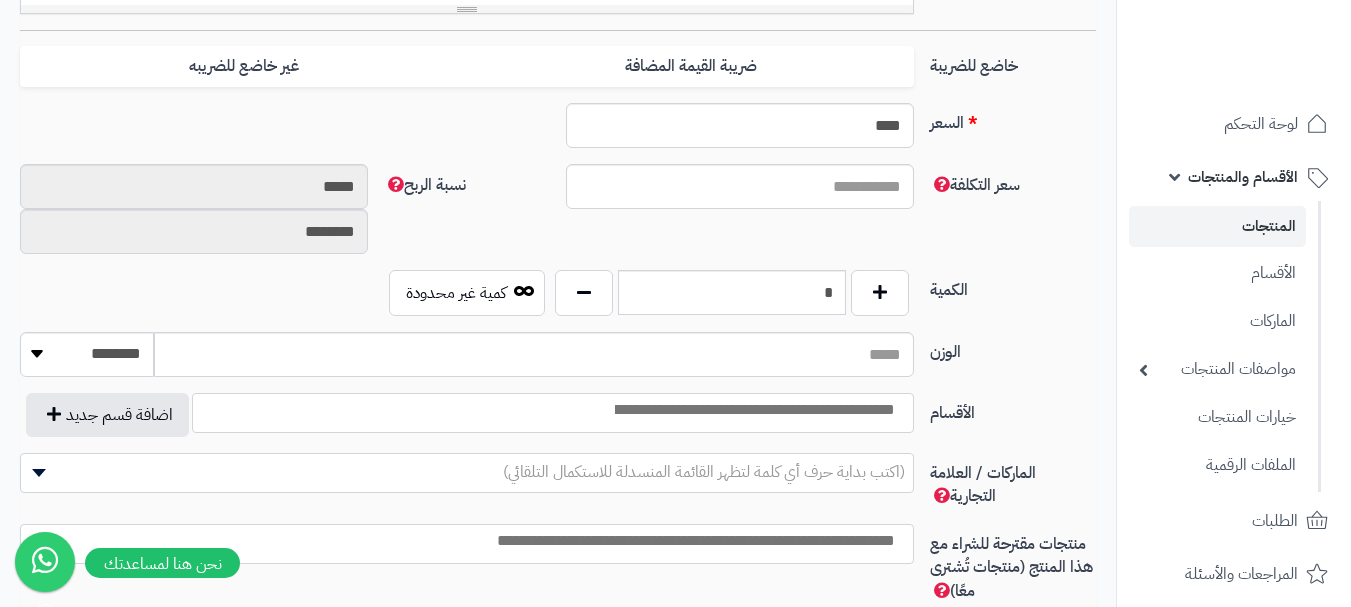 scroll, scrollTop: 700, scrollLeft: 0, axis: vertical 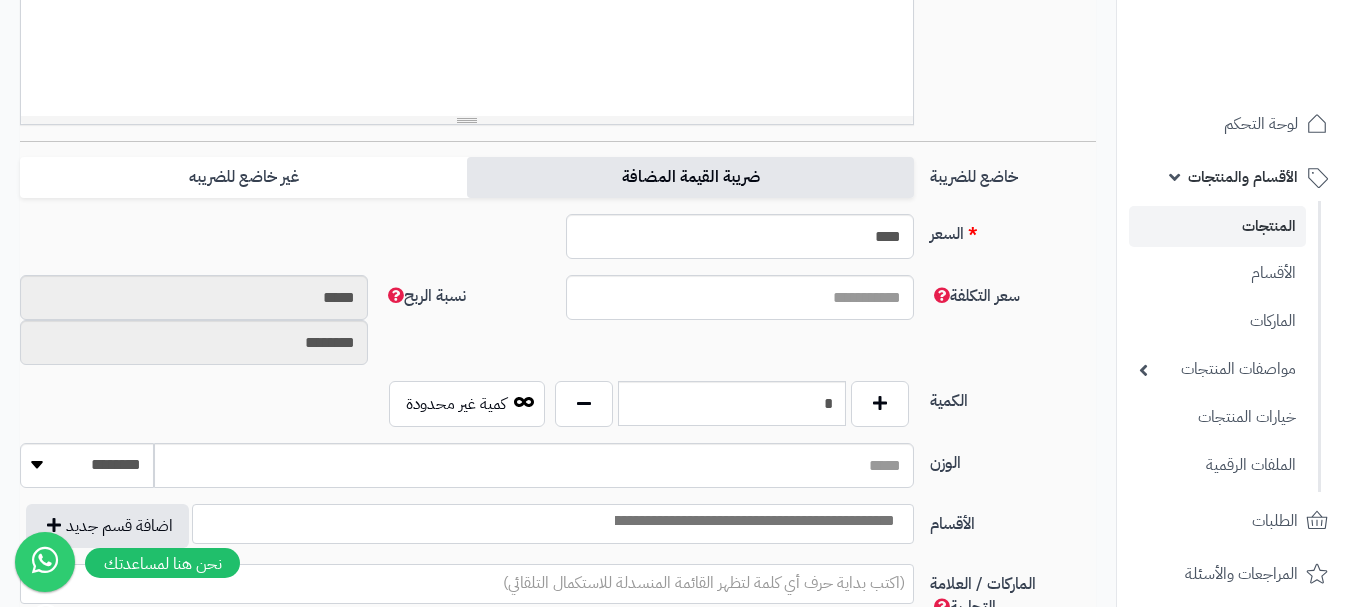 click on "ضريبة القيمة المضافة" at bounding box center [690, 177] 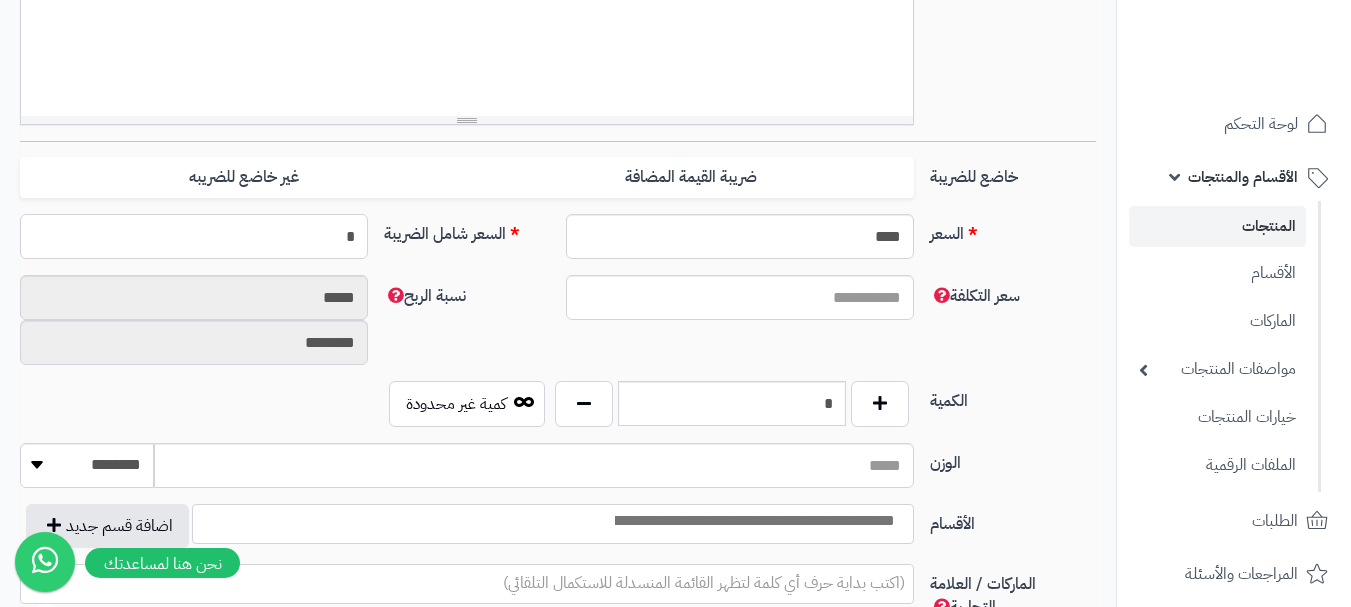 click on "*" at bounding box center [194, 236] 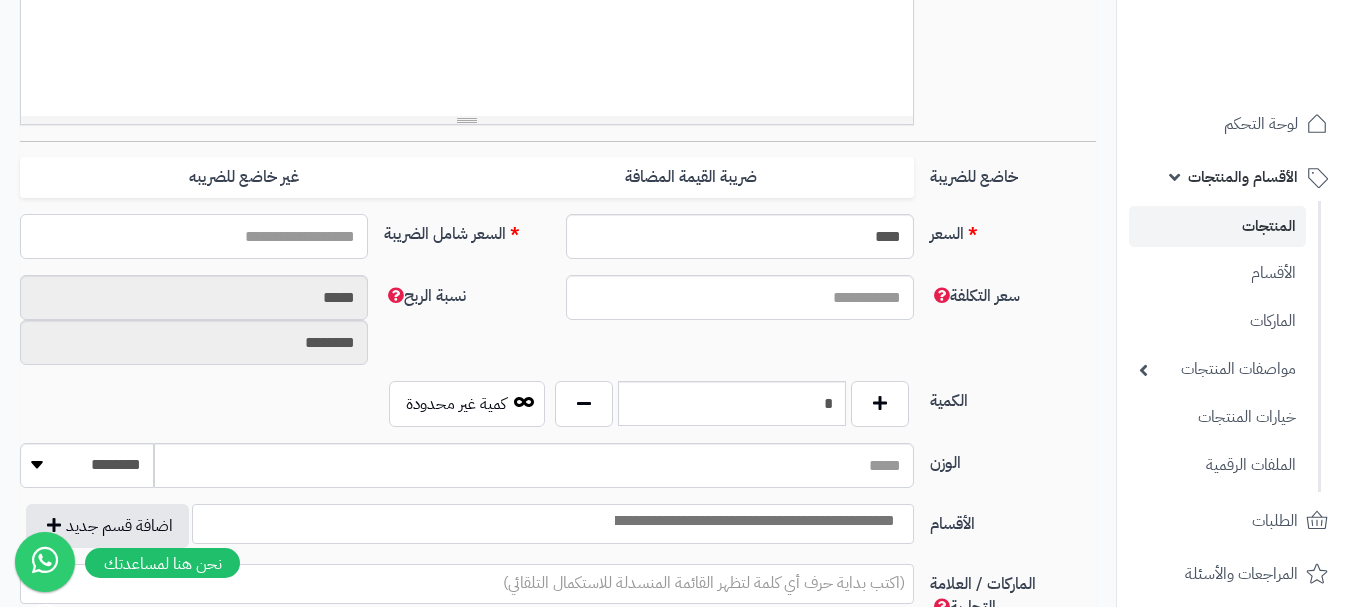 type on "*" 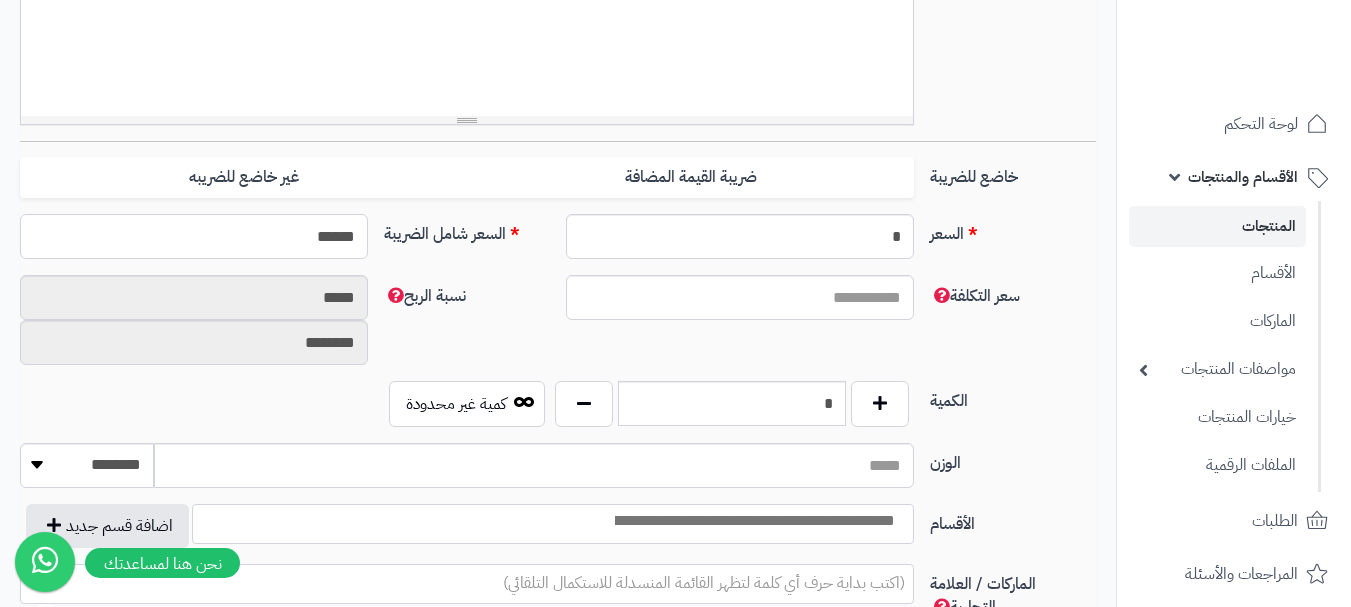 type on "******" 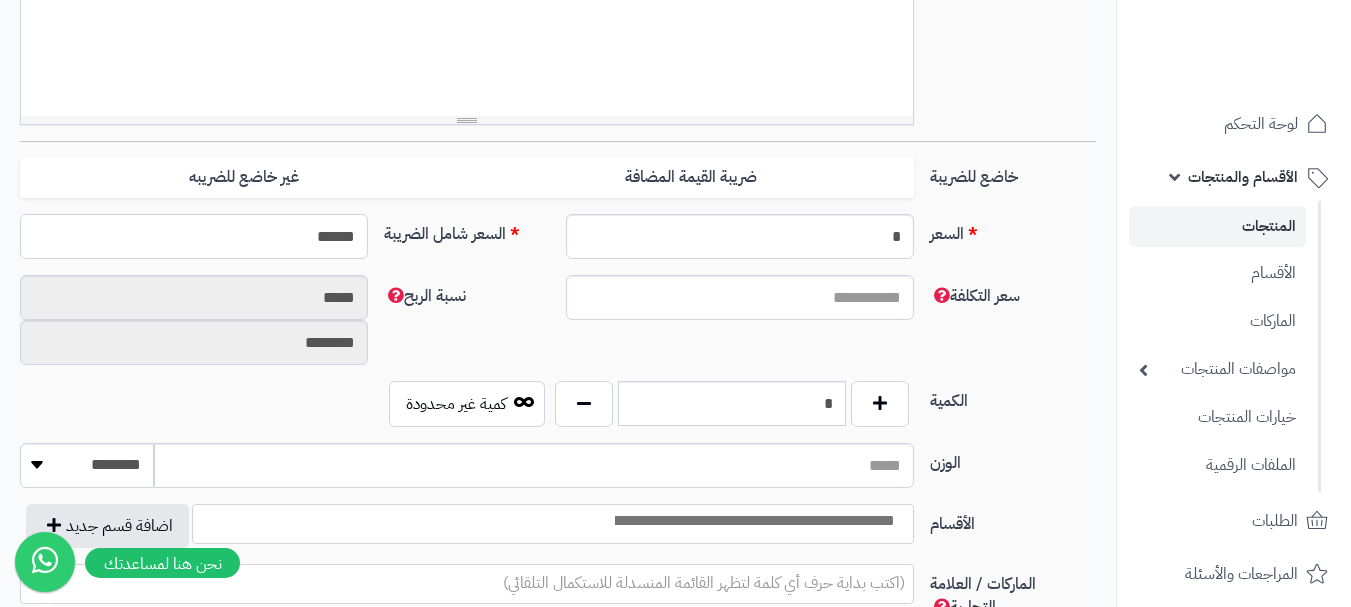 click on "حفظ" at bounding box center (167, -537) 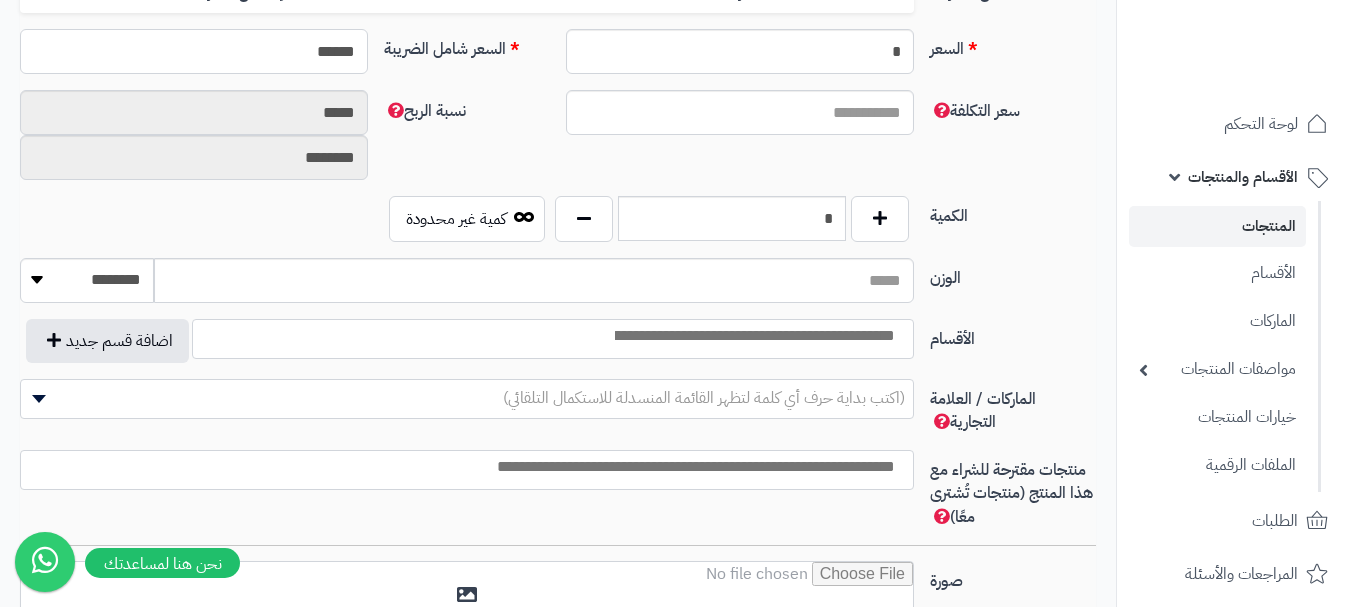 scroll, scrollTop: 700, scrollLeft: 0, axis: vertical 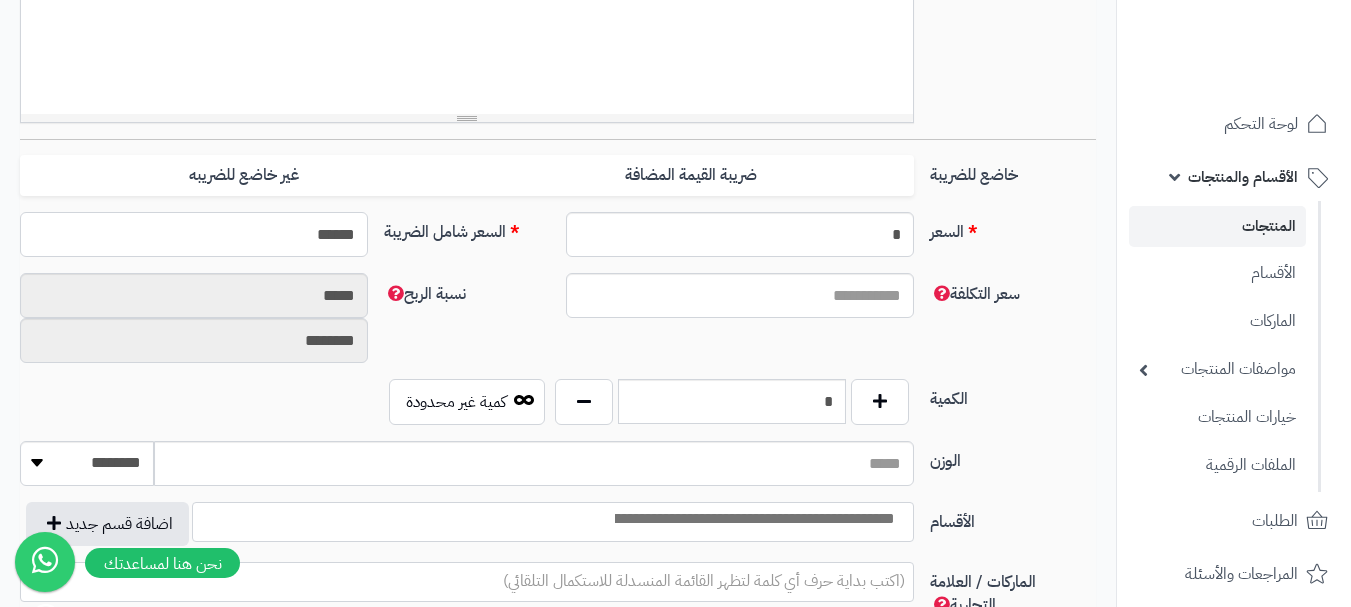 type on "*****" 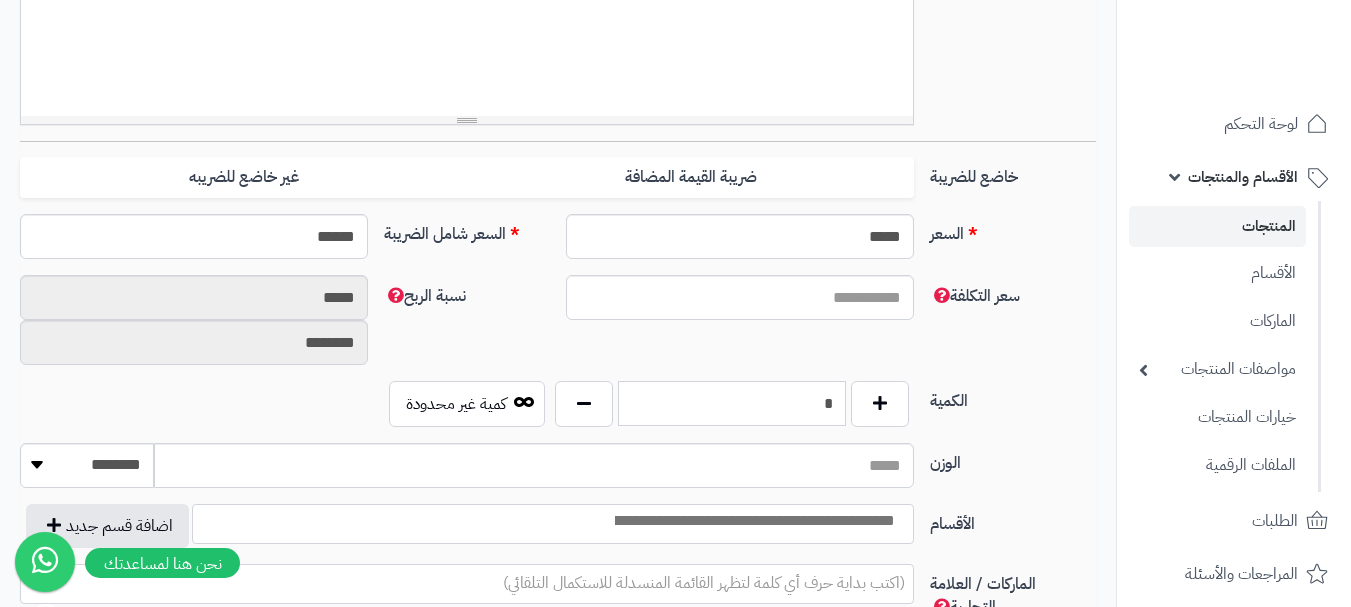 click on "*" at bounding box center (732, 403) 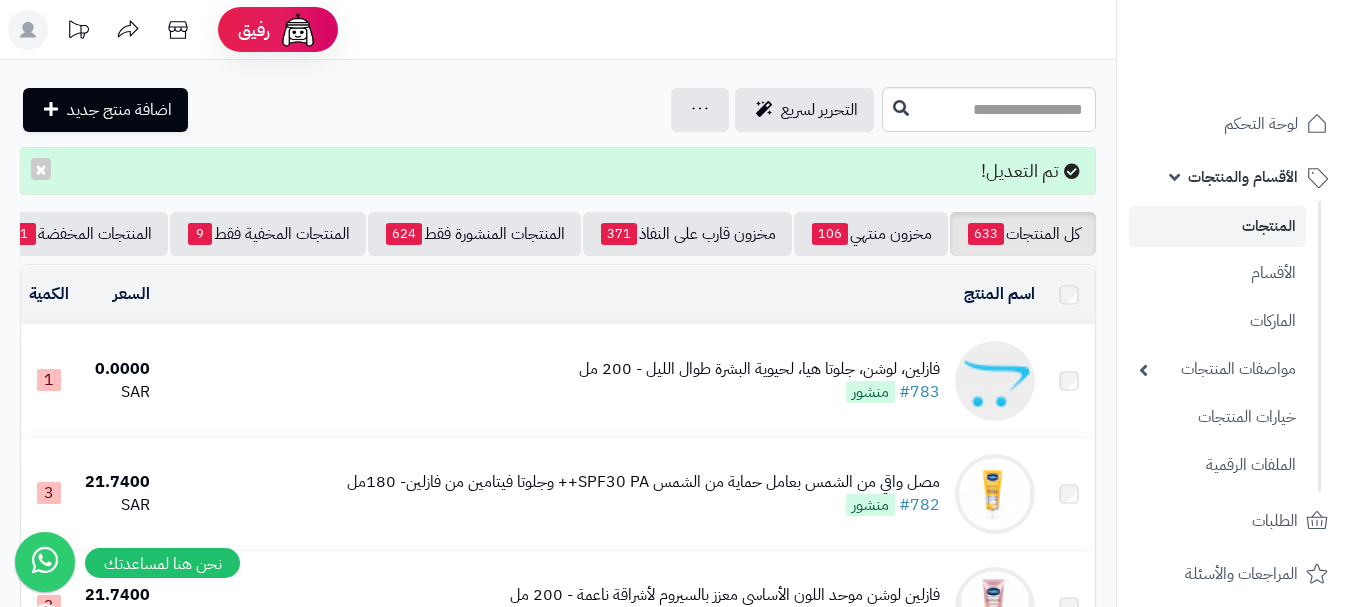 scroll, scrollTop: 0, scrollLeft: 0, axis: both 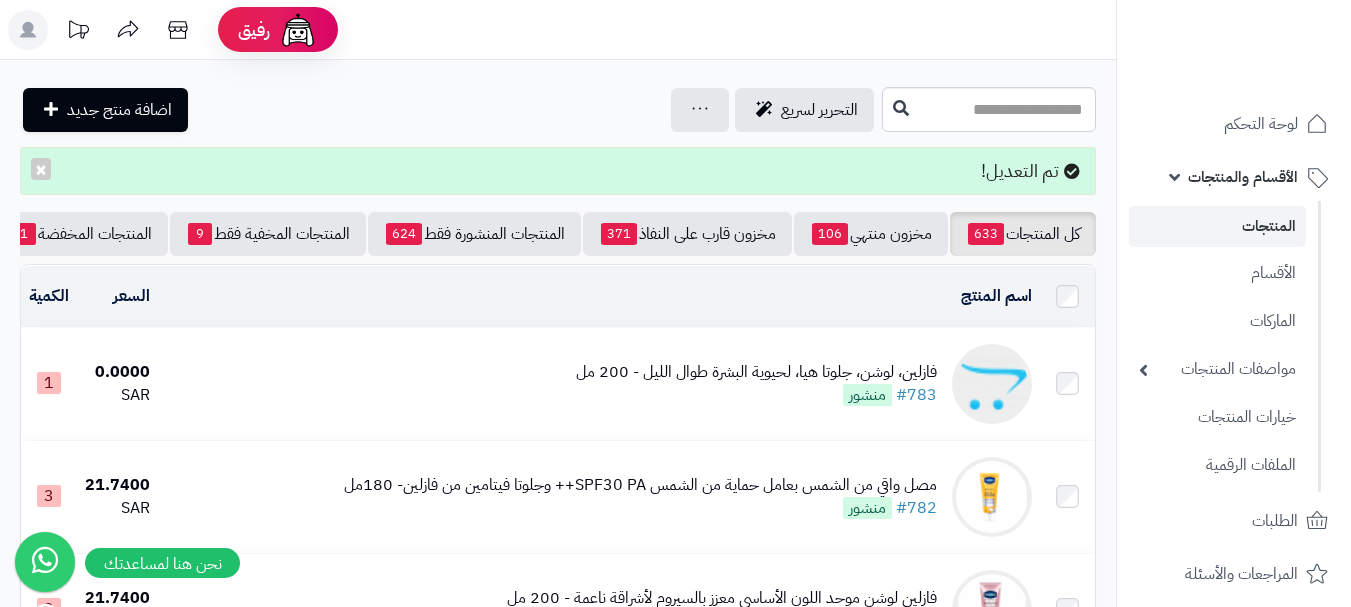 click on "فازلين، لوشن، جلوتا هيا، لحيوية البشرة طوال الليل - 200 مل" at bounding box center (756, 372) 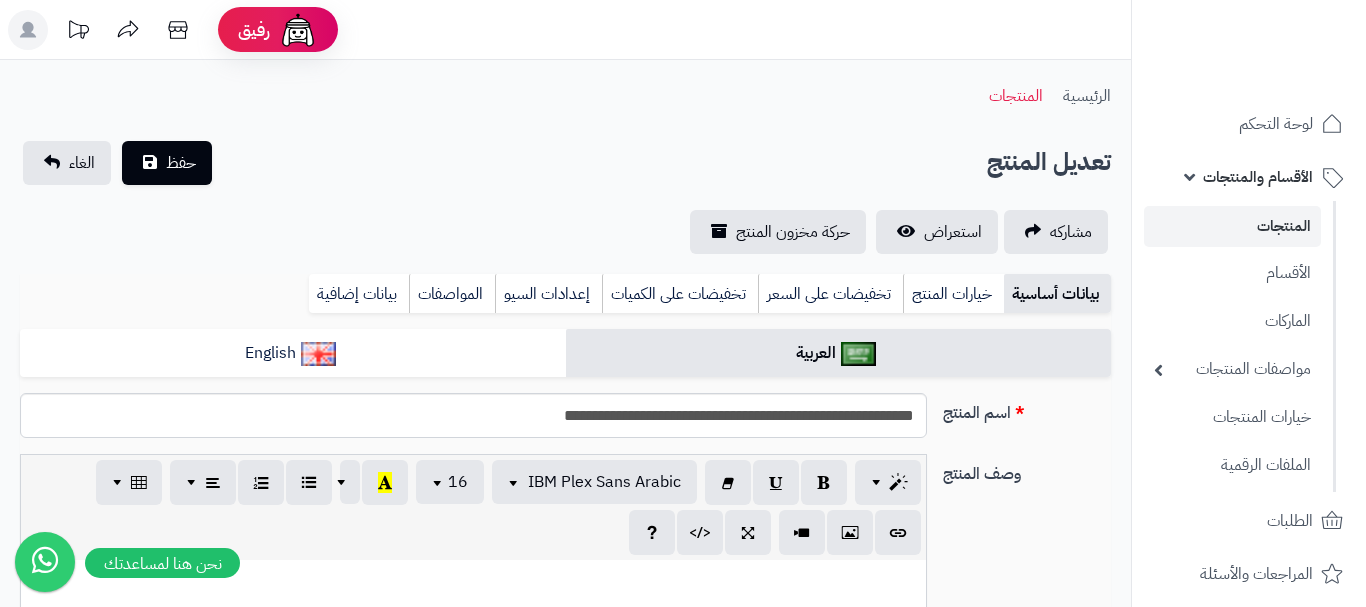 select 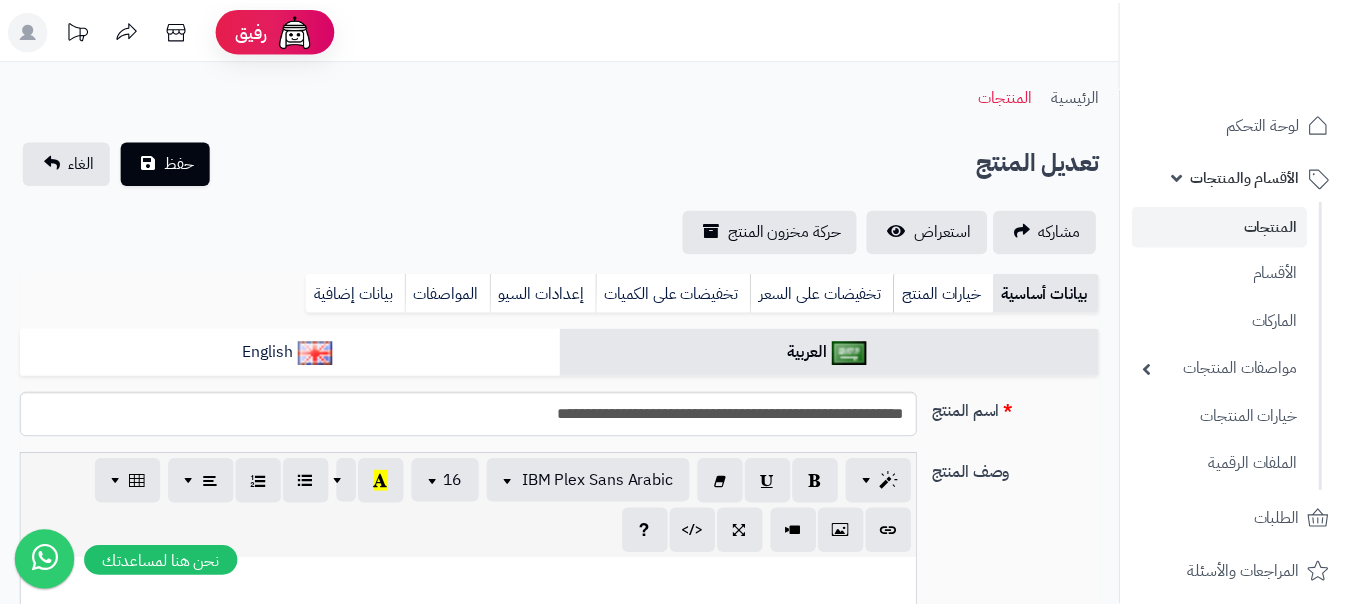 scroll, scrollTop: 0, scrollLeft: 0, axis: both 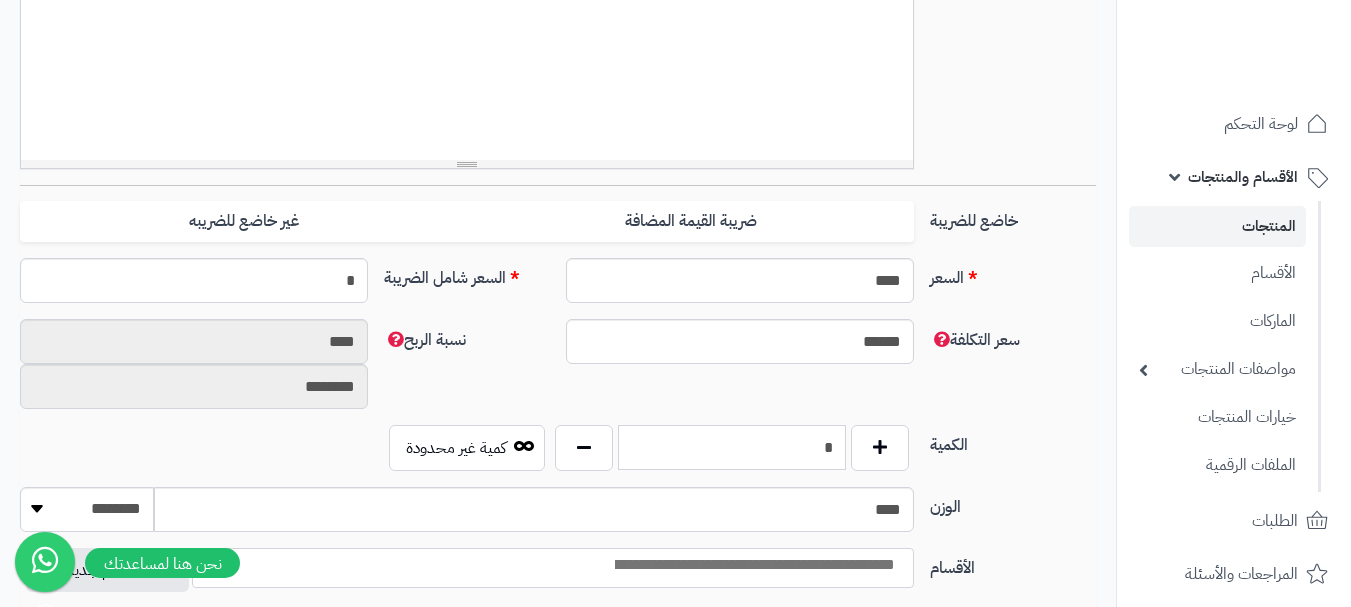 click on "*" at bounding box center (732, 447) 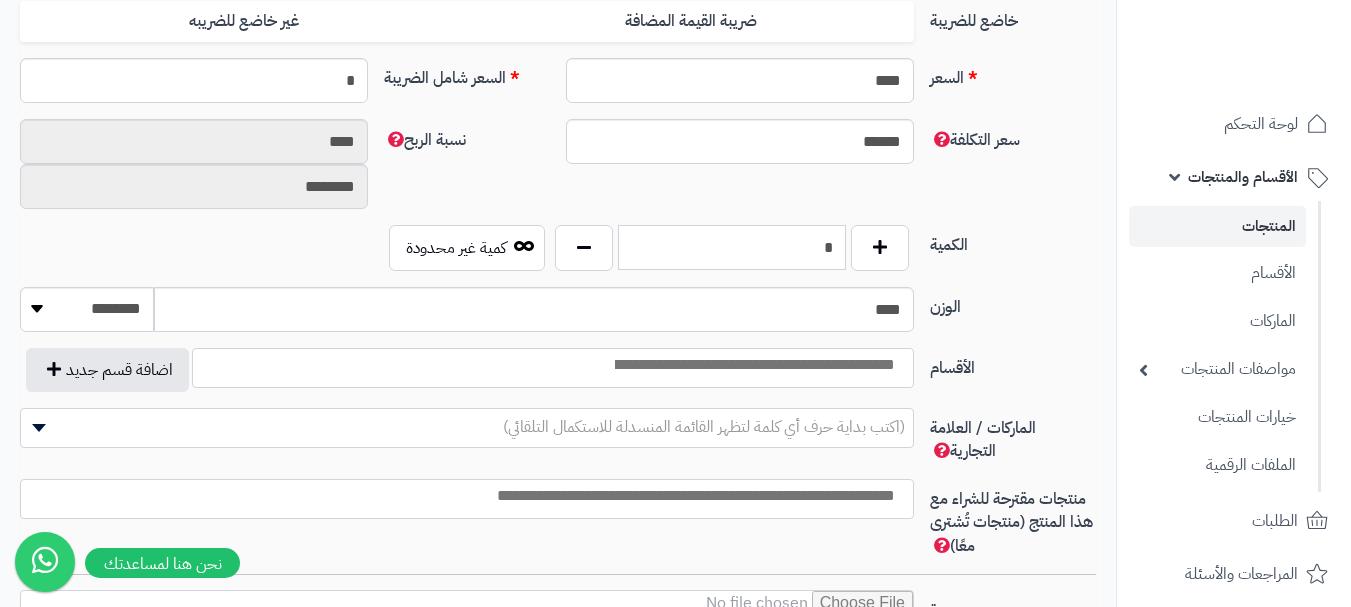 scroll, scrollTop: 1000, scrollLeft: 0, axis: vertical 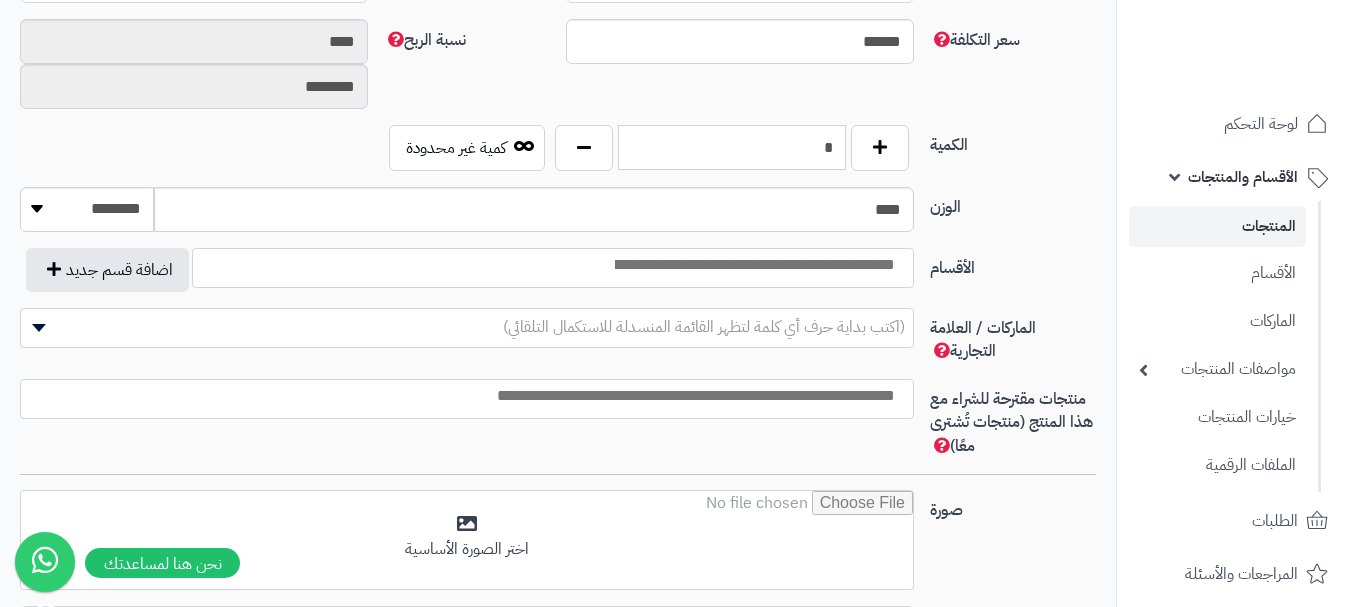 type on "*" 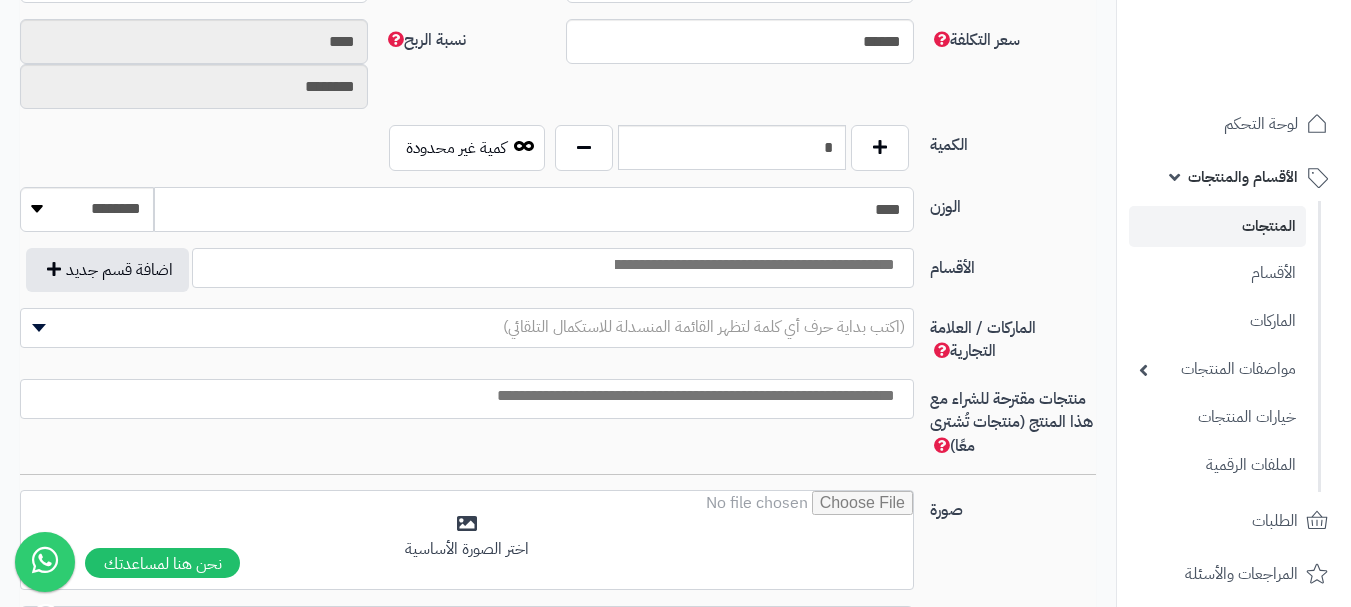 click on "****" at bounding box center (534, 209) 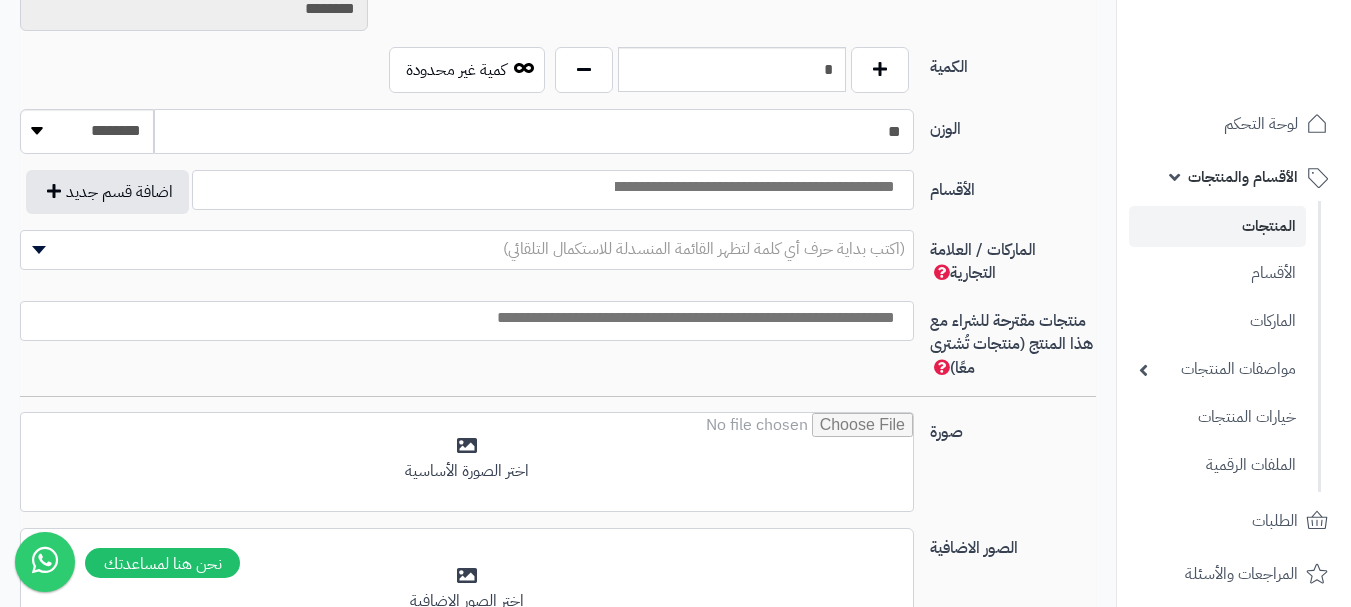 scroll, scrollTop: 1200, scrollLeft: 0, axis: vertical 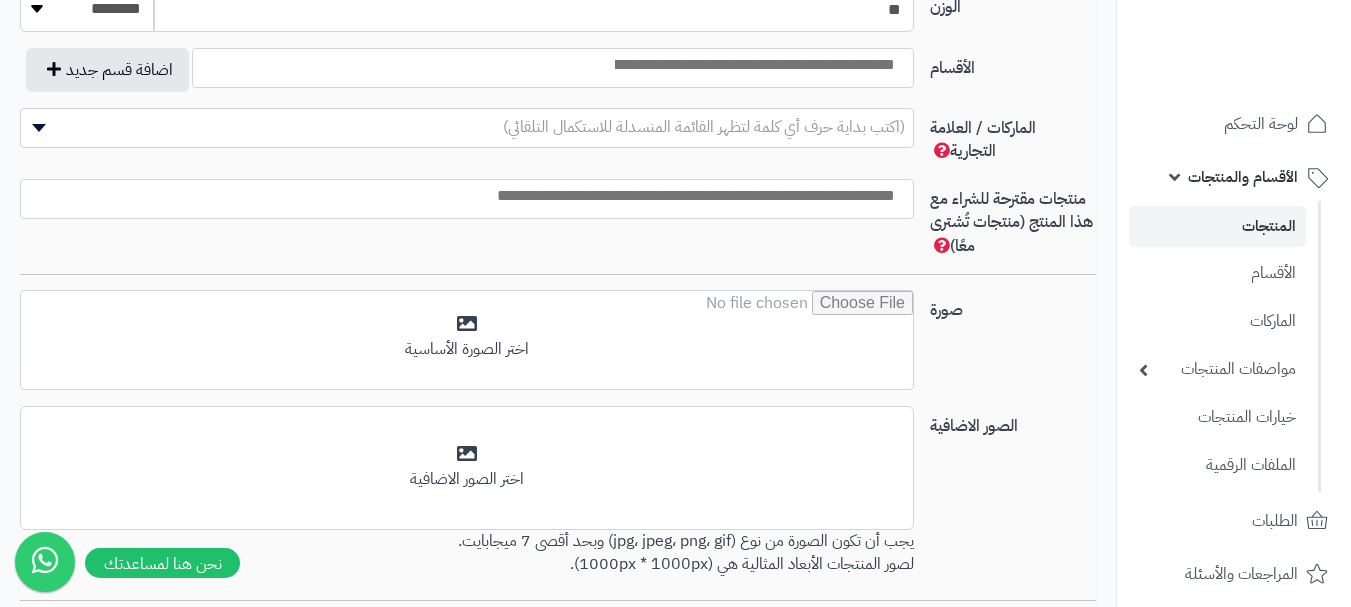 type on "**" 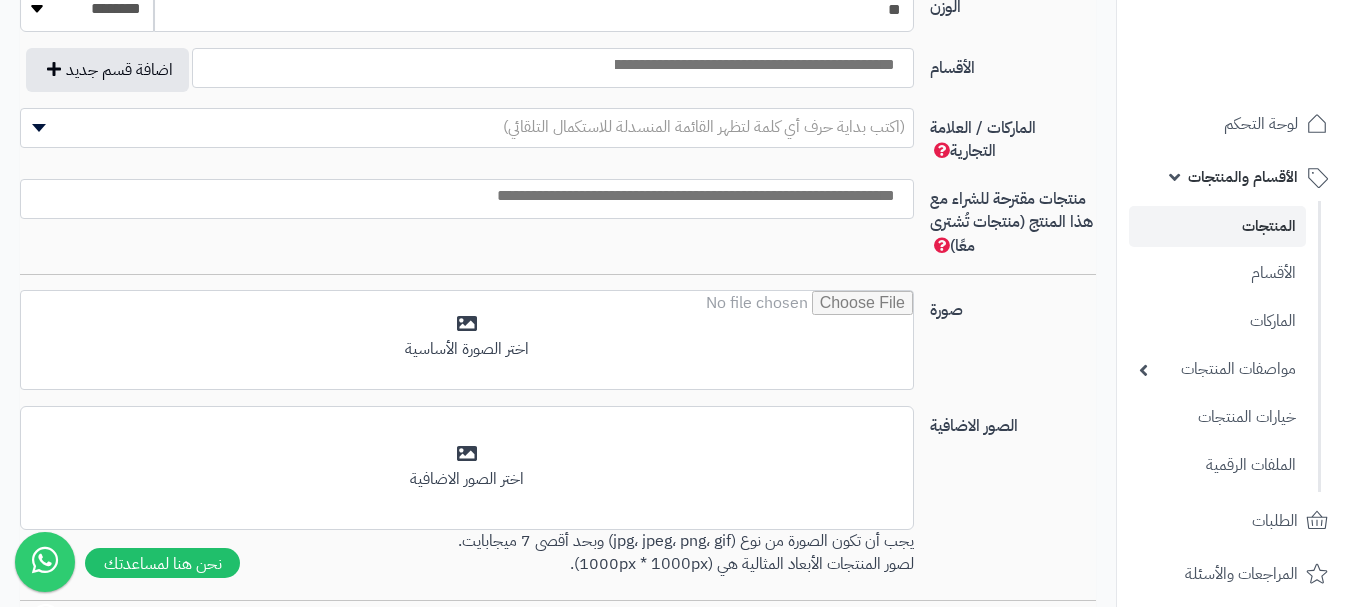 click at bounding box center (753, 65) 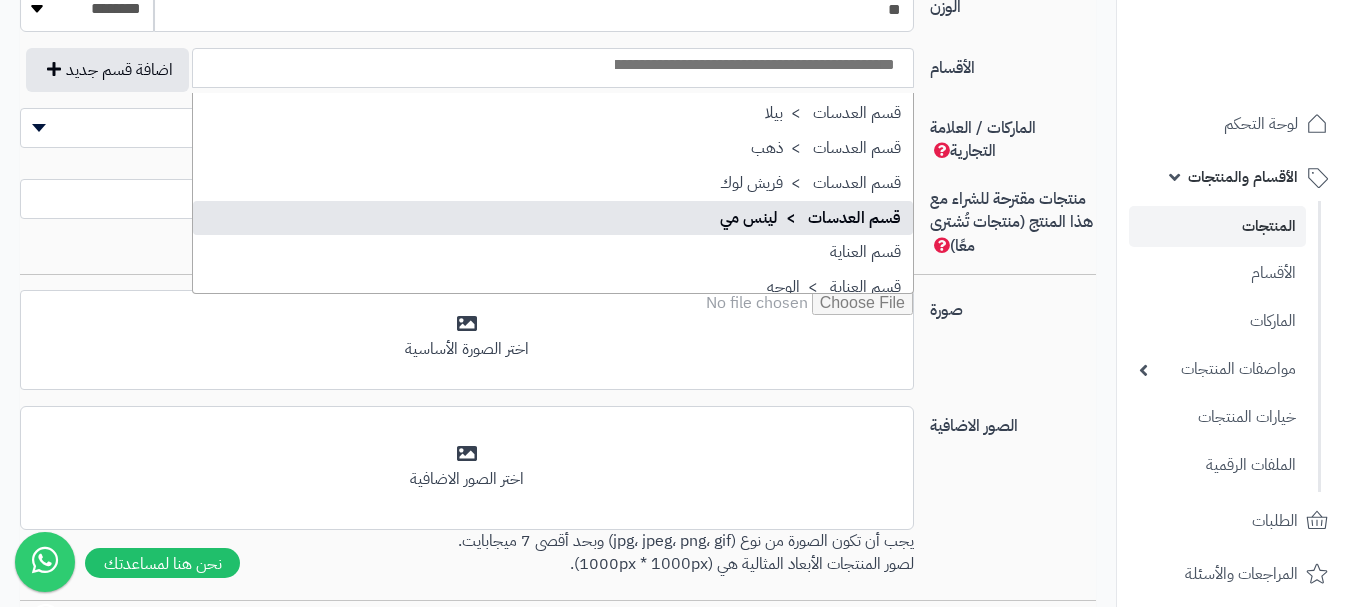 scroll, scrollTop: 1700, scrollLeft: 0, axis: vertical 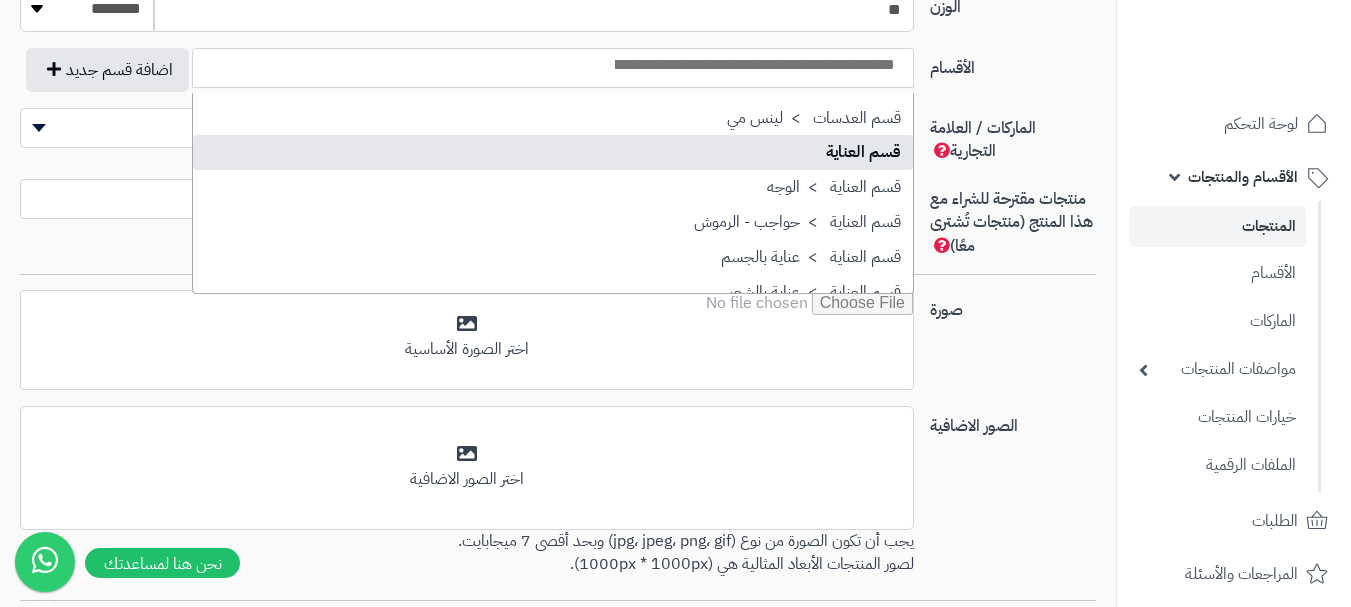 select on "**" 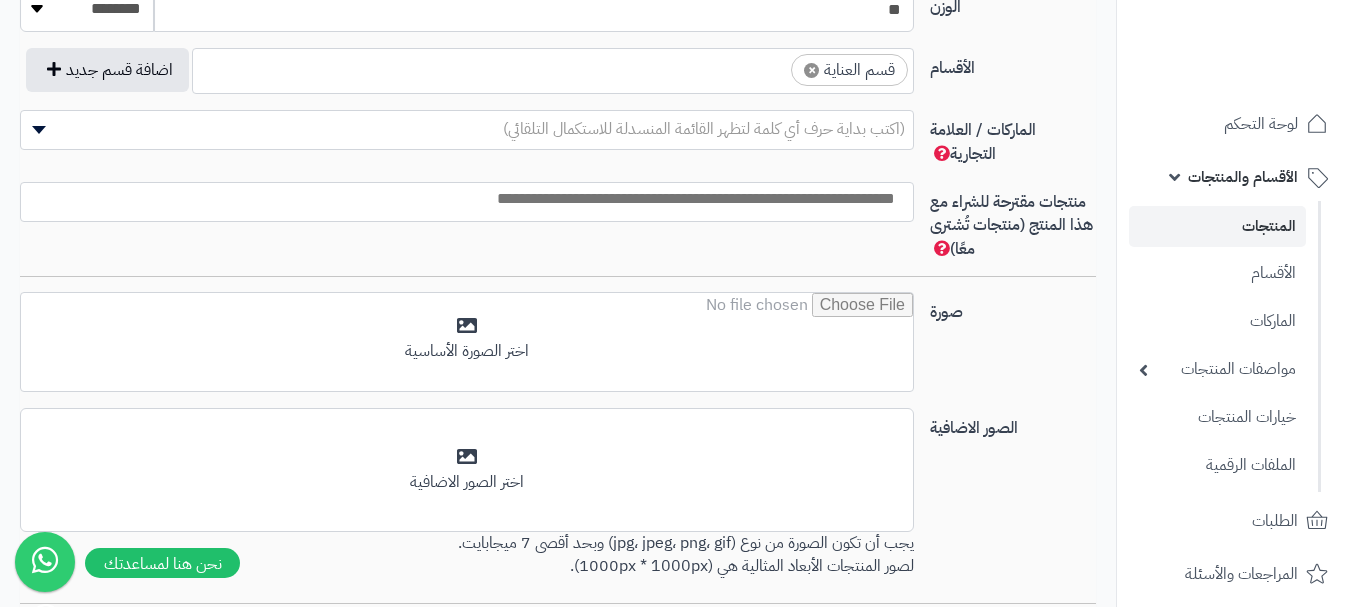 click at bounding box center [773, 65] 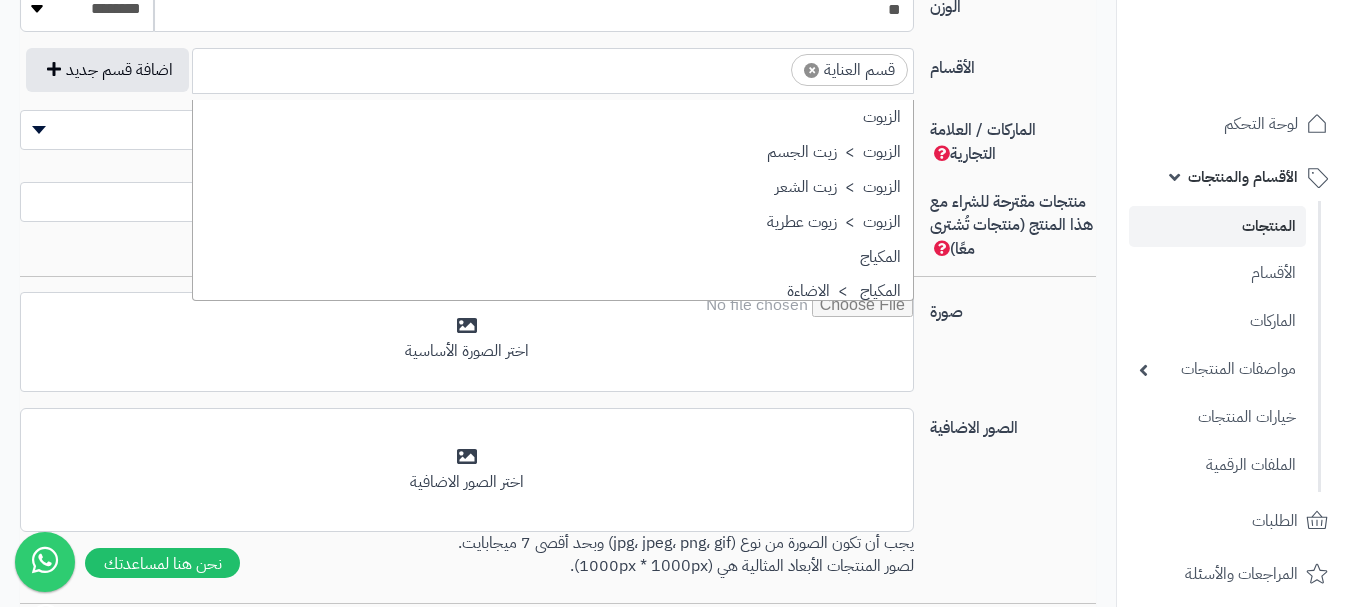 scroll, scrollTop: 1707, scrollLeft: 0, axis: vertical 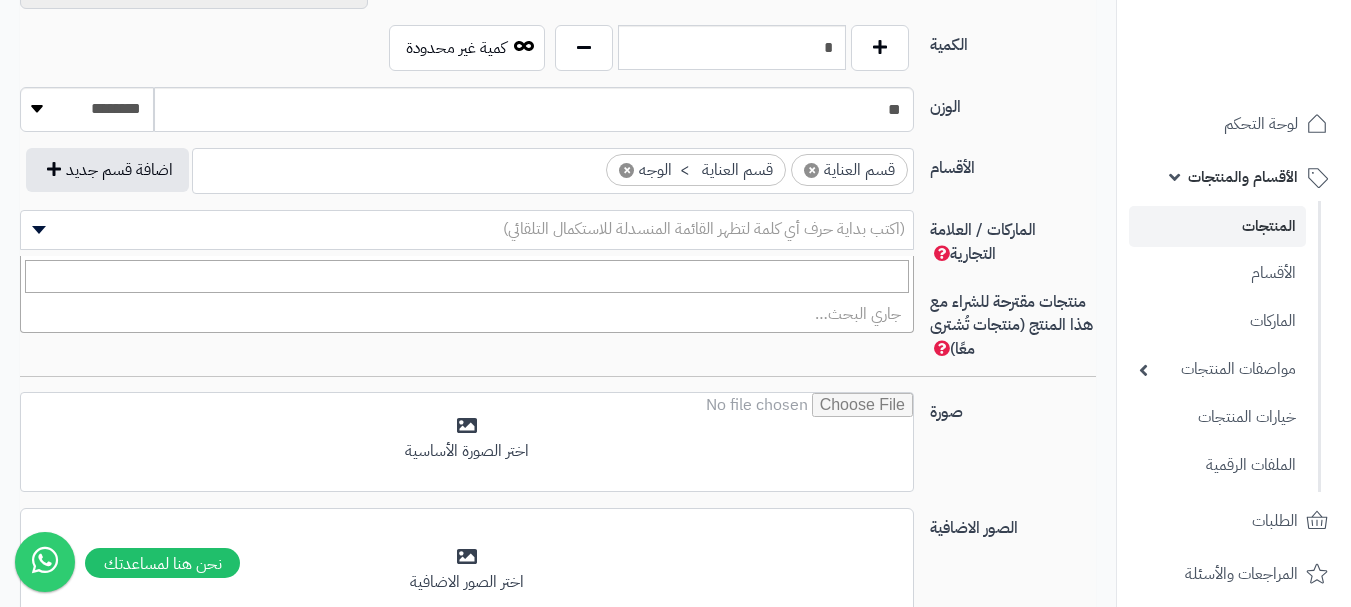 click on "(اكتب بداية حرف أي كلمة لتظهر القائمة المنسدلة للاستكمال التلقائي)" at bounding box center [704, 229] 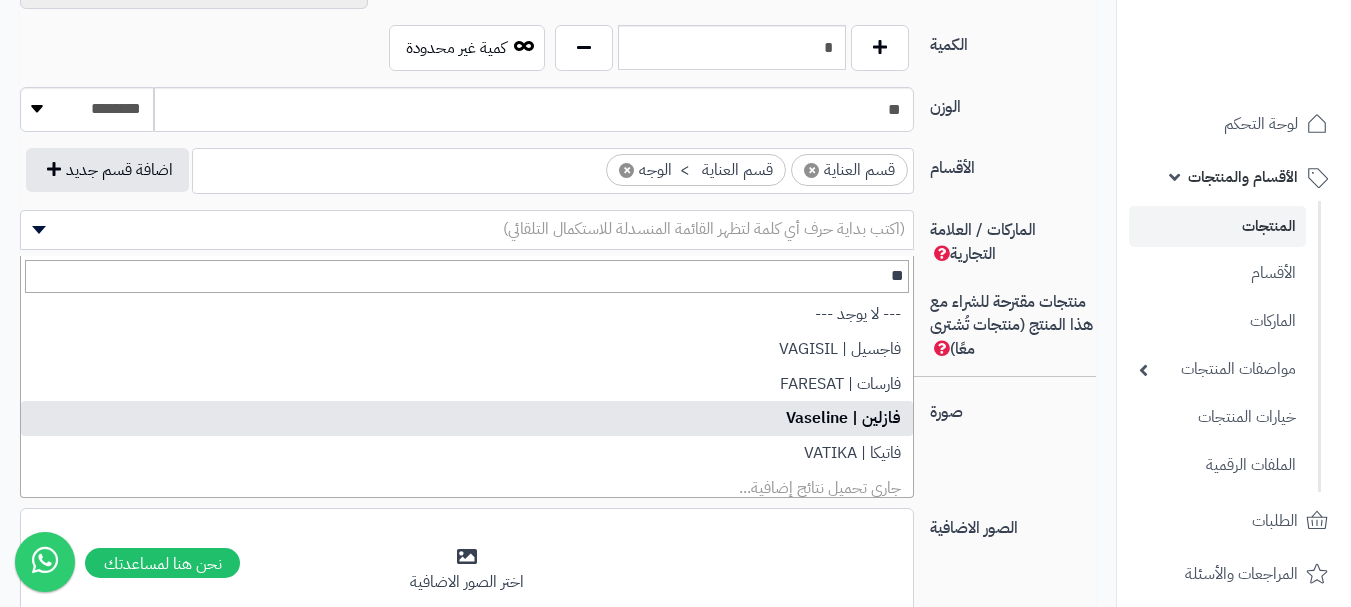 type on "**" 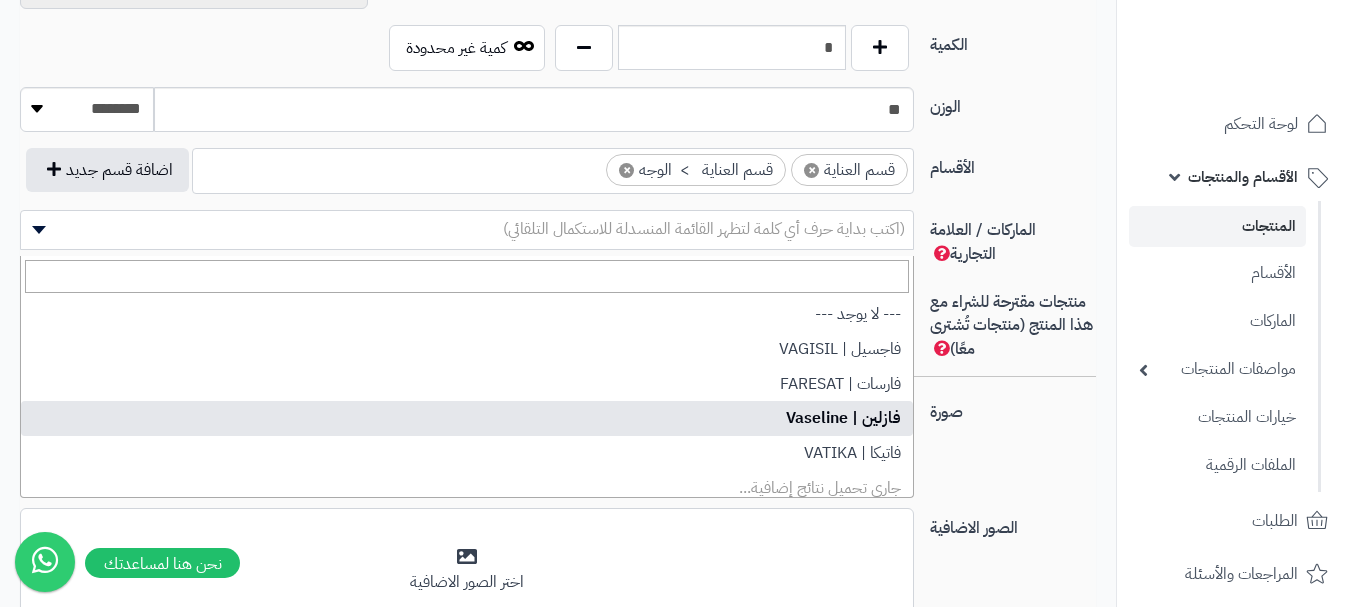 select on "**" 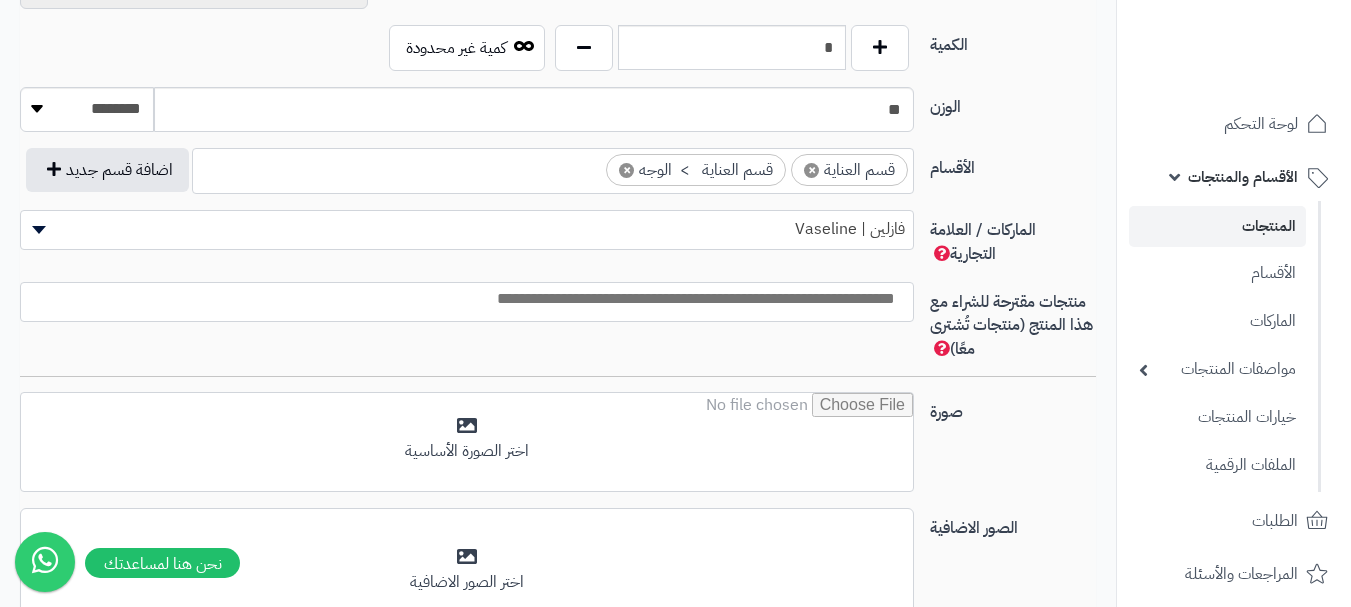click at bounding box center (462, 299) 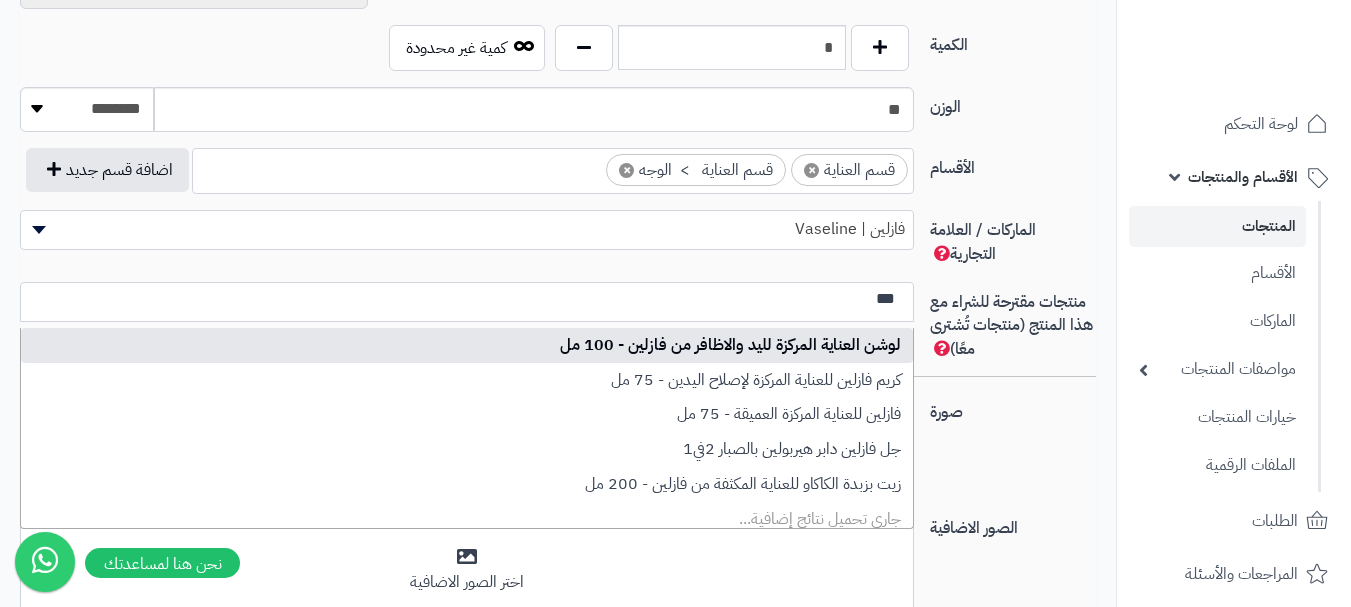 type on "***" 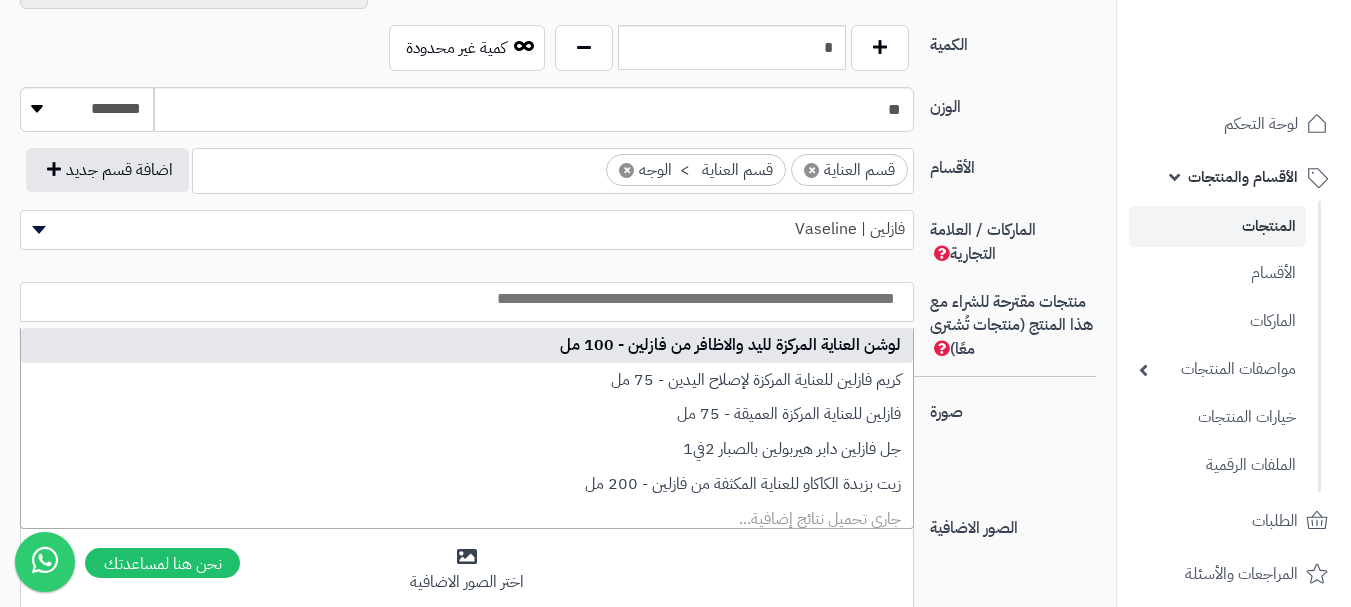 scroll, scrollTop: 0, scrollLeft: 0, axis: both 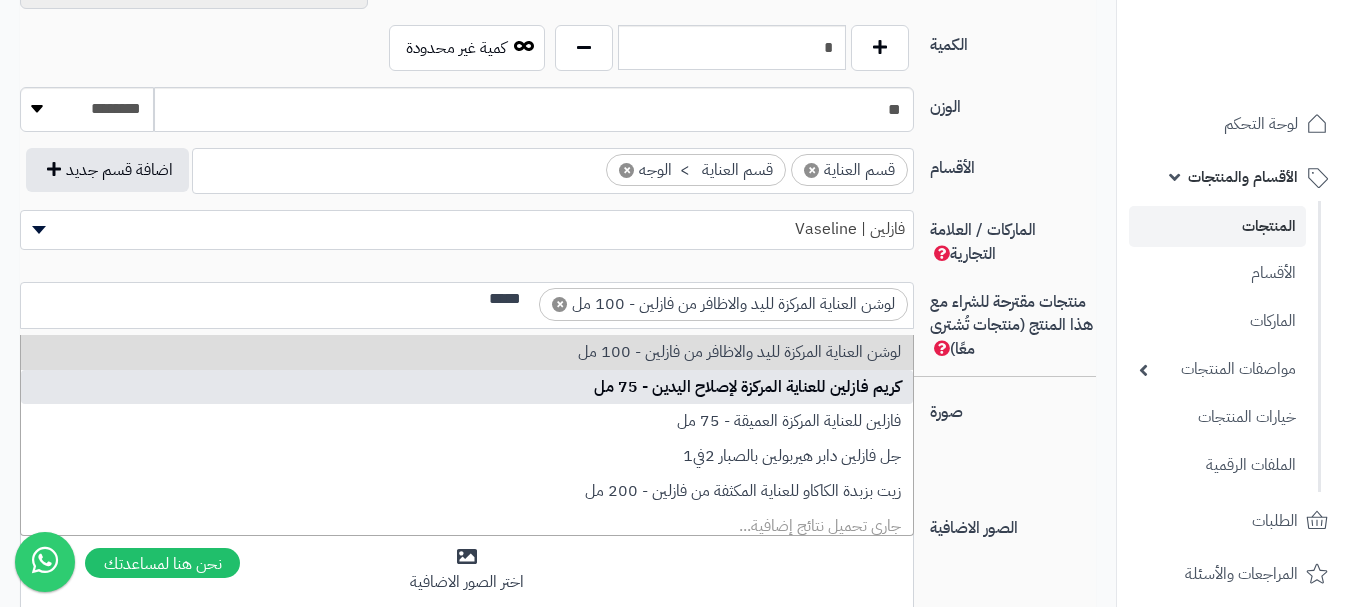 type on "*****" 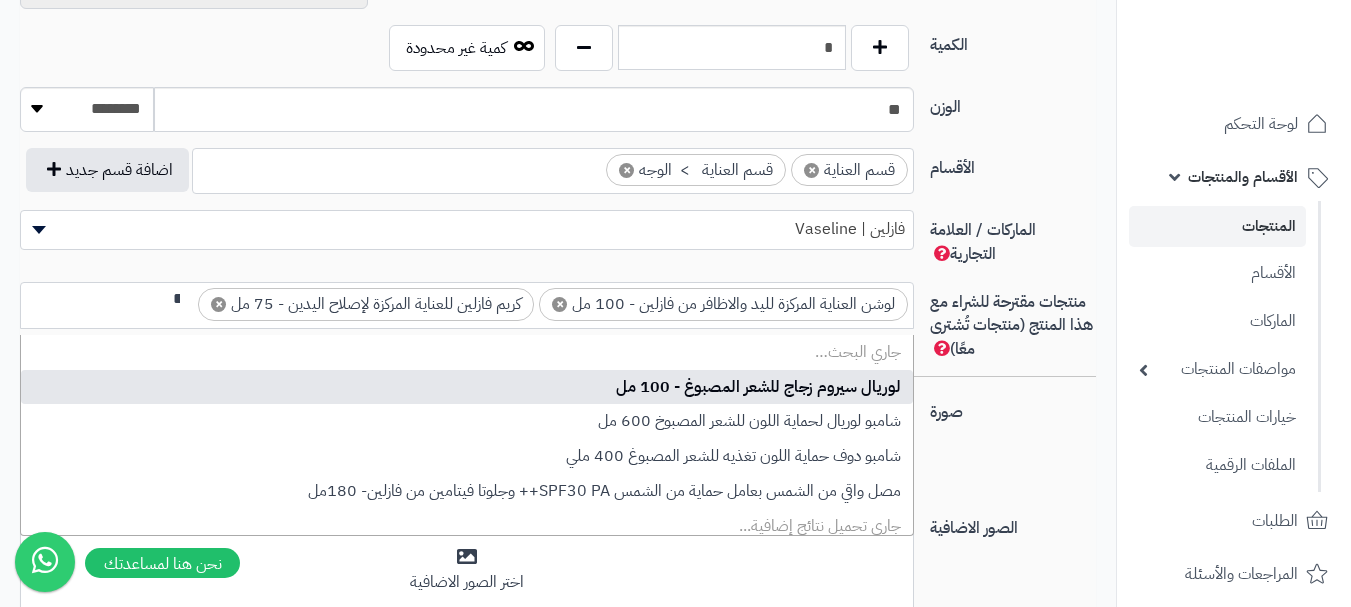 scroll, scrollTop: 0, scrollLeft: -14, axis: horizontal 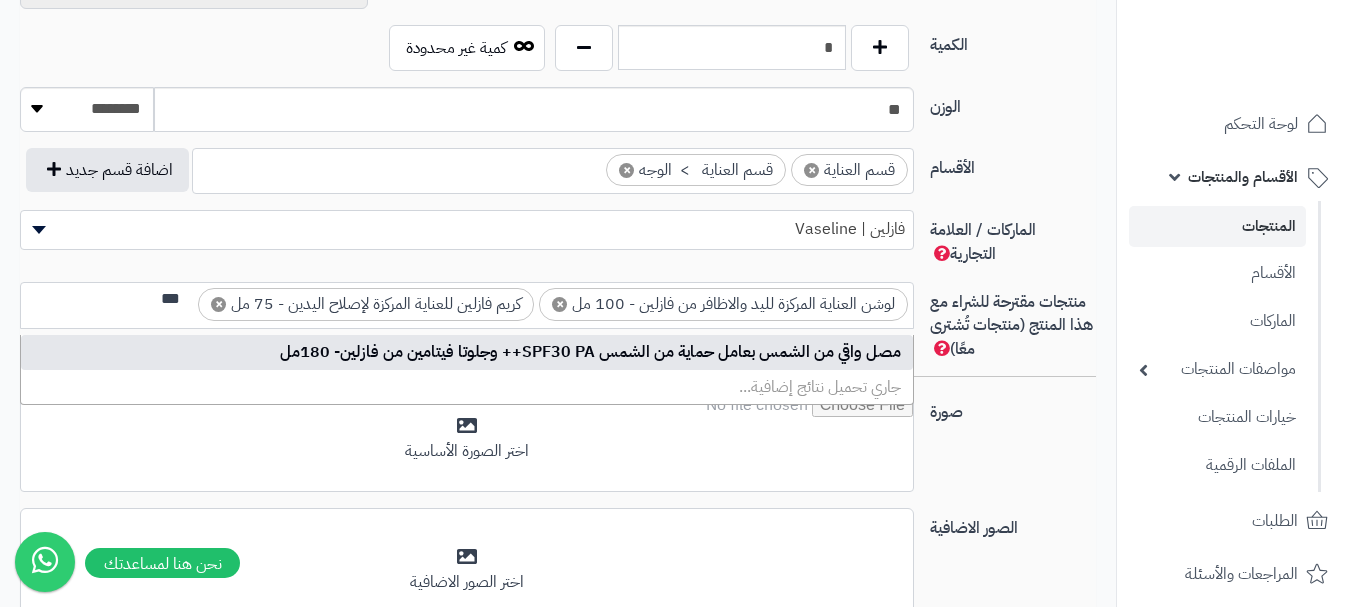 type on "***" 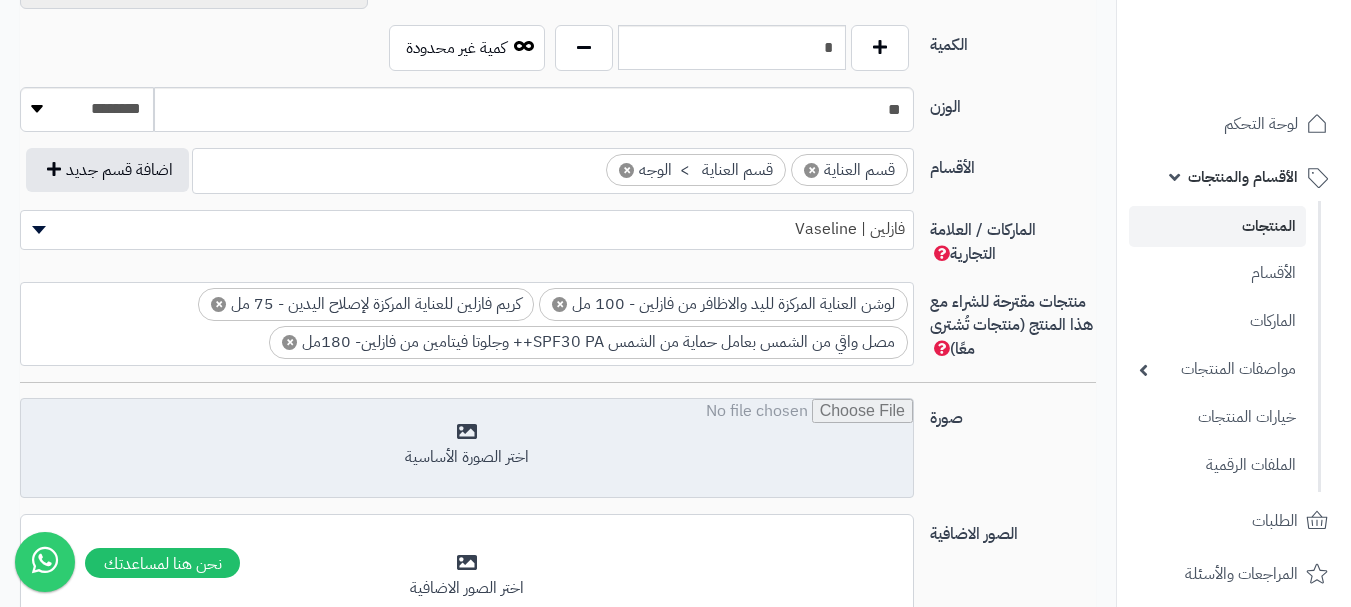 click at bounding box center [467, 449] 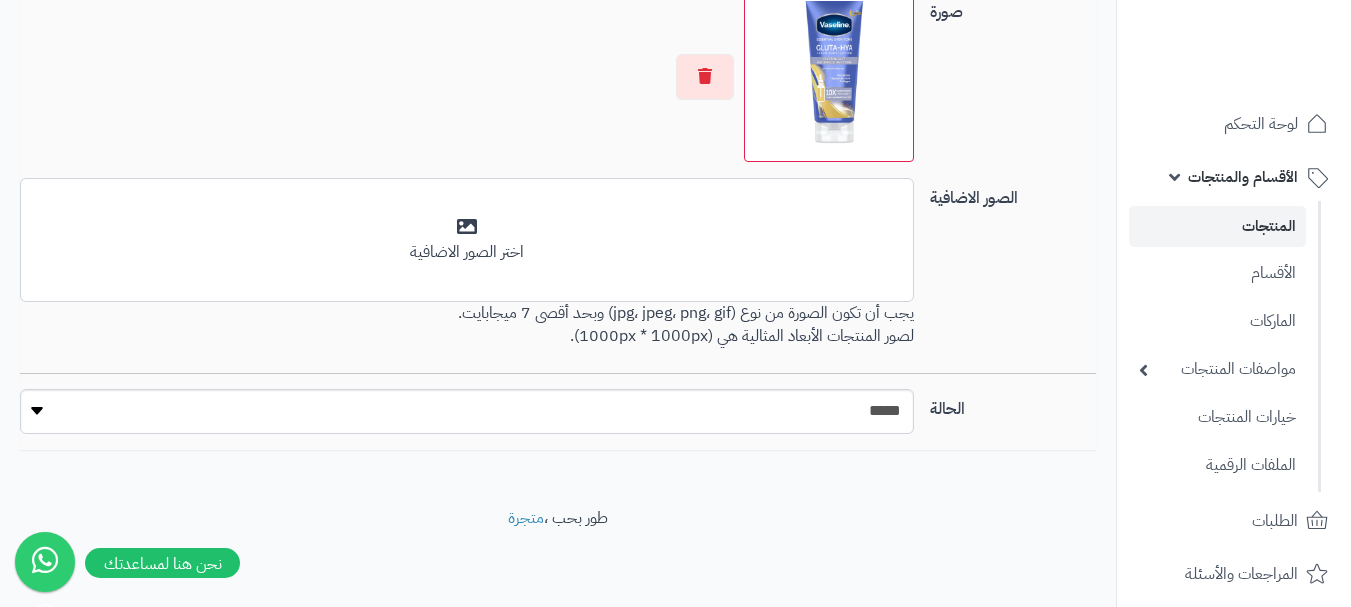 scroll, scrollTop: 1511, scrollLeft: 0, axis: vertical 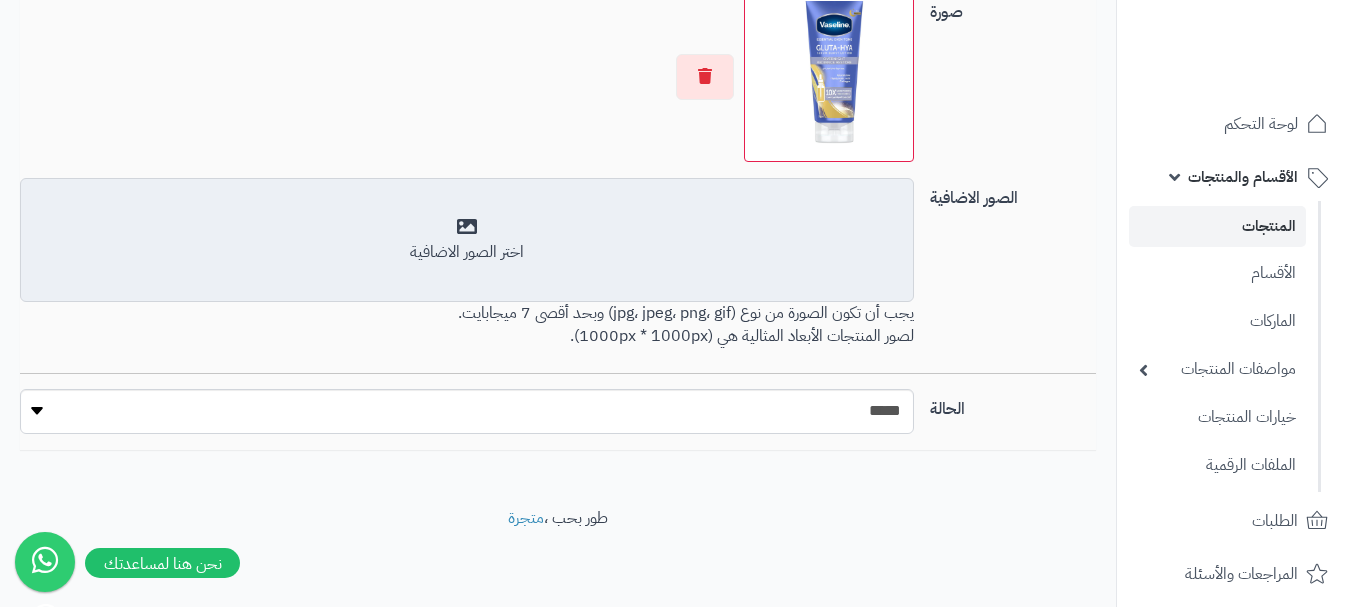 click on "أضف الصور الاضافية
اختر الصور الاضافية" at bounding box center [467, 240] 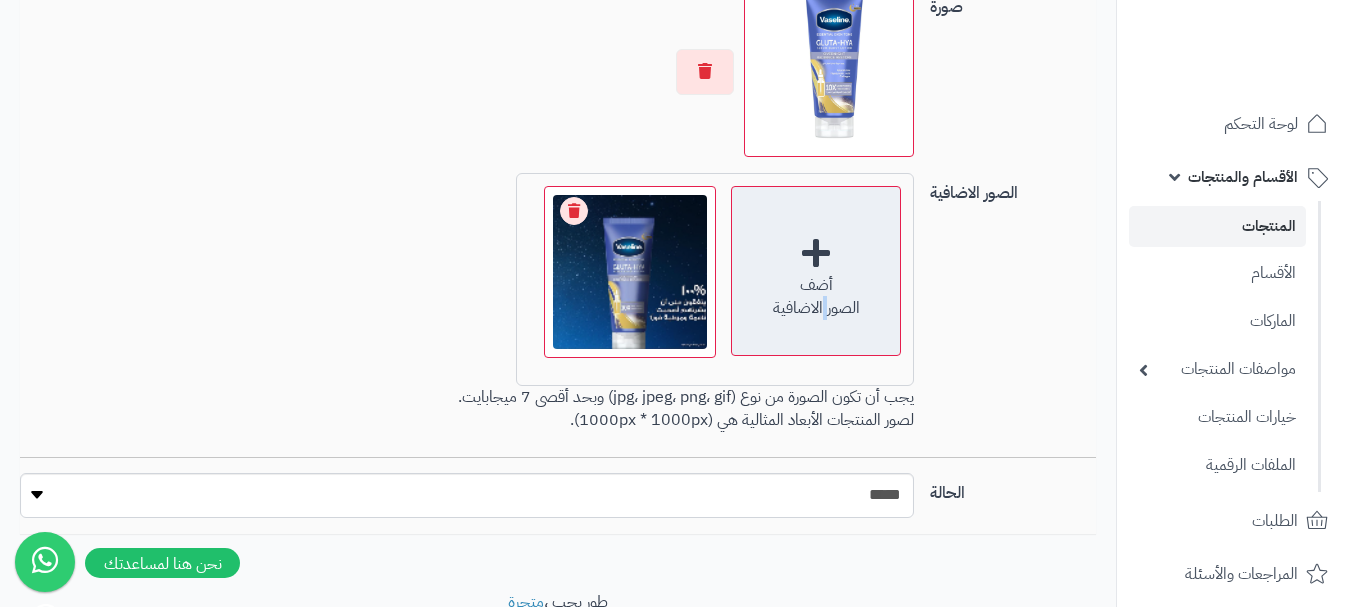click on "أضف الصور الاضافية" at bounding box center [816, 271] 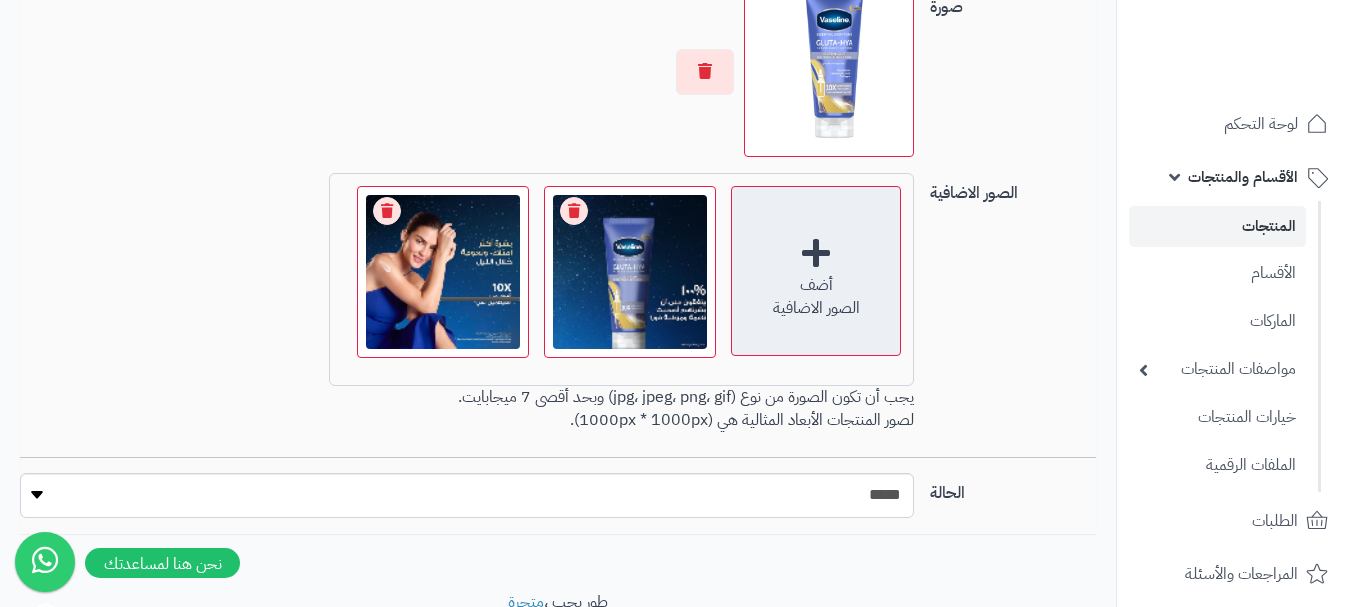 click on "الصور الاضافية" at bounding box center [816, 308] 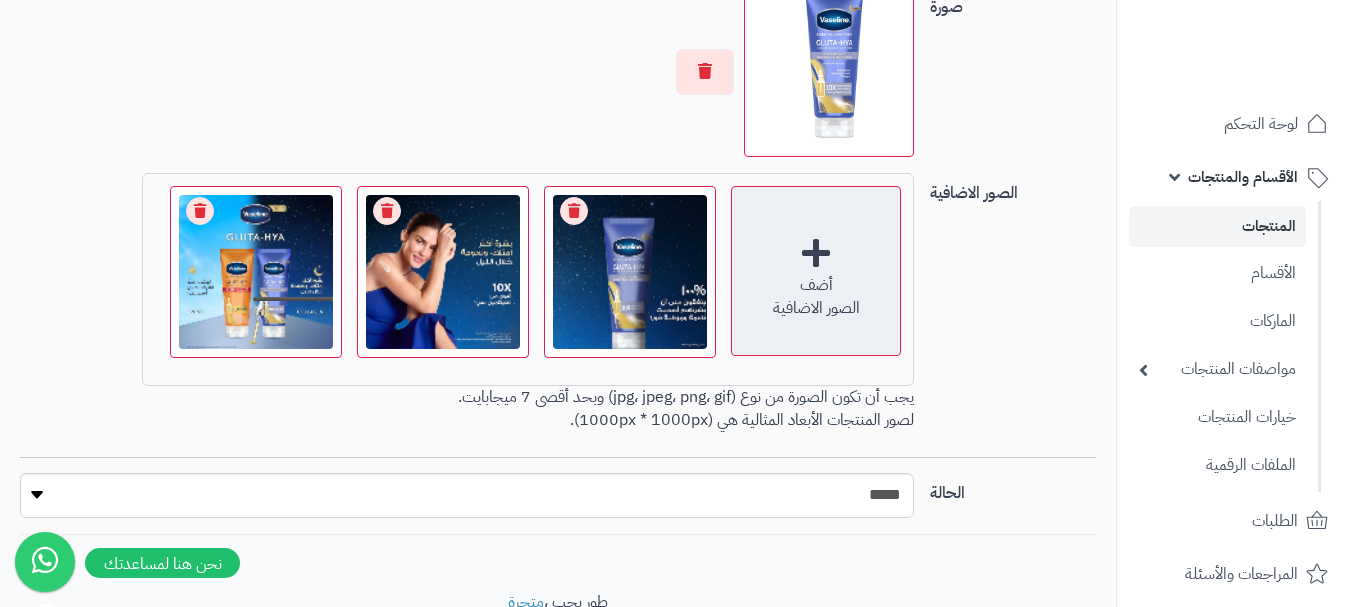 click on "أضف" at bounding box center [816, 285] 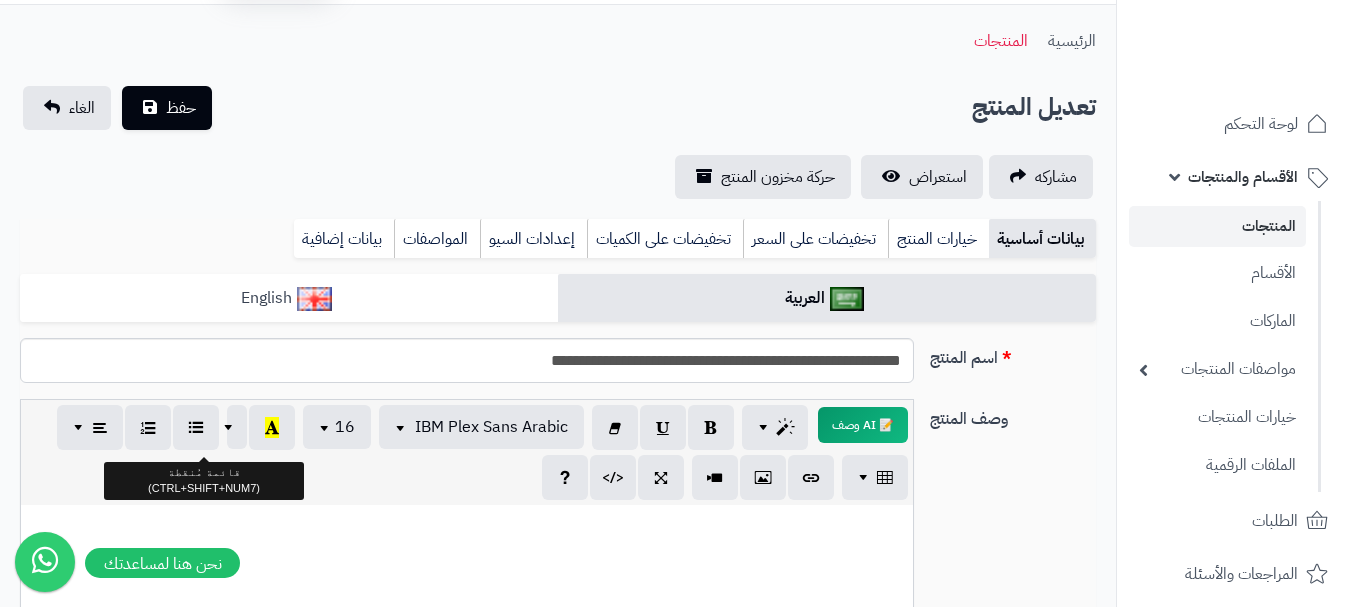 scroll, scrollTop: 0, scrollLeft: 0, axis: both 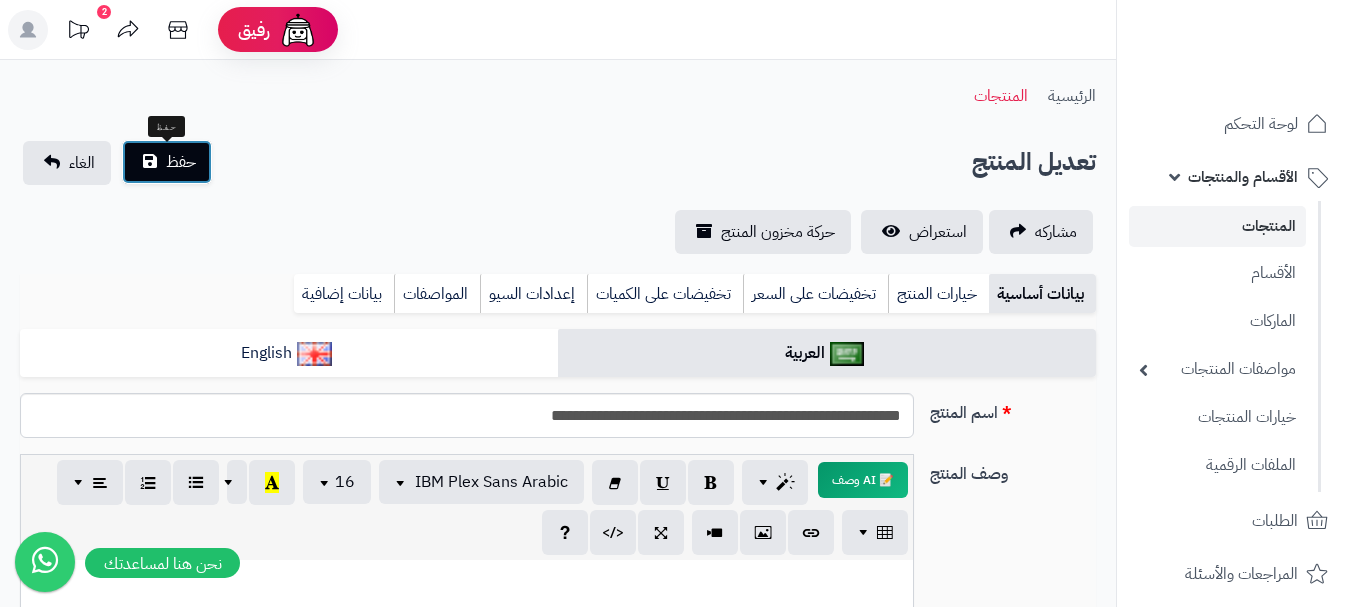 click on "حفظ" at bounding box center [181, 162] 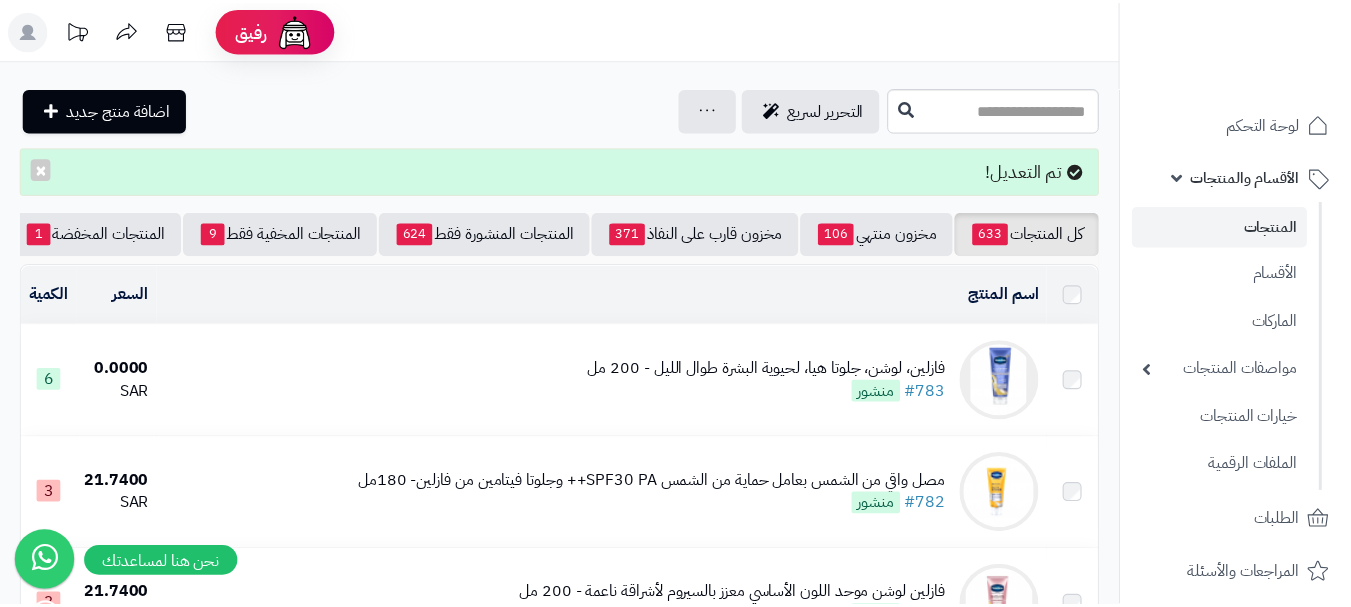 scroll, scrollTop: 0, scrollLeft: 0, axis: both 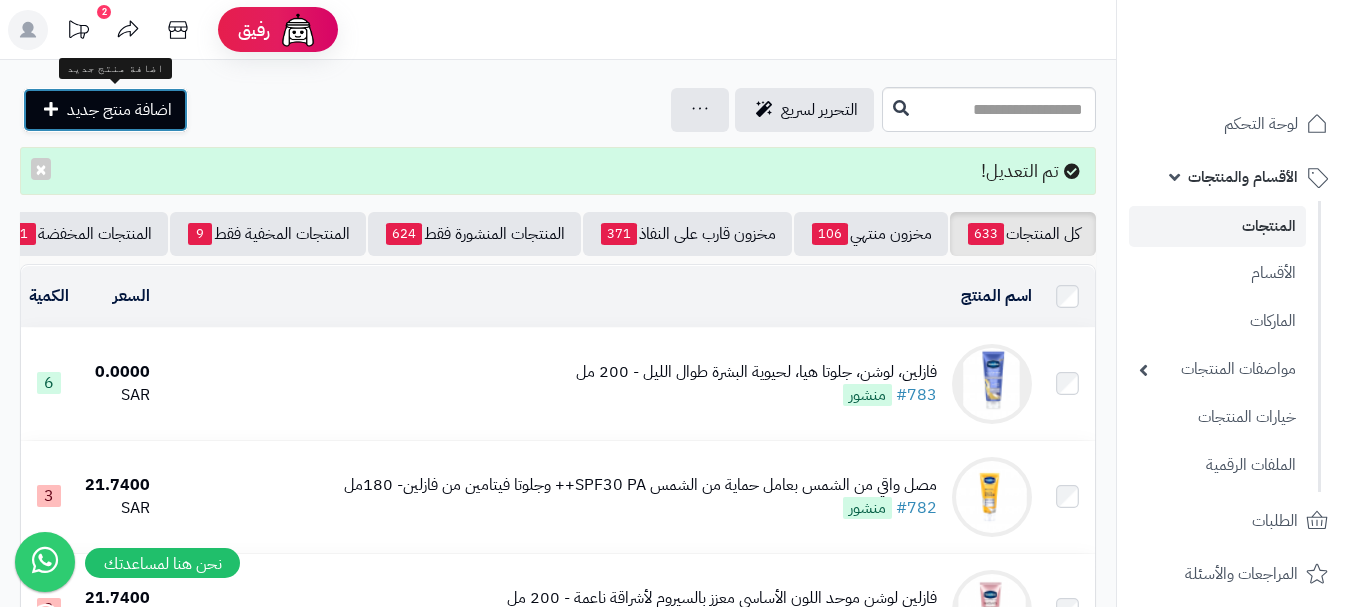 click on "اضافة منتج جديد" at bounding box center (105, 110) 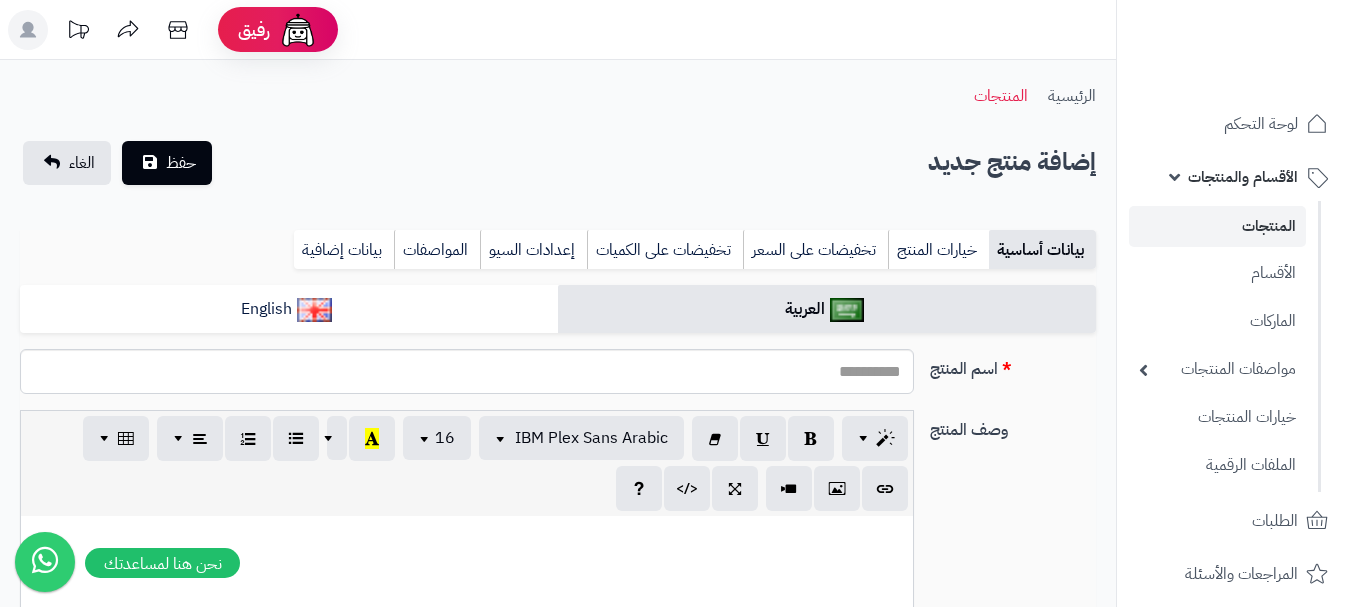 select 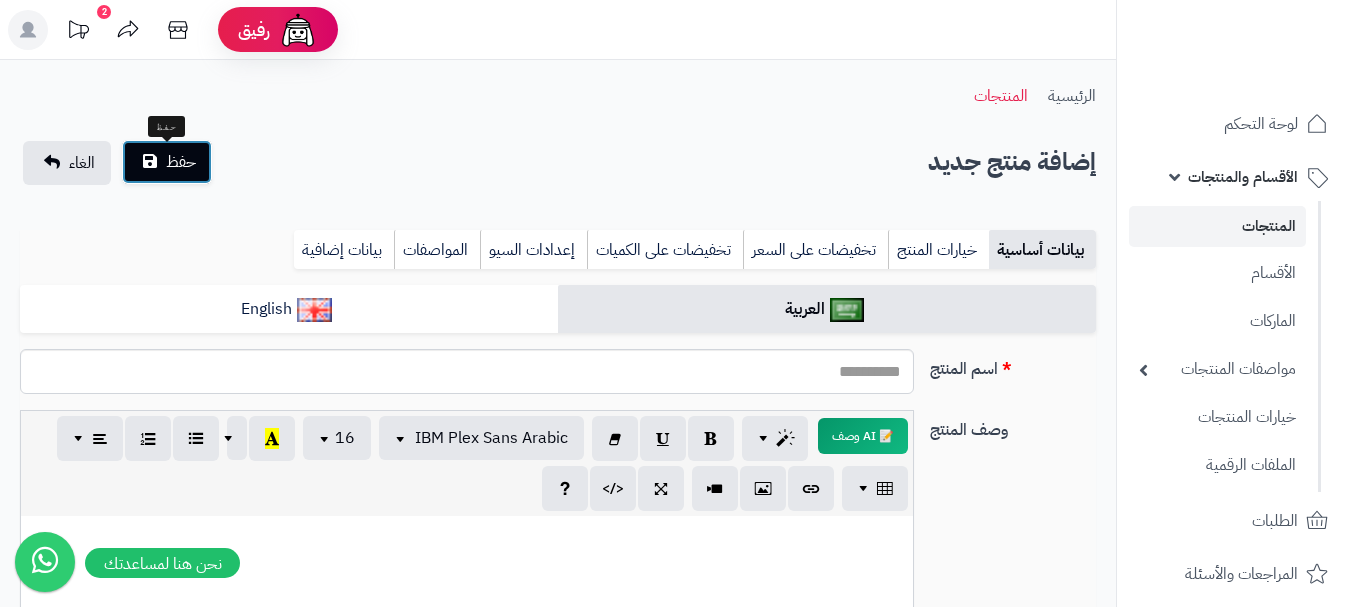 click on "حفظ" at bounding box center [181, 162] 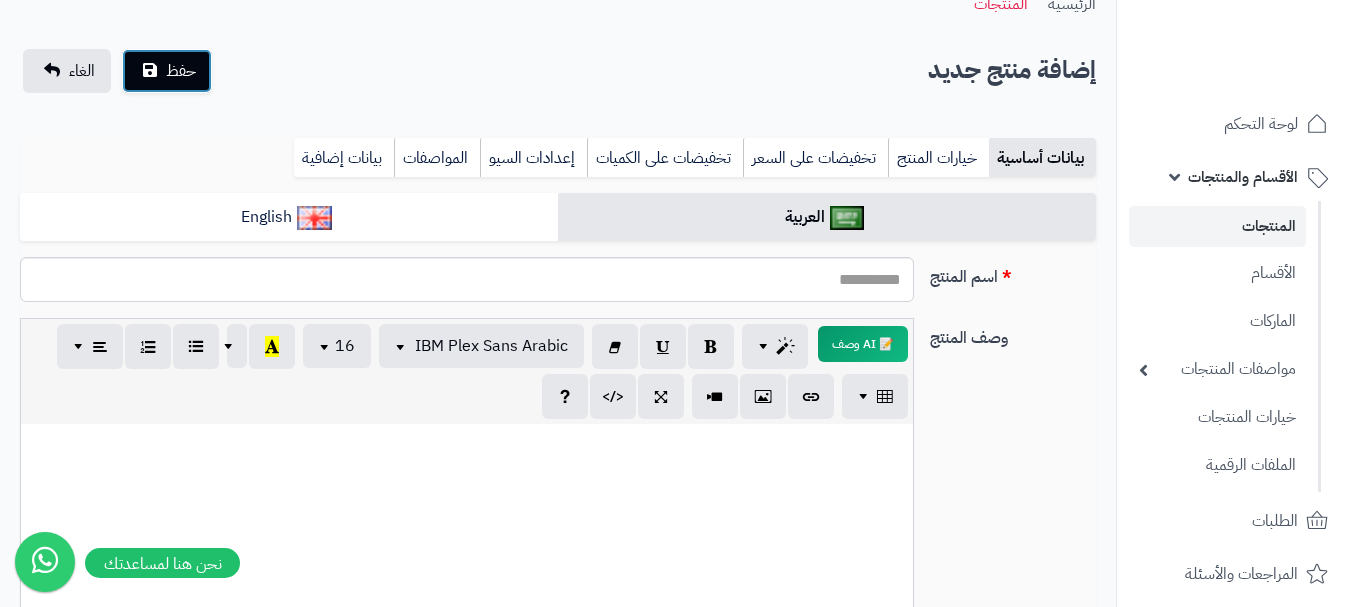 scroll, scrollTop: 0, scrollLeft: 0, axis: both 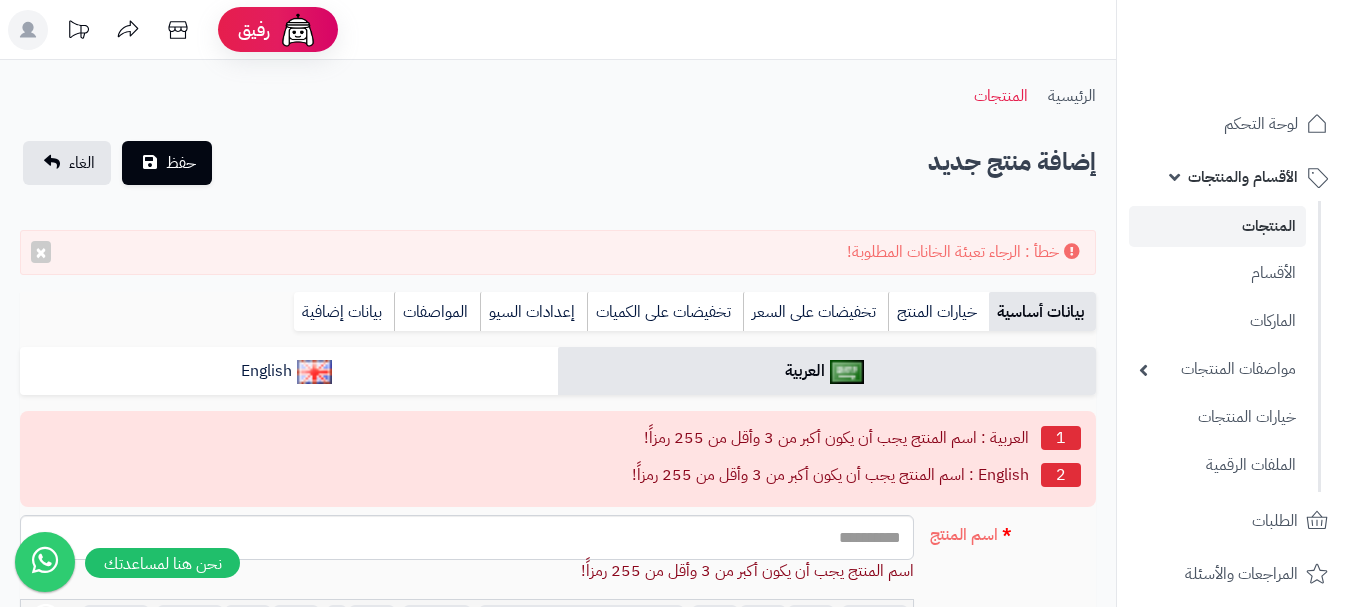 select 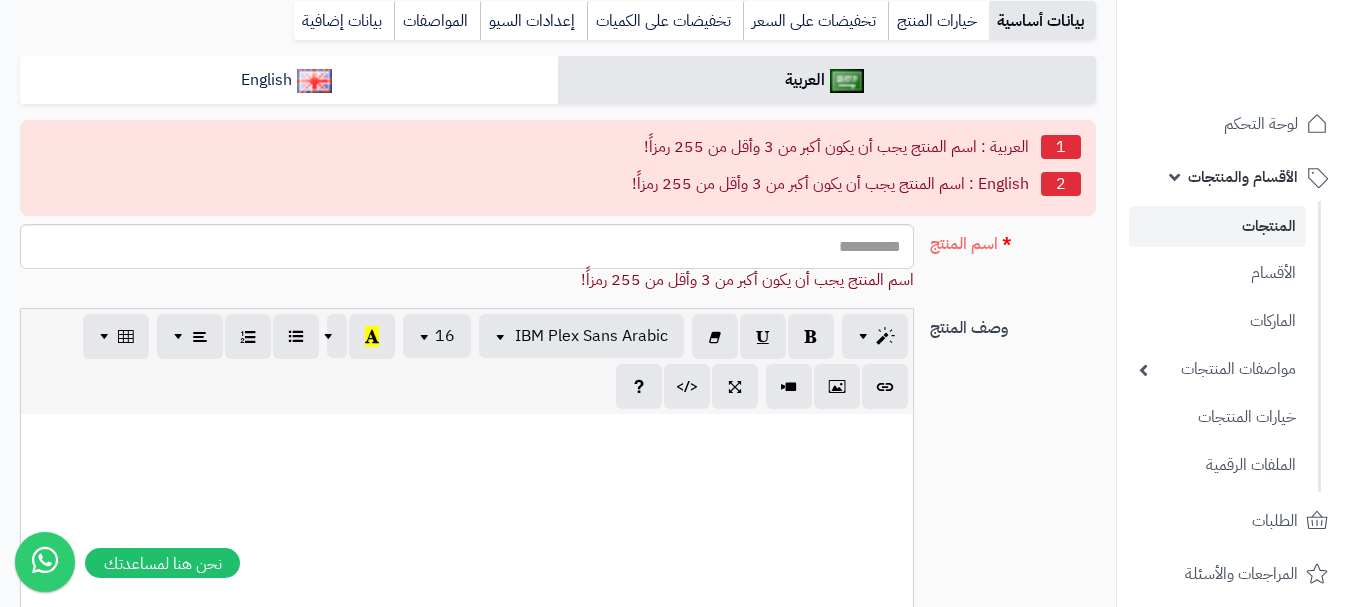 scroll, scrollTop: 300, scrollLeft: 0, axis: vertical 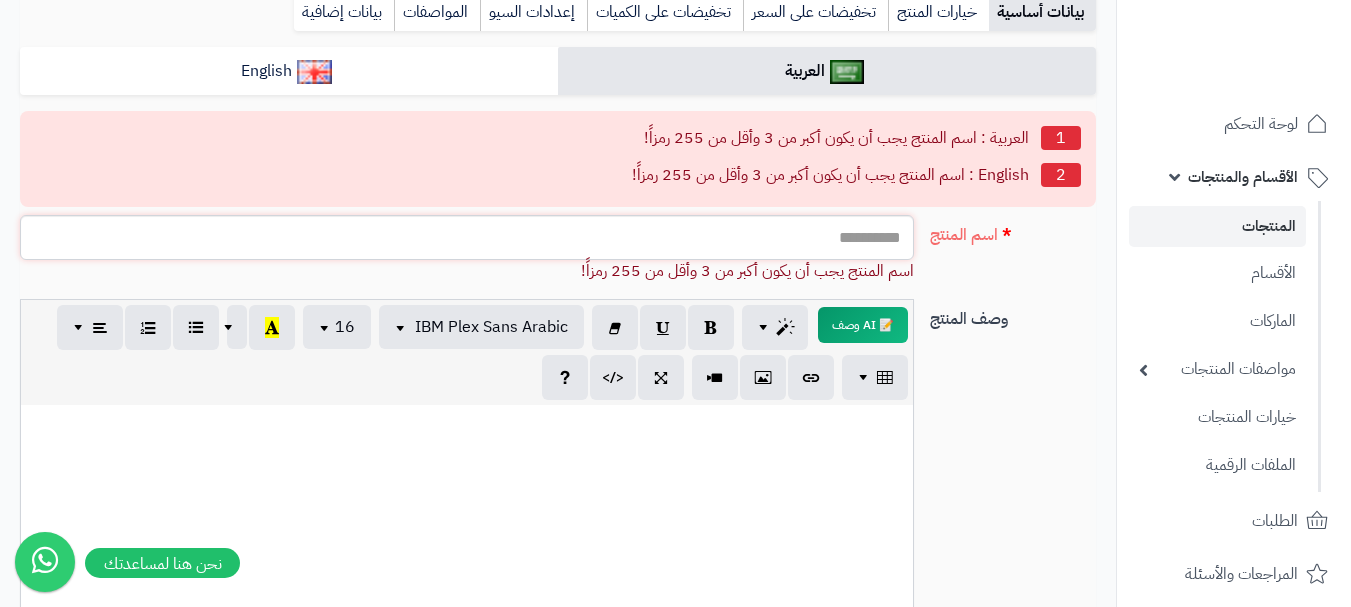 paste on "**********" 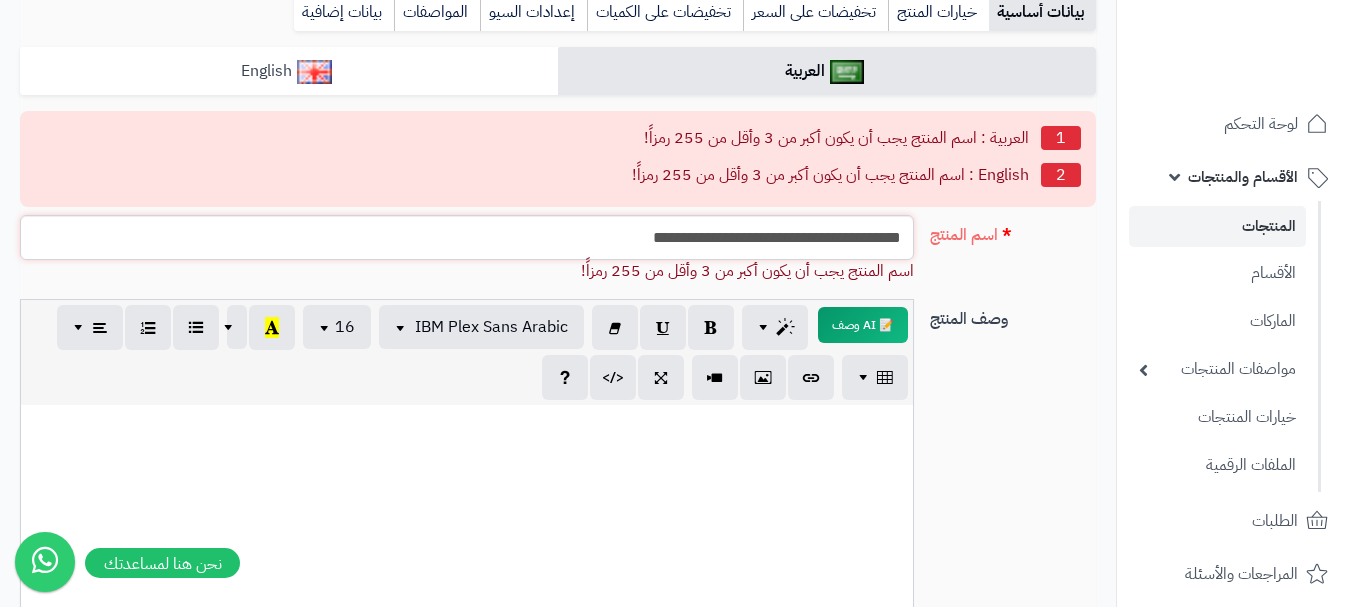 type on "**********" 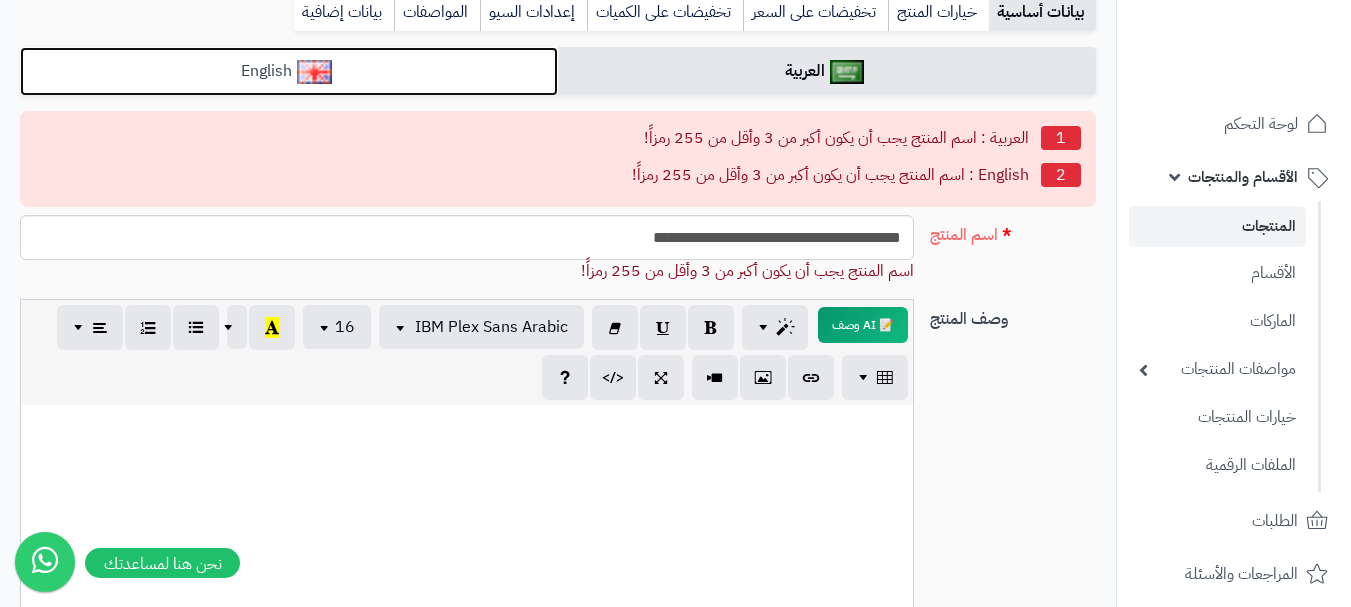 click on "English" at bounding box center [289, 71] 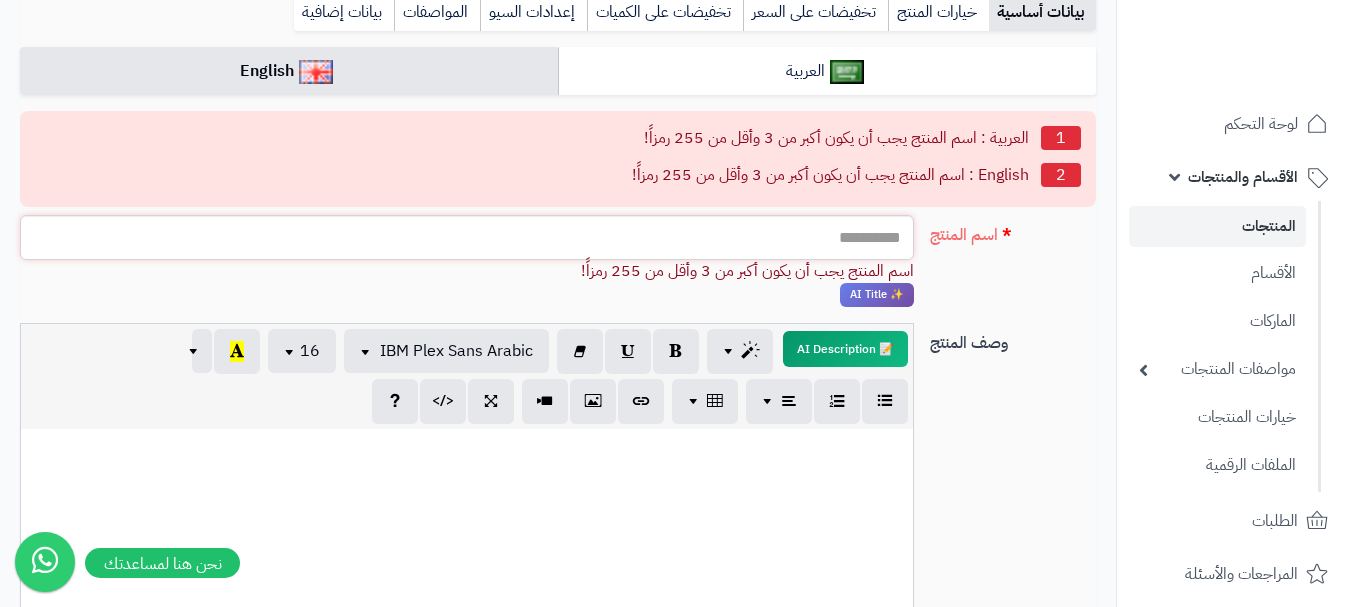 paste on "**********" 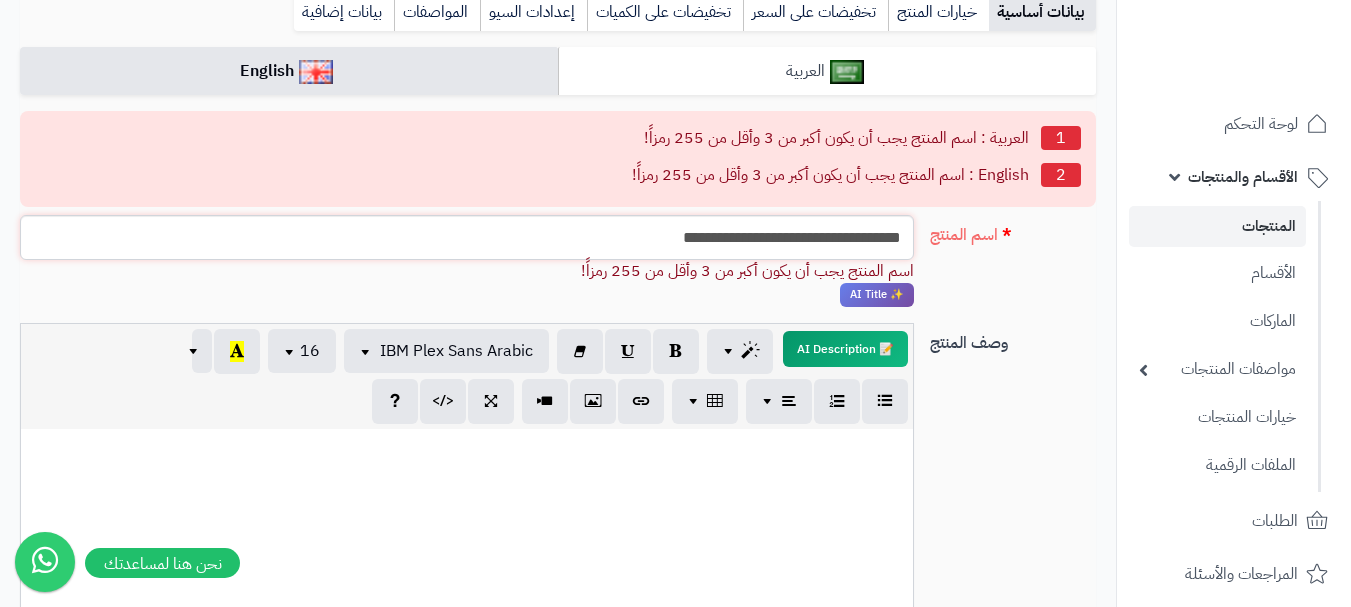 type on "**********" 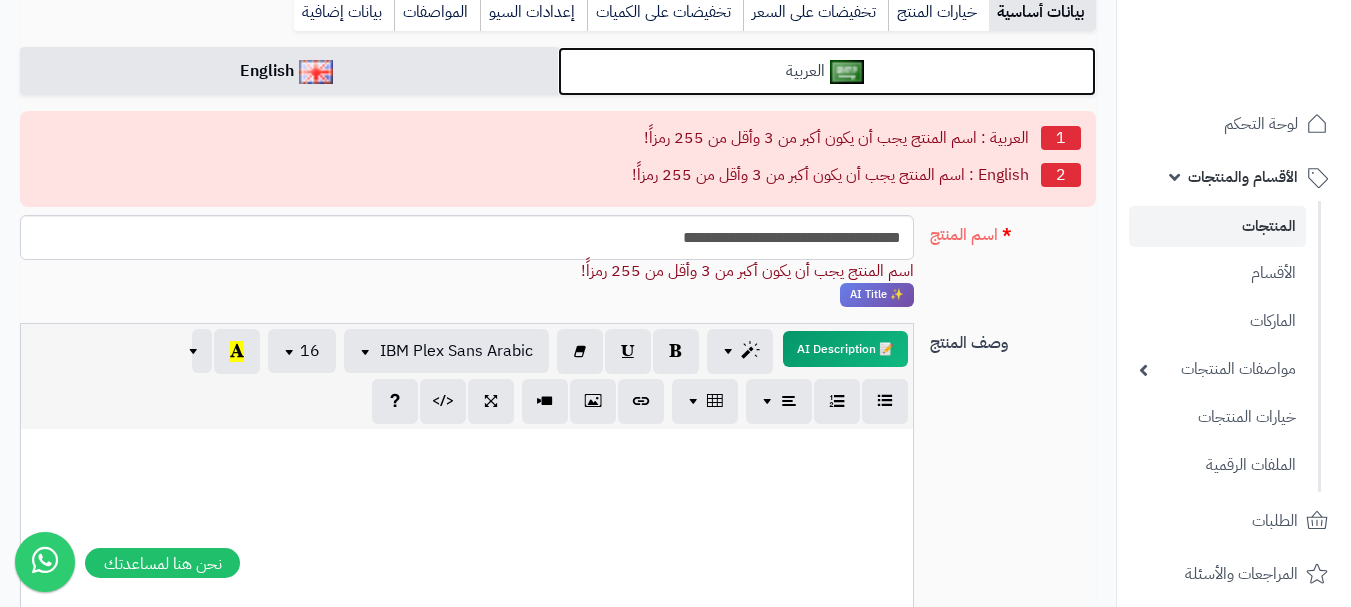 click on "العربية" at bounding box center (827, 71) 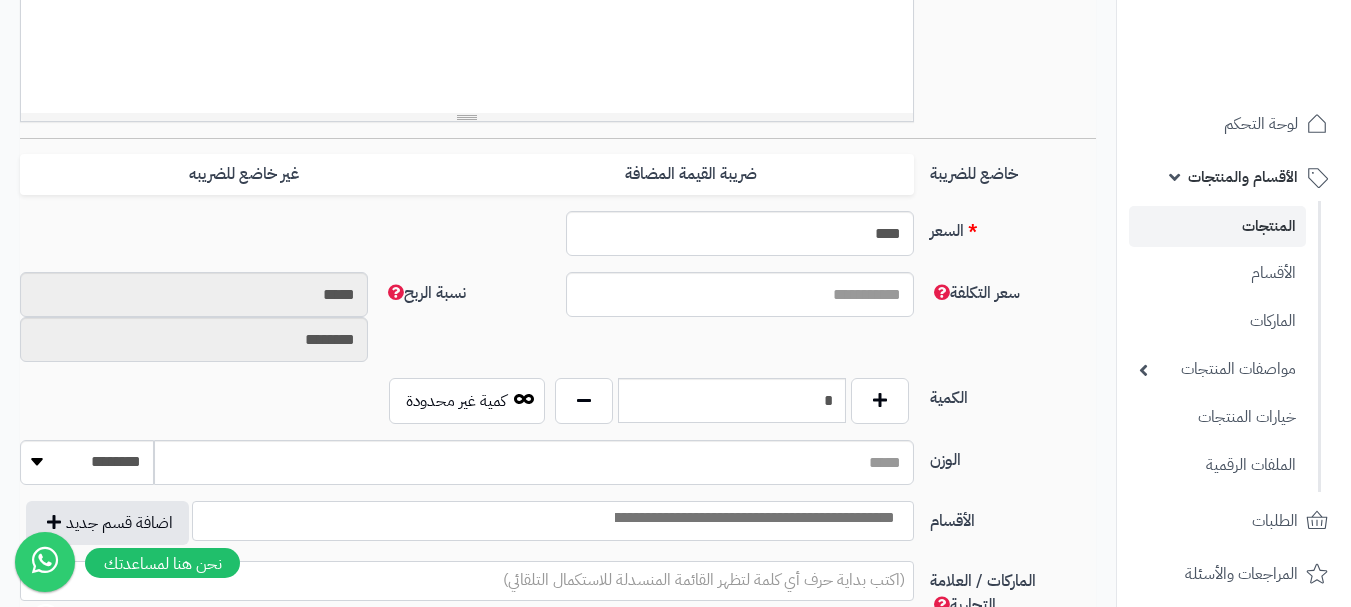 scroll, scrollTop: 900, scrollLeft: 0, axis: vertical 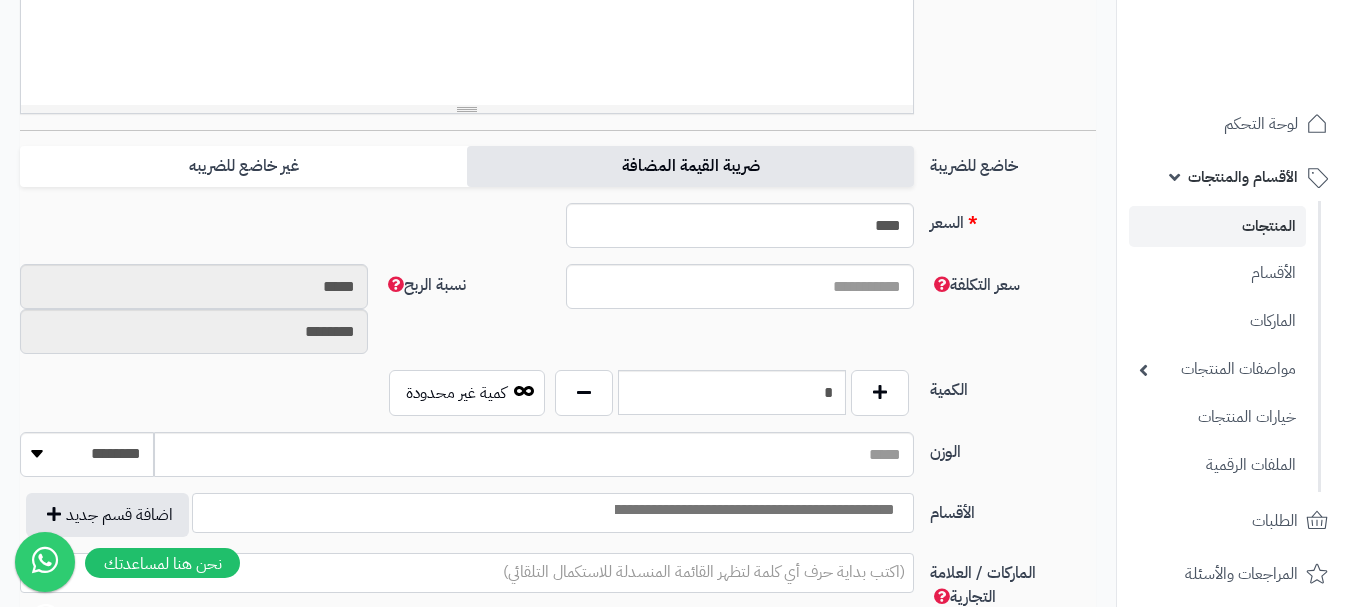 click on "ضريبة القيمة المضافة" at bounding box center (690, 166) 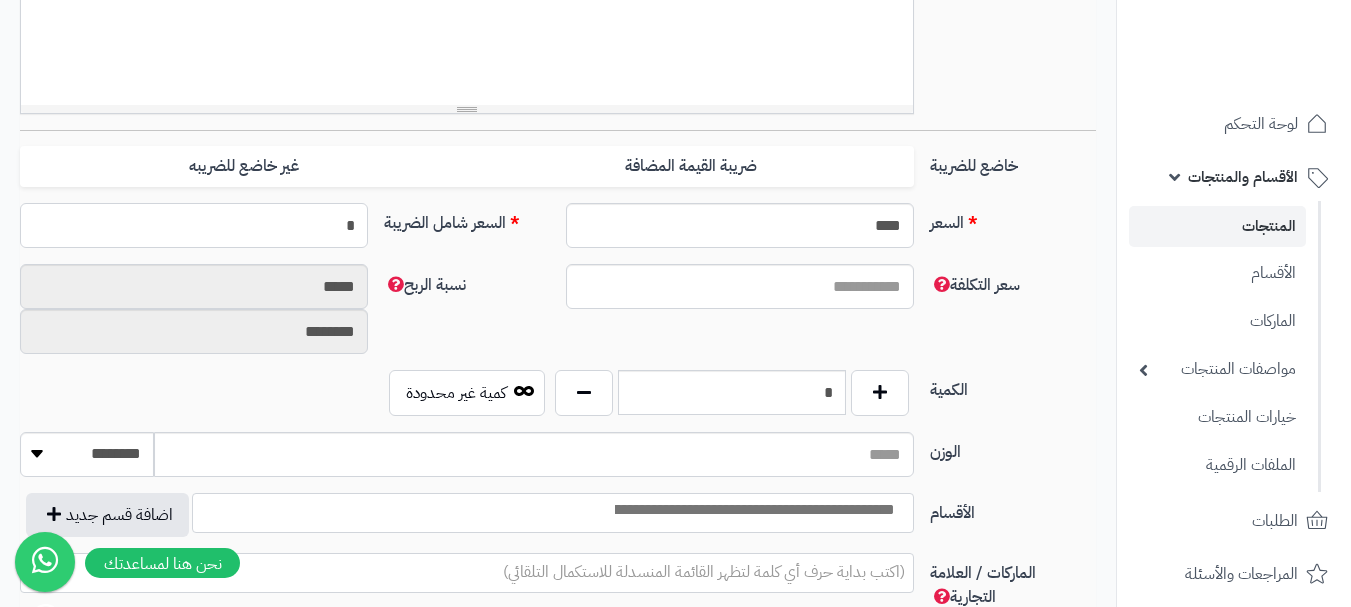 click on "*" at bounding box center (194, 225) 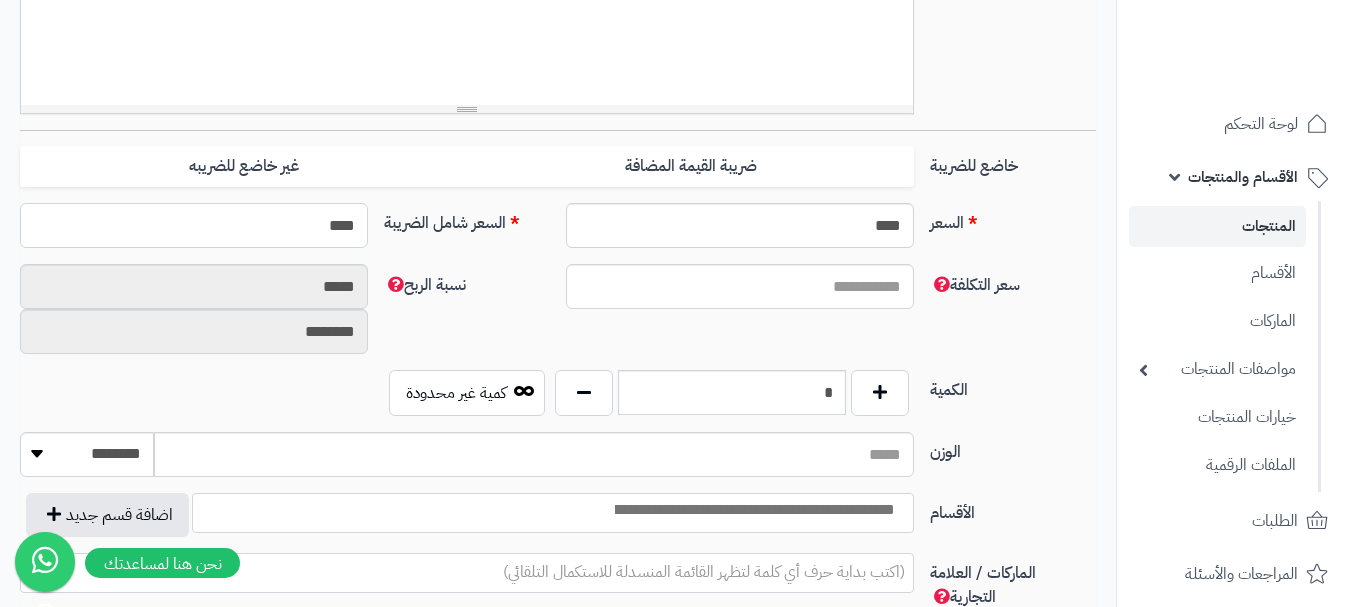 type on "*****" 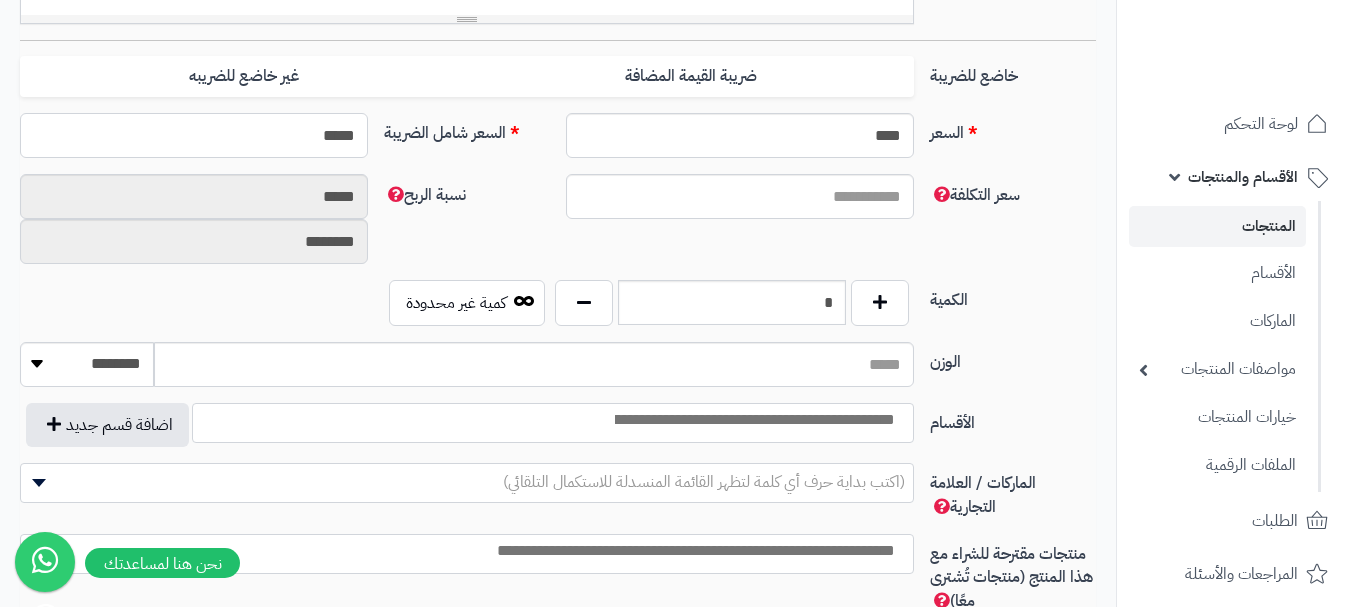 scroll, scrollTop: 1100, scrollLeft: 0, axis: vertical 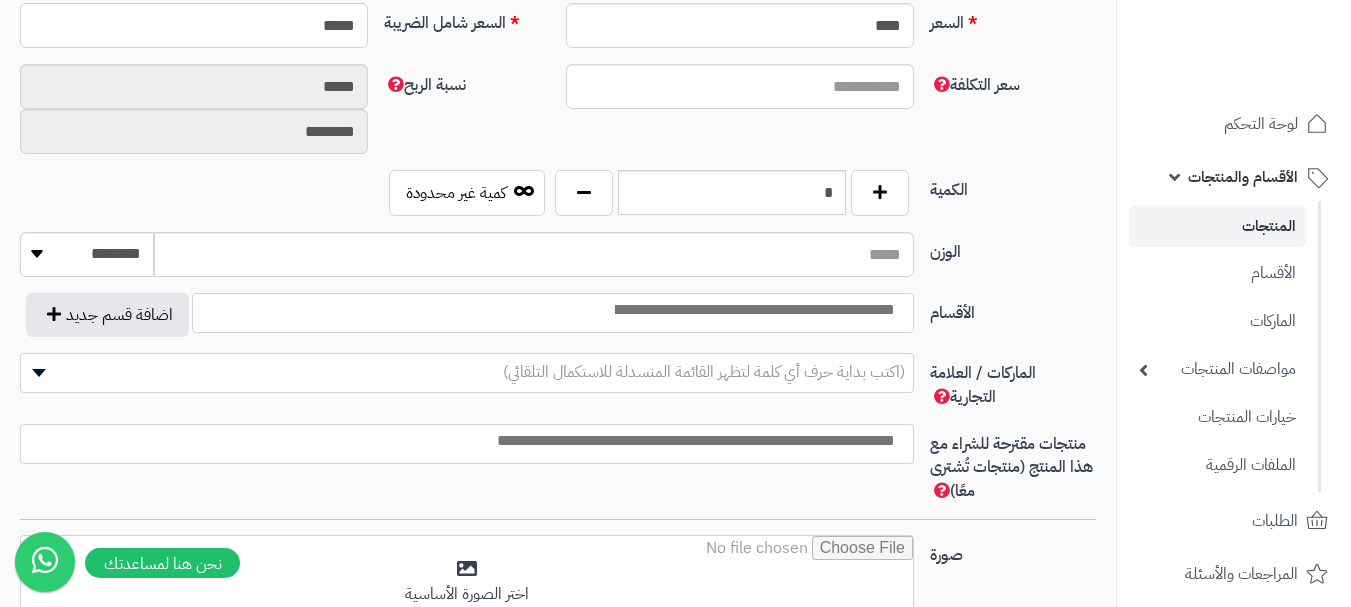 type on "**********" 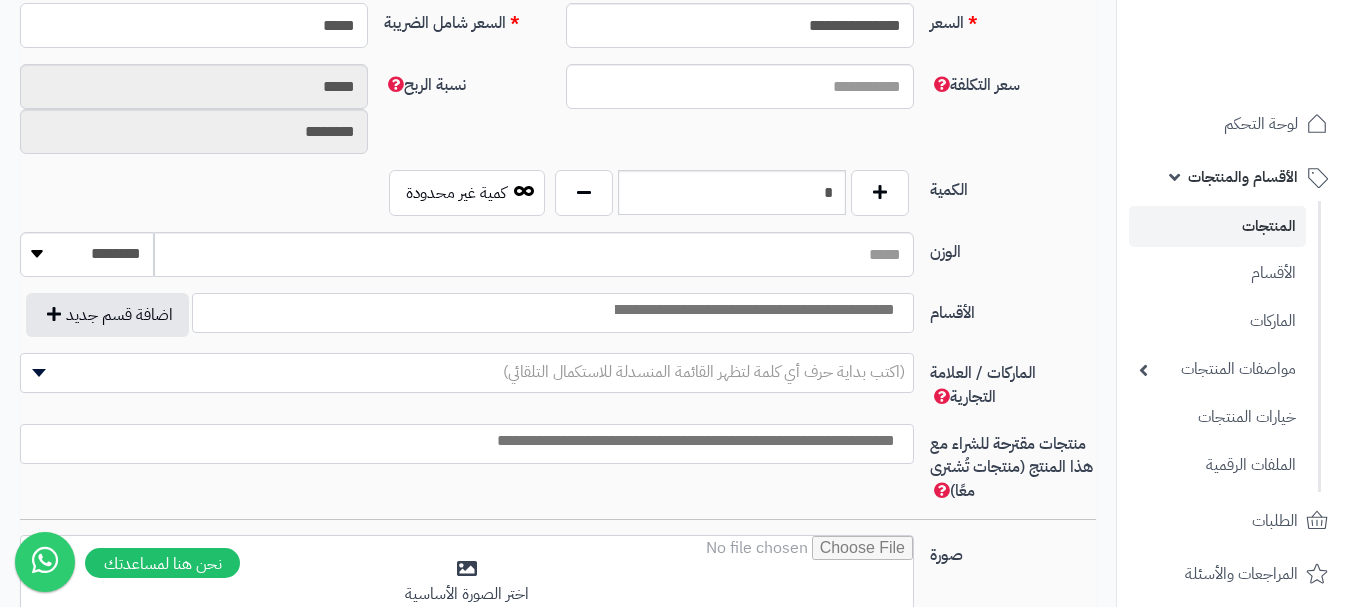type on "*****" 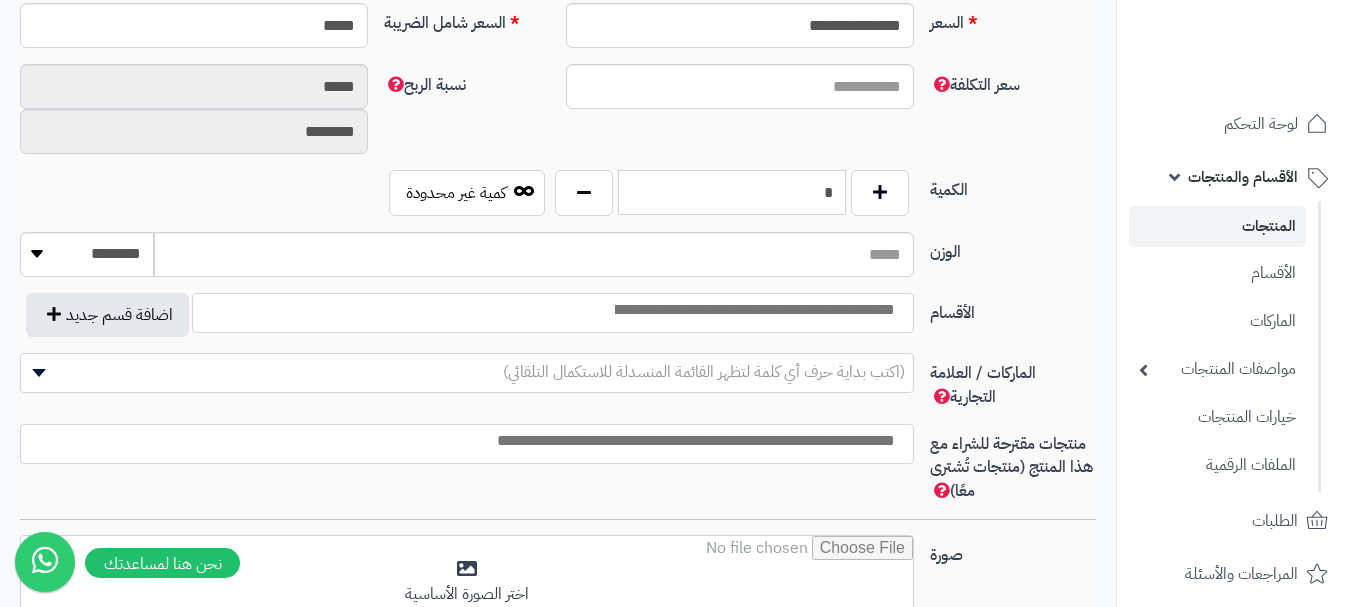 click on "*" at bounding box center [732, 192] 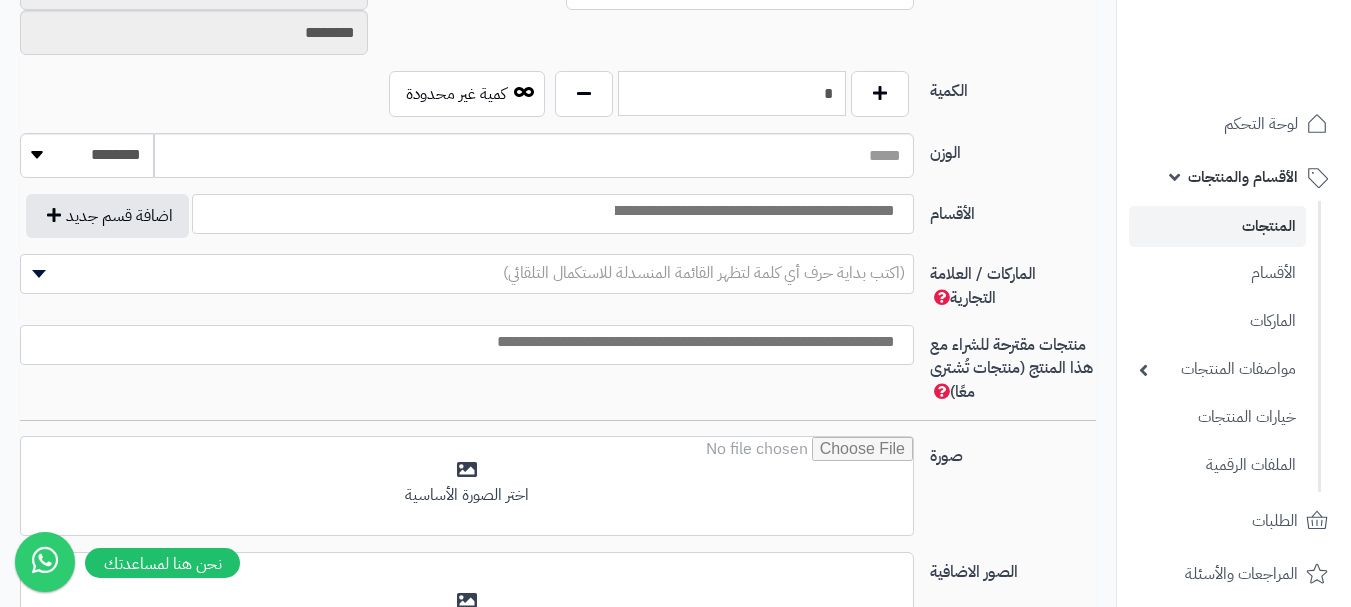scroll, scrollTop: 1200, scrollLeft: 0, axis: vertical 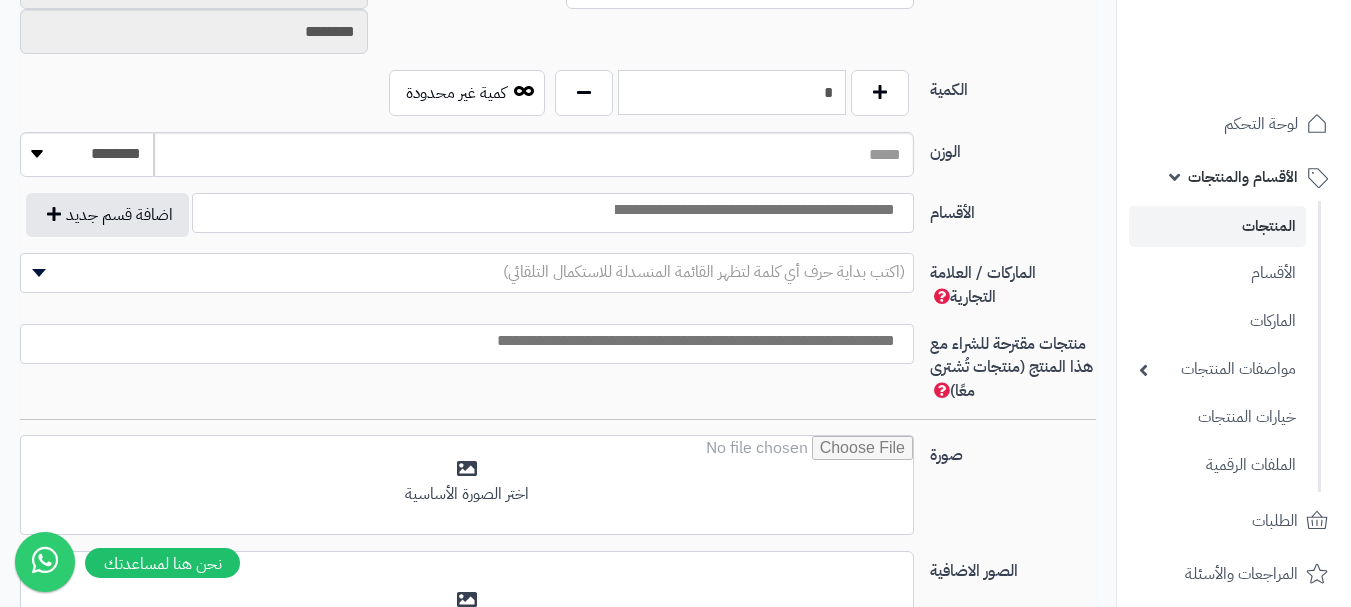 type on "*" 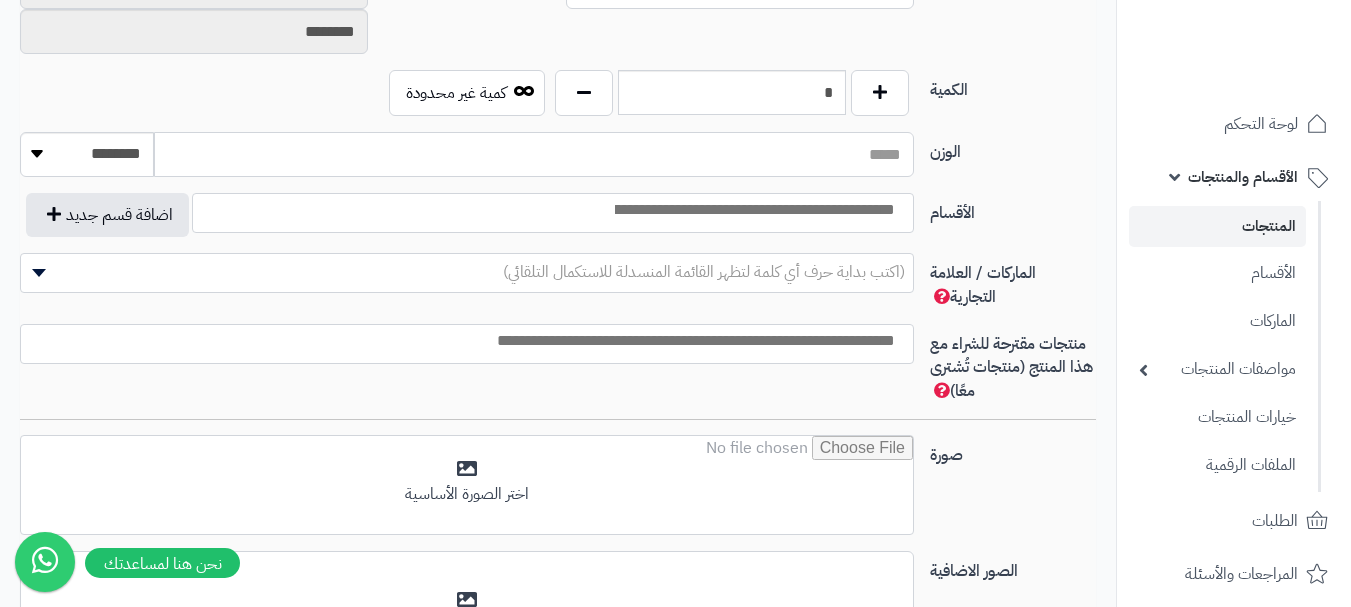click on "الوزن" at bounding box center [534, 154] 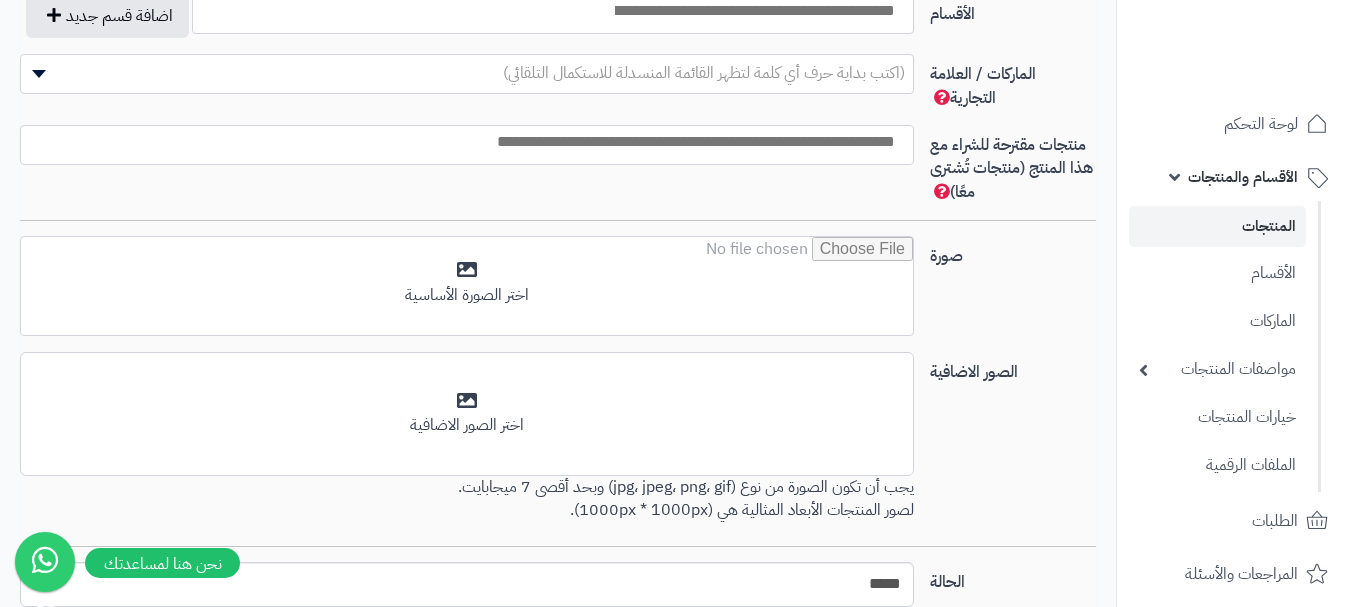 scroll, scrollTop: 1400, scrollLeft: 0, axis: vertical 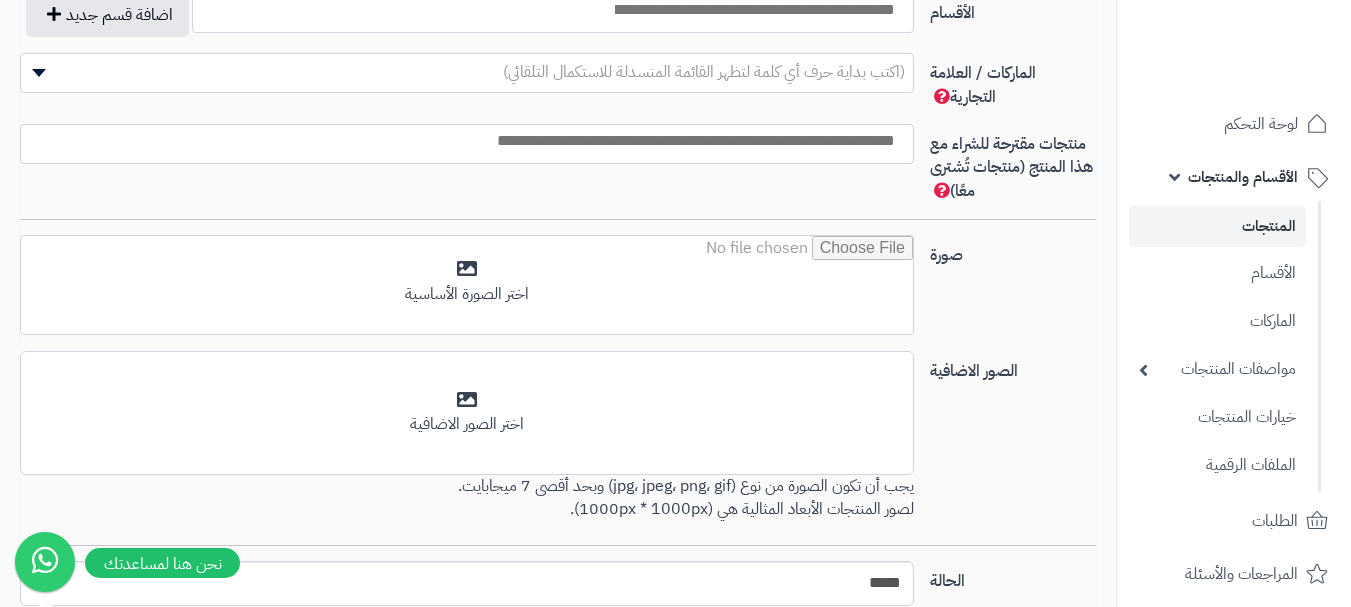 type on "*" 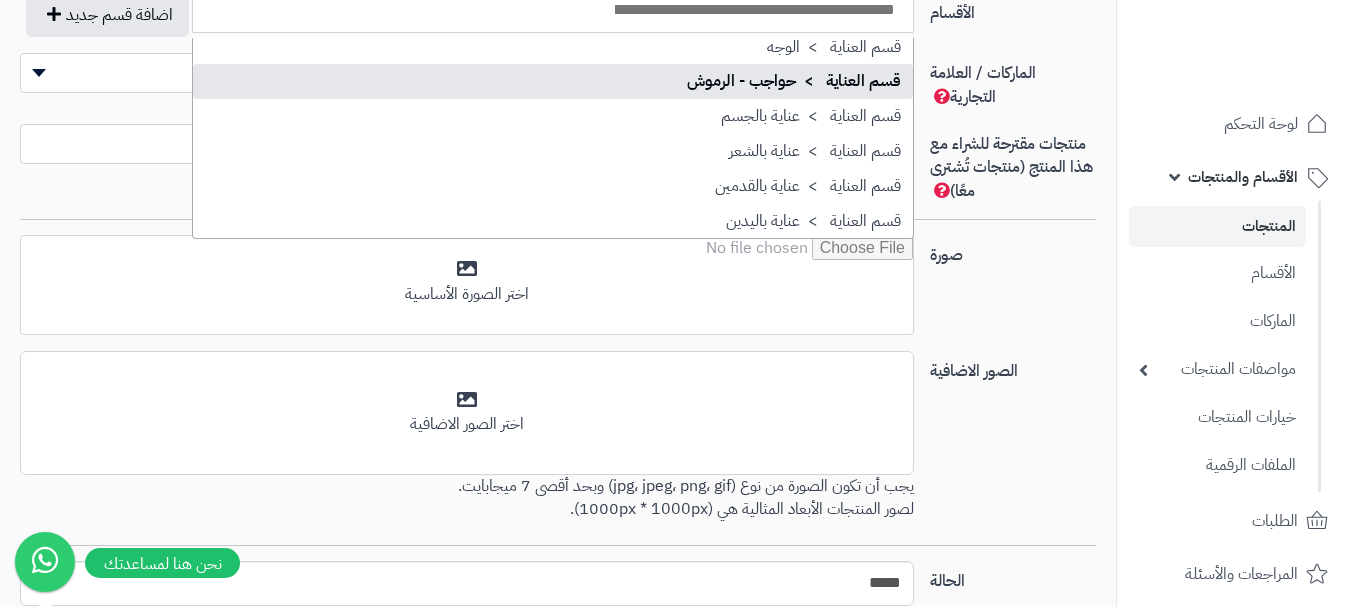 scroll, scrollTop: 1686, scrollLeft: 0, axis: vertical 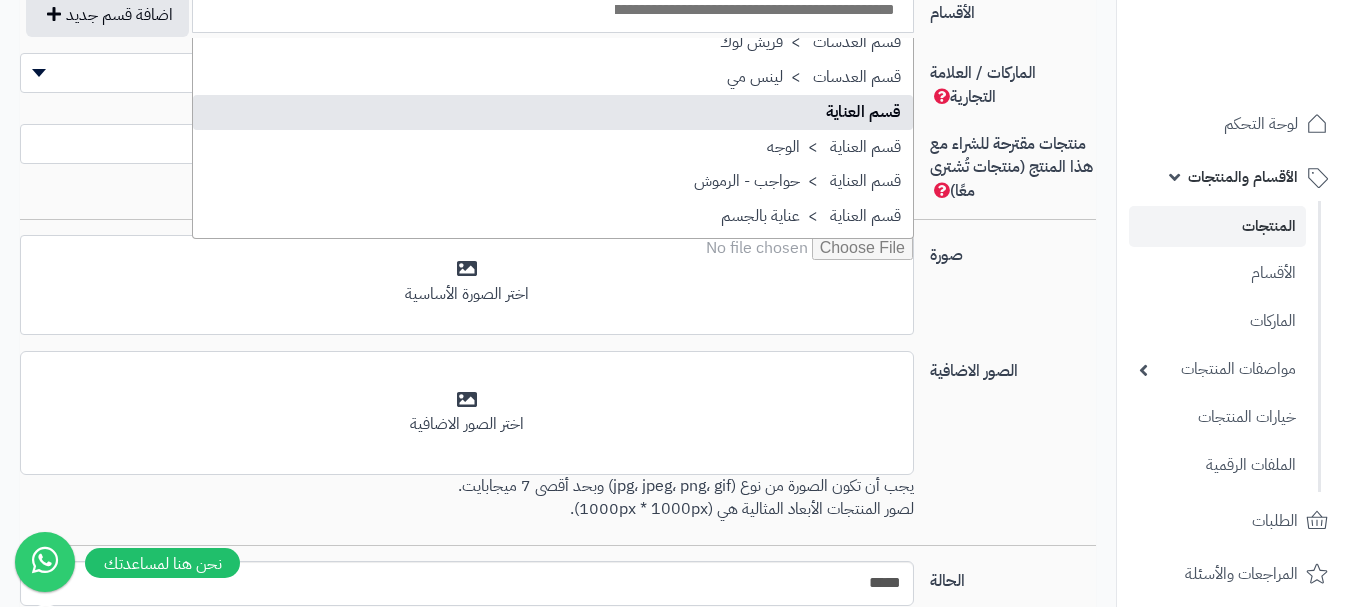 select on "**" 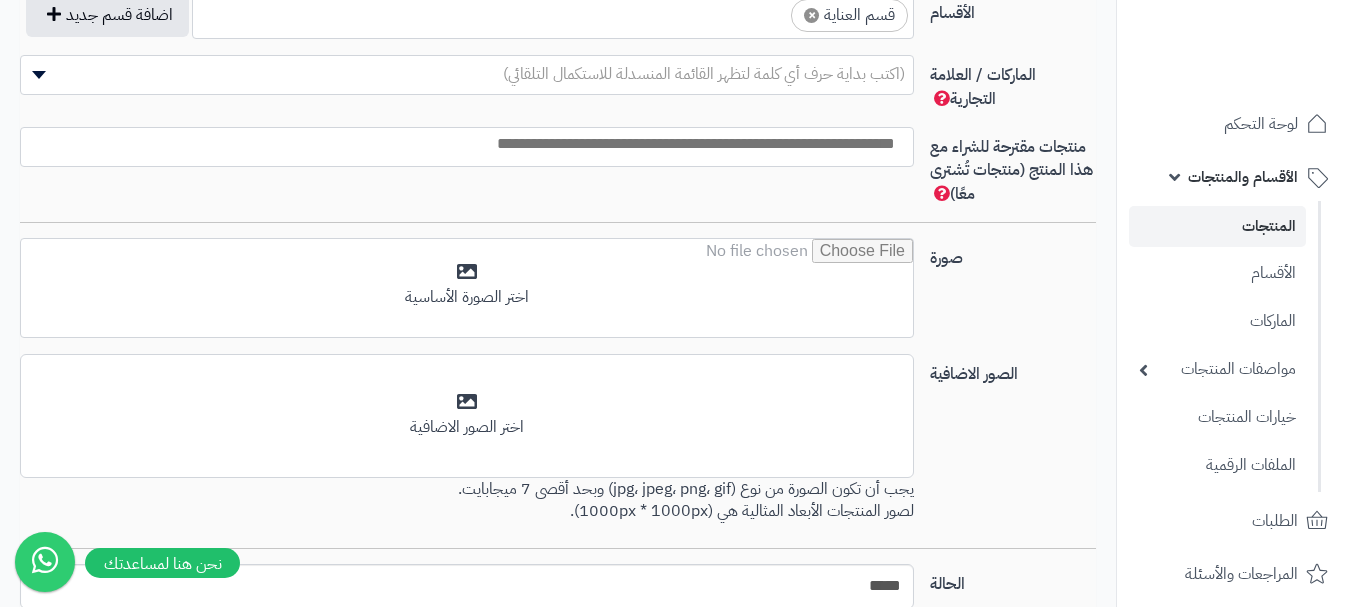 scroll, scrollTop: 1399, scrollLeft: 0, axis: vertical 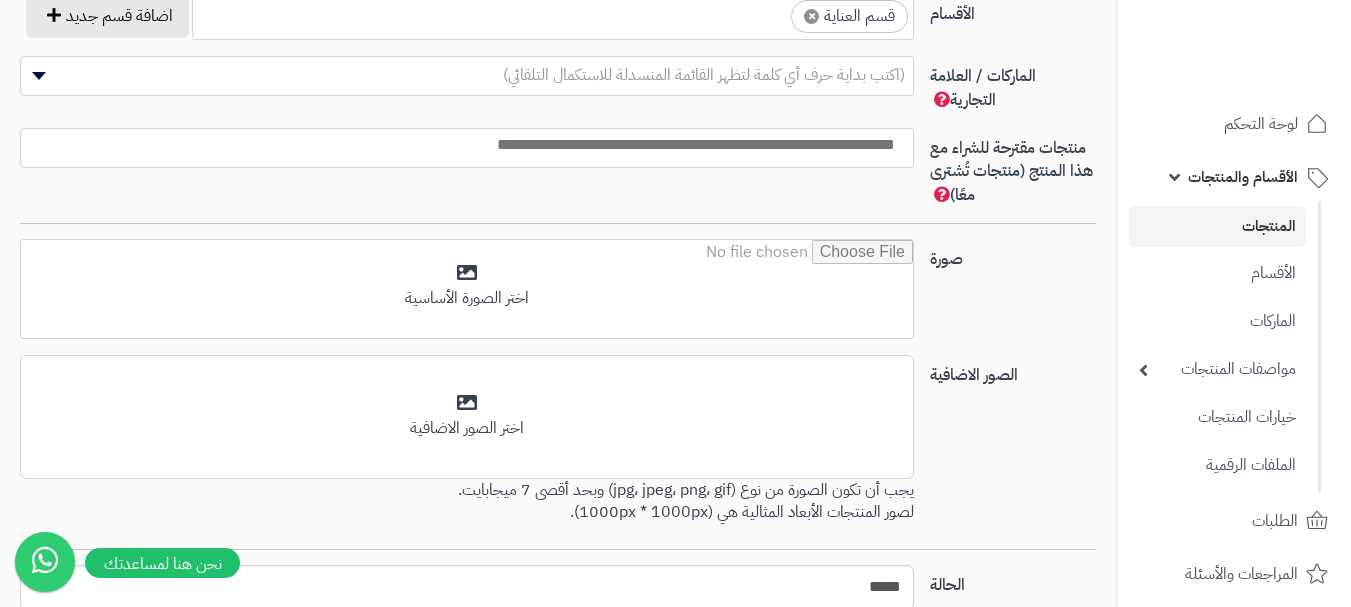 click on "× قسم العناية" at bounding box center (553, 14) 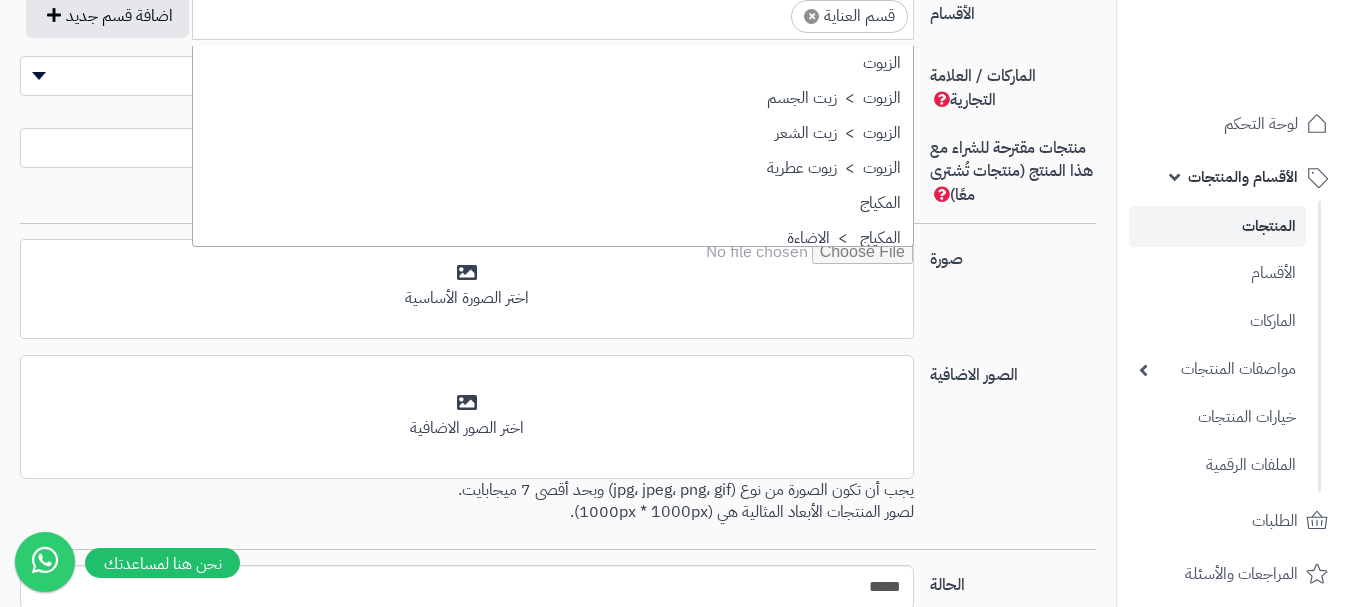 scroll, scrollTop: 1707, scrollLeft: 0, axis: vertical 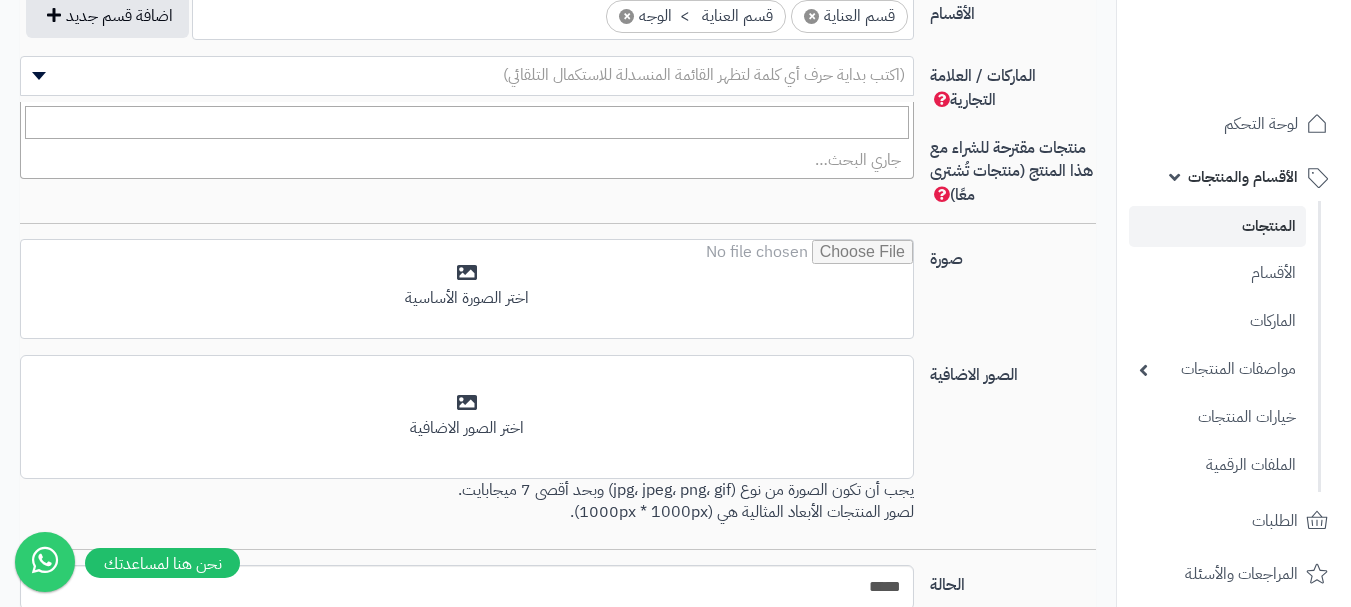 click on "(اكتب بداية حرف أي كلمة لتظهر القائمة المنسدلة للاستكمال التلقائي)" at bounding box center (704, 75) 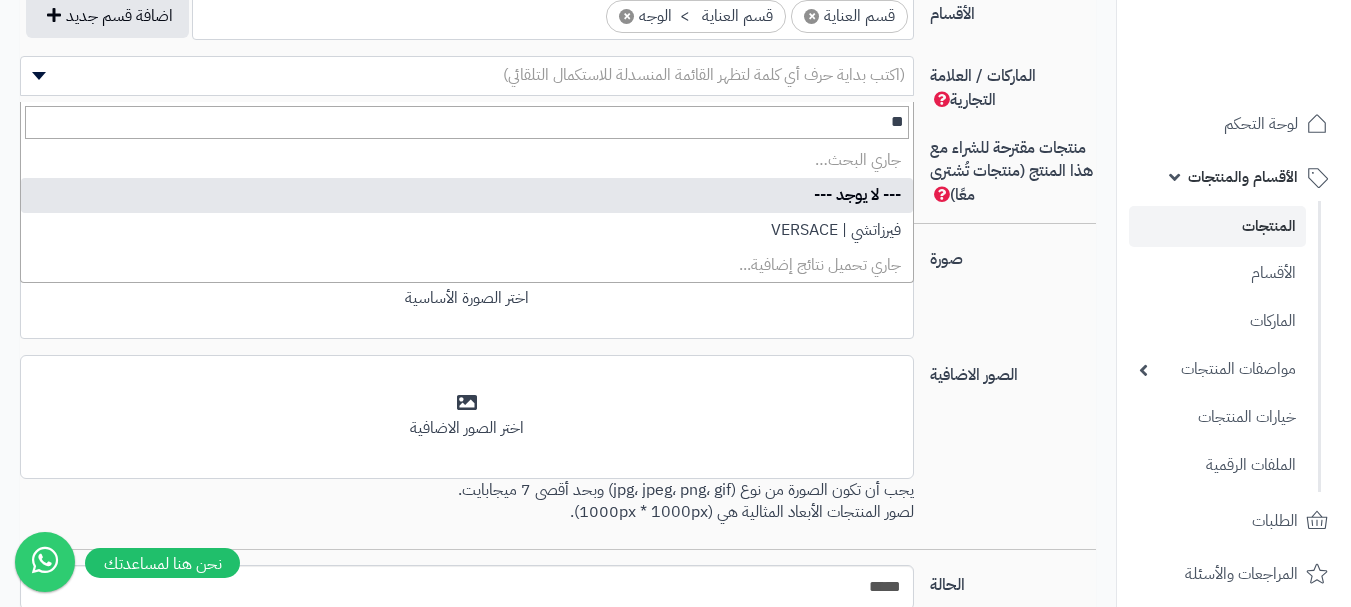 type on "*" 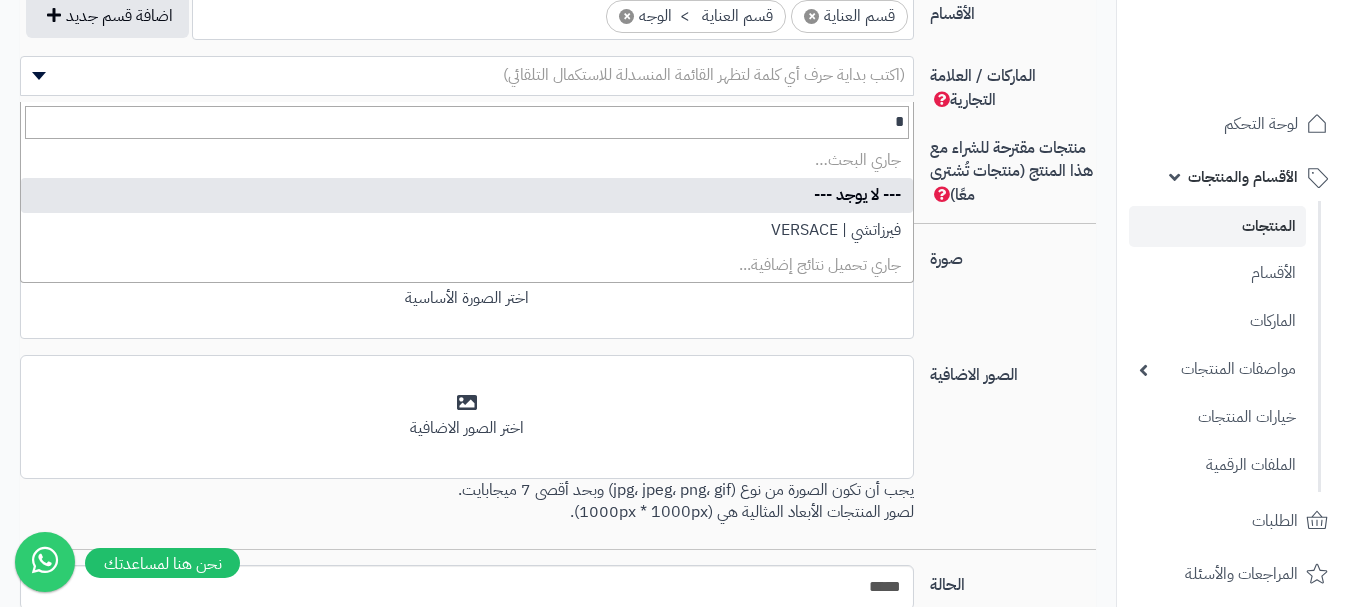type 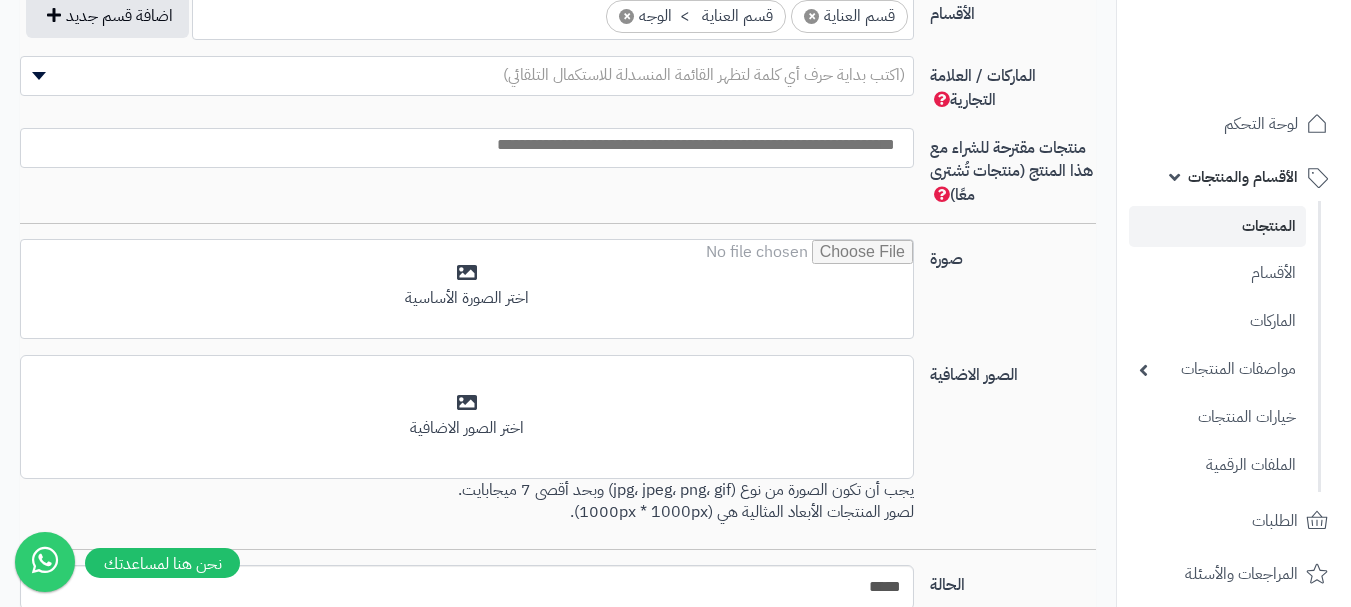 click on "صورة
اختر الصورة الأساسية" at bounding box center (558, 297) 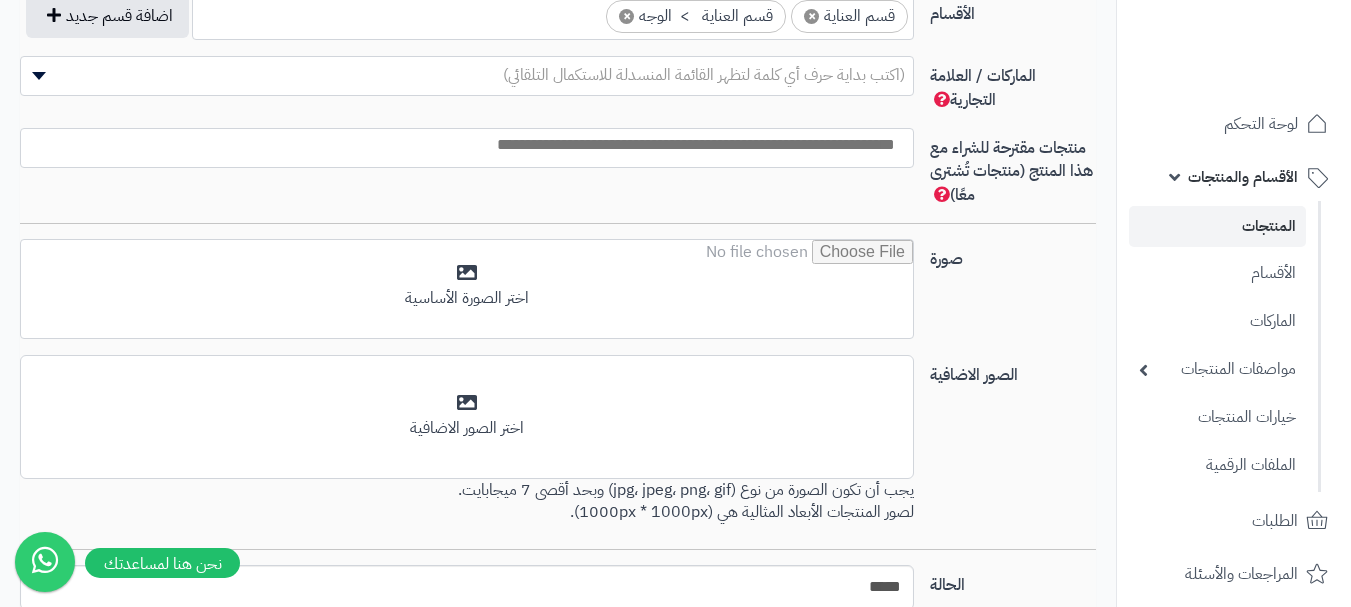 click at bounding box center [462, 145] 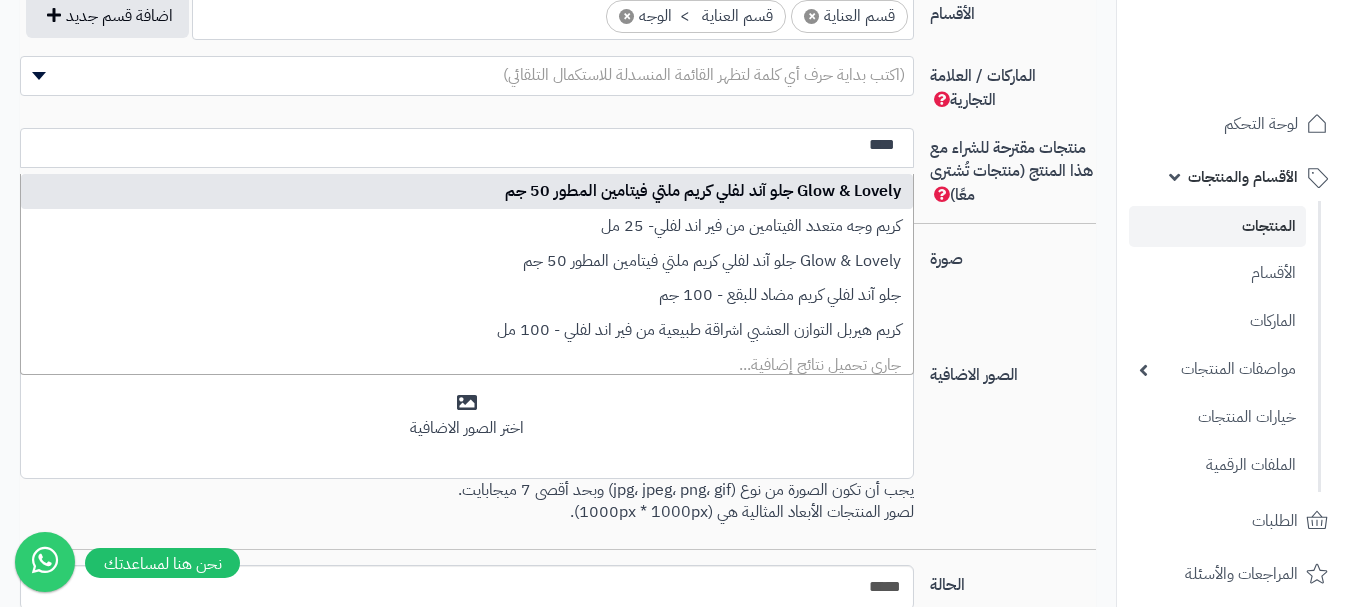 type on "****" 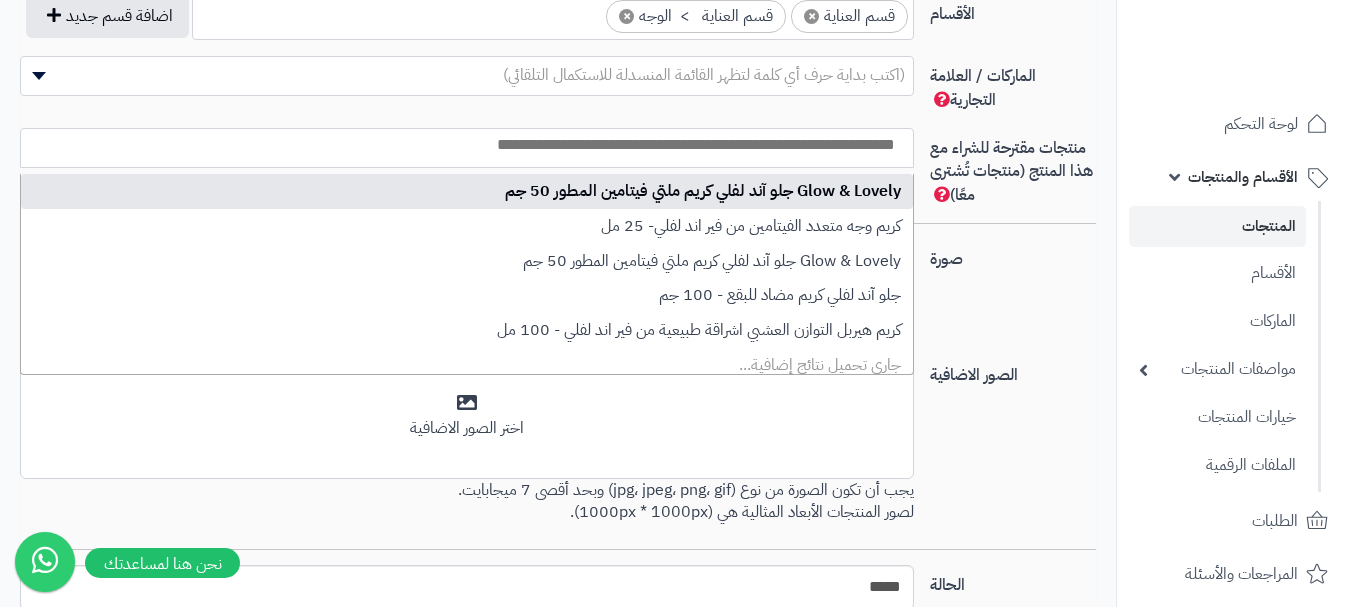 select on "***" 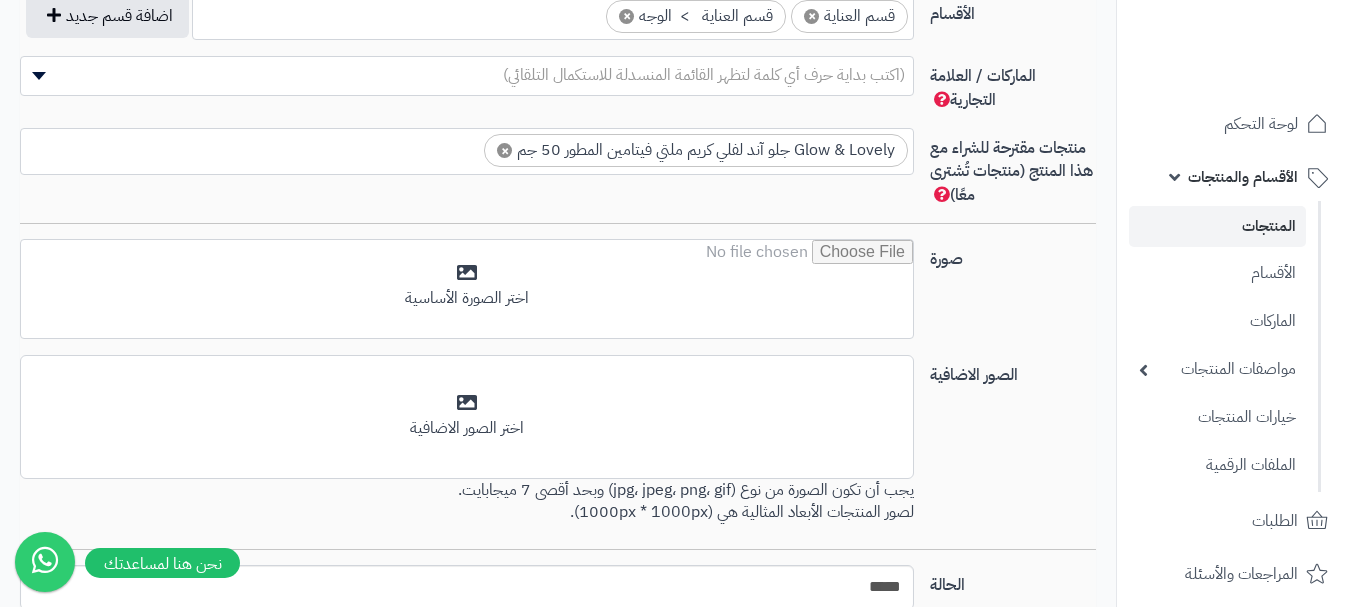 scroll, scrollTop: 0, scrollLeft: 0, axis: both 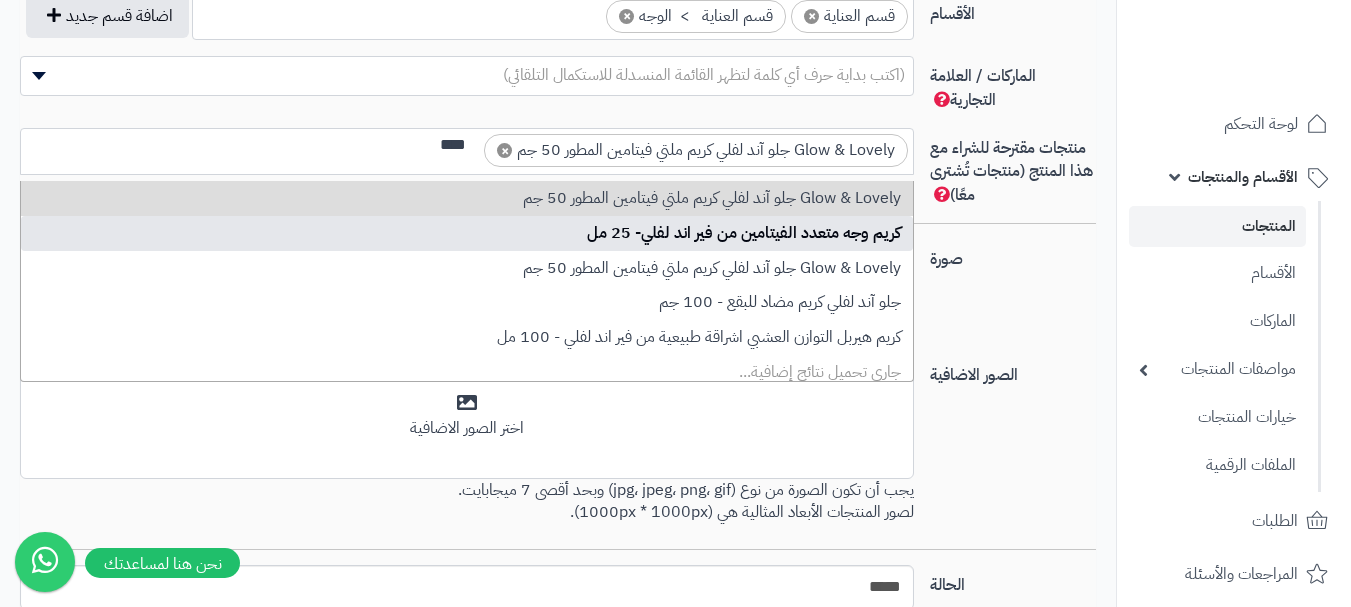 type on "****" 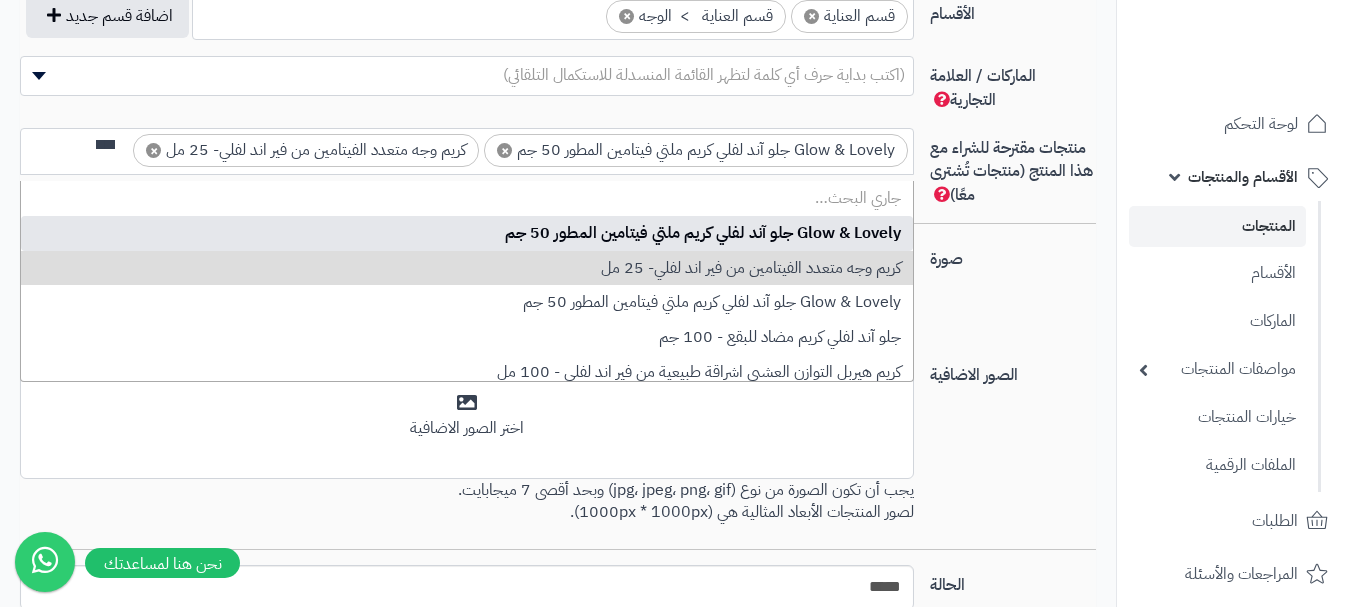 scroll, scrollTop: 0, scrollLeft: 0, axis: both 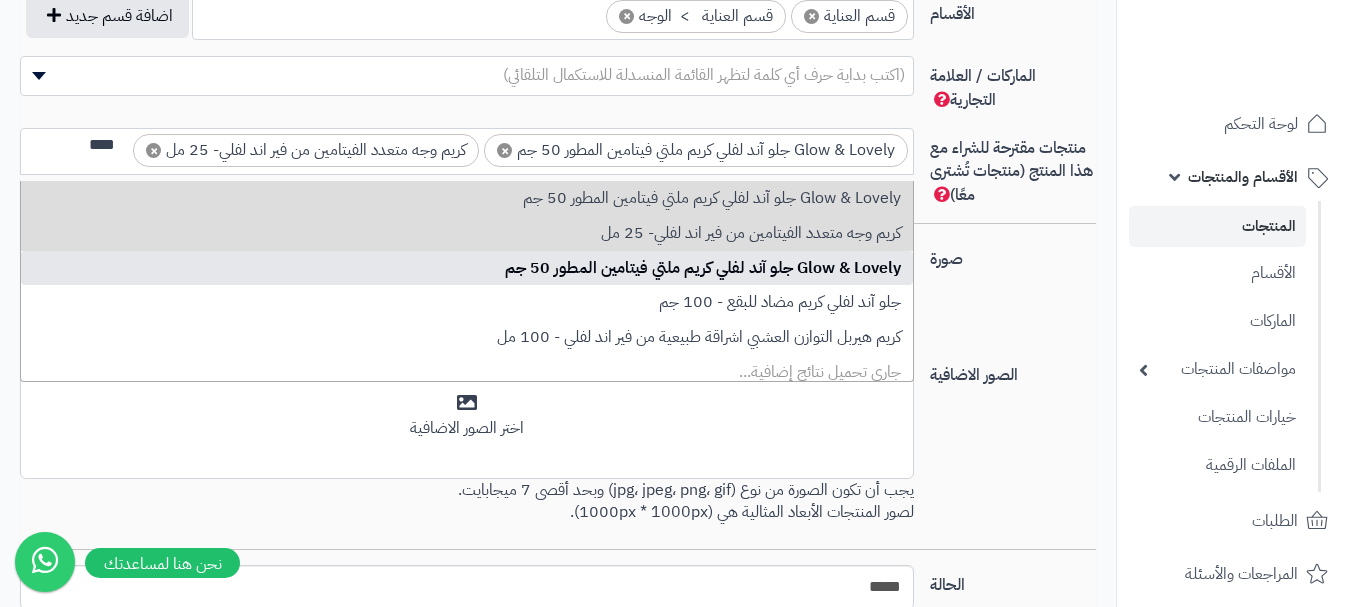 type on "****" 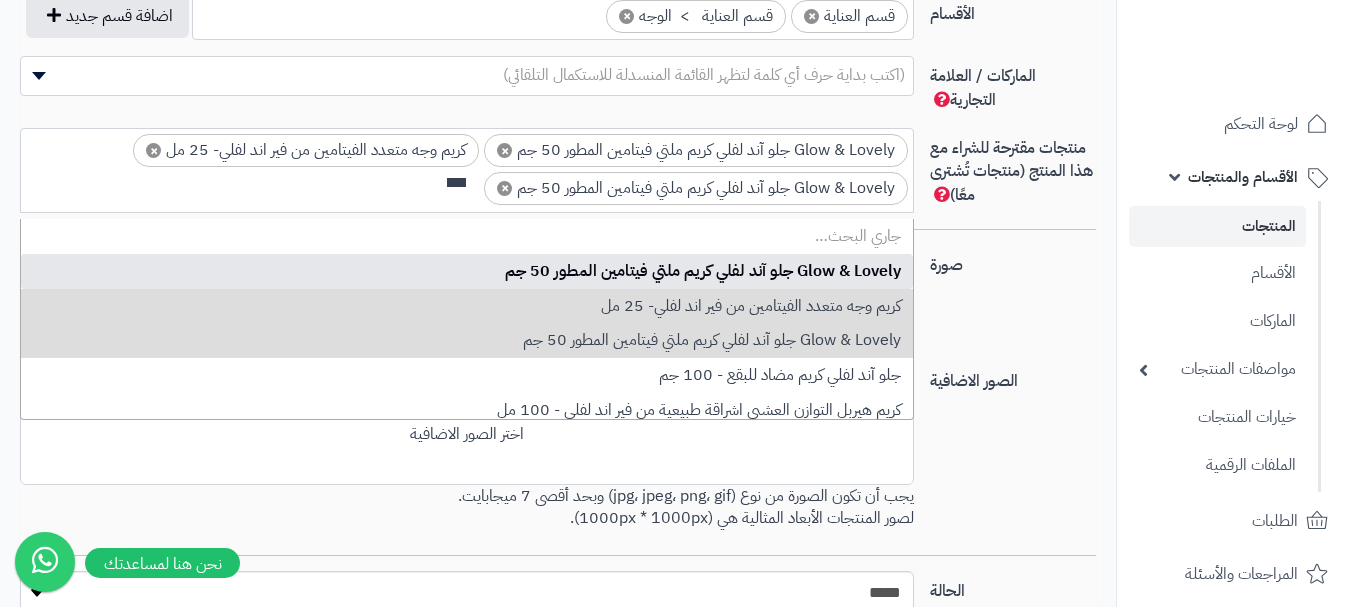 scroll, scrollTop: 0, scrollLeft: 0, axis: both 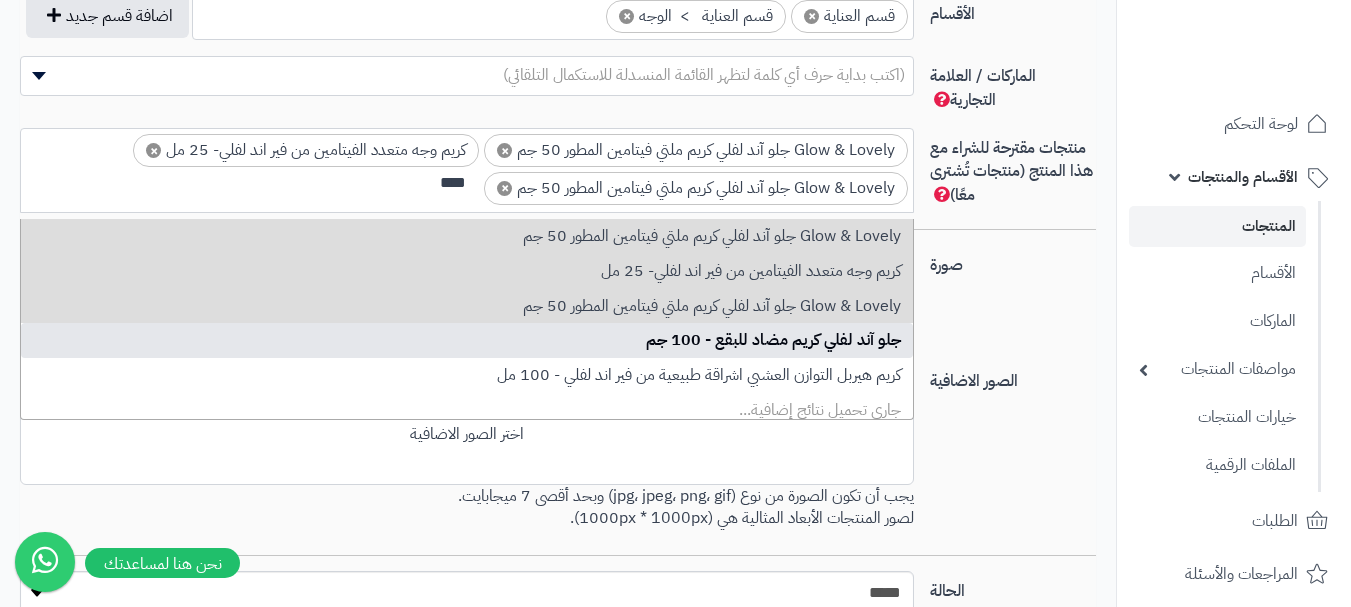 type on "****" 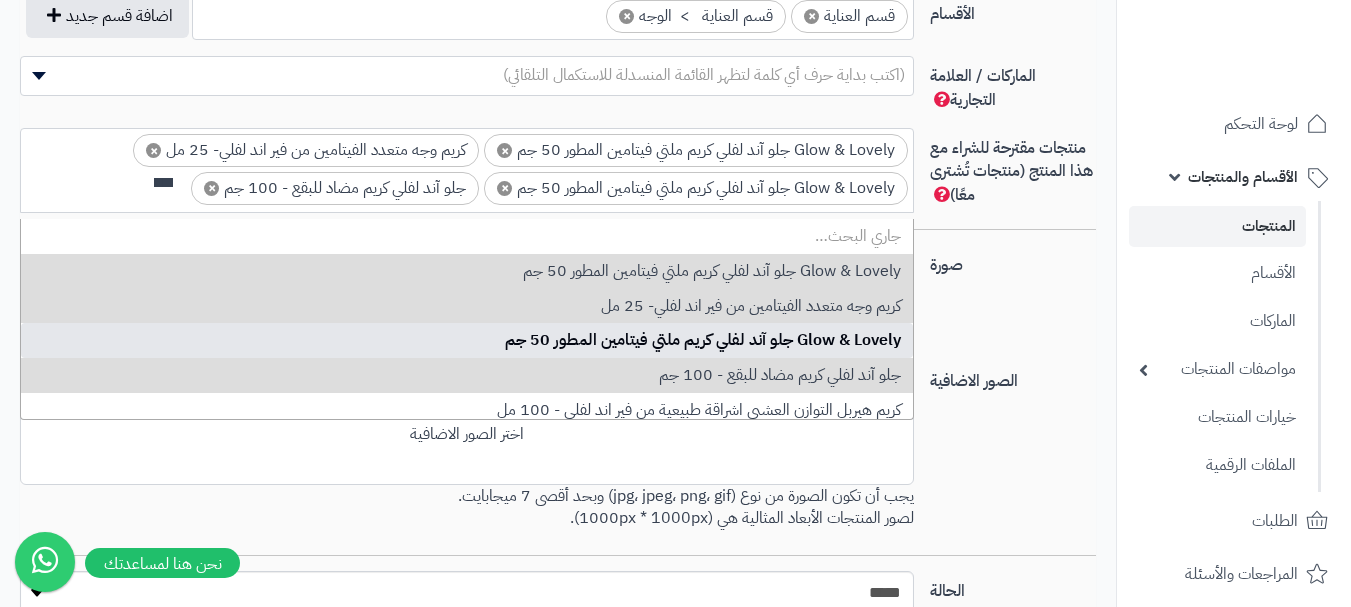 scroll, scrollTop: 0, scrollLeft: 0, axis: both 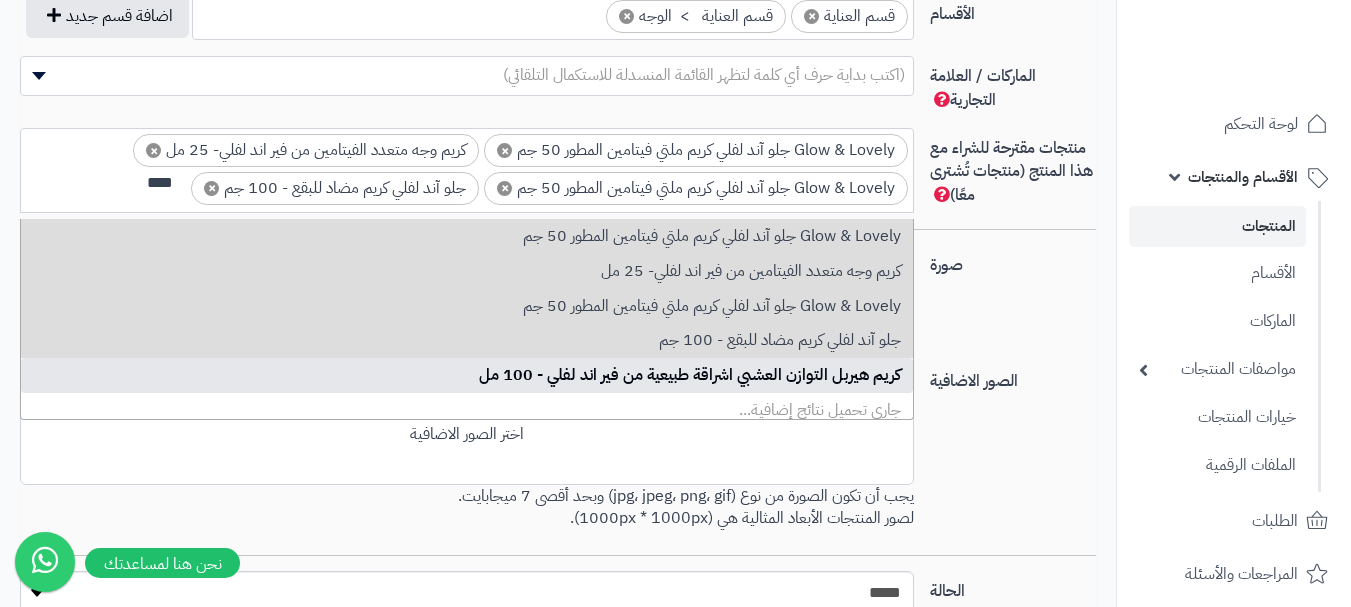 type on "****" 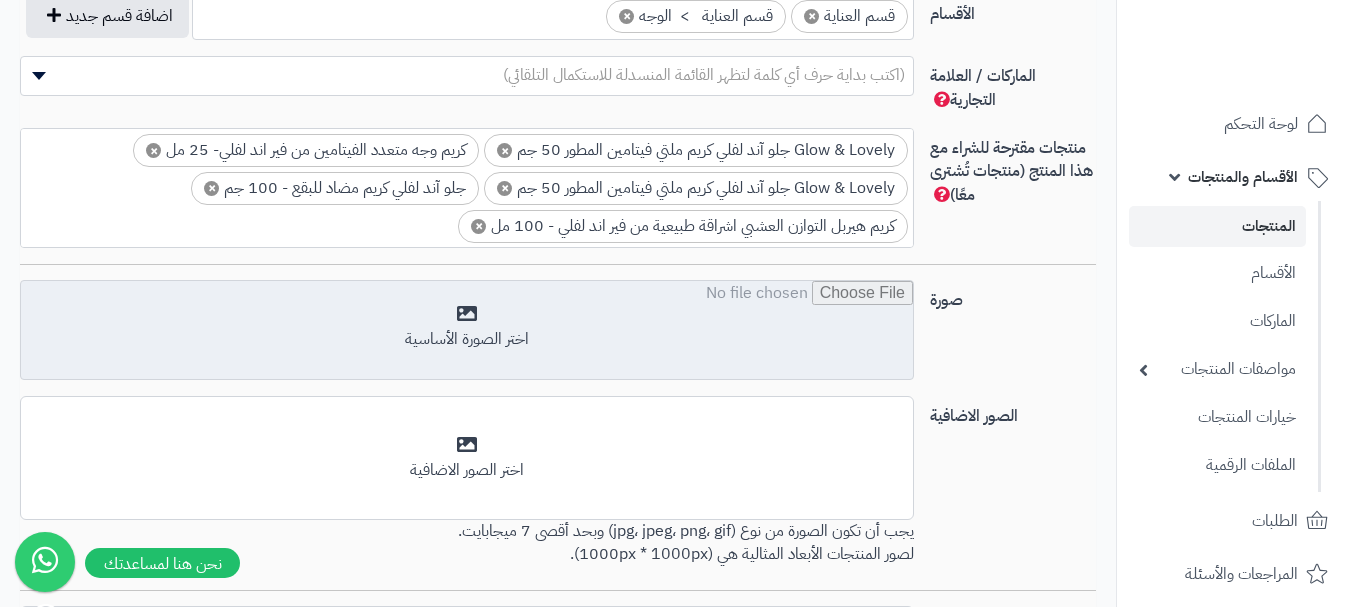 click at bounding box center [467, 331] 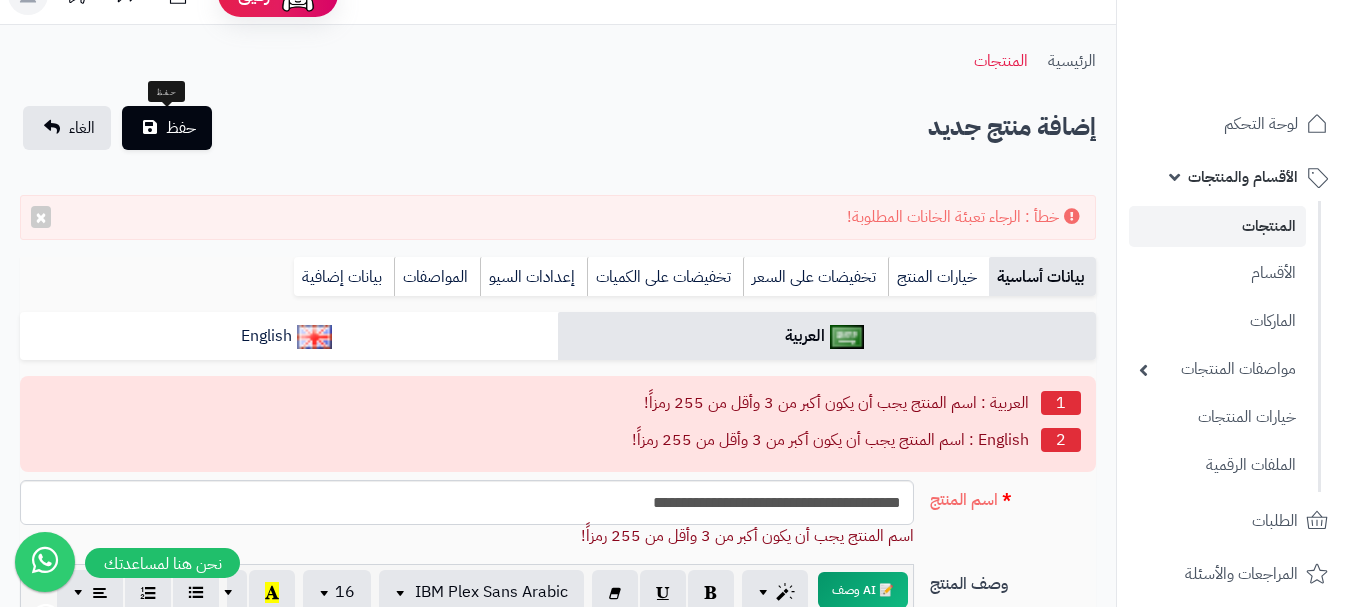 scroll, scrollTop: 0, scrollLeft: 0, axis: both 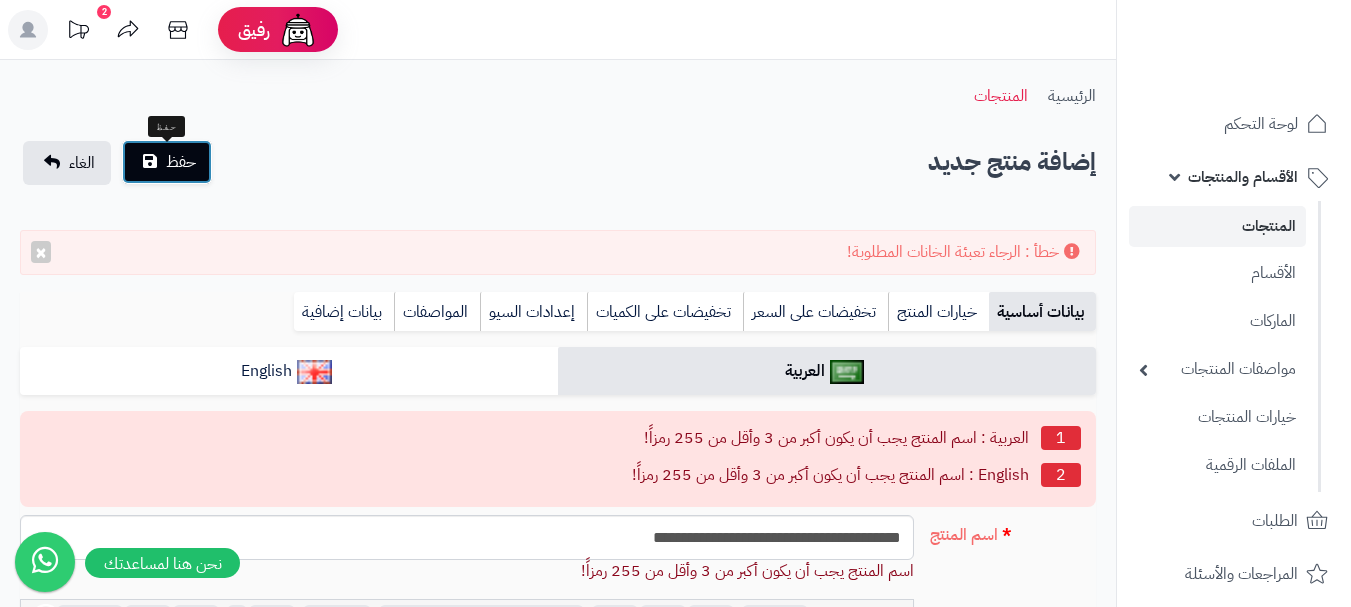 click on "حفظ" at bounding box center (167, 162) 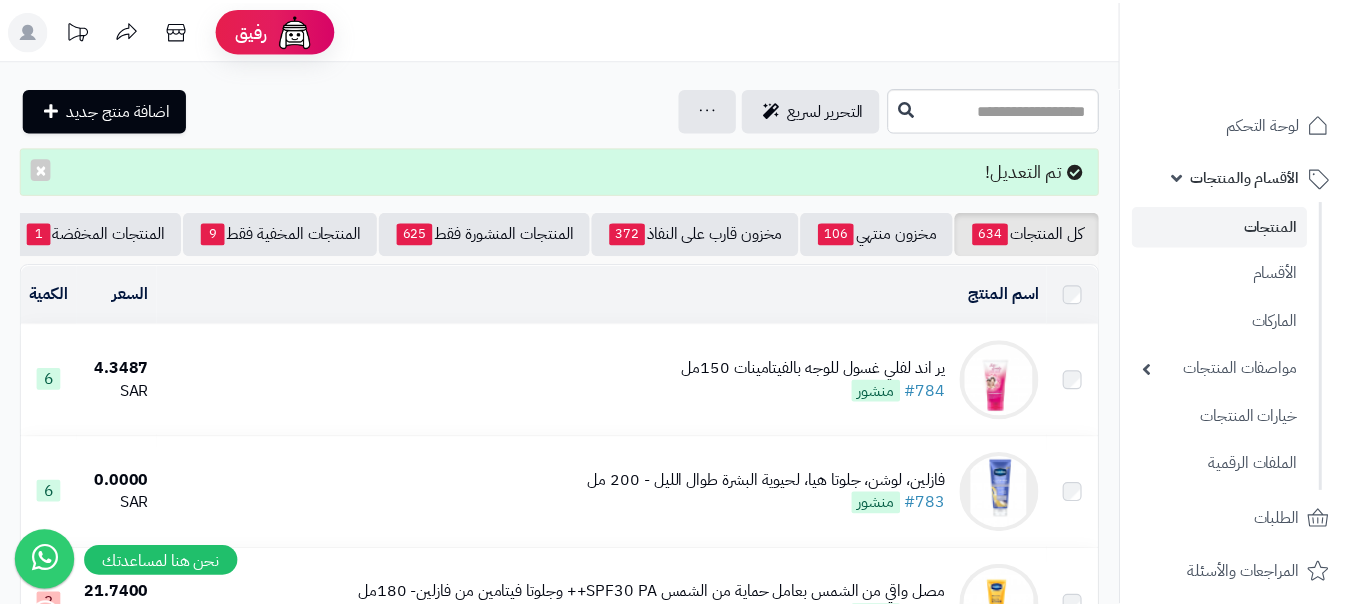 scroll, scrollTop: 0, scrollLeft: 0, axis: both 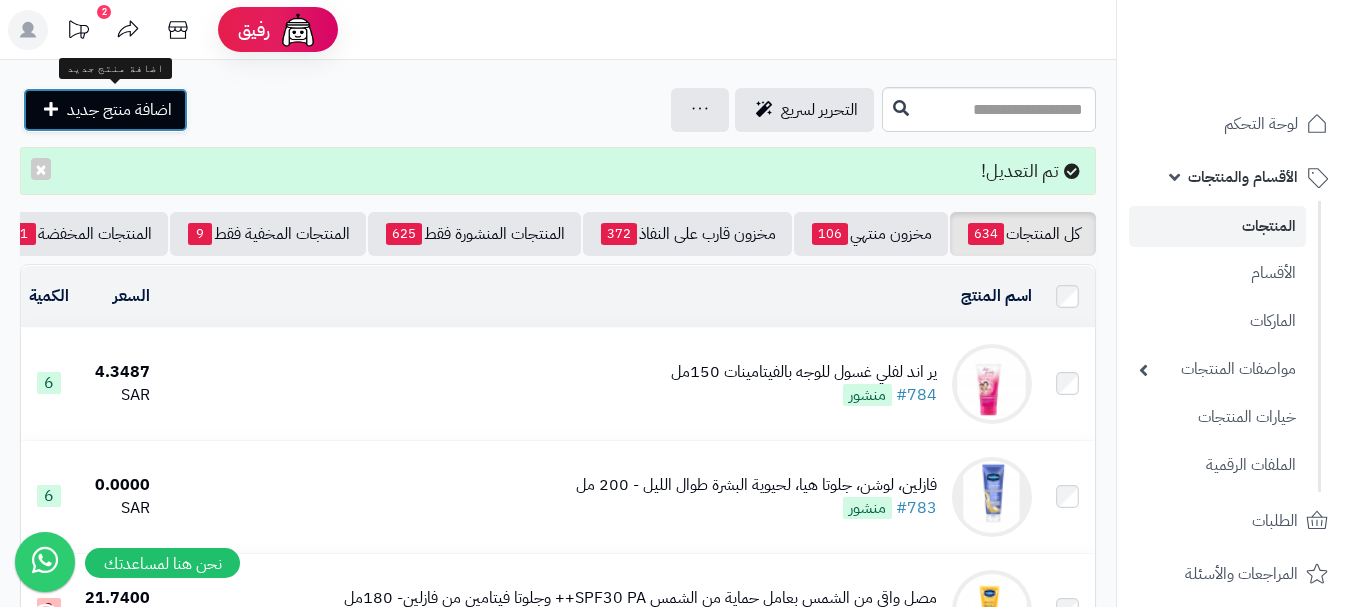 click on "اضافة منتج جديد" at bounding box center [119, 110] 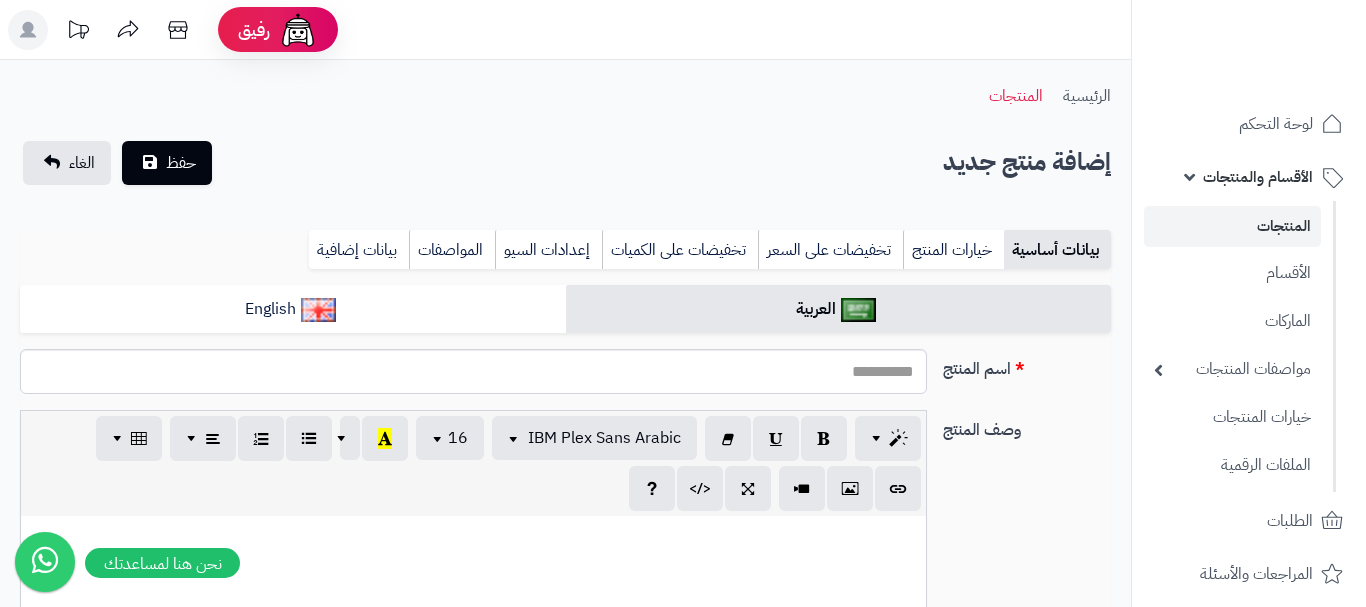 select 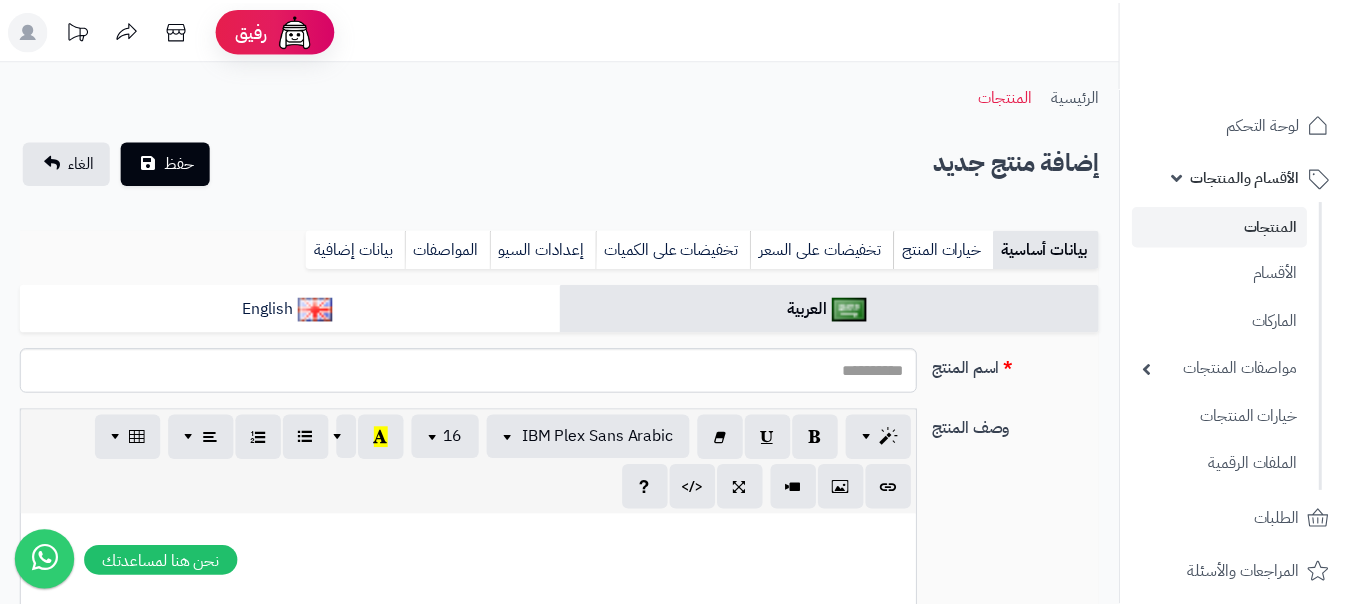 scroll, scrollTop: 0, scrollLeft: 0, axis: both 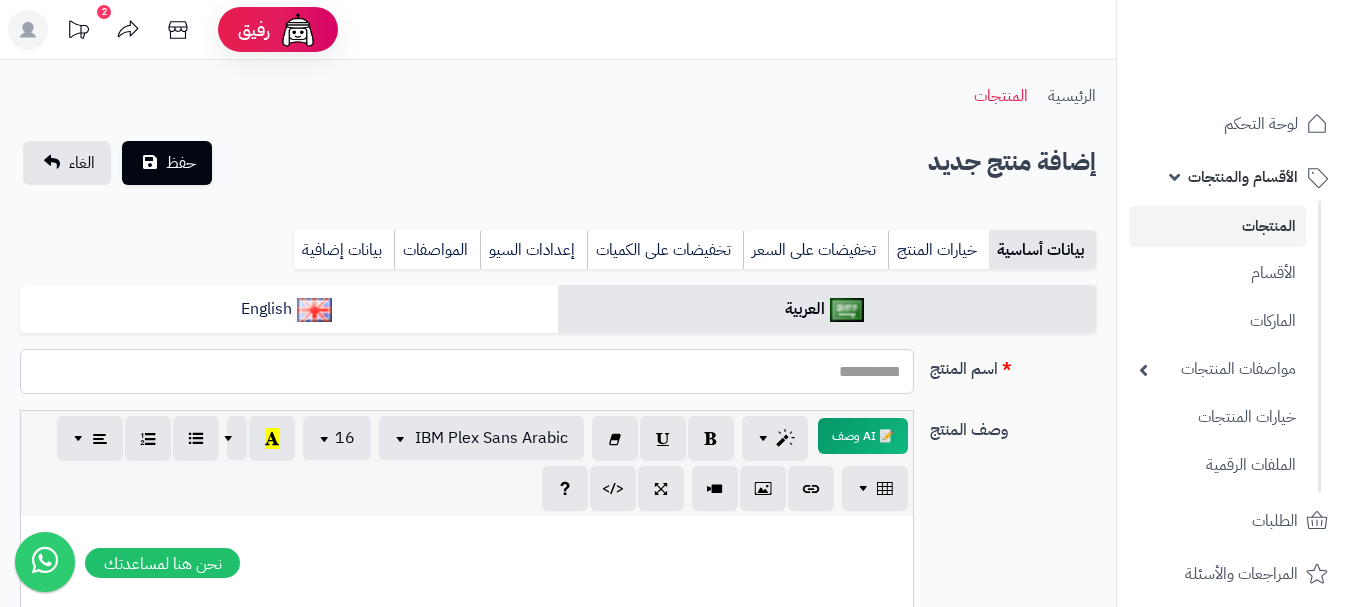 paste on "**********" 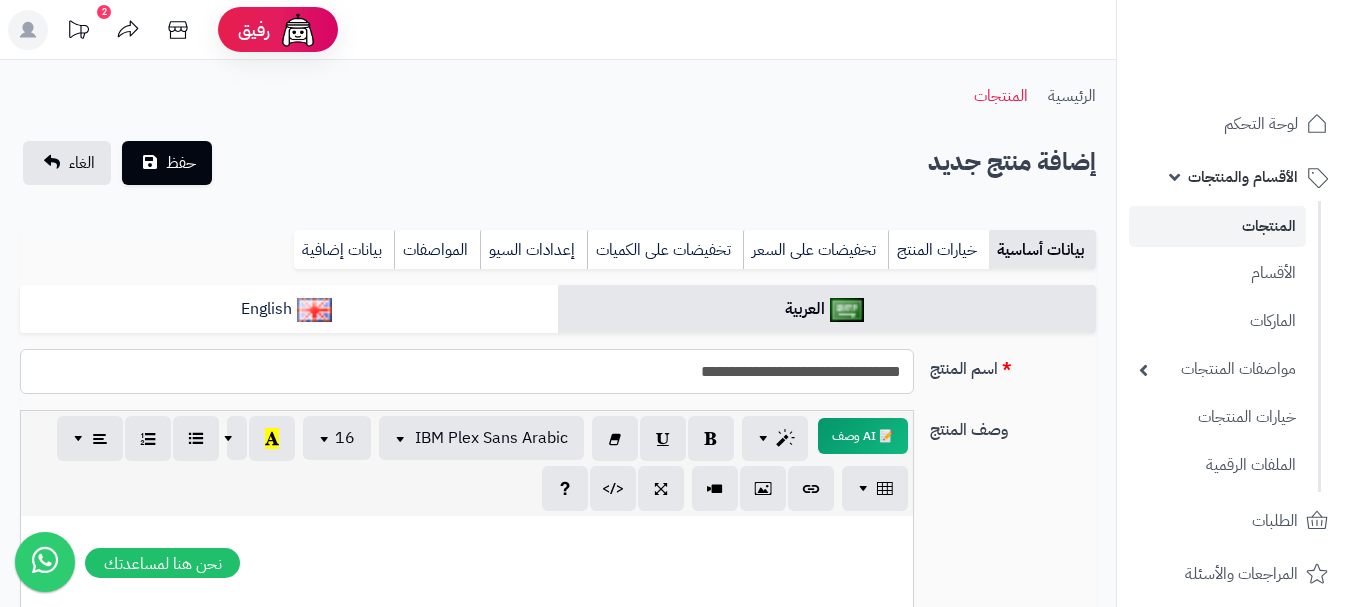 click on "**********" at bounding box center (467, 371) 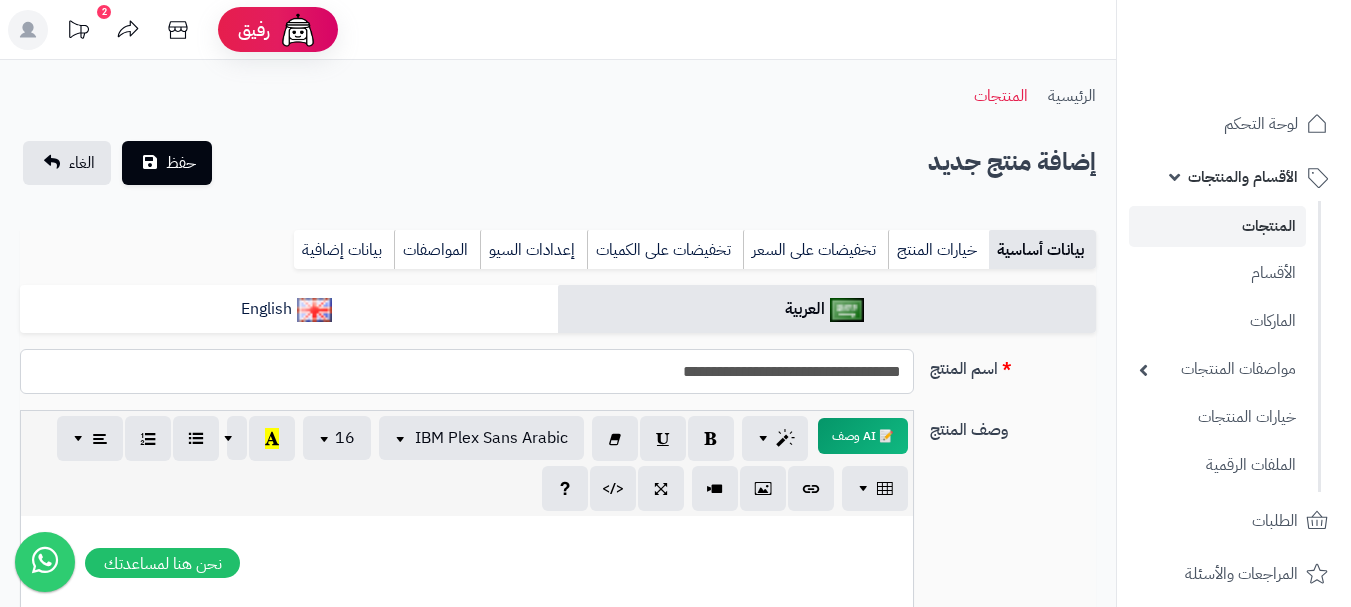 drag, startPoint x: 900, startPoint y: 374, endPoint x: 691, endPoint y: 385, distance: 209.28928 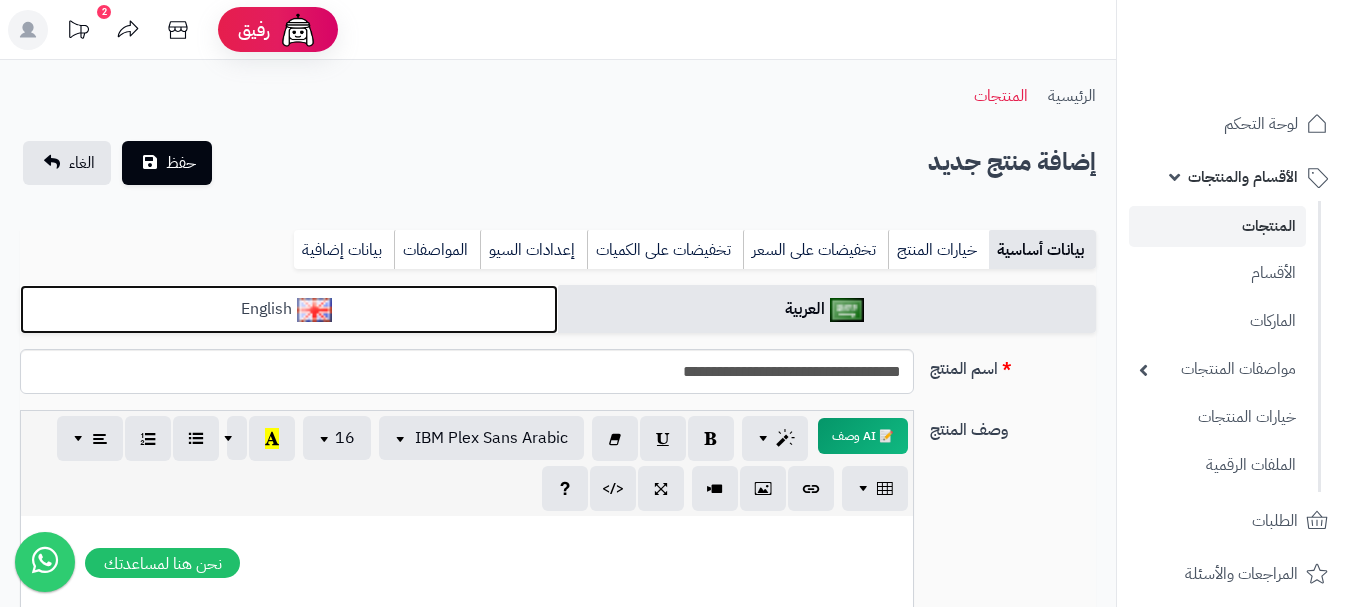 click on "English" at bounding box center (289, 309) 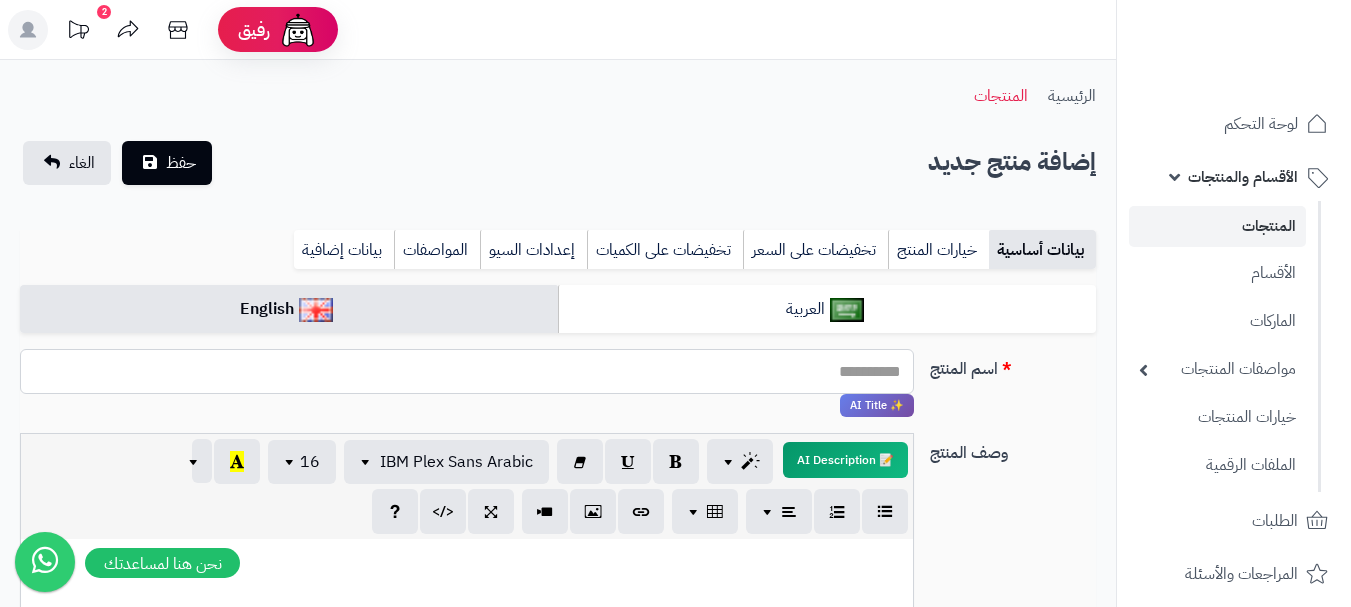 paste on "**********" 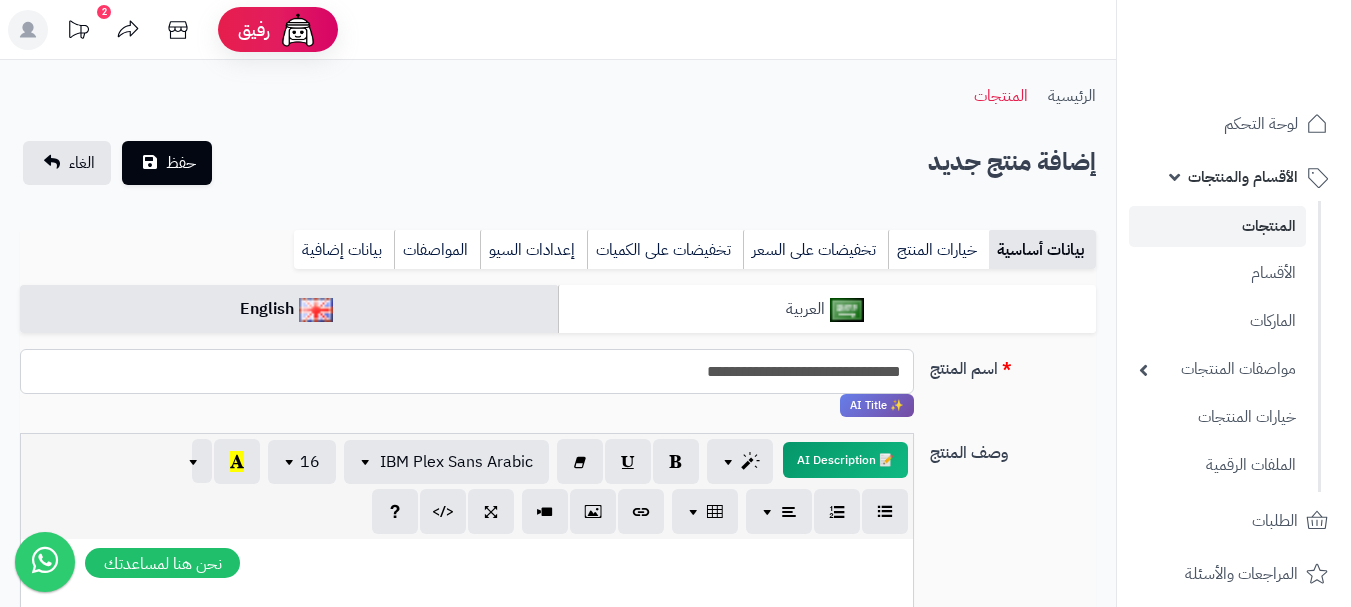 type on "**********" 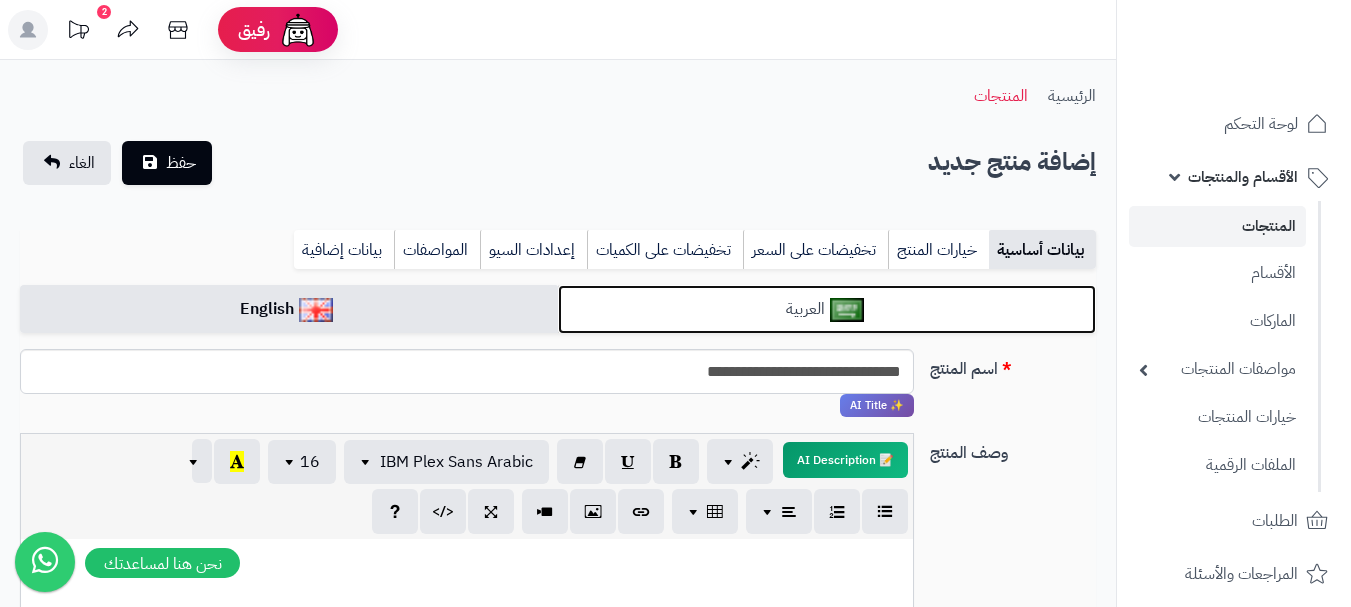 click on "العربية" at bounding box center [827, 309] 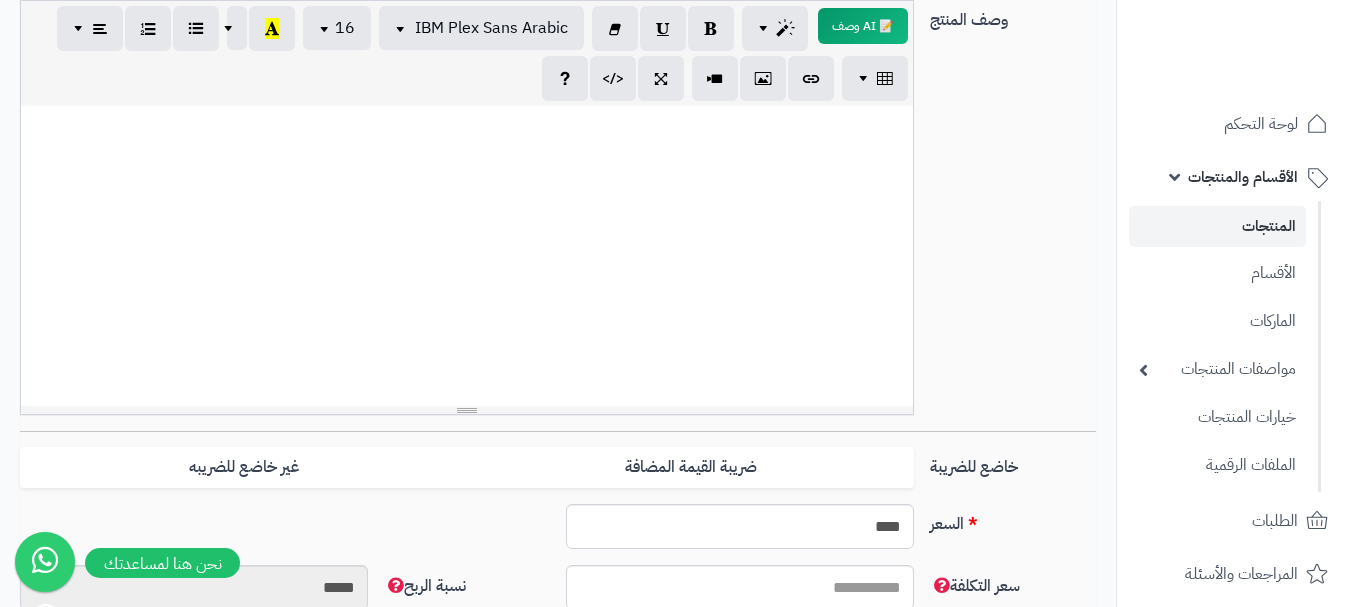 scroll, scrollTop: 500, scrollLeft: 0, axis: vertical 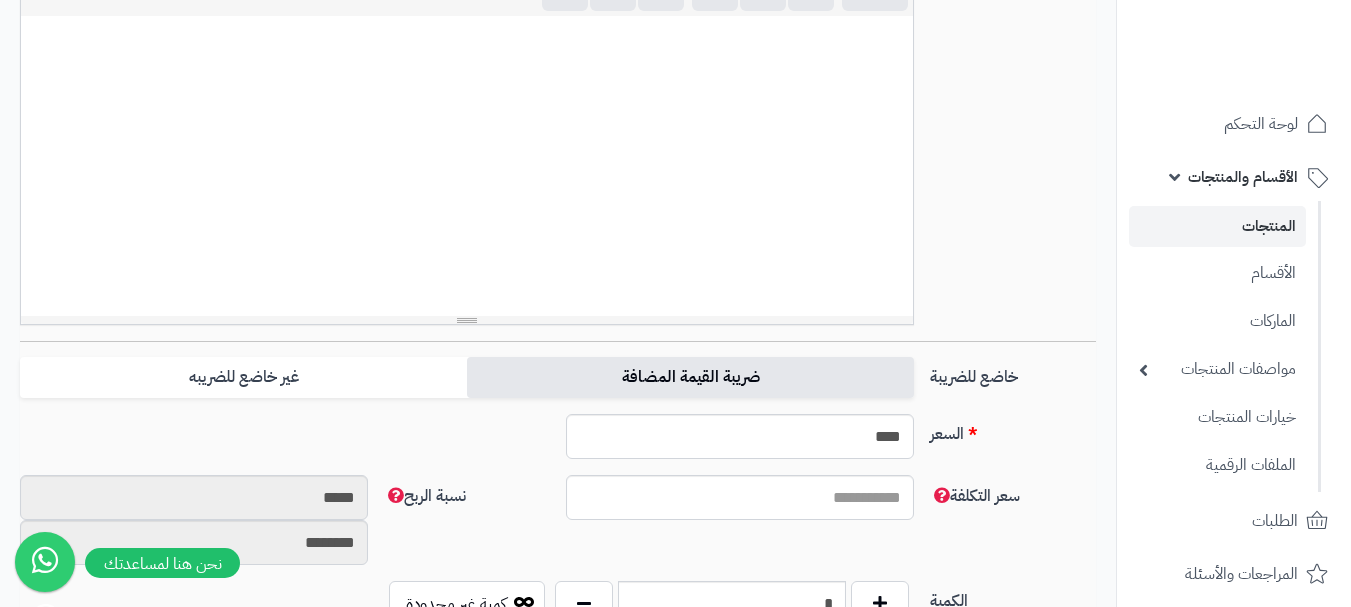 drag, startPoint x: 814, startPoint y: 372, endPoint x: 661, endPoint y: 365, distance: 153.16005 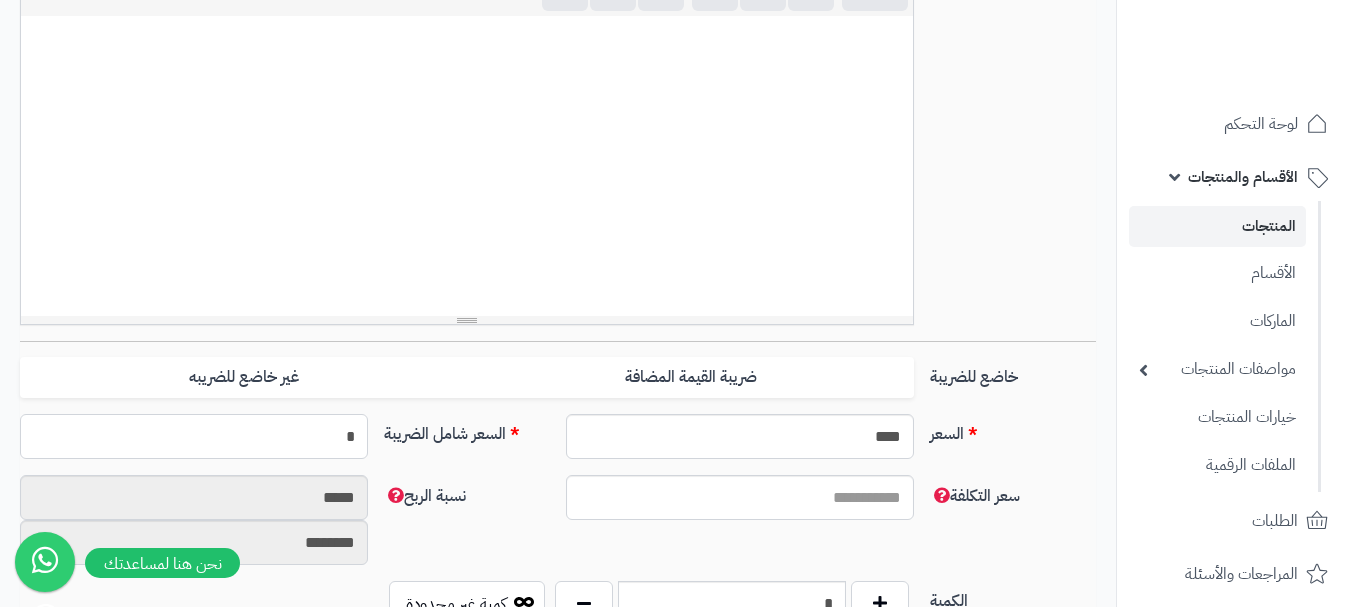 click on "*" at bounding box center (194, 436) 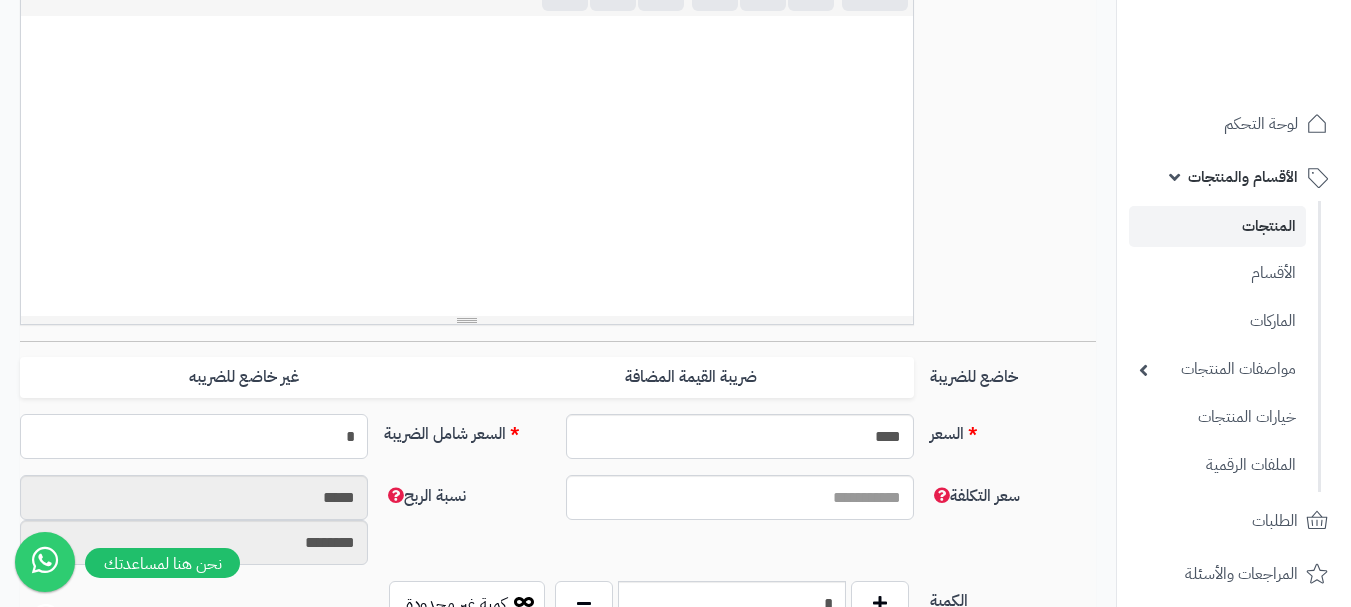 type 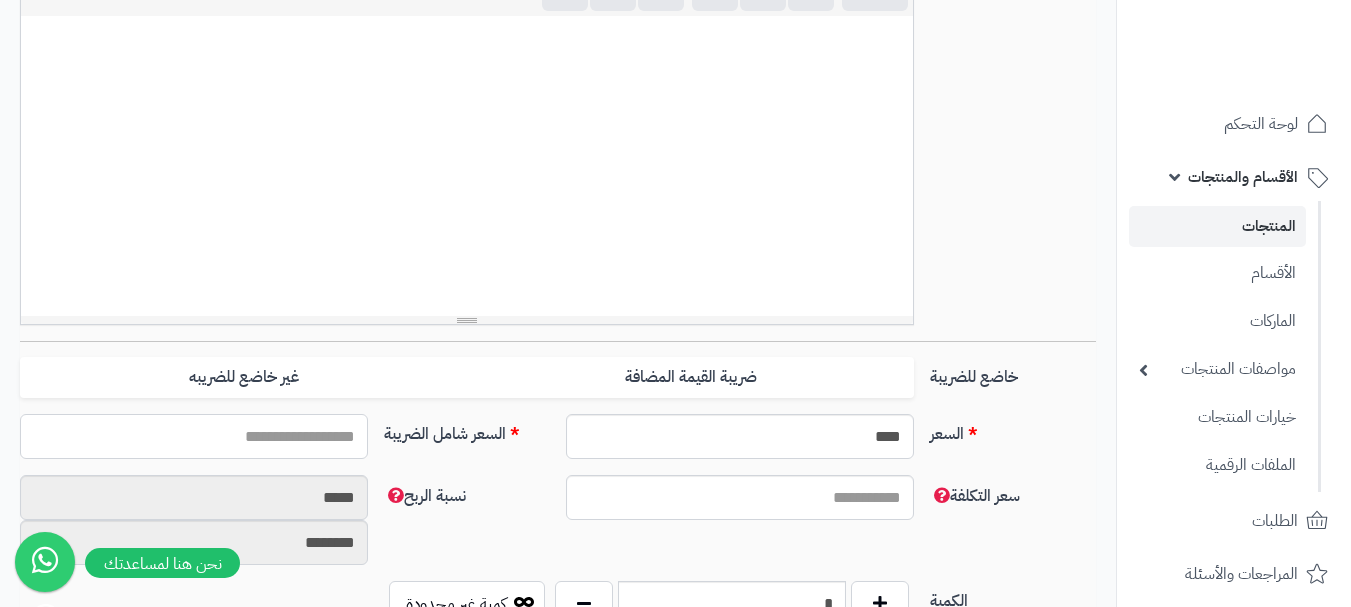 type on "*" 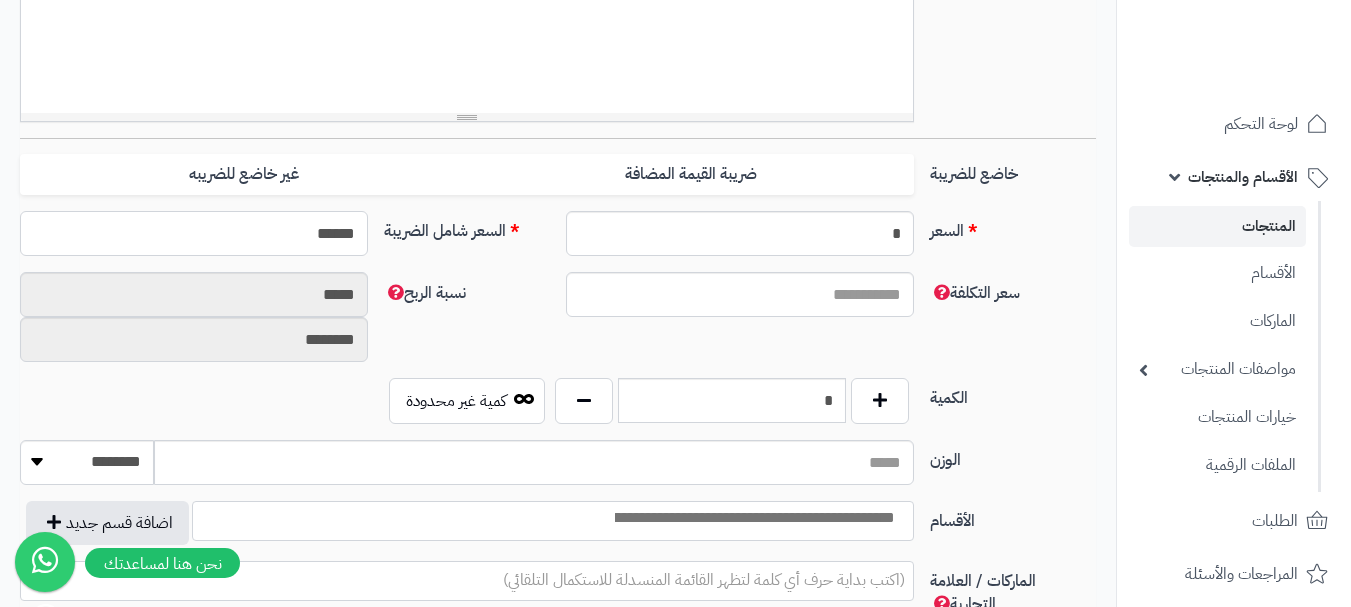 scroll, scrollTop: 900, scrollLeft: 0, axis: vertical 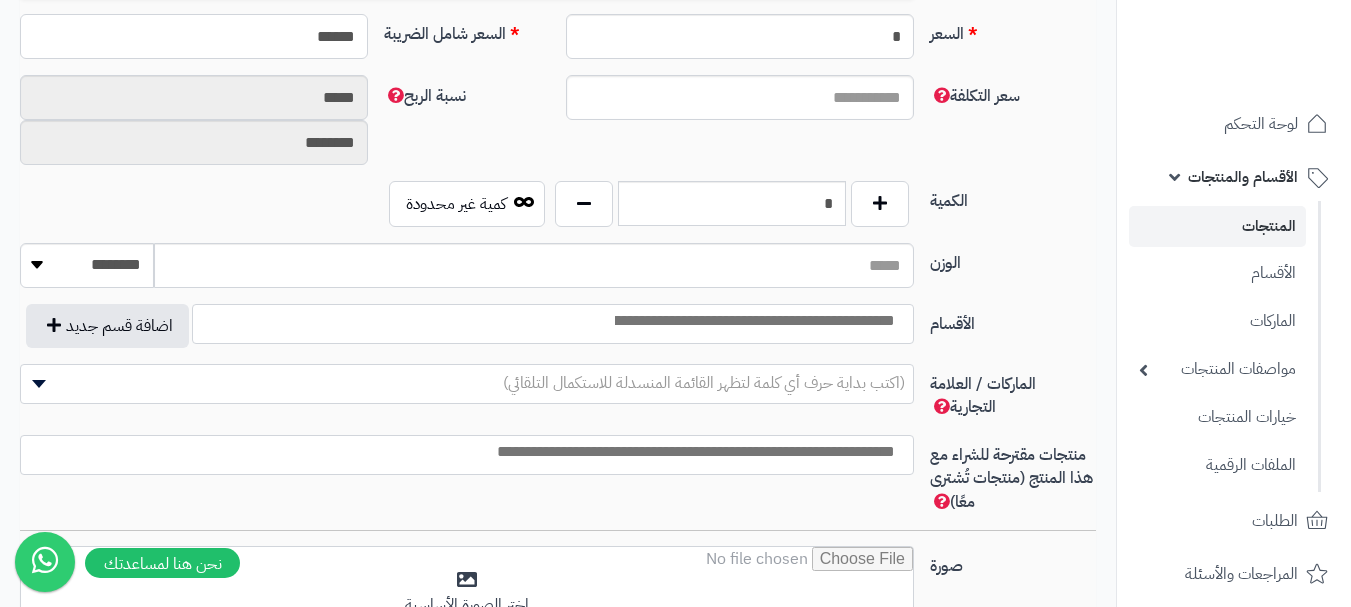 type on "******" 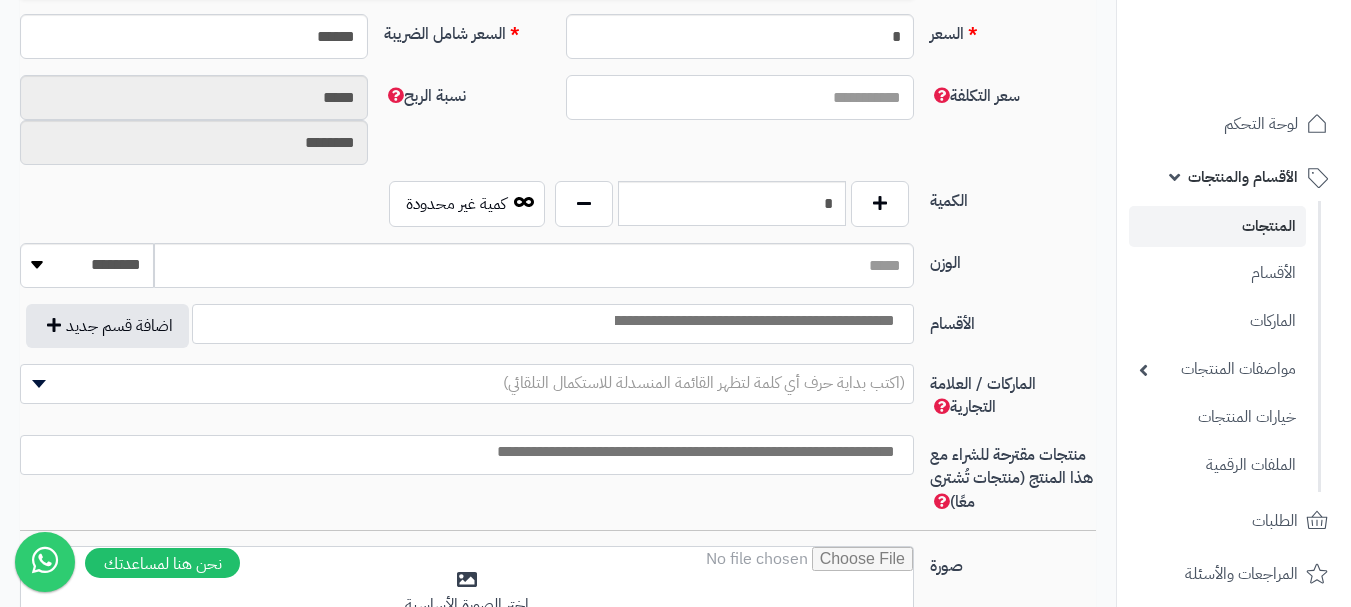 type on "**********" 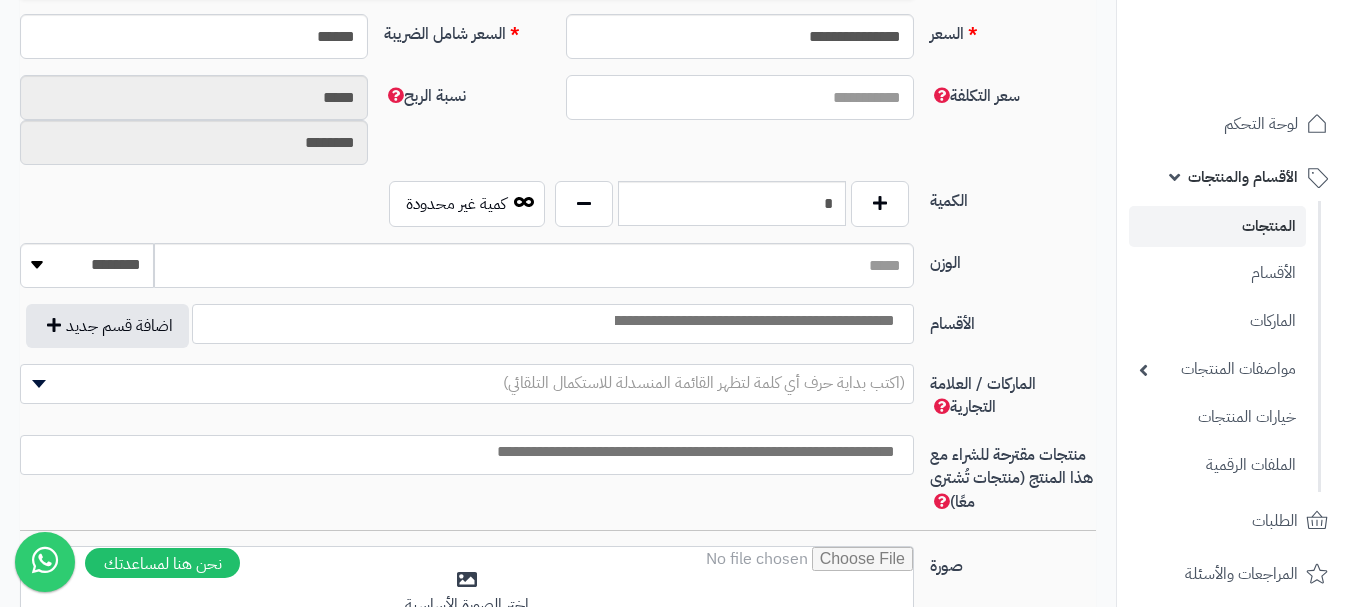 click on "سعر التكلفة" at bounding box center [740, 97] 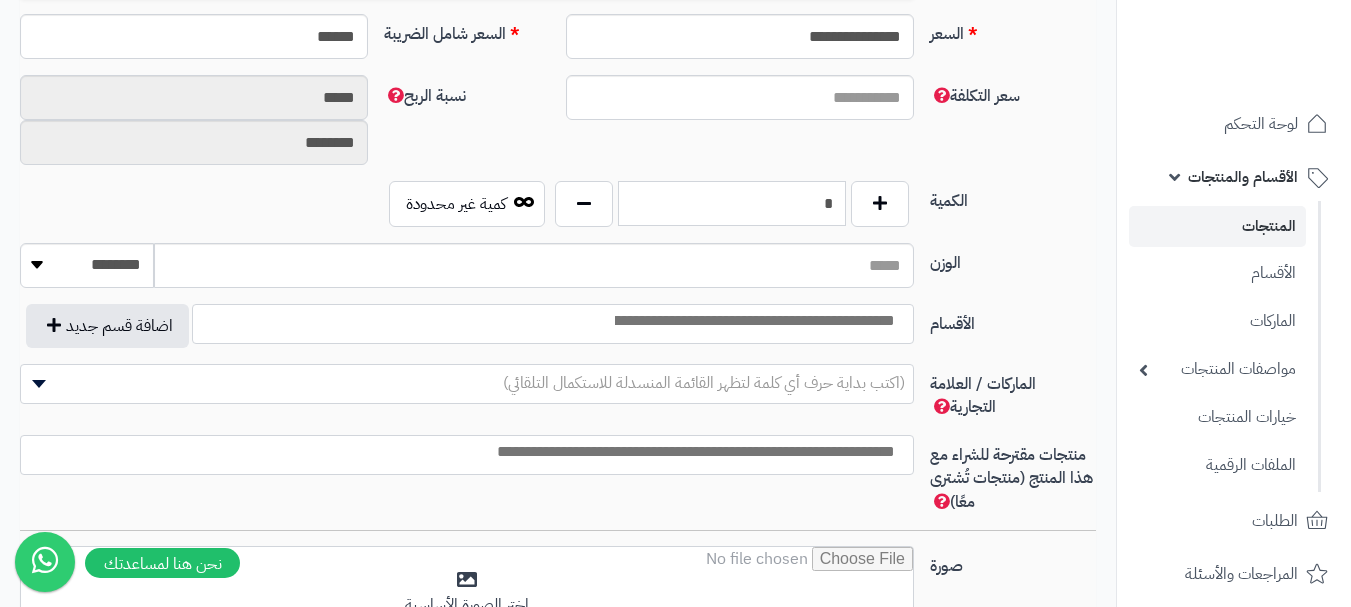 click on "*" at bounding box center (732, 203) 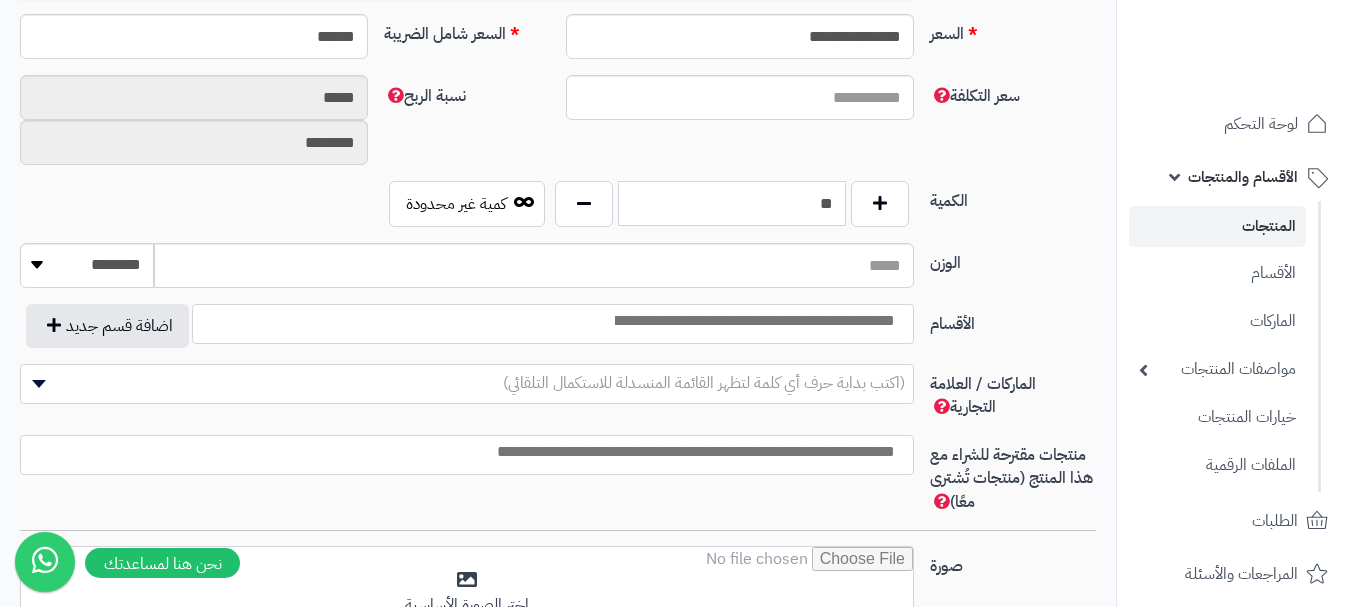 type on "*" 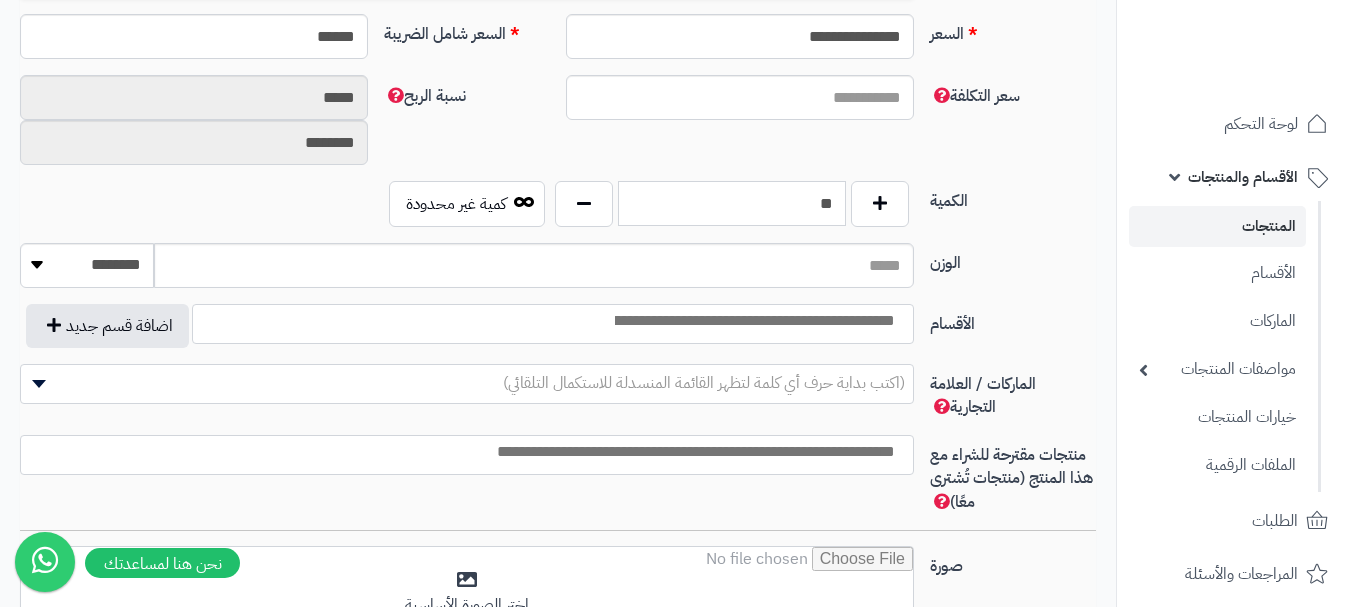 type on "**" 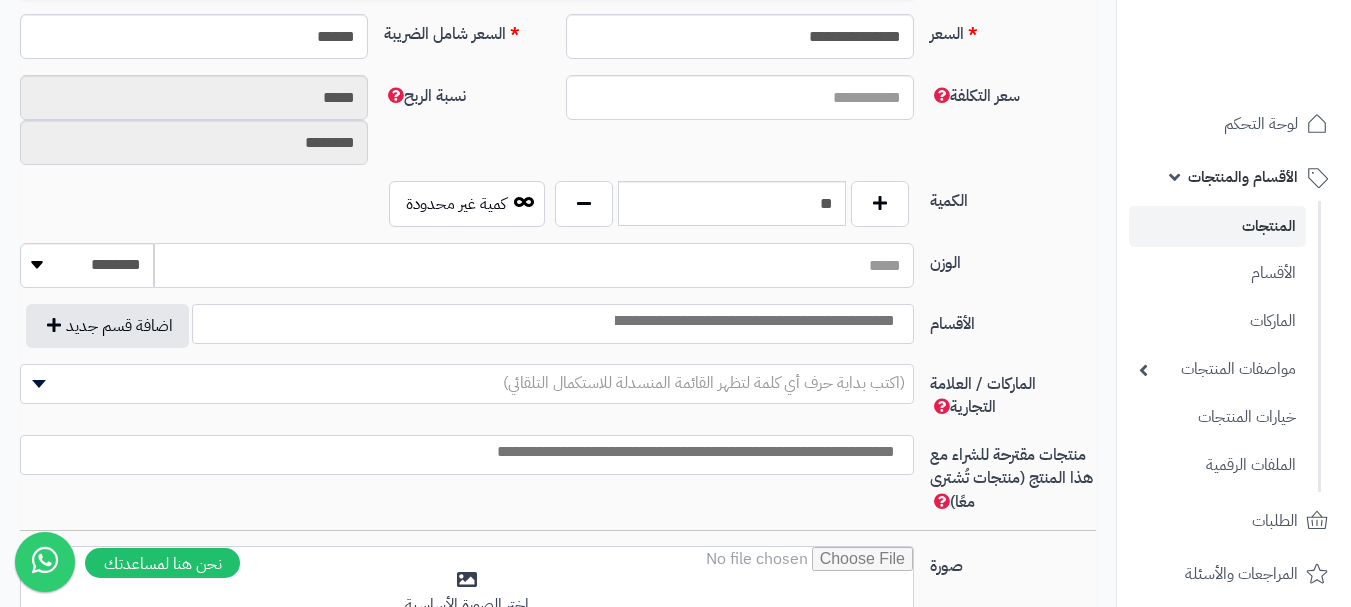 click on "الوزن" at bounding box center [534, 265] 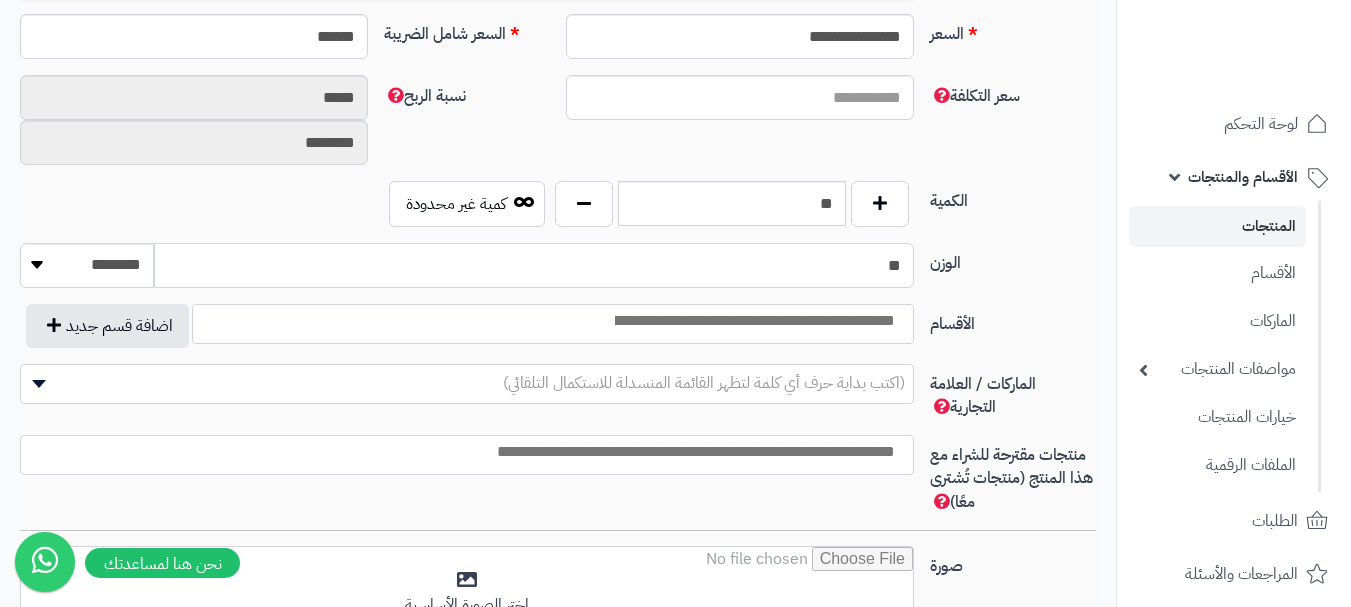 type on "**" 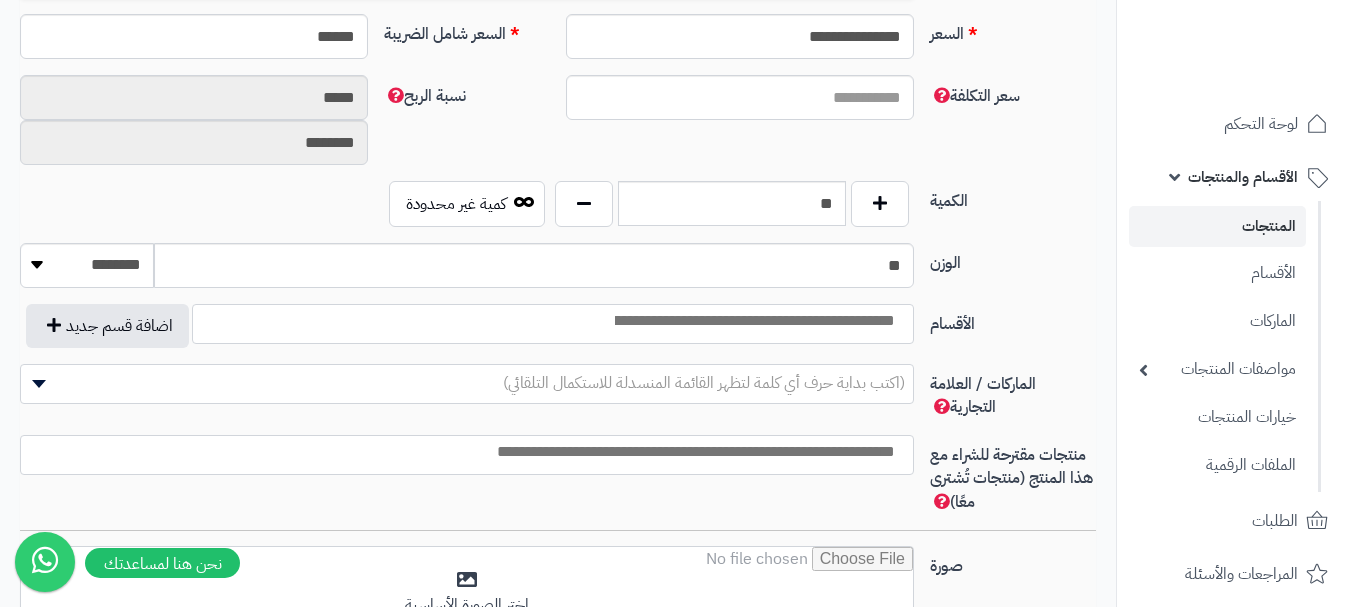 click at bounding box center [553, 324] 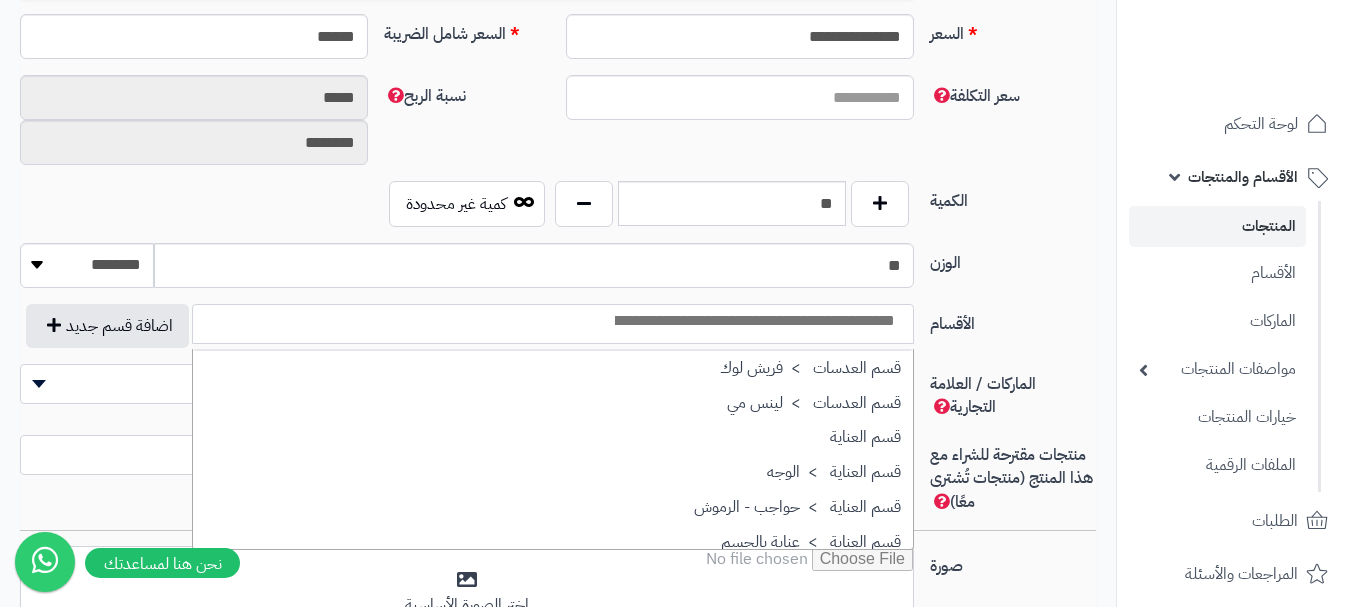 scroll, scrollTop: 1700, scrollLeft: 0, axis: vertical 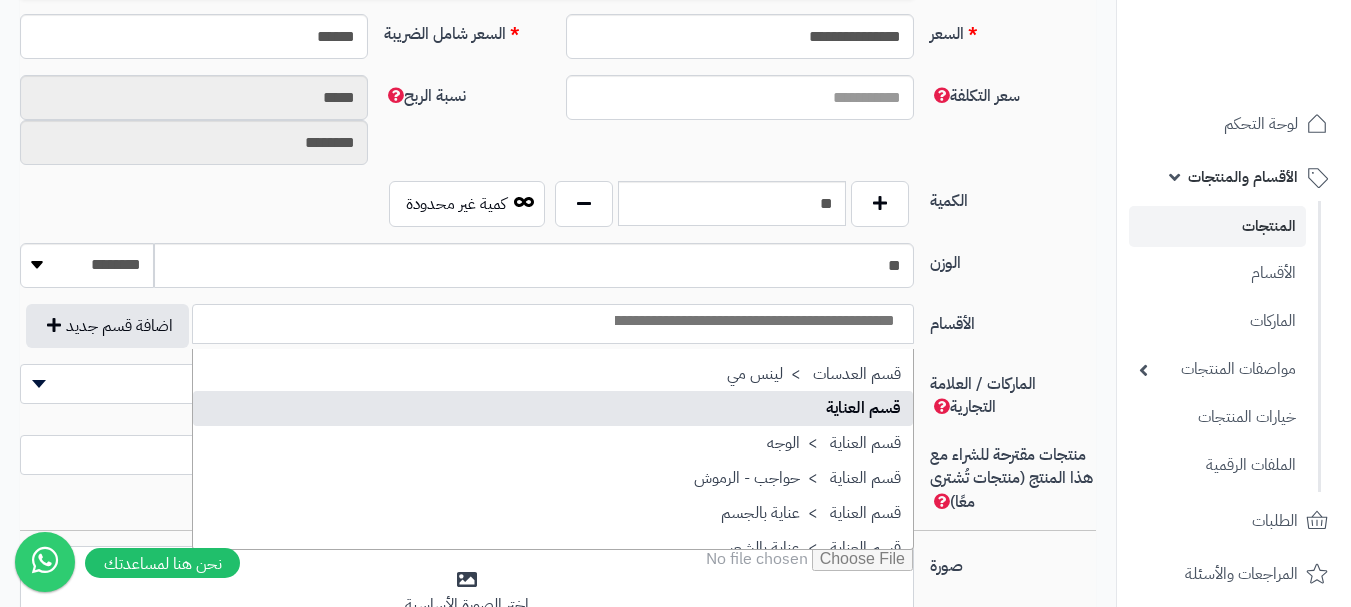 select on "**" 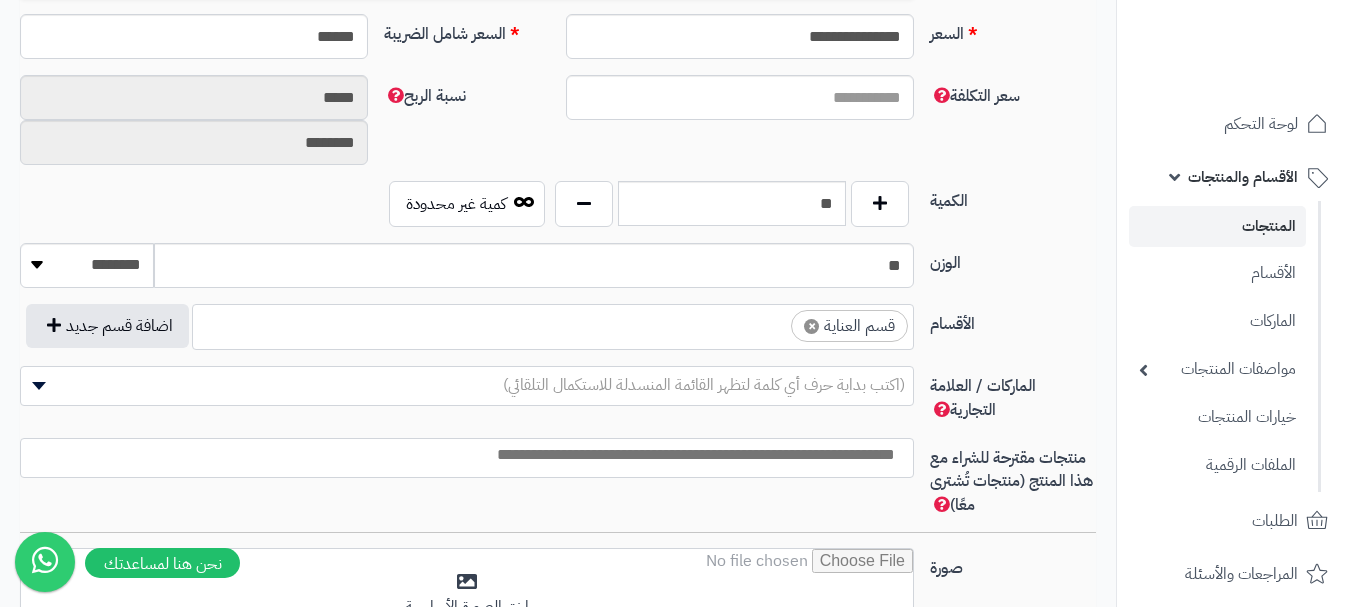 click on "× قسم العناية" at bounding box center [553, 324] 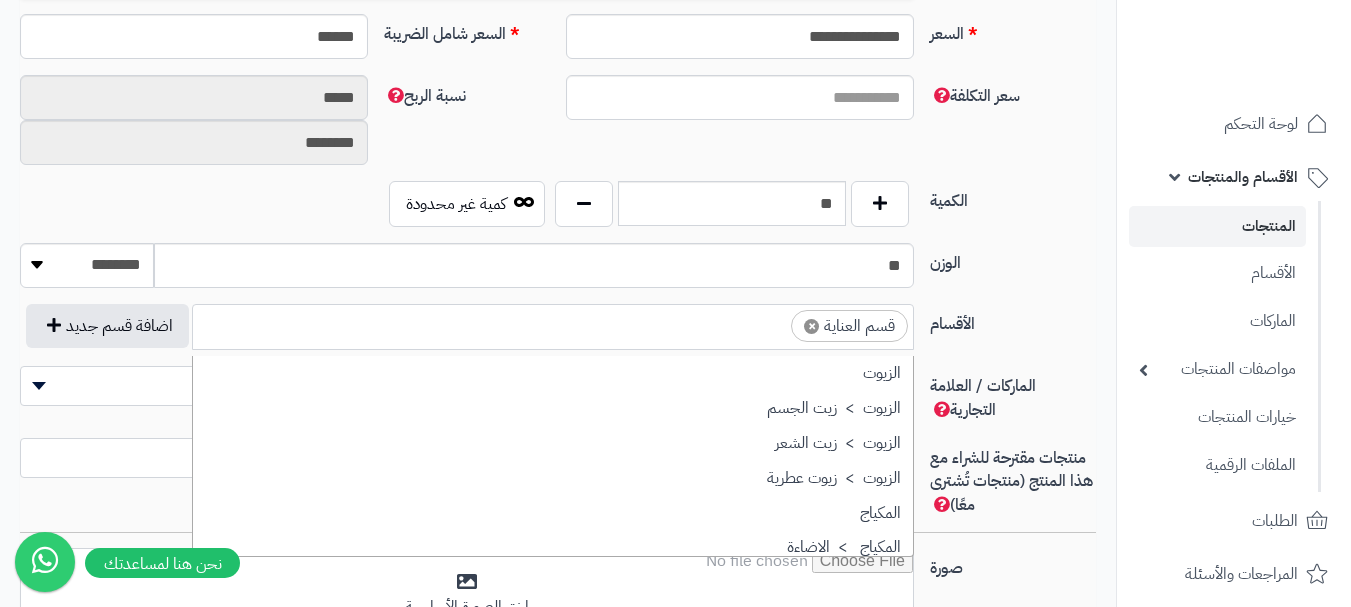 scroll, scrollTop: 1707, scrollLeft: 0, axis: vertical 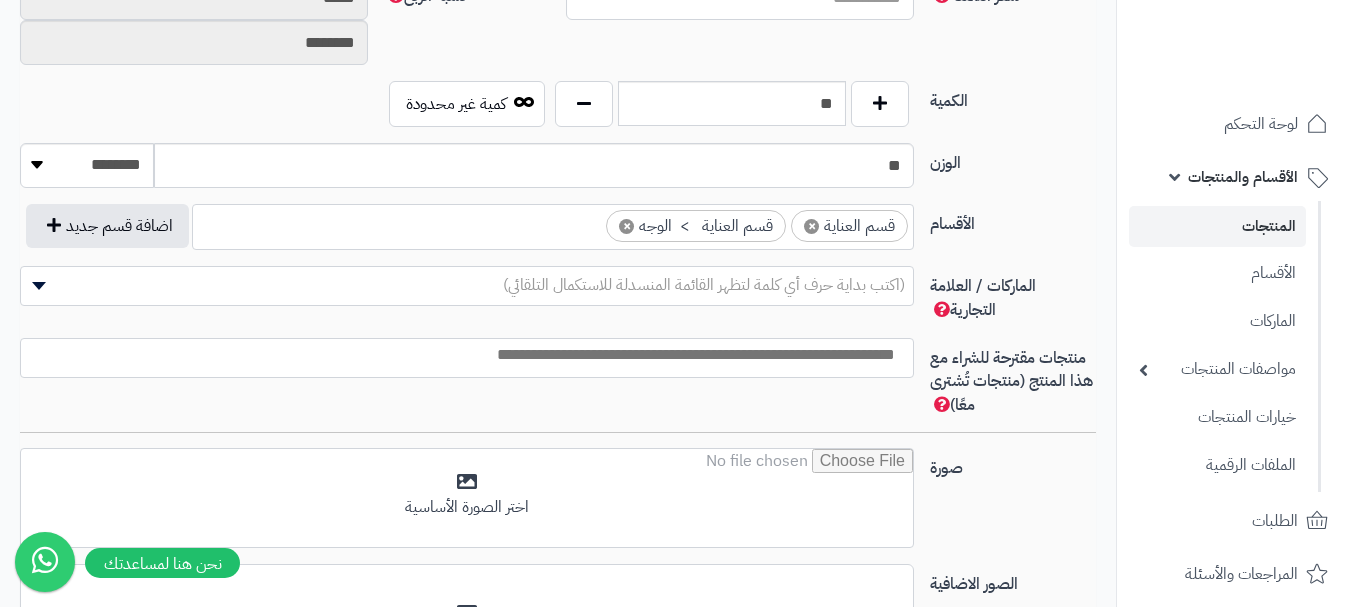 click on "(اكتب بداية حرف أي كلمة لتظهر القائمة المنسدلة للاستكمال التلقائي)" at bounding box center (467, 285) 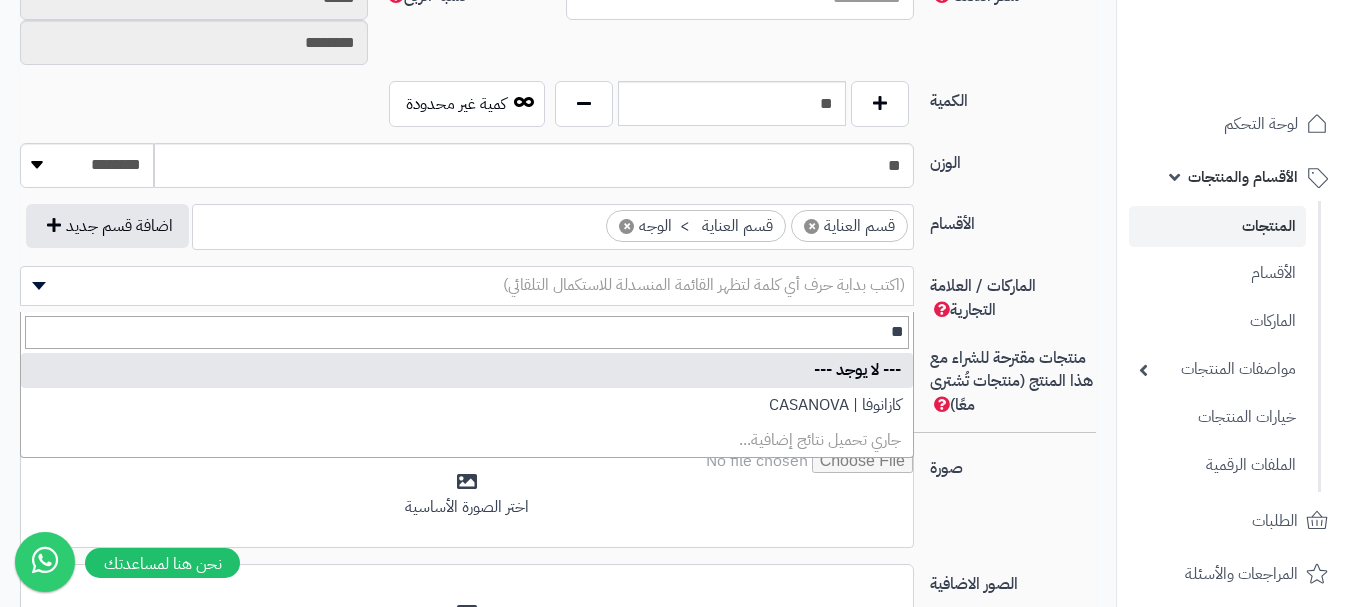 type on "*" 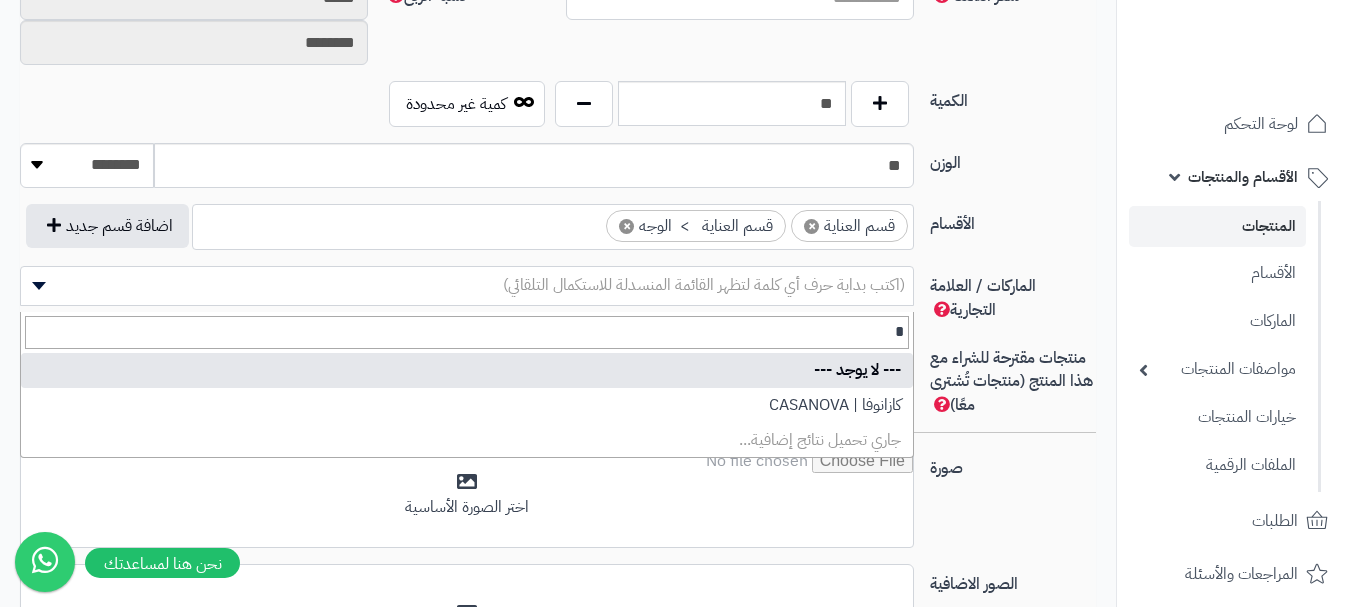 type 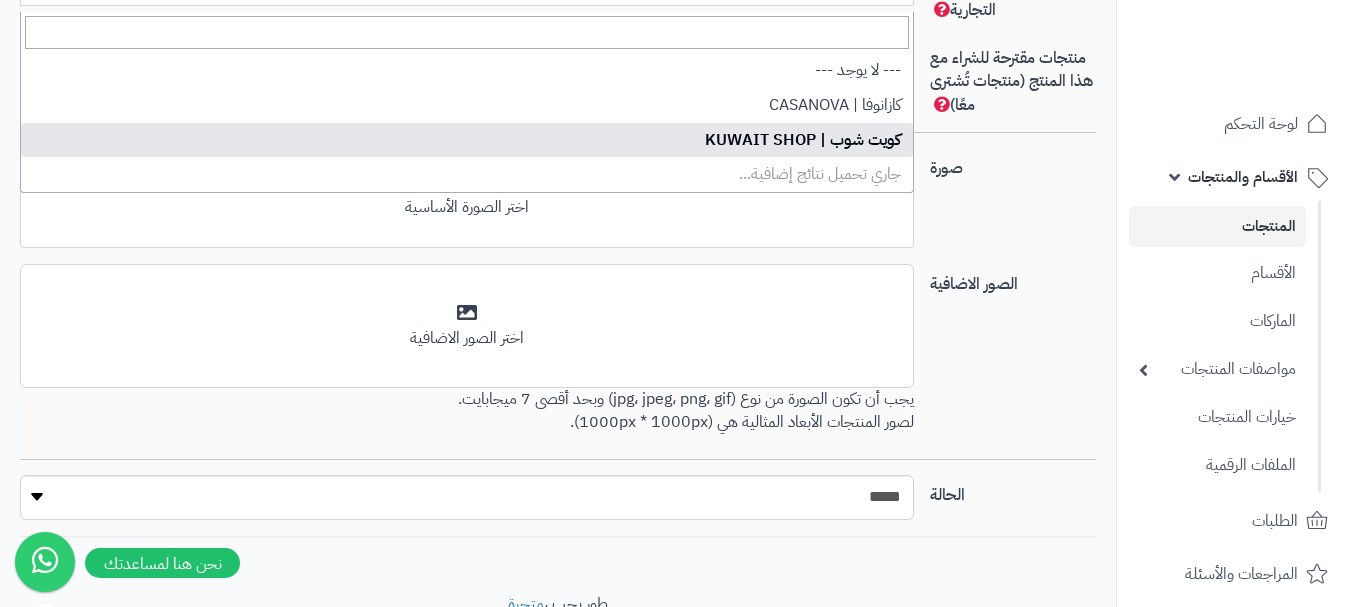 click on "**********" at bounding box center [558, -267] 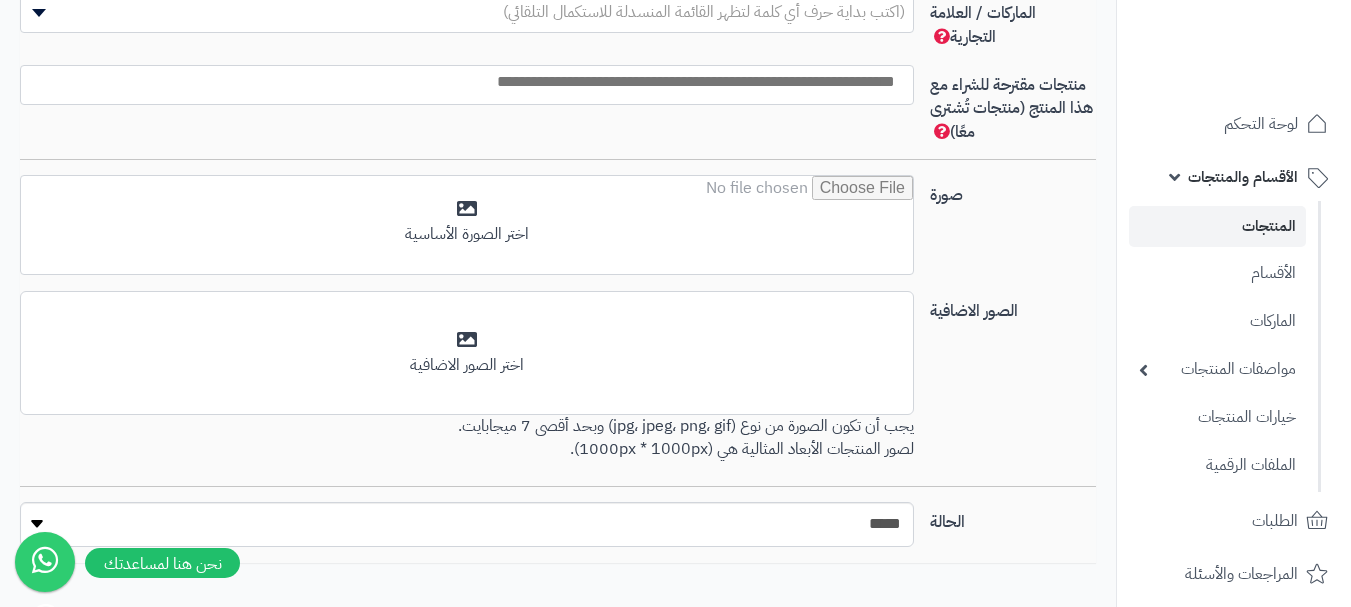 click at bounding box center (462, 82) 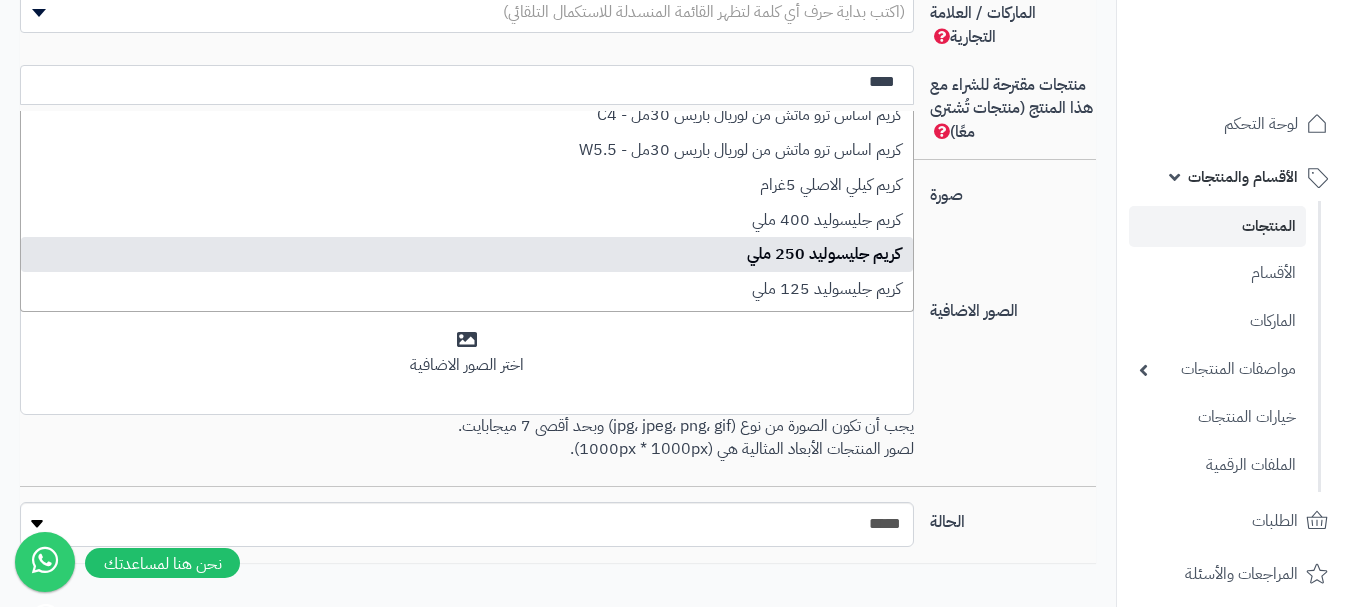 scroll, scrollTop: 780, scrollLeft: 0, axis: vertical 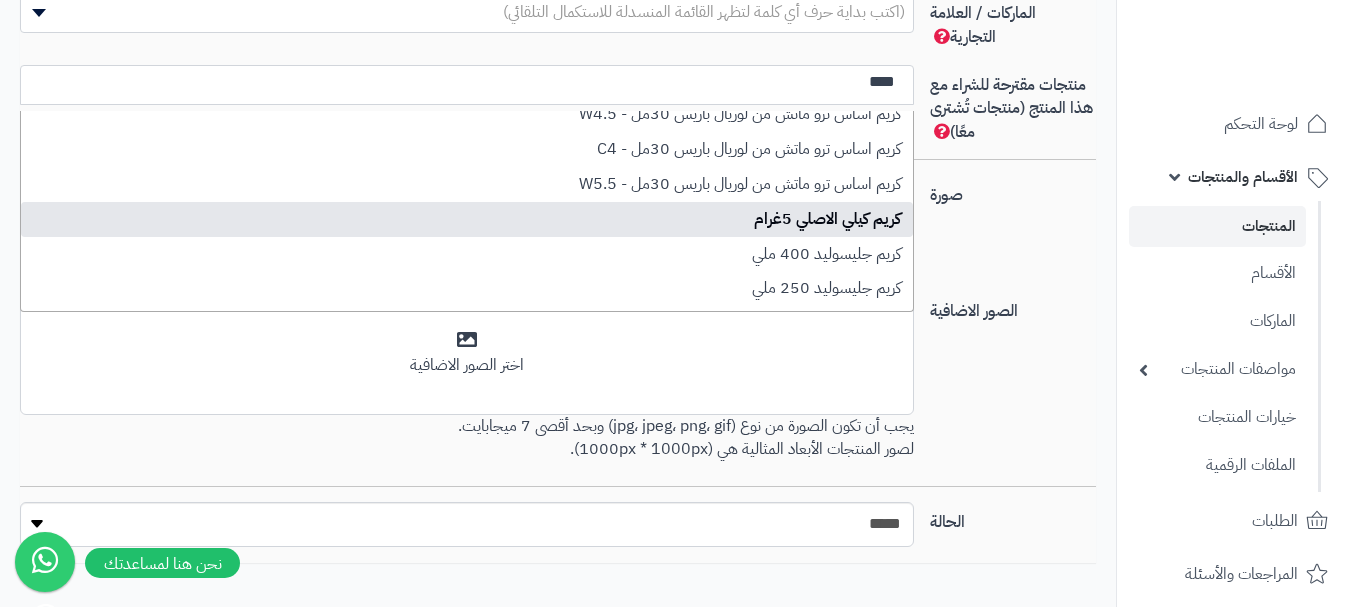 type on "****" 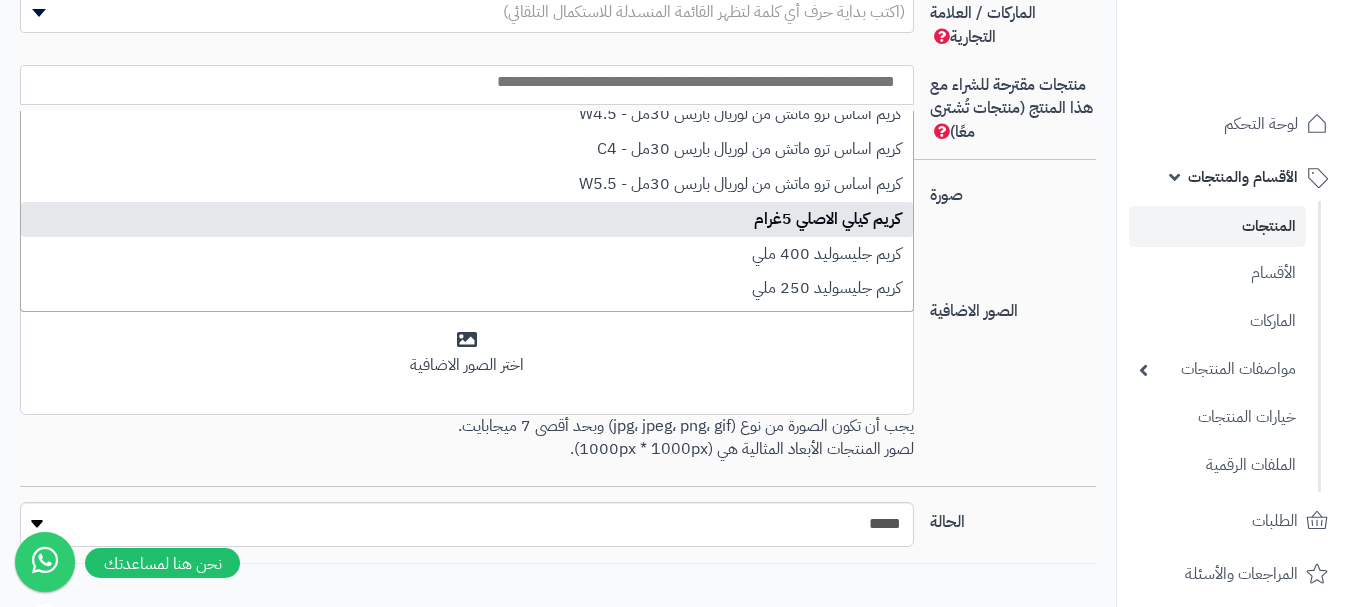 scroll, scrollTop: 0, scrollLeft: 0, axis: both 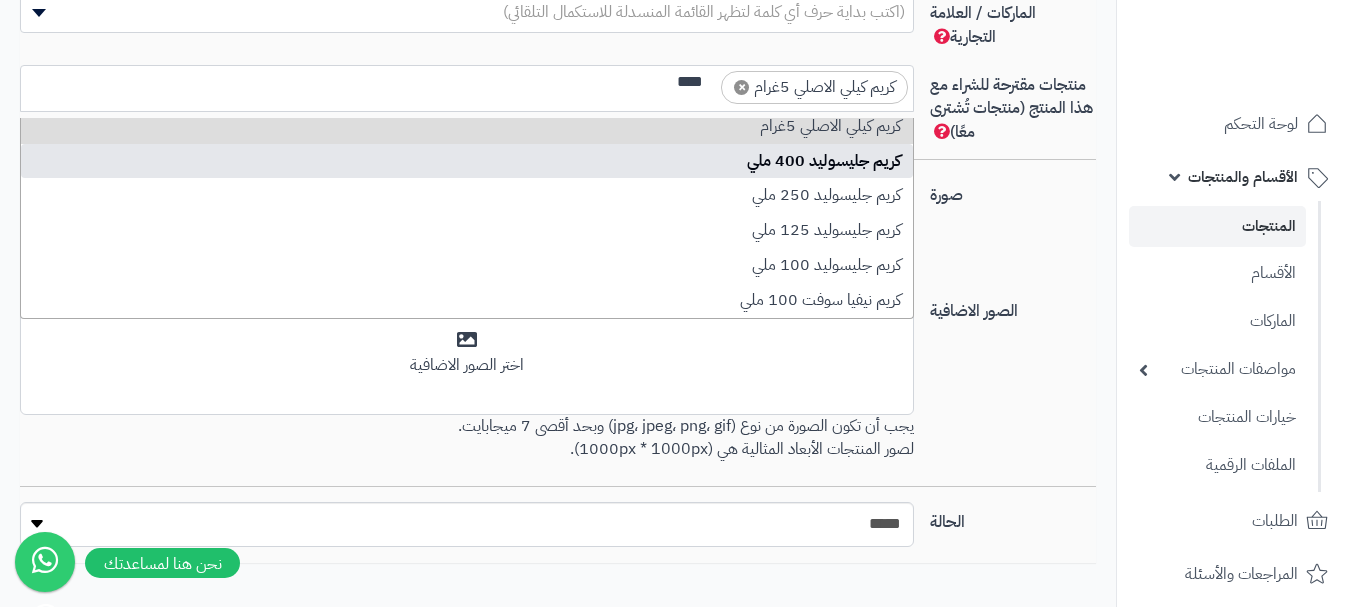 type on "****" 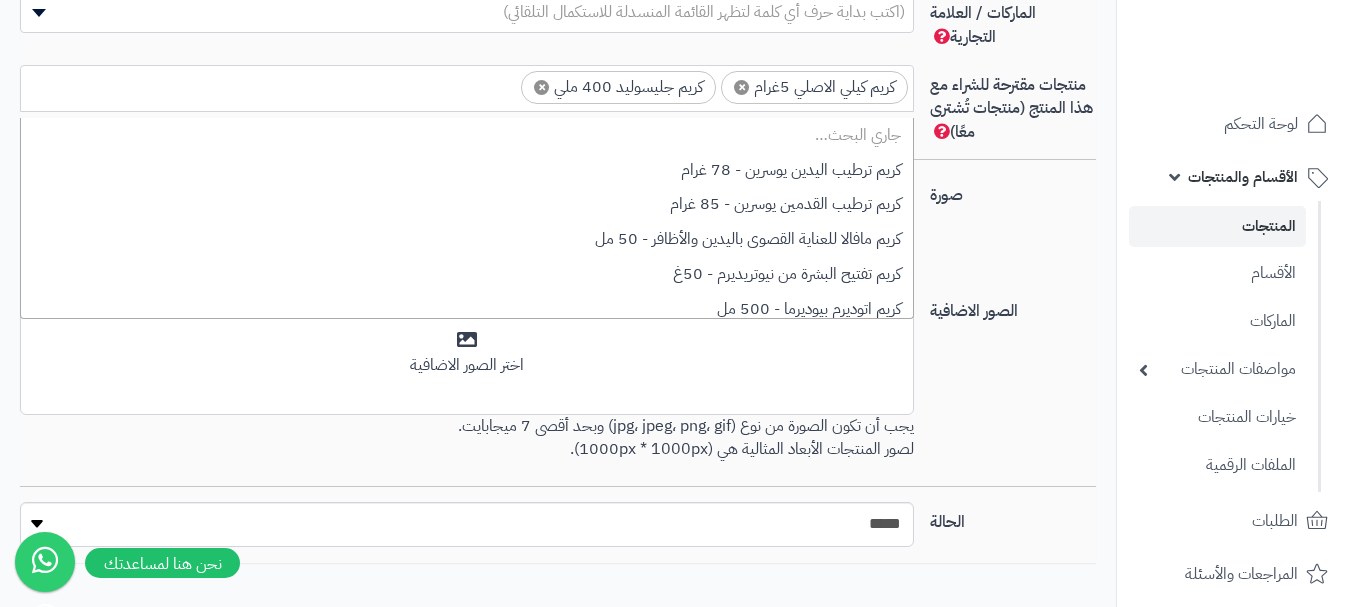 scroll, scrollTop: 0, scrollLeft: -10, axis: horizontal 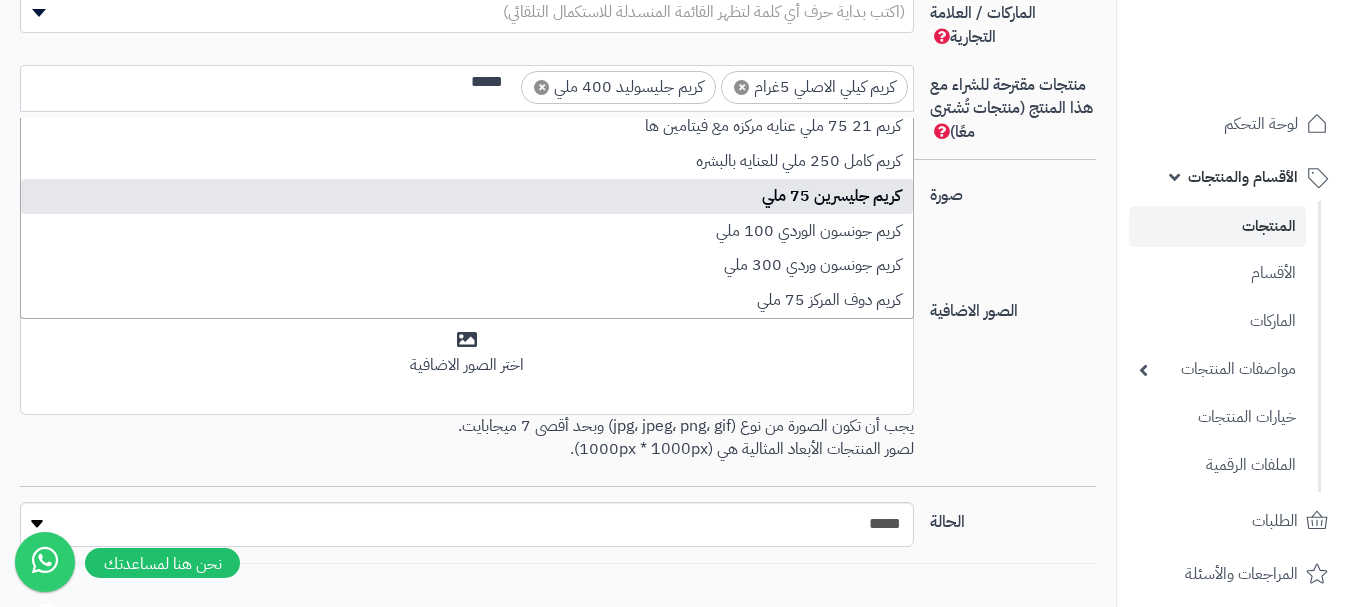type on "****" 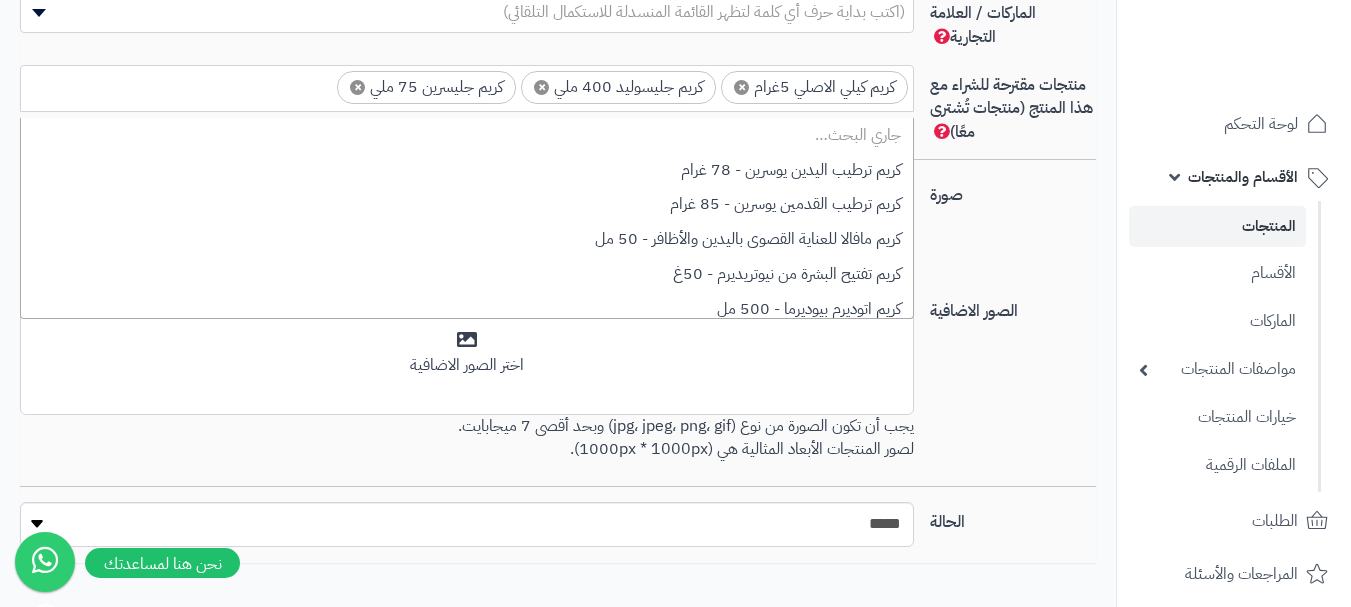scroll, scrollTop: 0, scrollLeft: -4, axis: horizontal 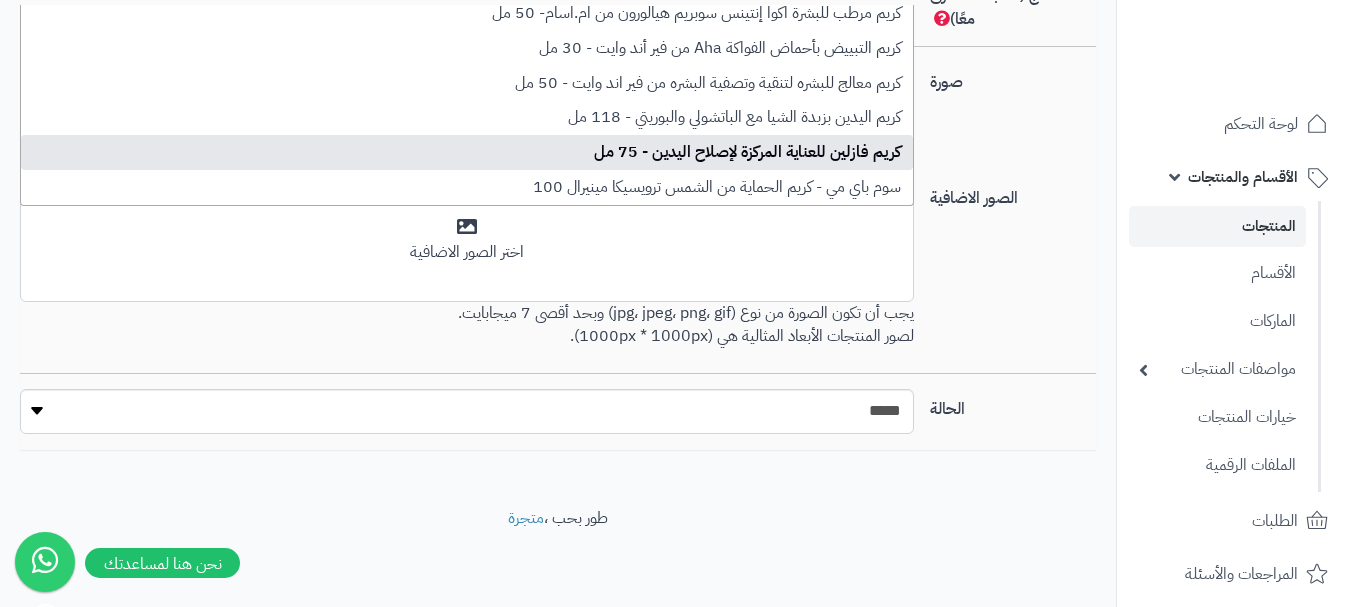 type on "****" 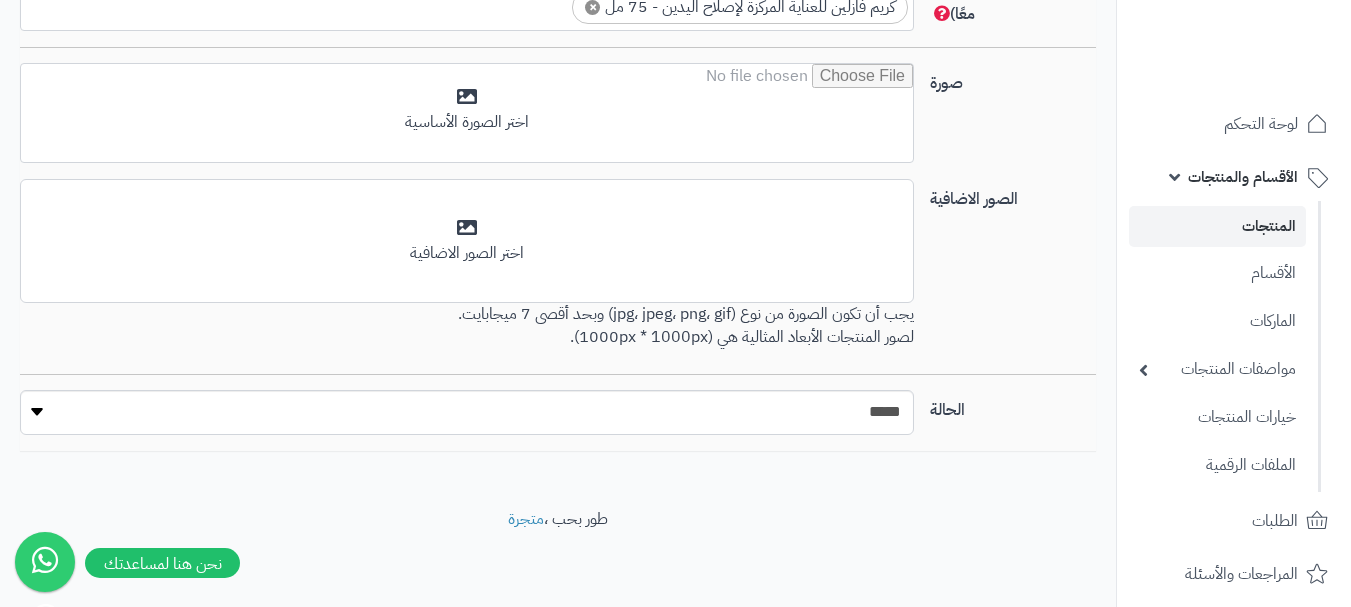 scroll, scrollTop: 1345, scrollLeft: 0, axis: vertical 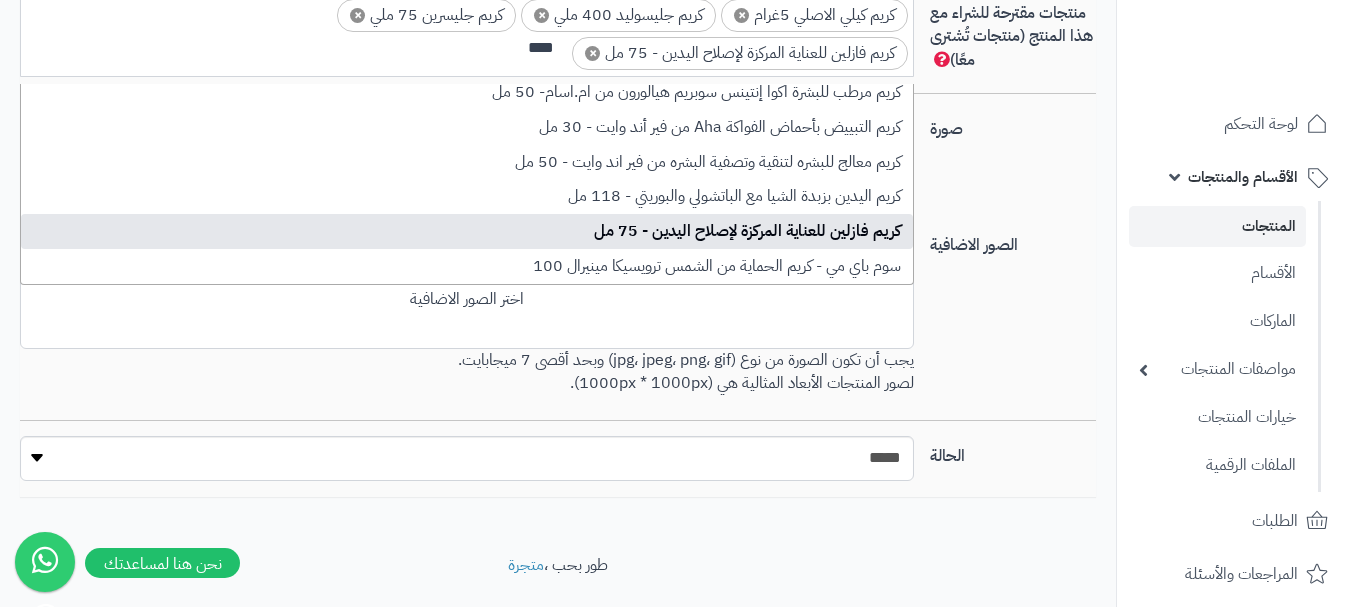 type on "****" 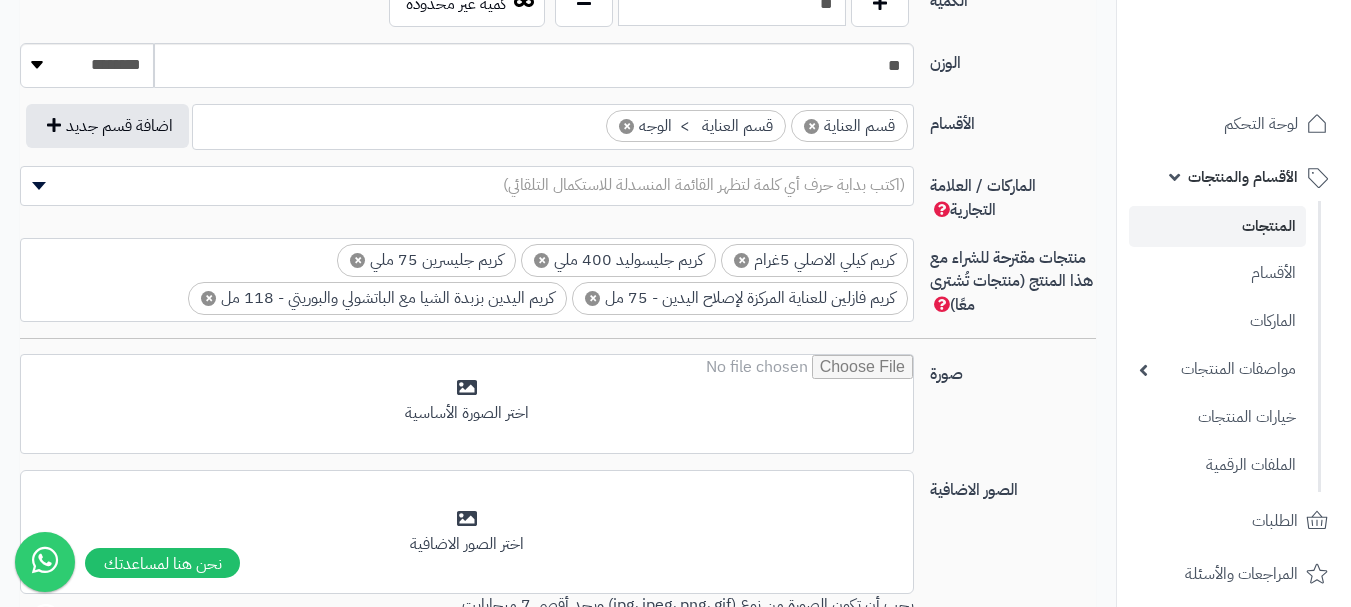 scroll, scrollTop: 1197, scrollLeft: 0, axis: vertical 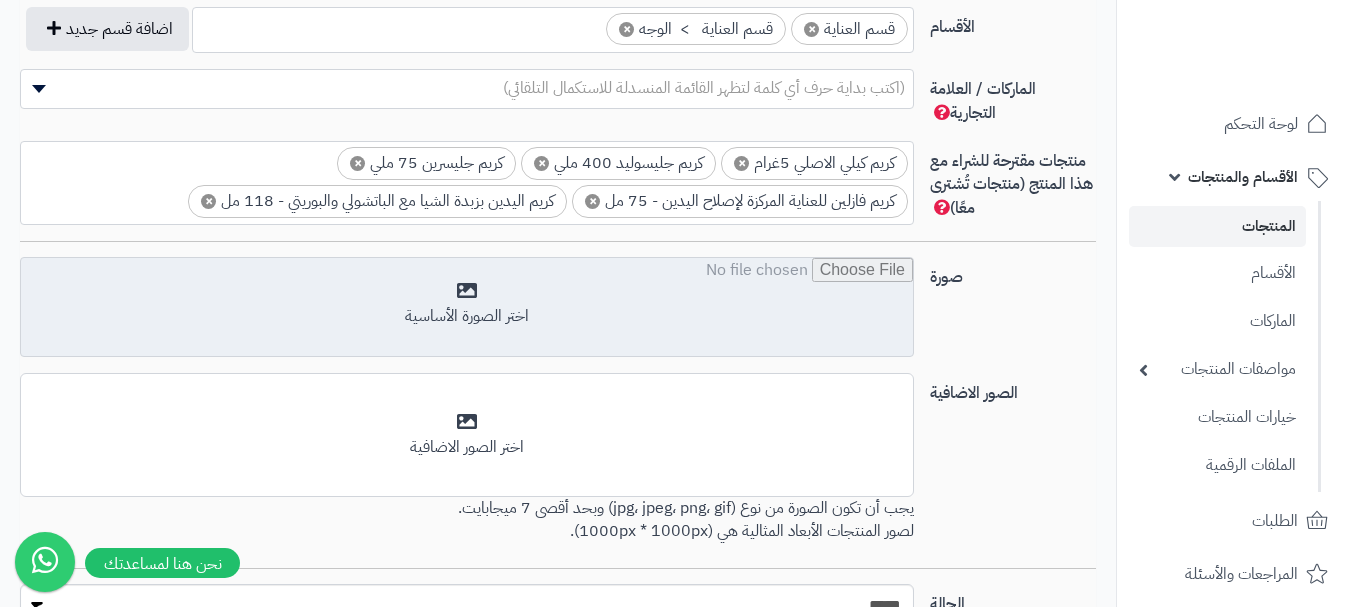 click at bounding box center (467, 308) 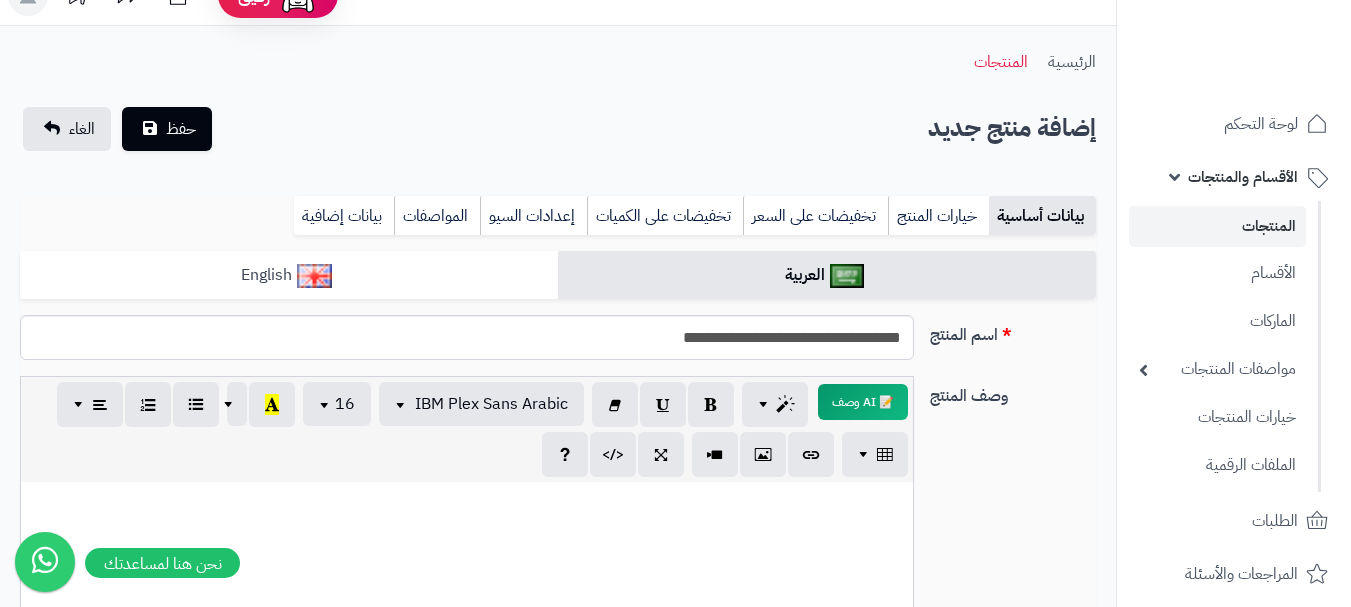 scroll, scrollTop: 0, scrollLeft: 0, axis: both 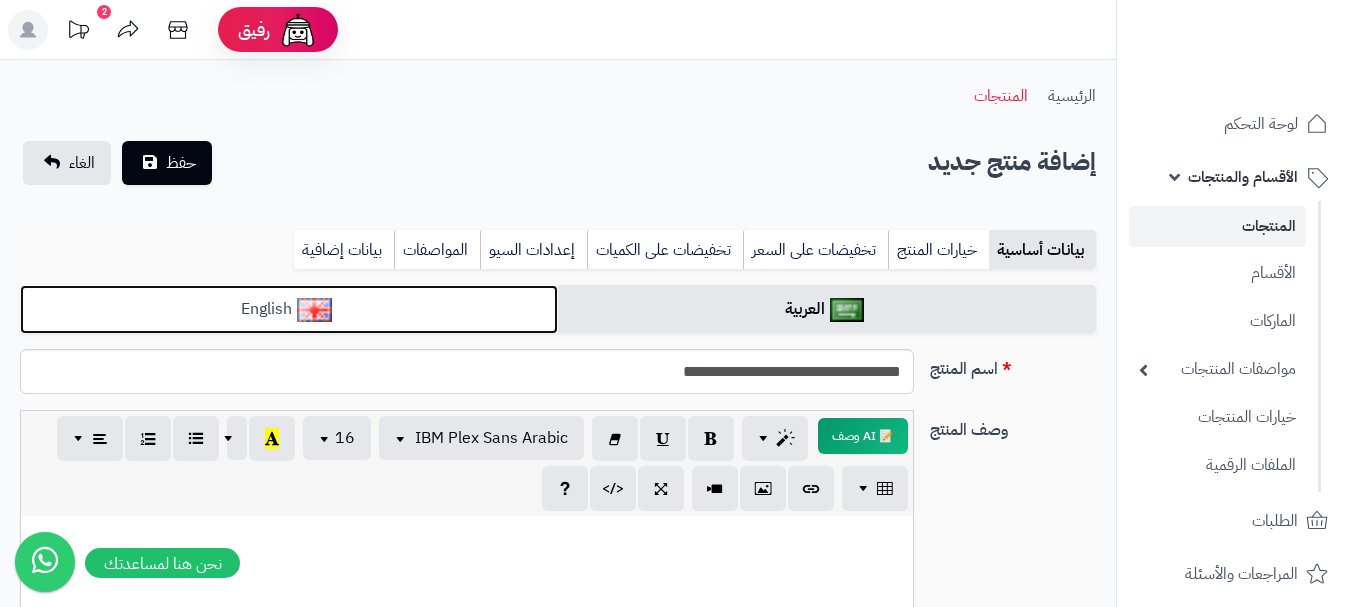 click on "English" at bounding box center (289, 309) 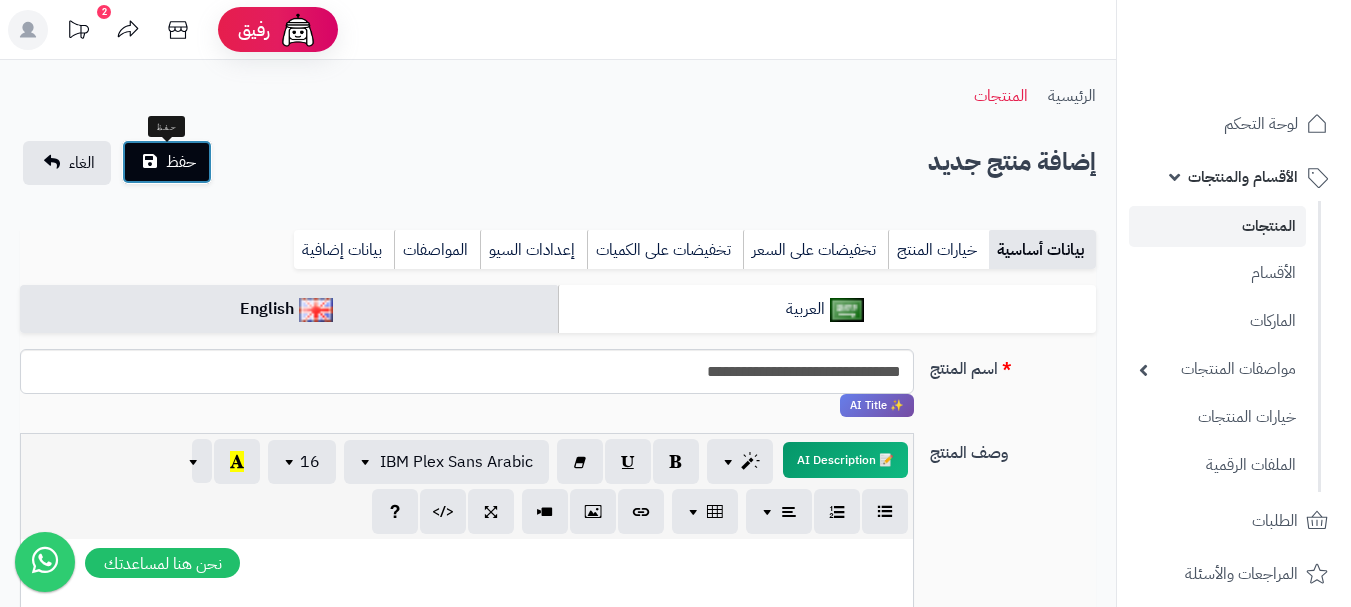 click on "حفظ" at bounding box center [181, 162] 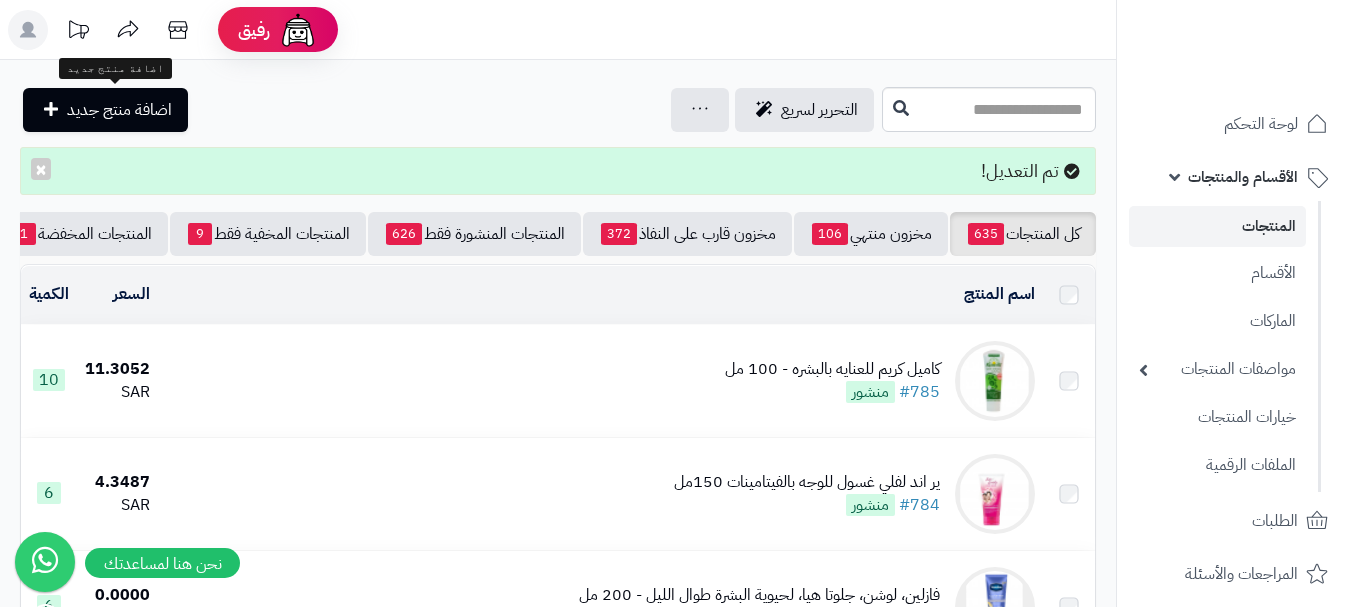 scroll, scrollTop: 0, scrollLeft: 0, axis: both 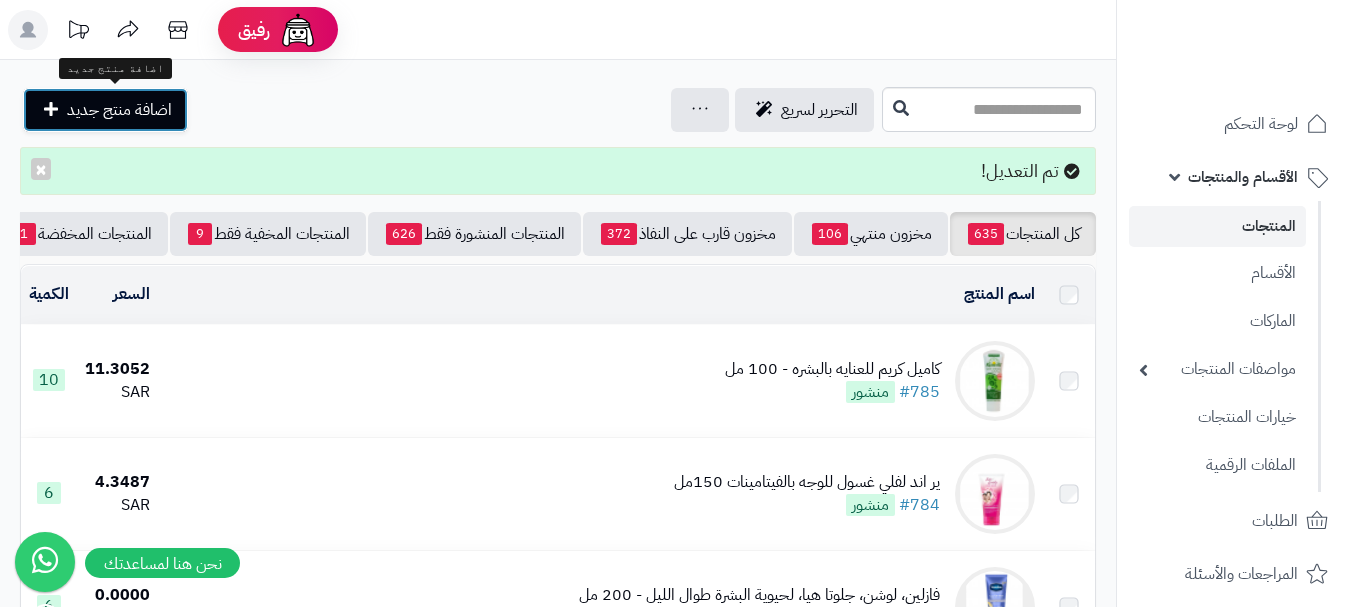 click on "اضافة منتج جديد" at bounding box center (119, 110) 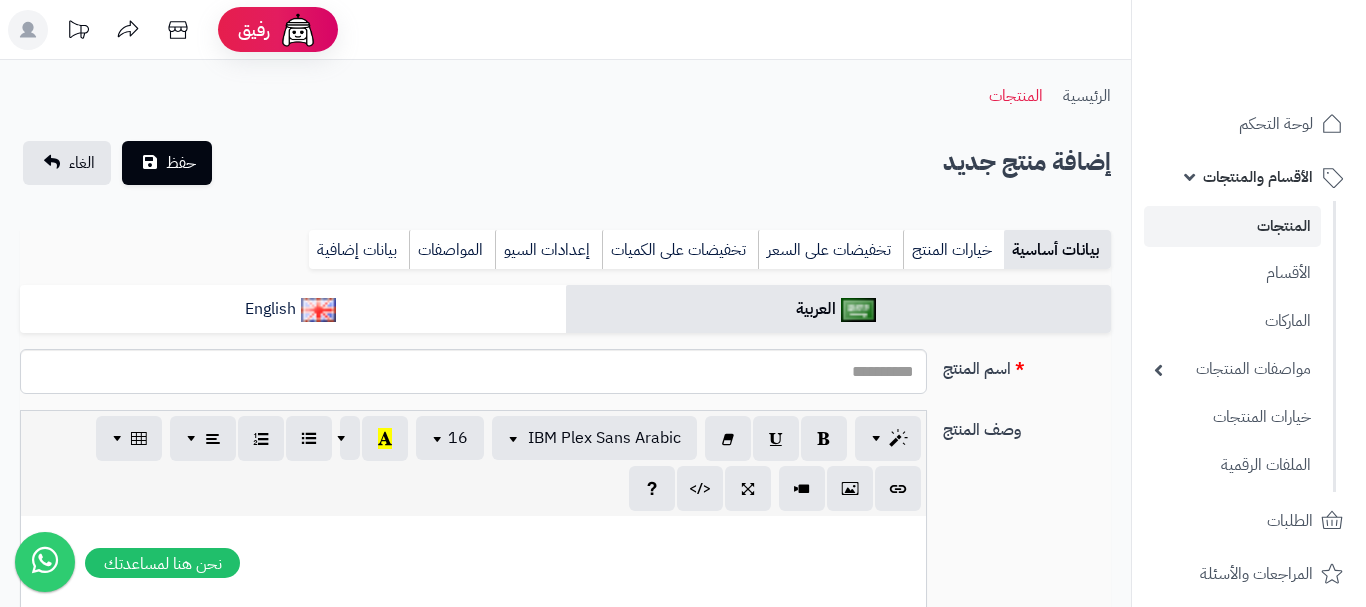select 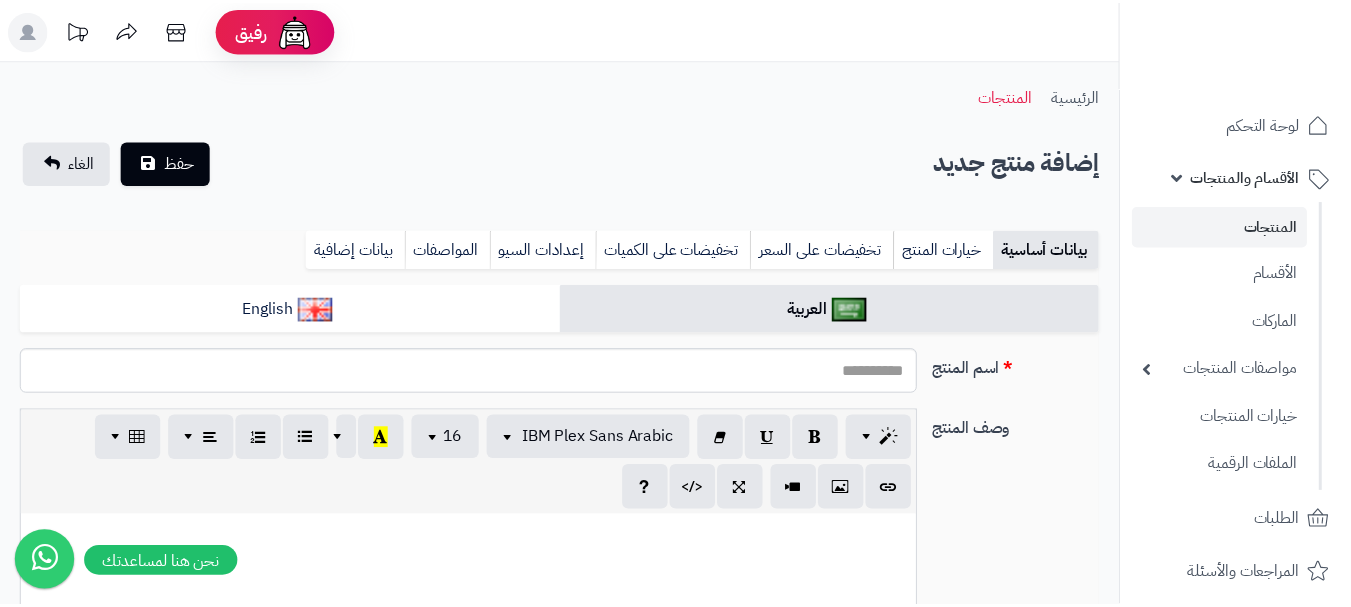 scroll, scrollTop: 0, scrollLeft: 0, axis: both 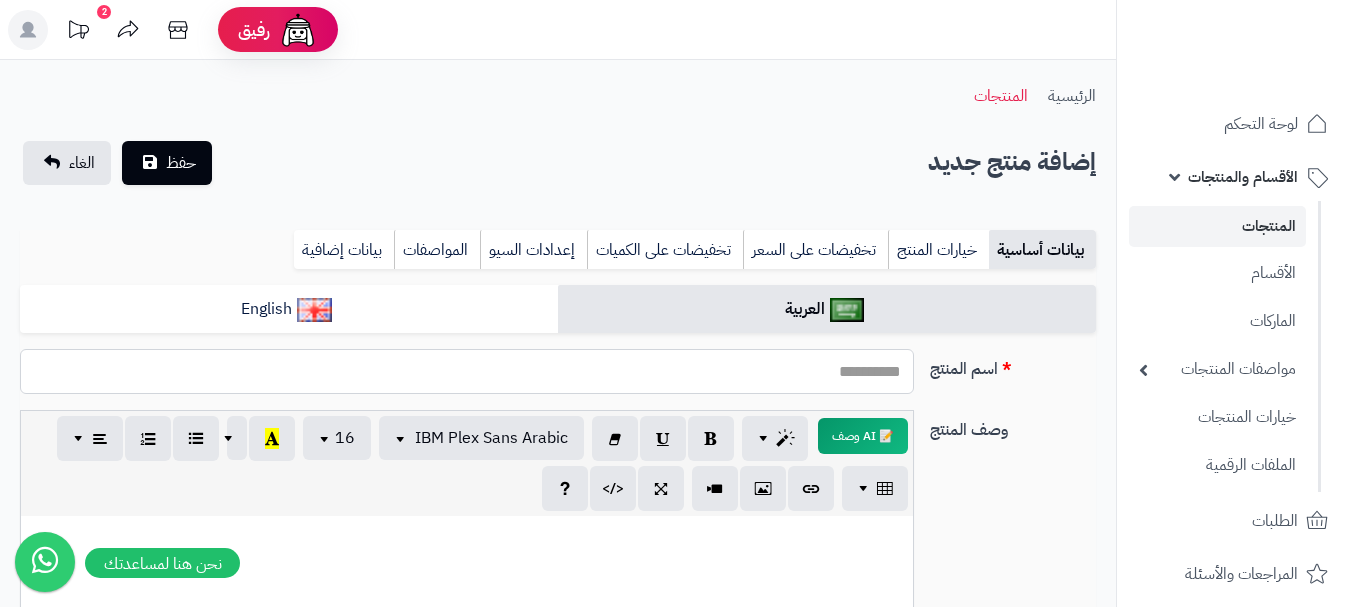 click on "اسم المنتج" at bounding box center (467, 371) 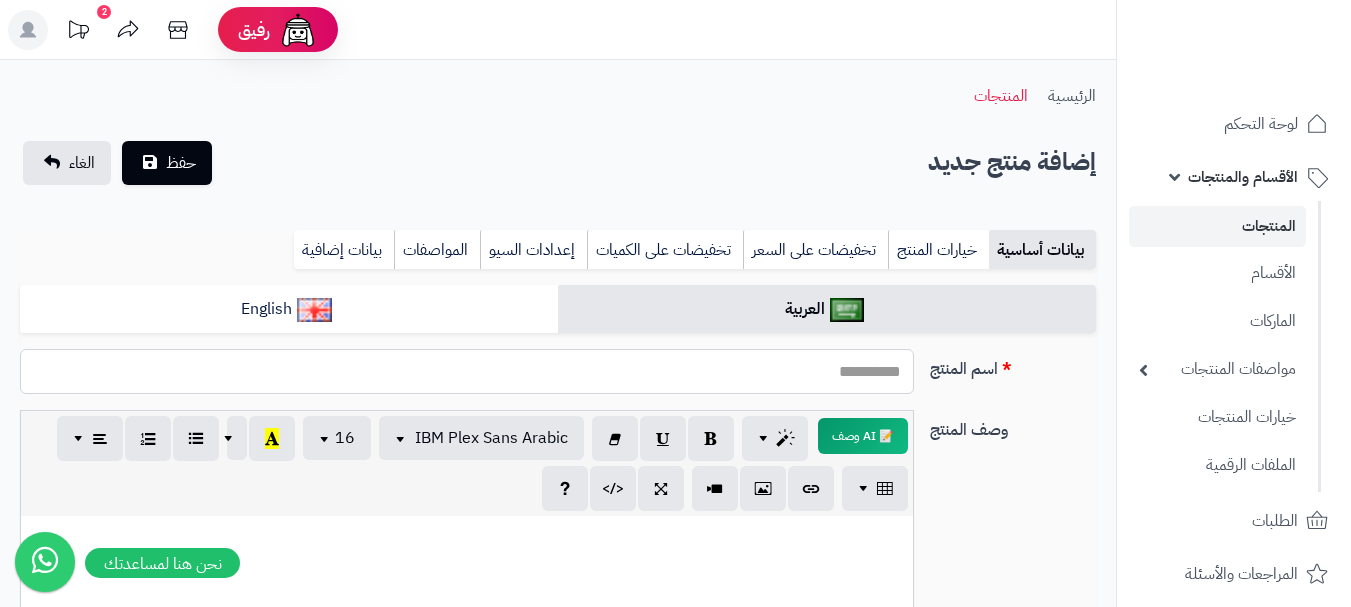 click on "اسم المنتج" at bounding box center (467, 371) 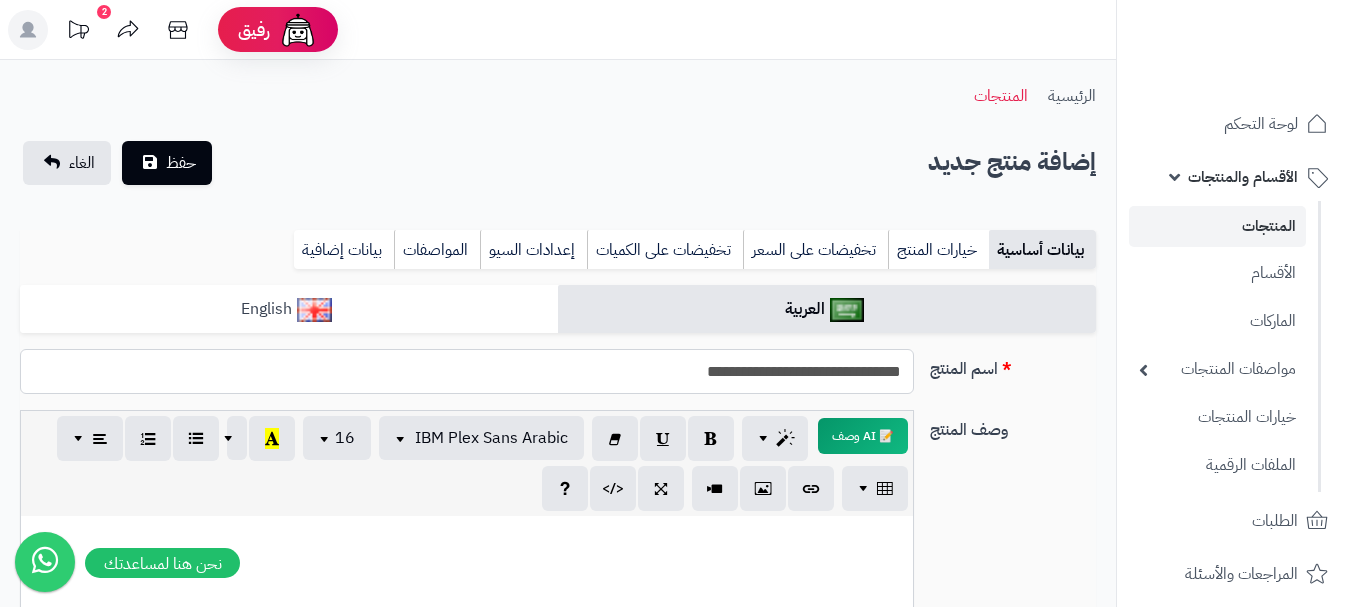type on "**********" 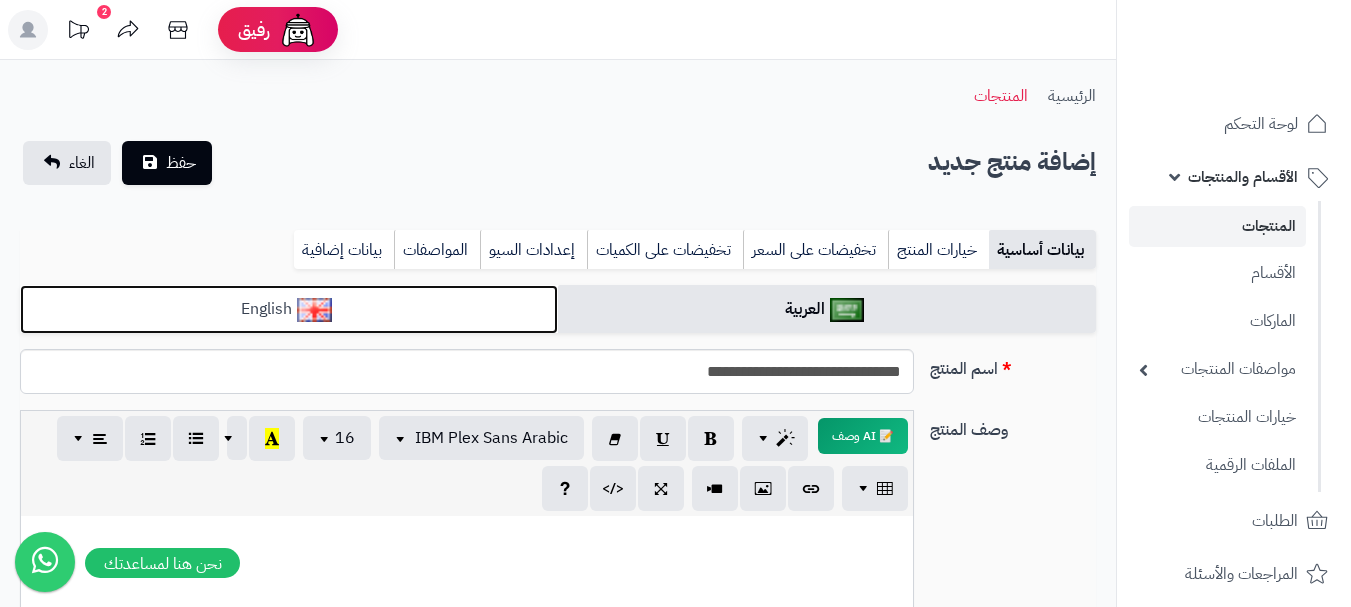 click on "English" at bounding box center [289, 309] 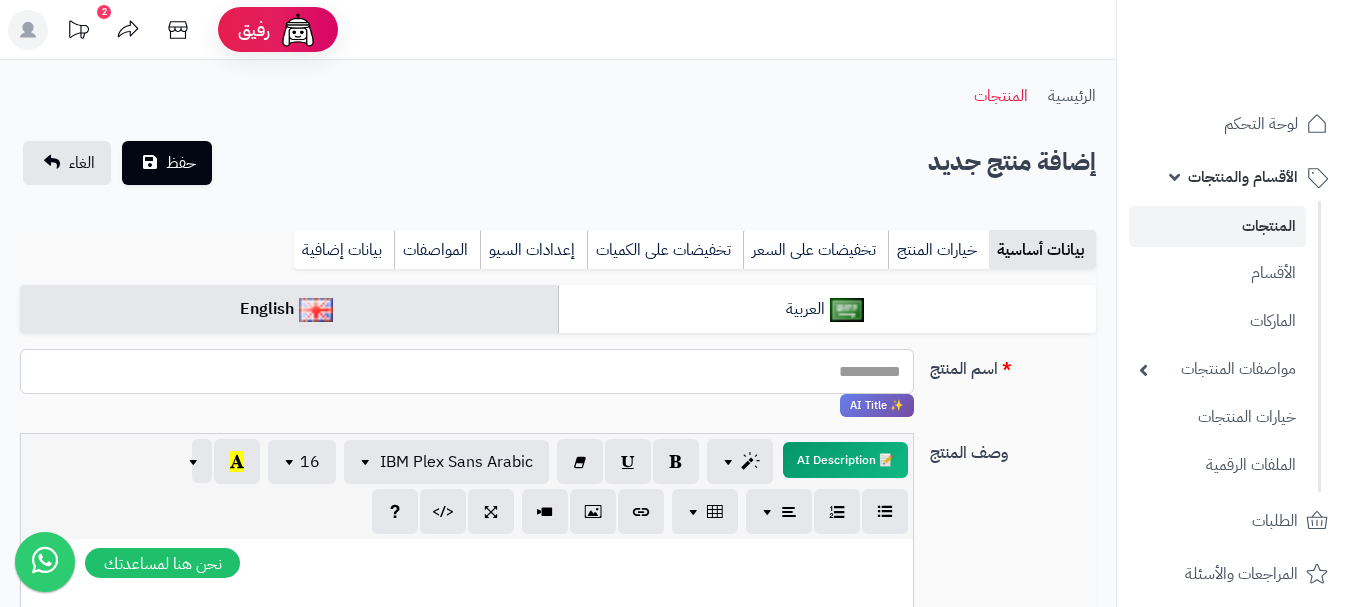 paste on "**********" 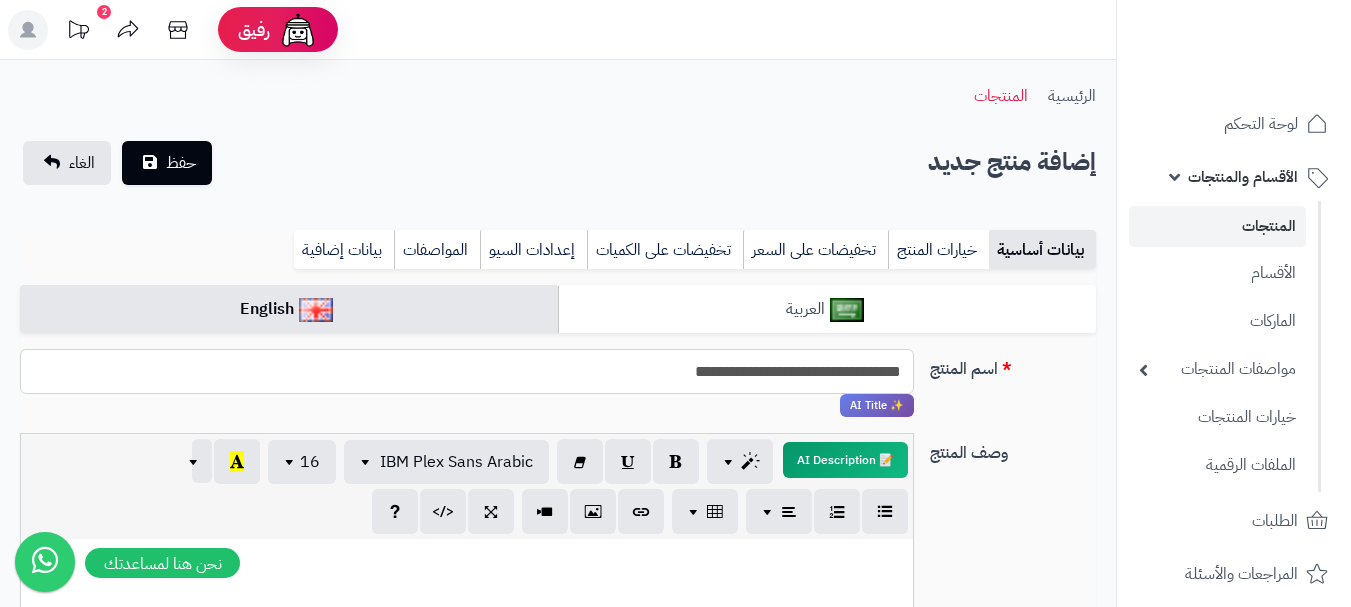 type on "**********" 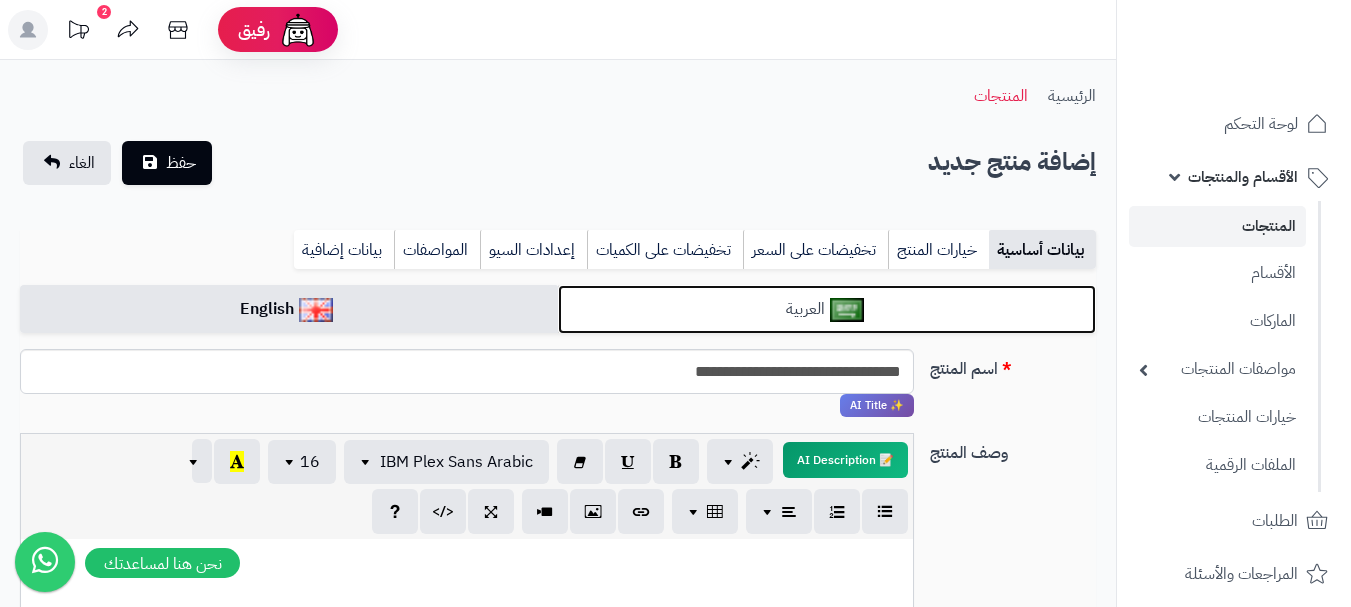 click on "العربية" at bounding box center (827, 309) 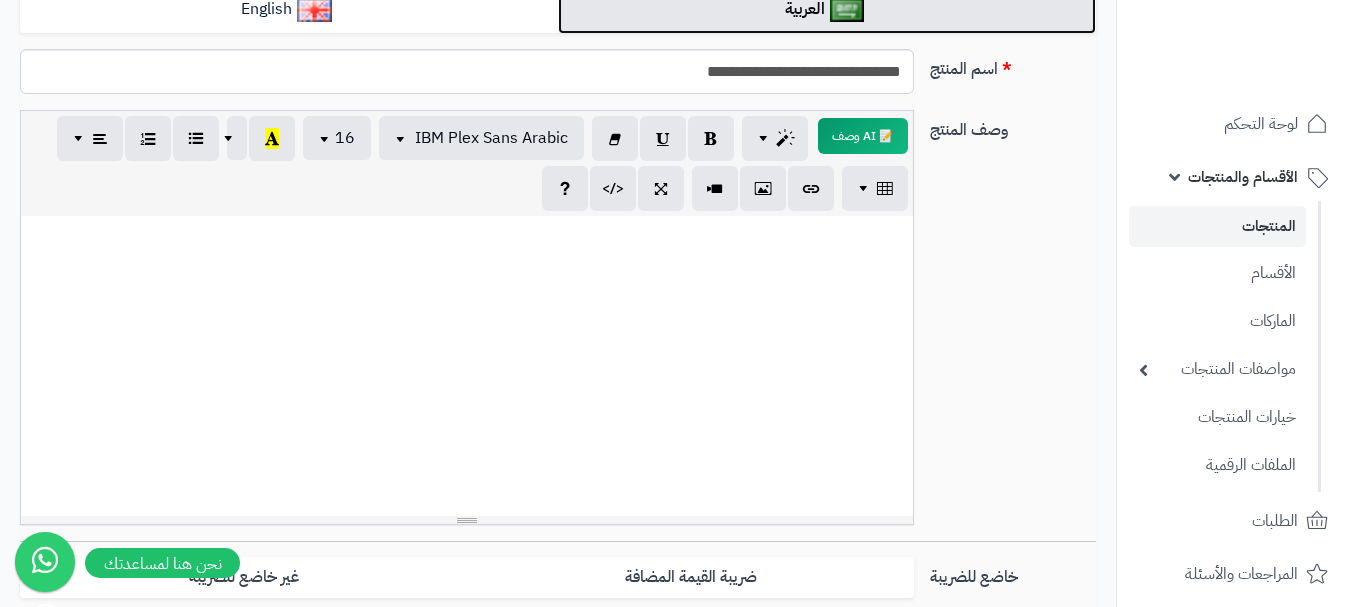 scroll, scrollTop: 600, scrollLeft: 0, axis: vertical 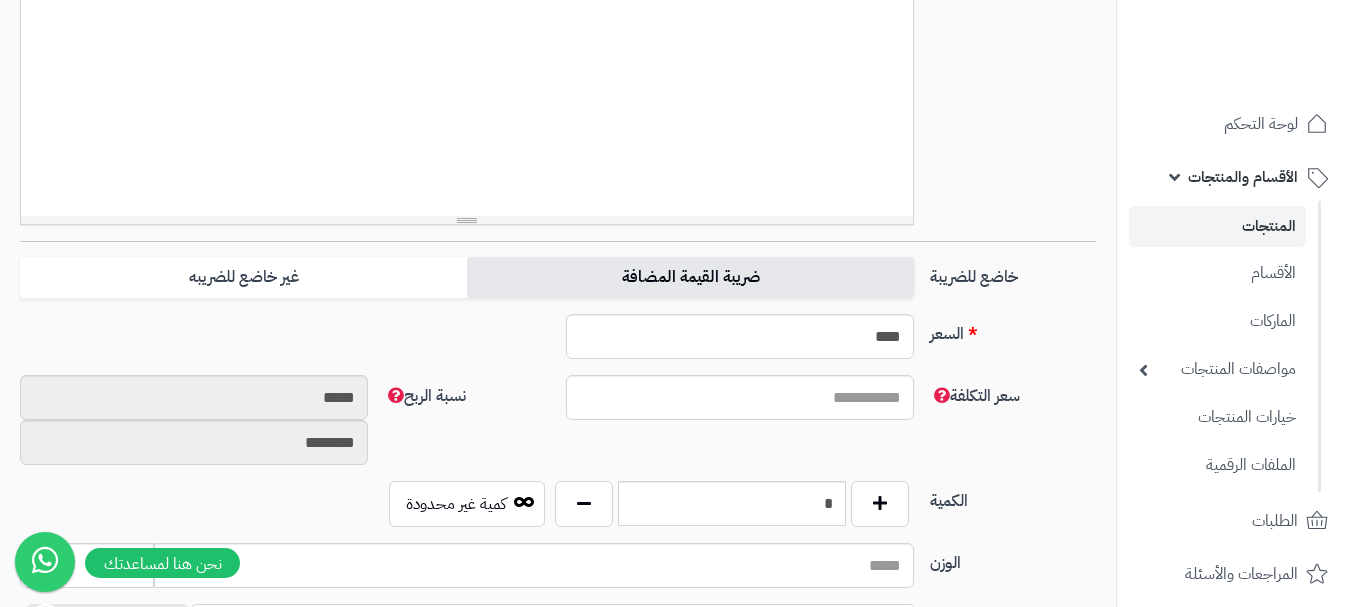 click on "ضريبة القيمة المضافة" at bounding box center (690, 277) 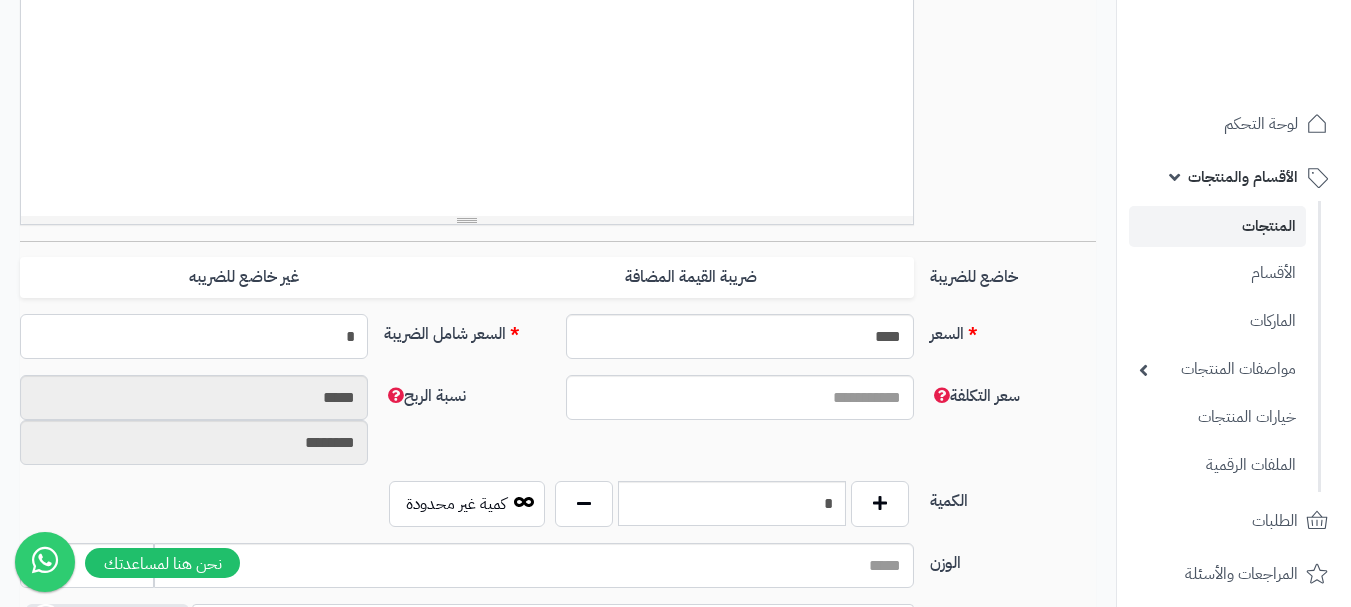 click on "*" at bounding box center (194, 336) 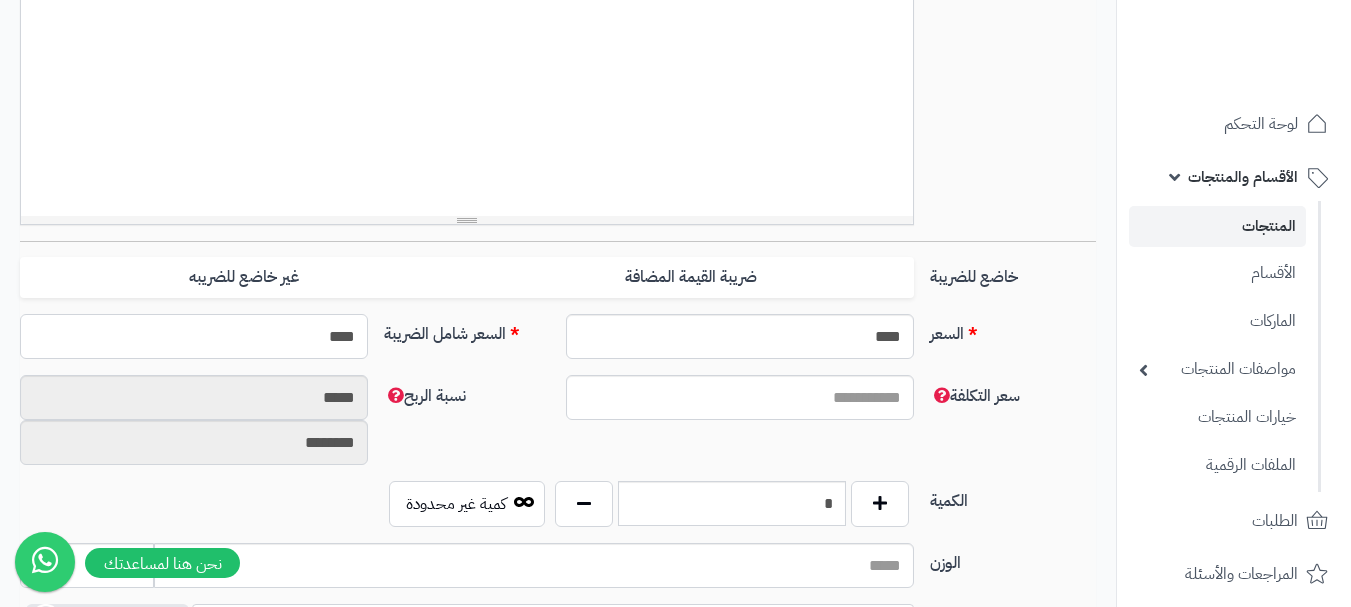 type on "*****" 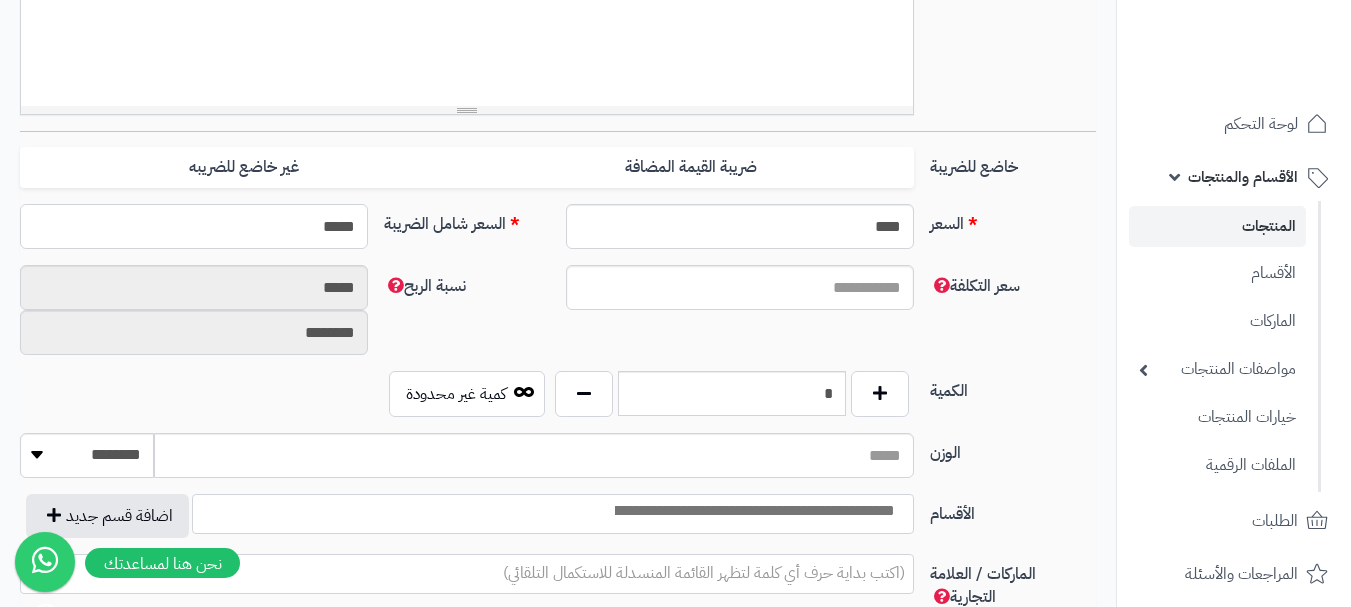 scroll, scrollTop: 800, scrollLeft: 0, axis: vertical 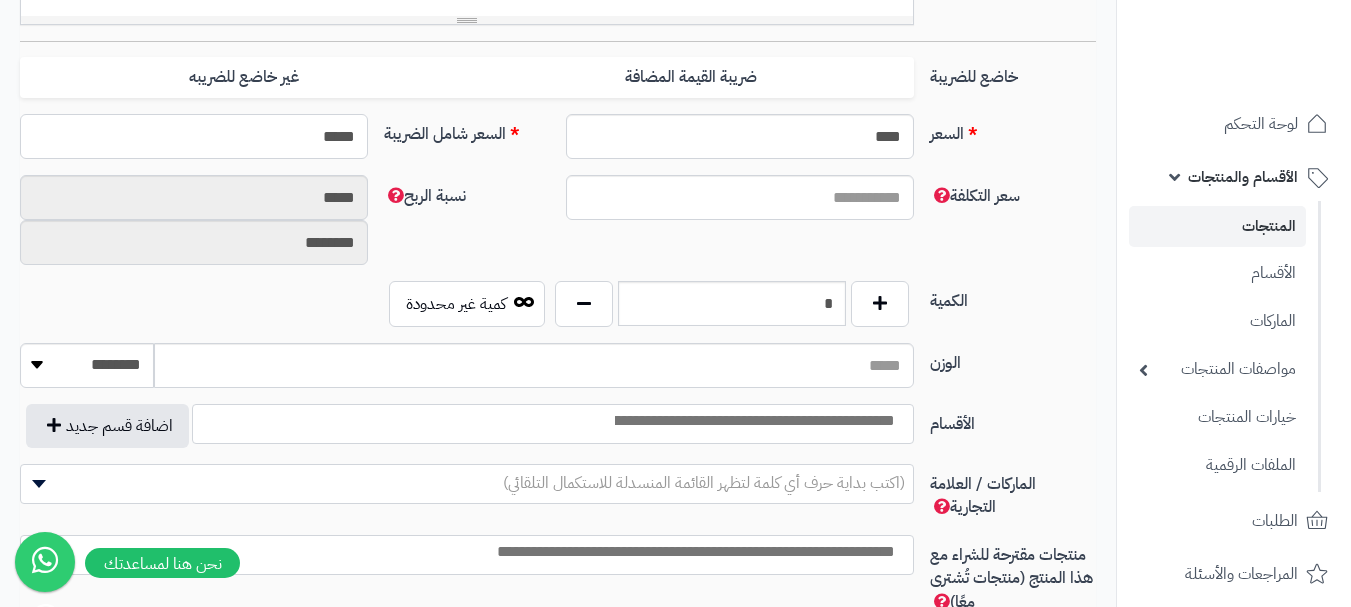 type on "**********" 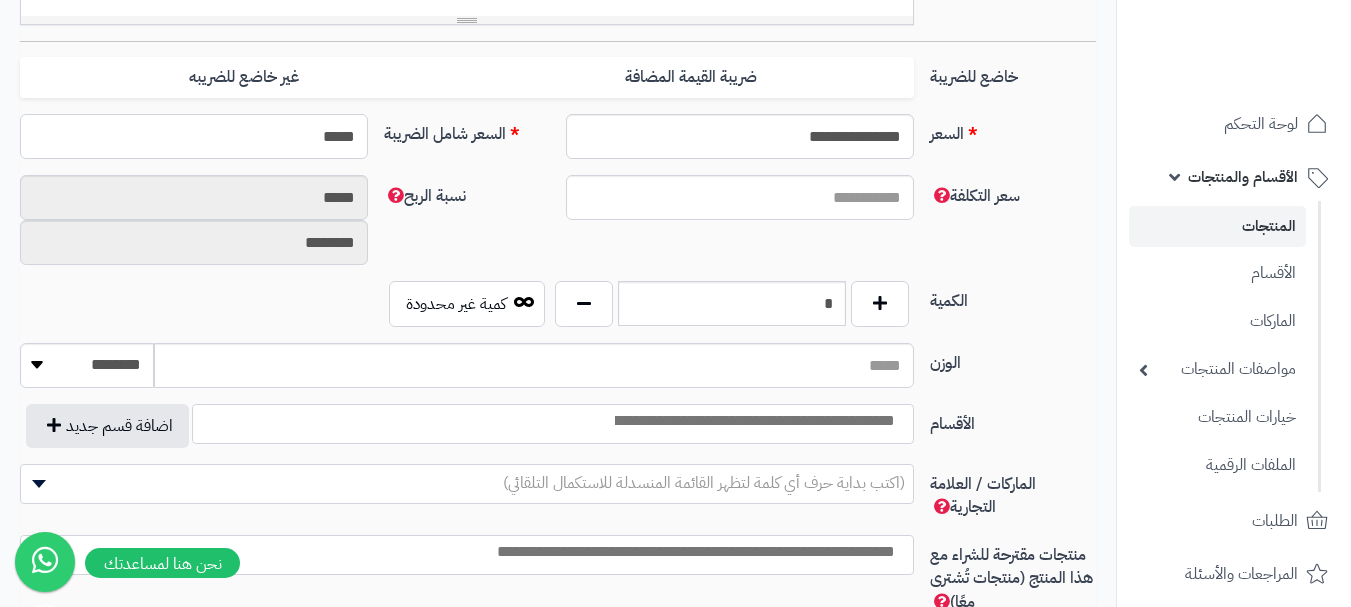 type on "*****" 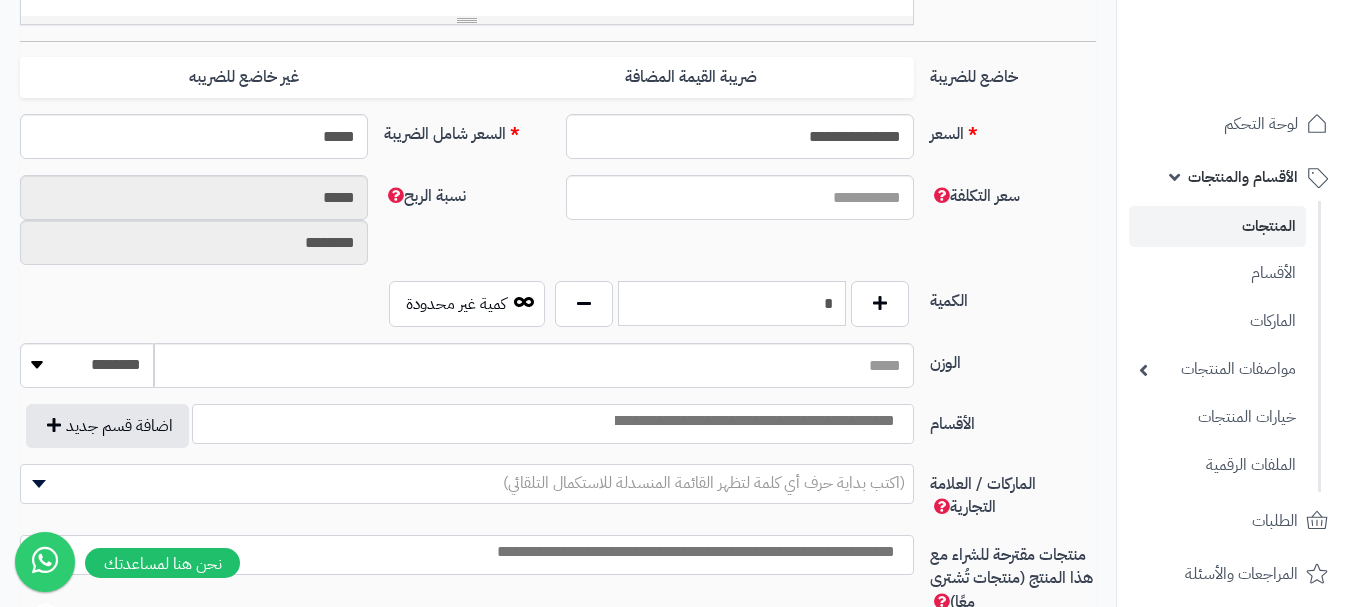 click on "*" at bounding box center (732, 303) 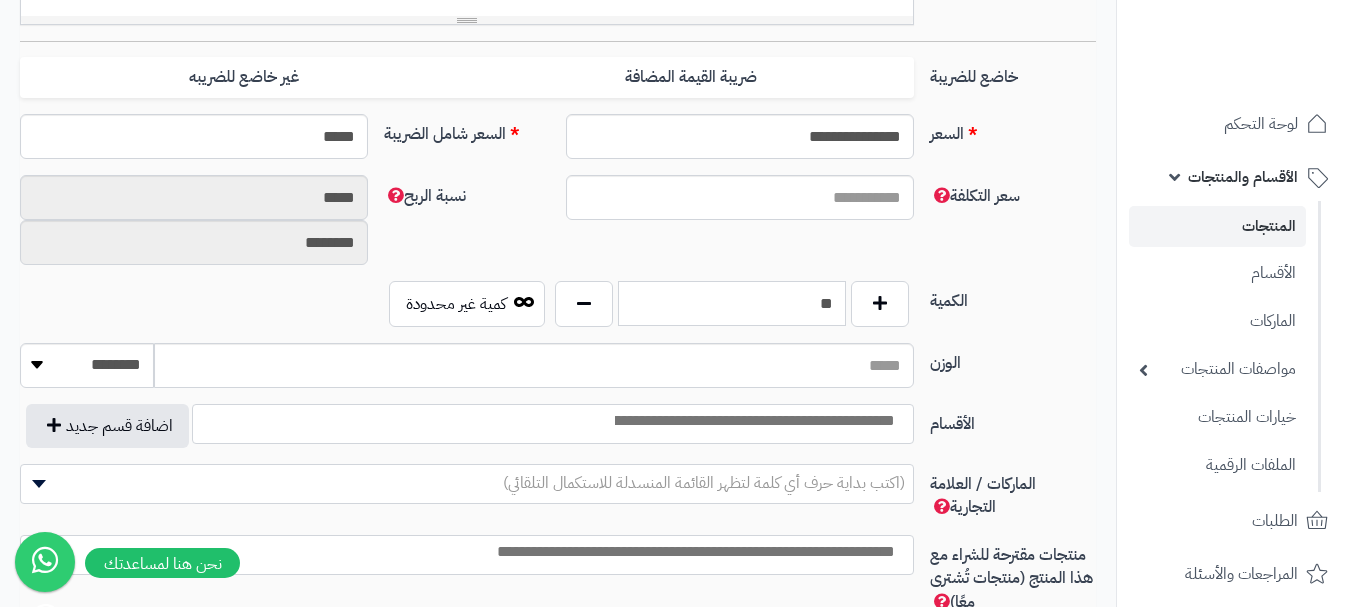 type on "*" 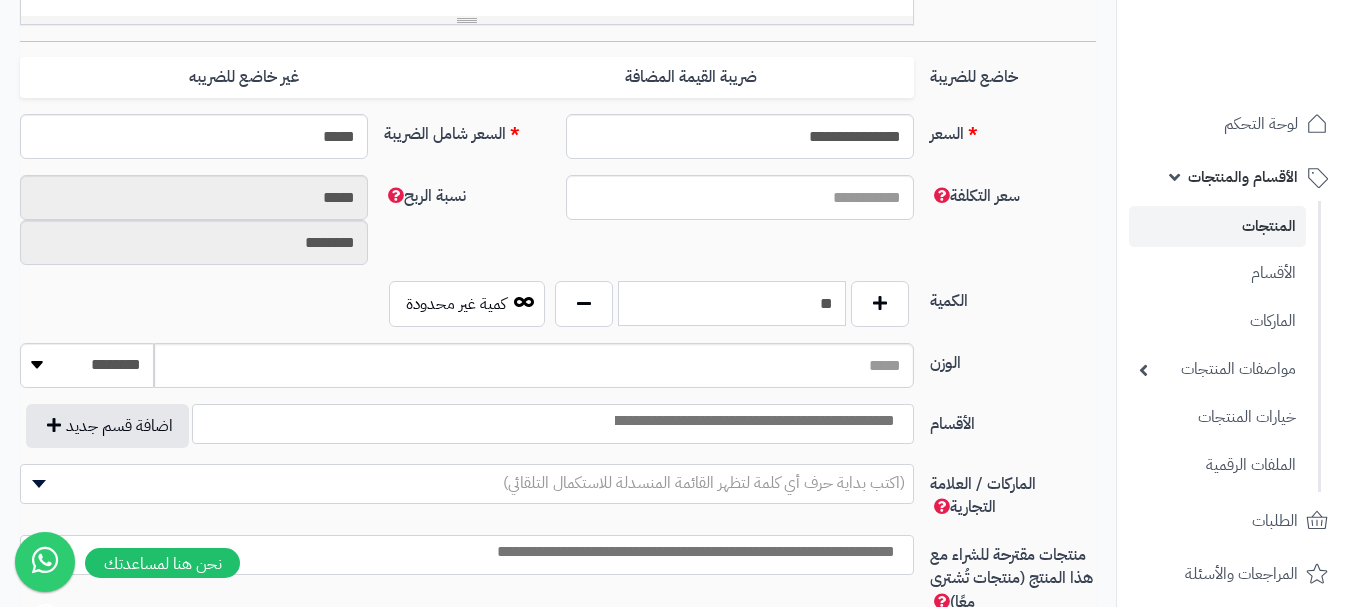 type on "**" 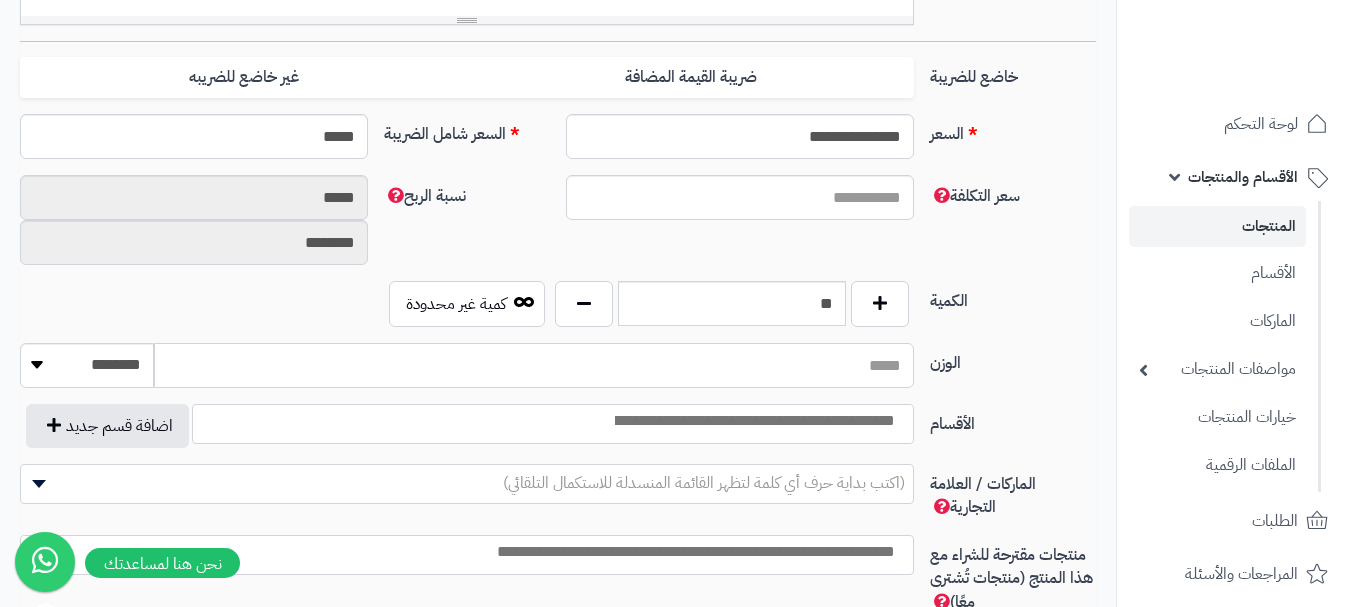 click on "الوزن" at bounding box center [534, 365] 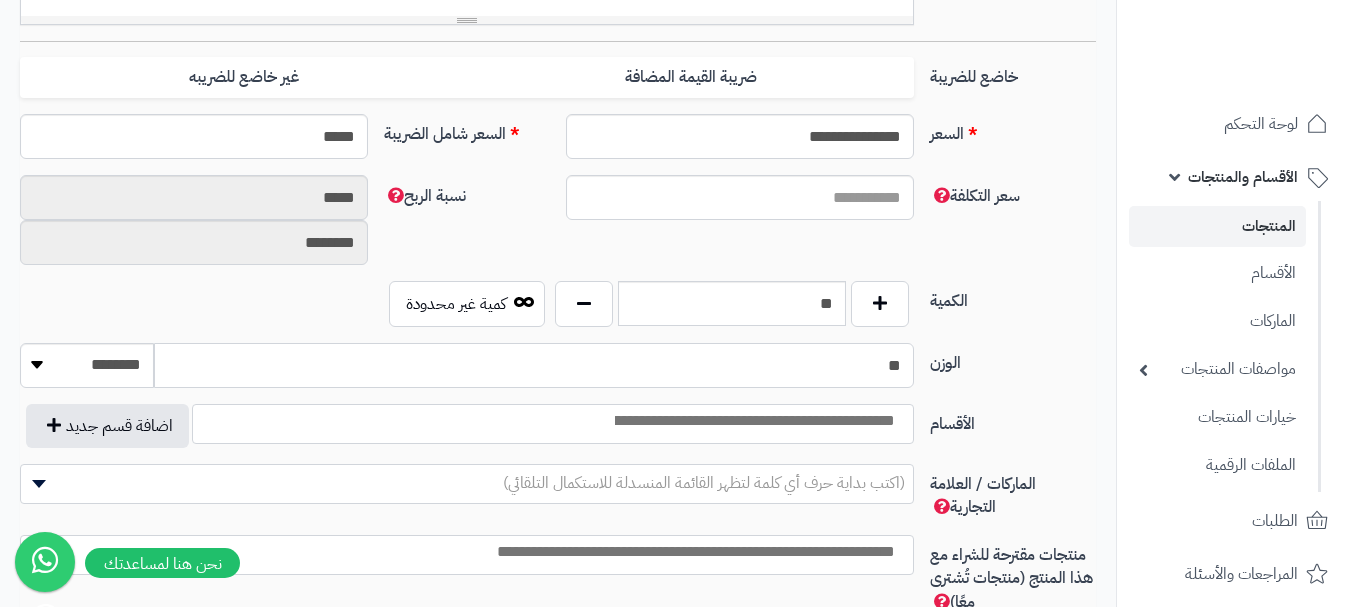 type on "*" 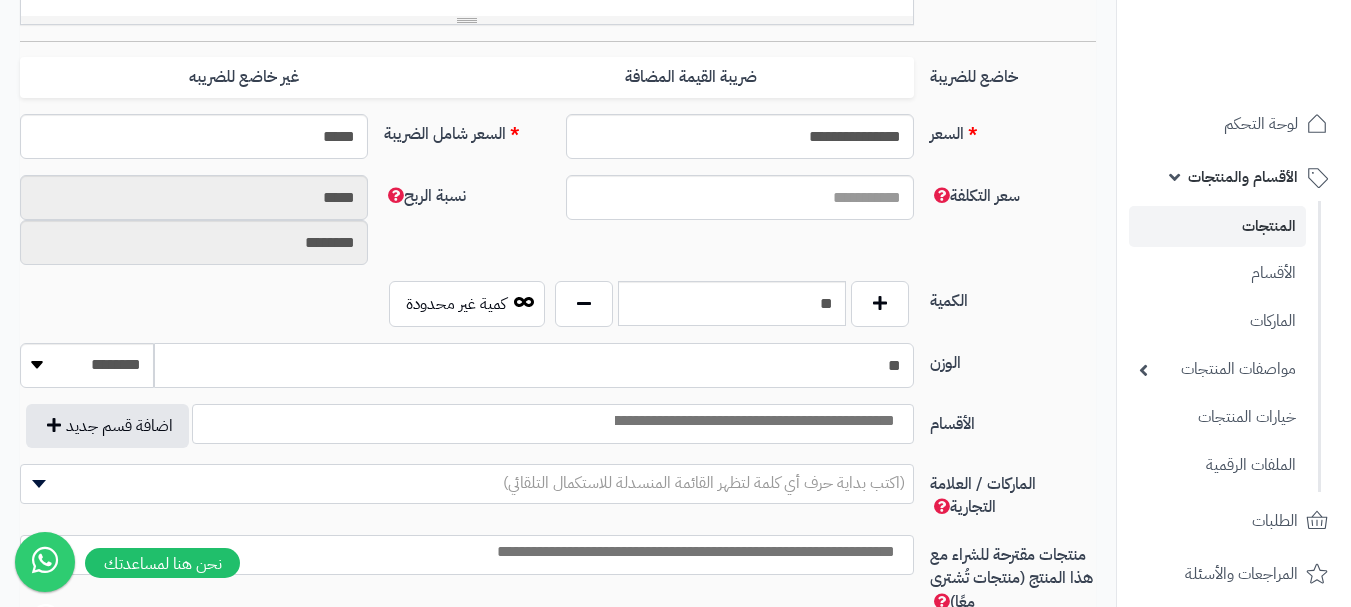 type on "**" 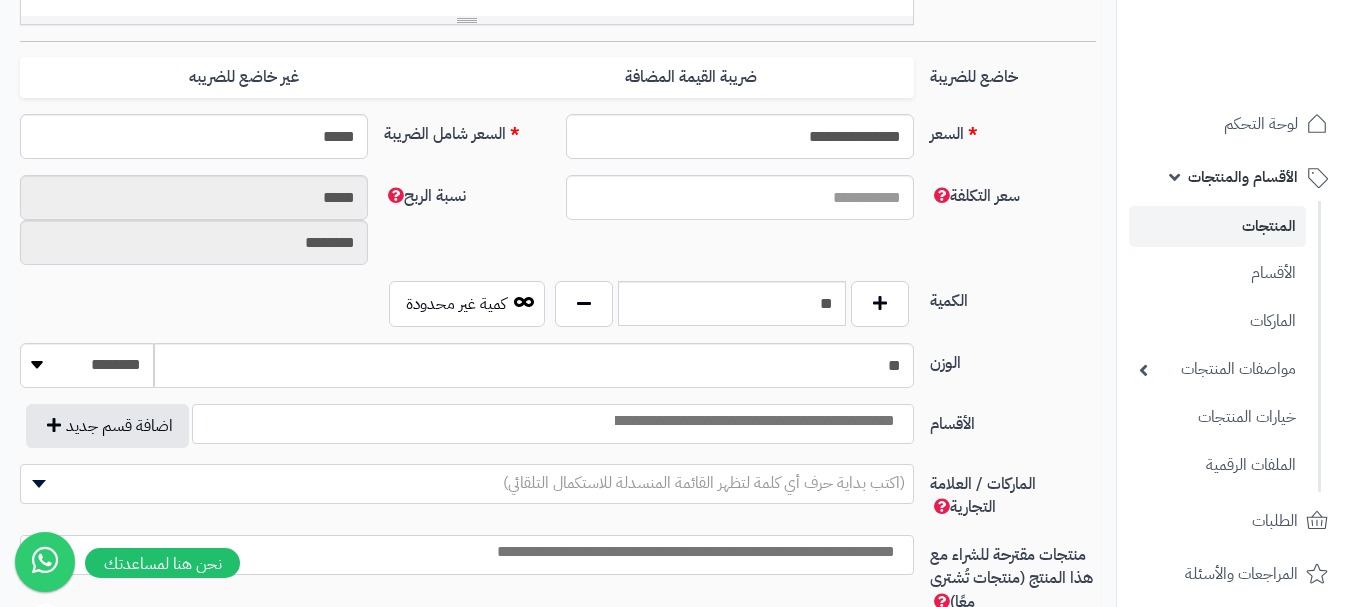 click at bounding box center [753, 421] 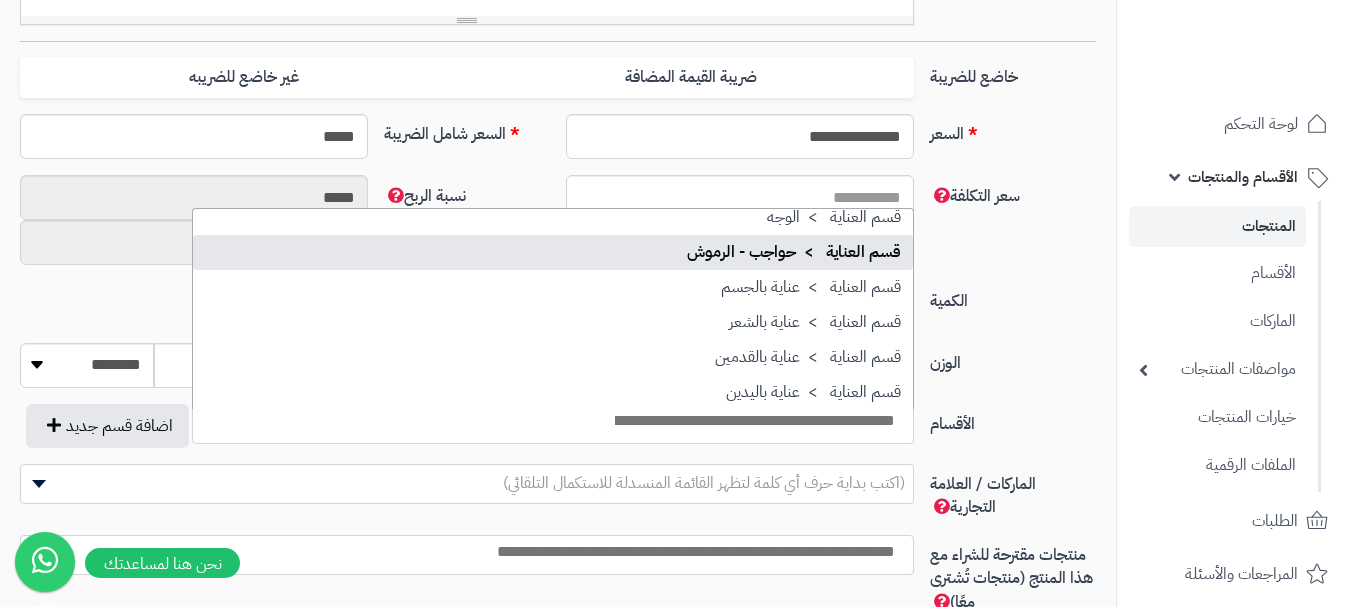 scroll, scrollTop: 1686, scrollLeft: 0, axis: vertical 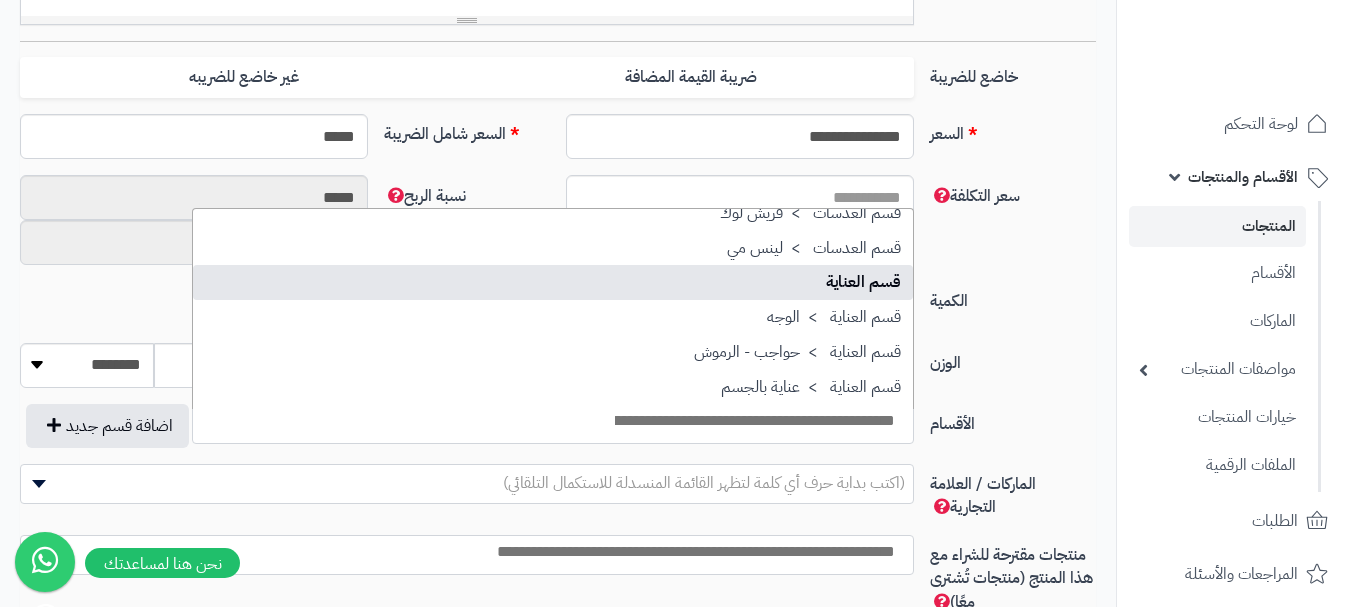 select on "**" 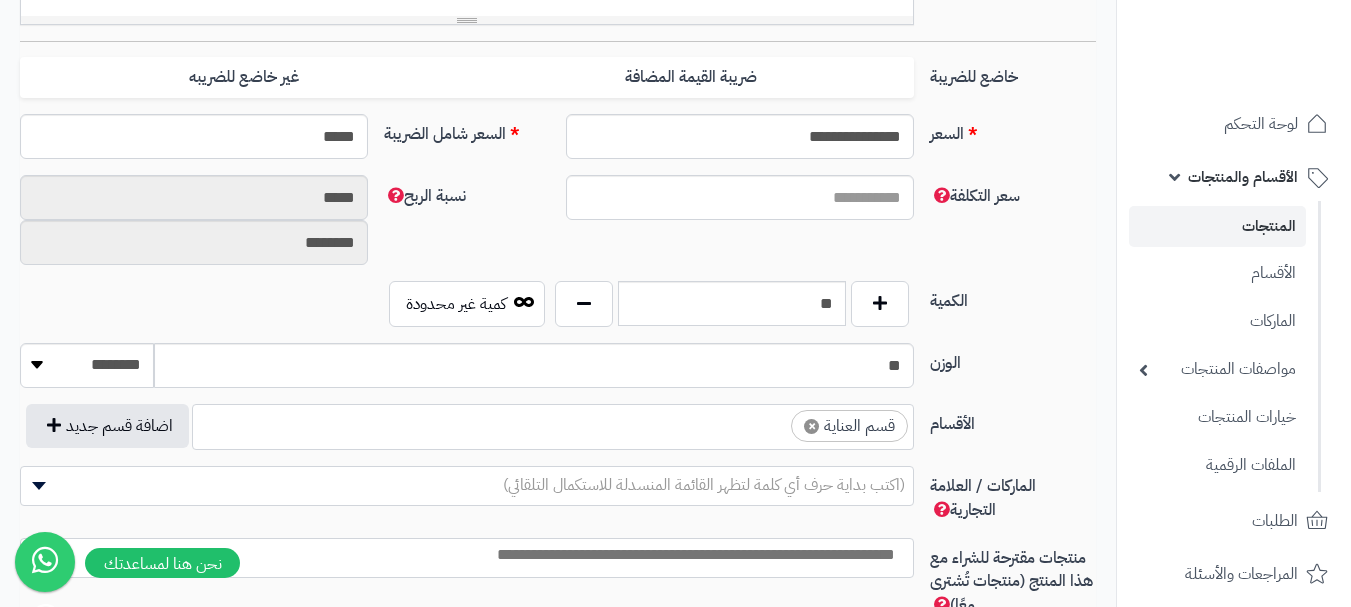 click at bounding box center [773, 421] 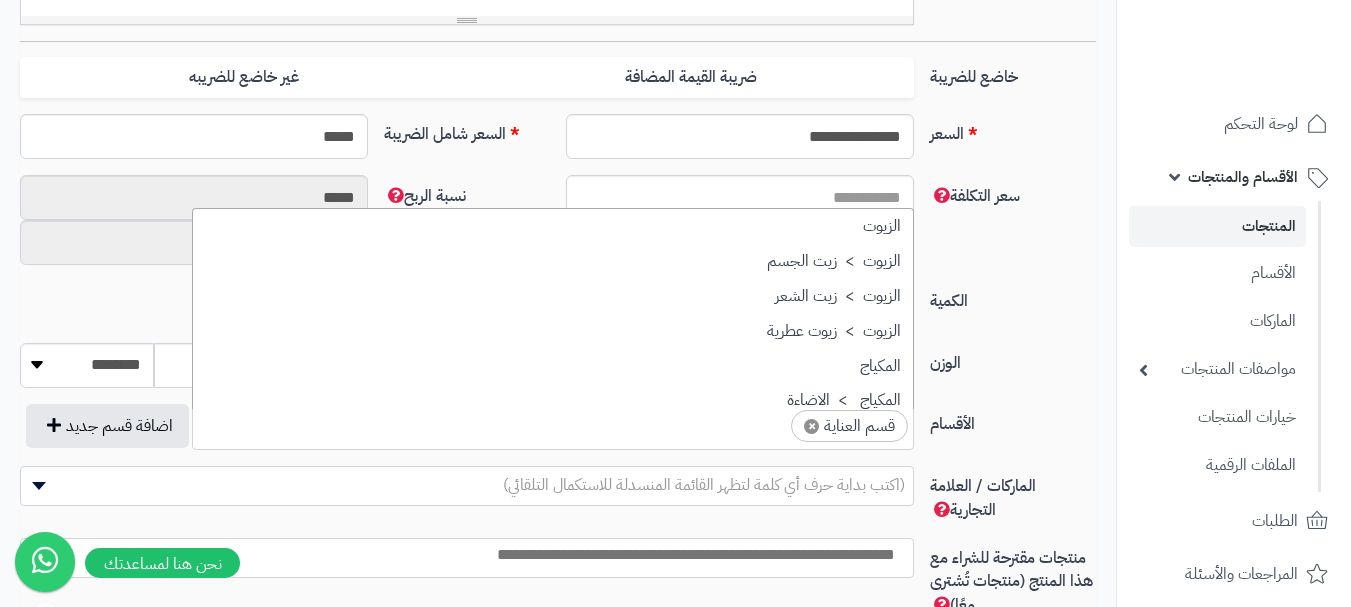 scroll, scrollTop: 1707, scrollLeft: 0, axis: vertical 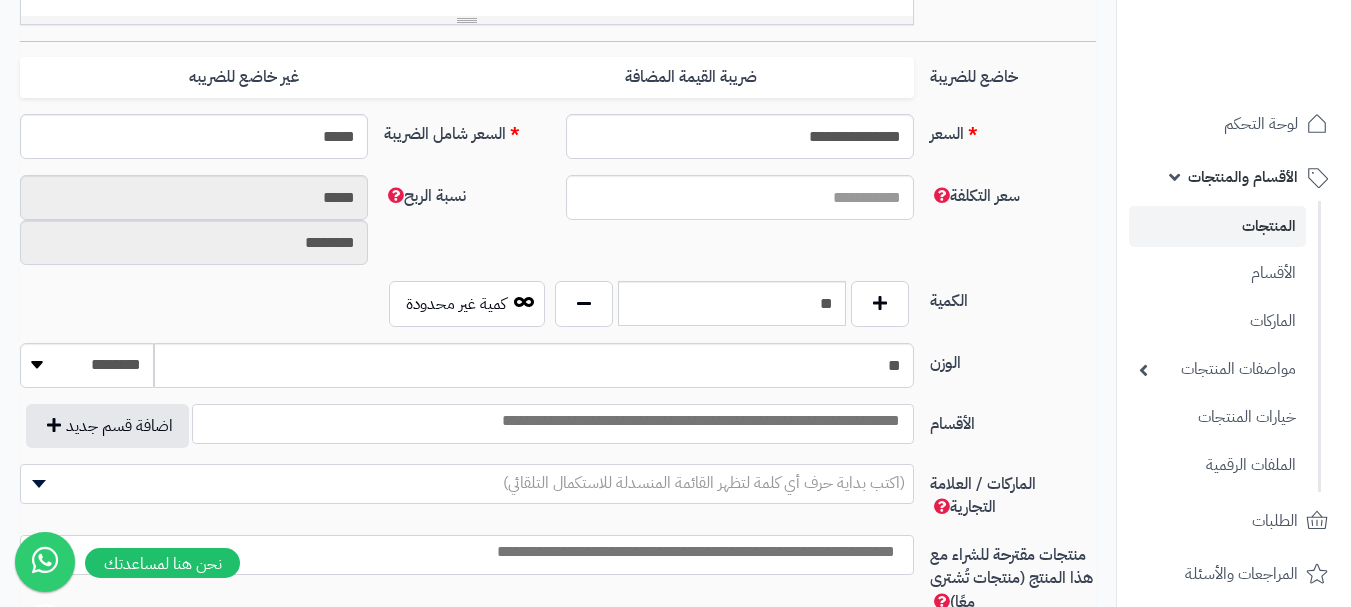 click at bounding box center (553, 421) 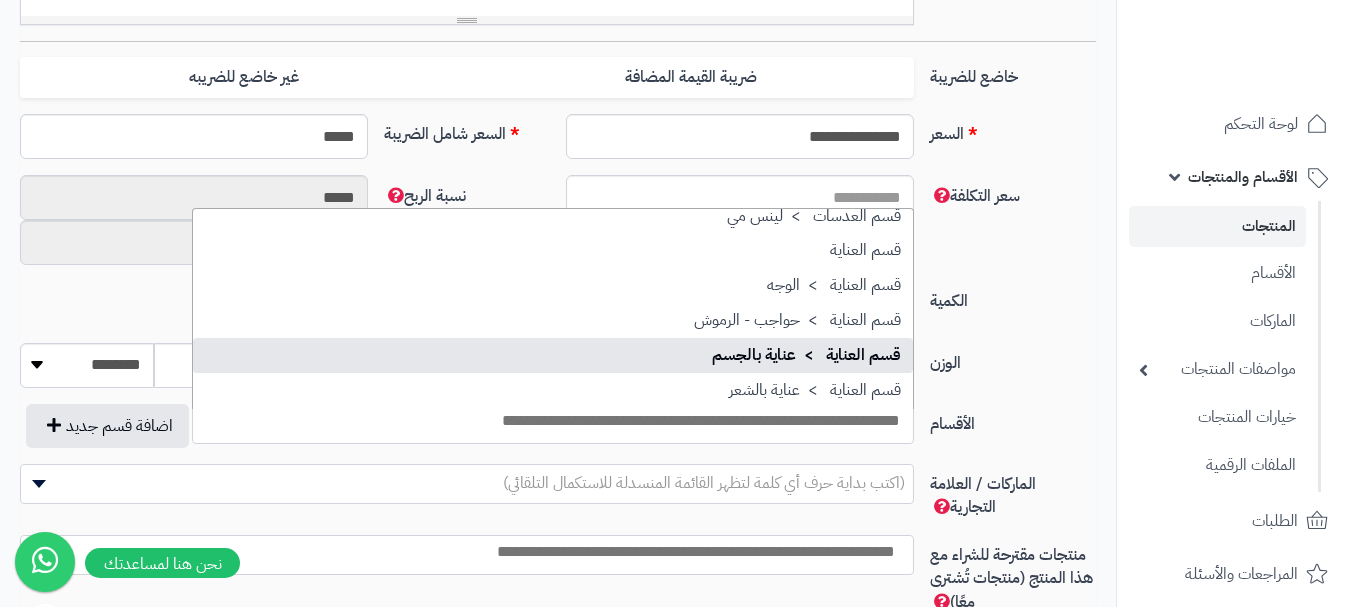 scroll, scrollTop: 1686, scrollLeft: 0, axis: vertical 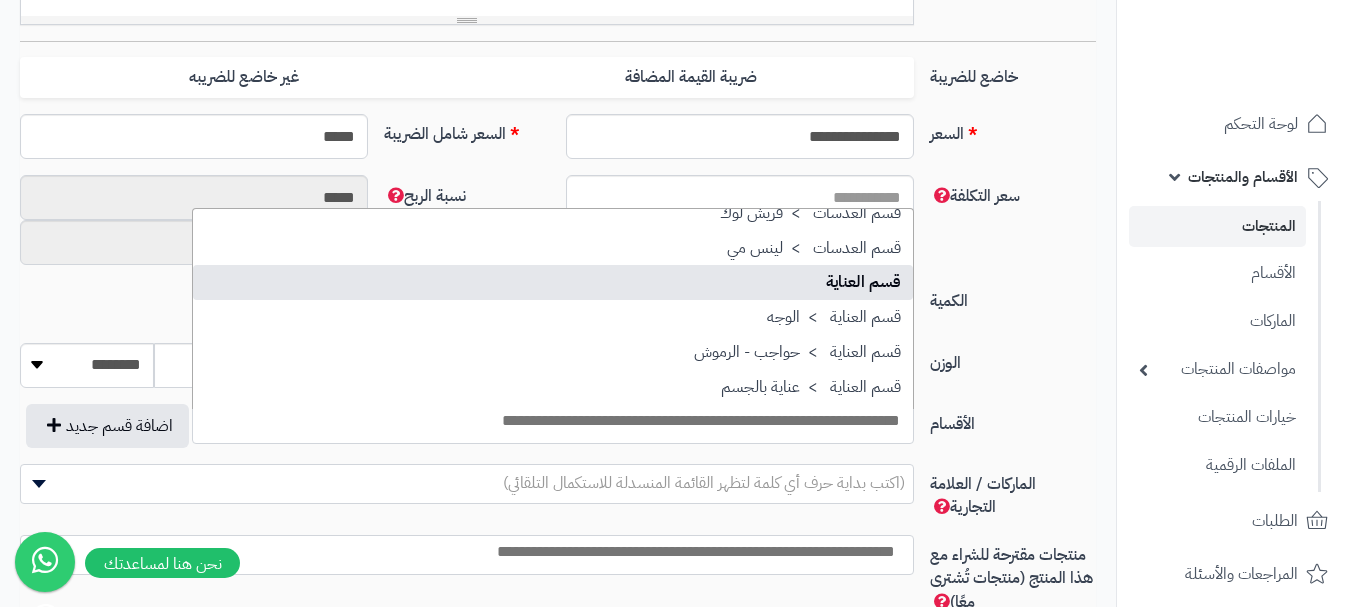 select on "**" 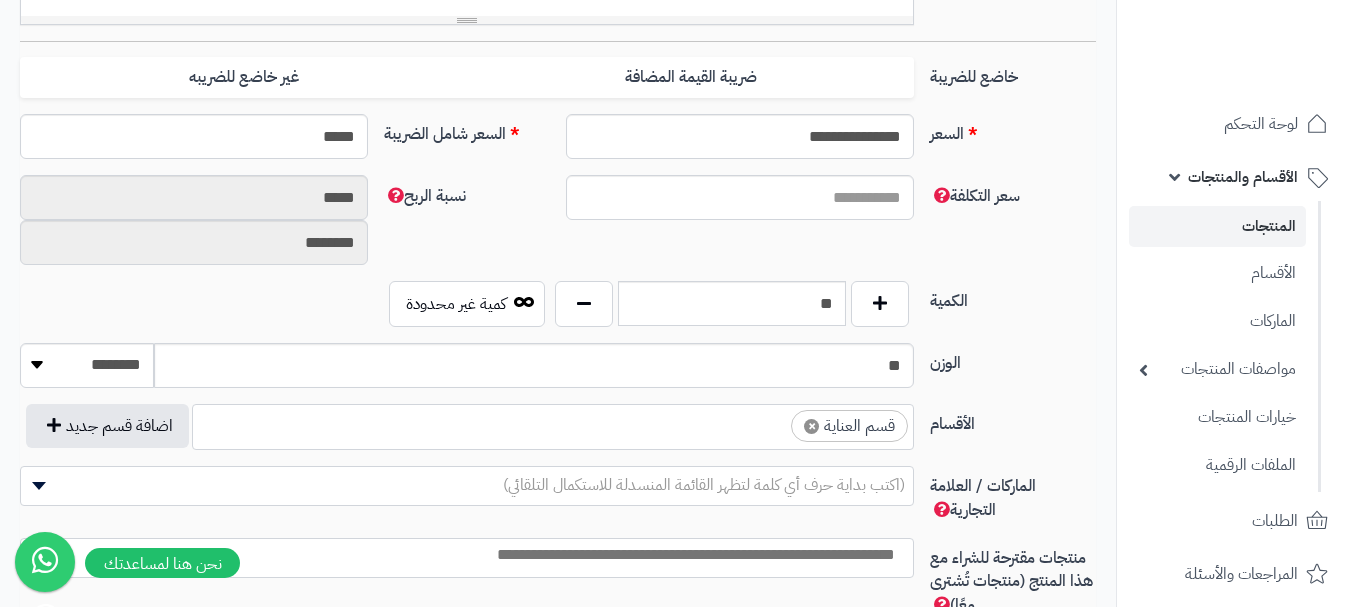 scroll, scrollTop: 0, scrollLeft: 0, axis: both 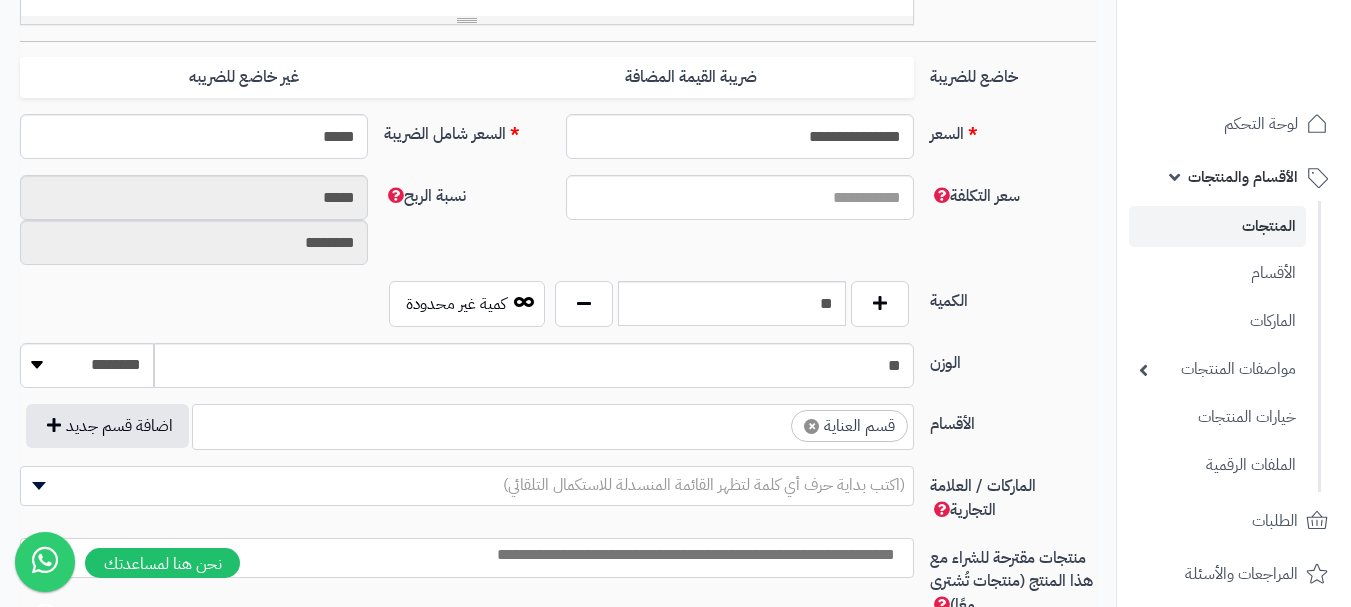 click on "× قسم العناية" at bounding box center (553, 424) 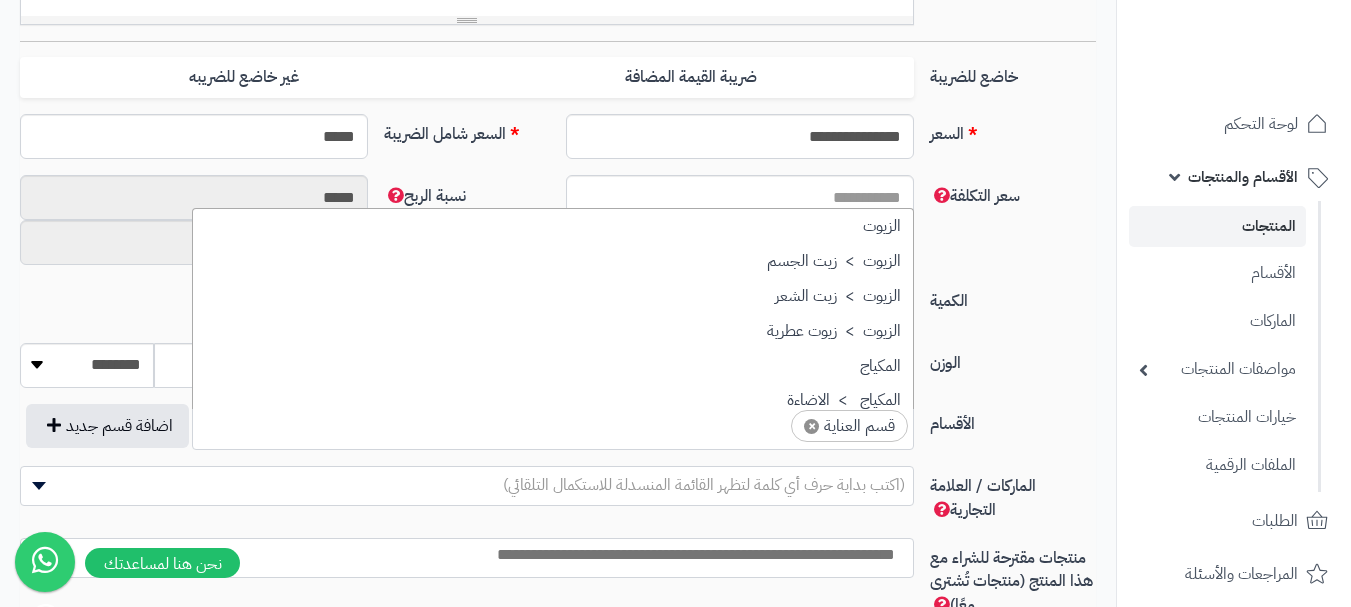 scroll, scrollTop: 1707, scrollLeft: 0, axis: vertical 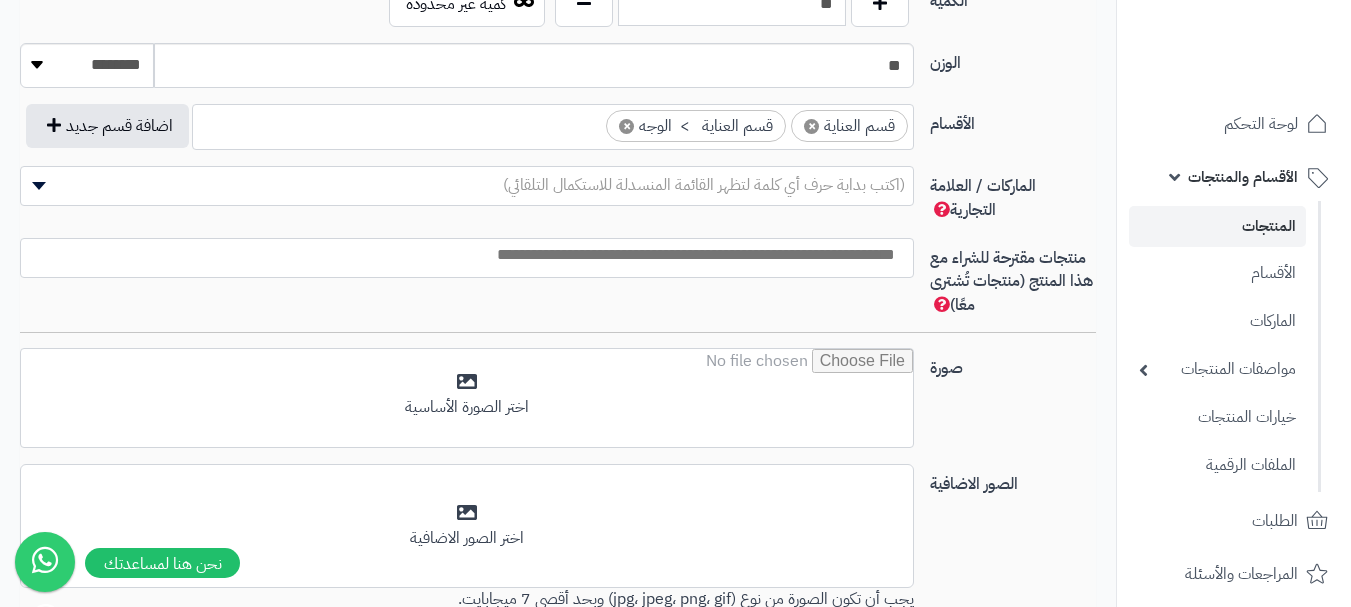 click at bounding box center [462, 255] 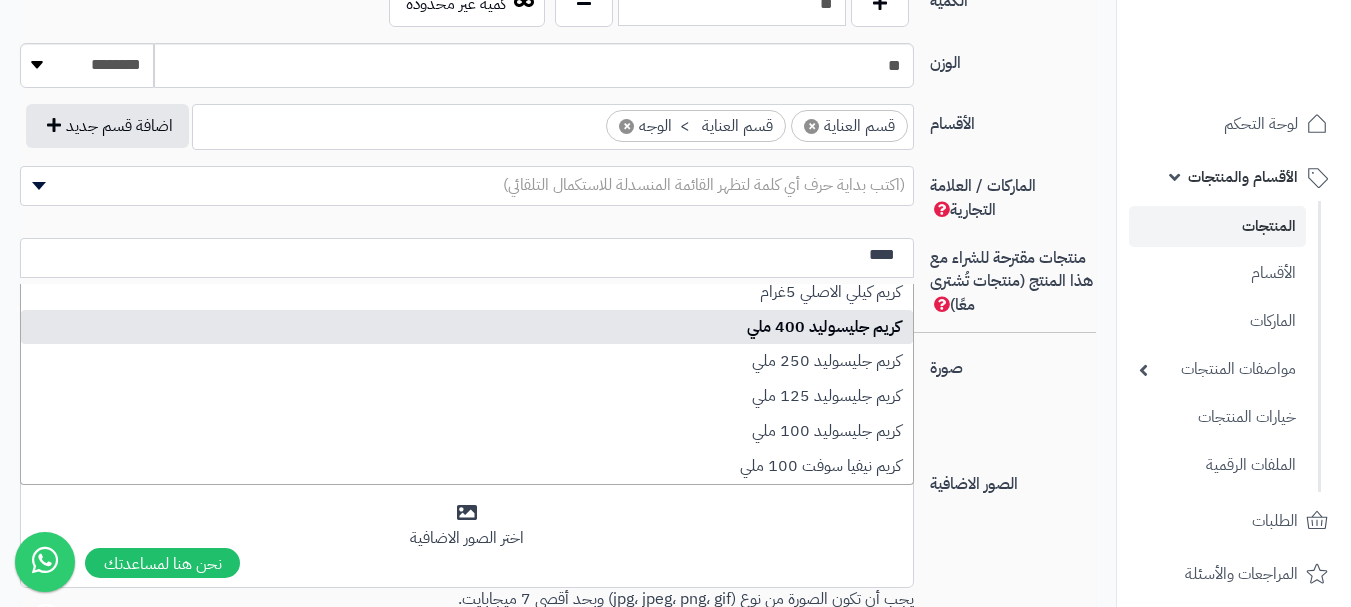 scroll, scrollTop: 1054, scrollLeft: 0, axis: vertical 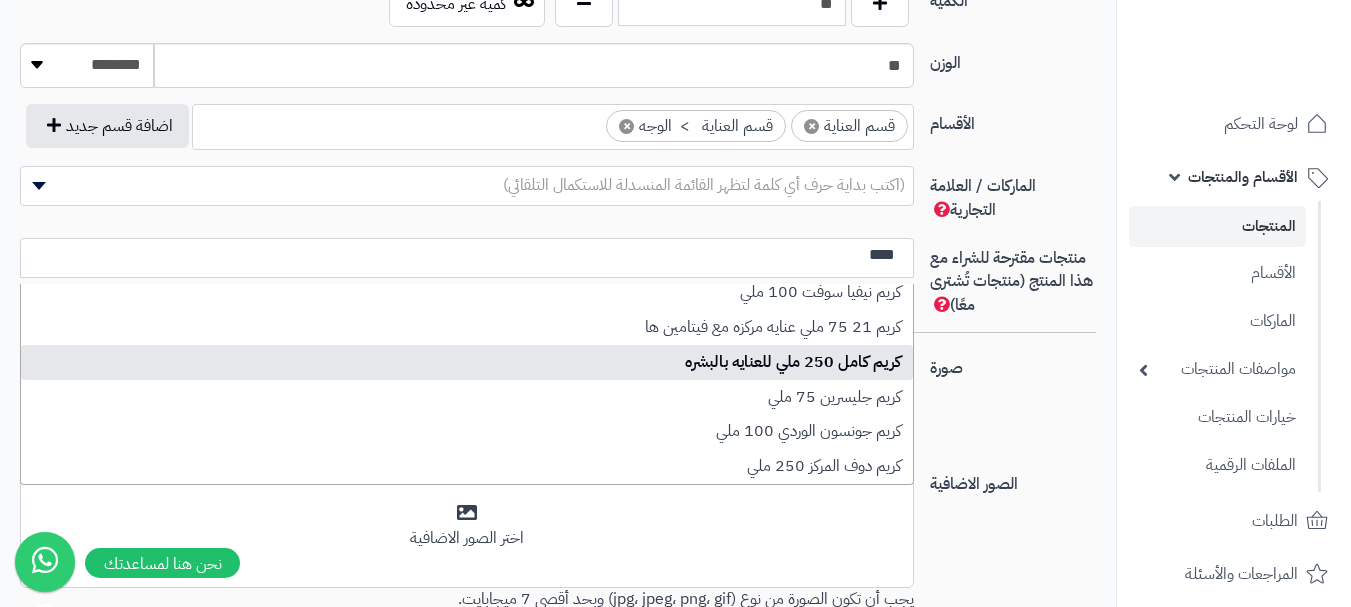 type on "****" 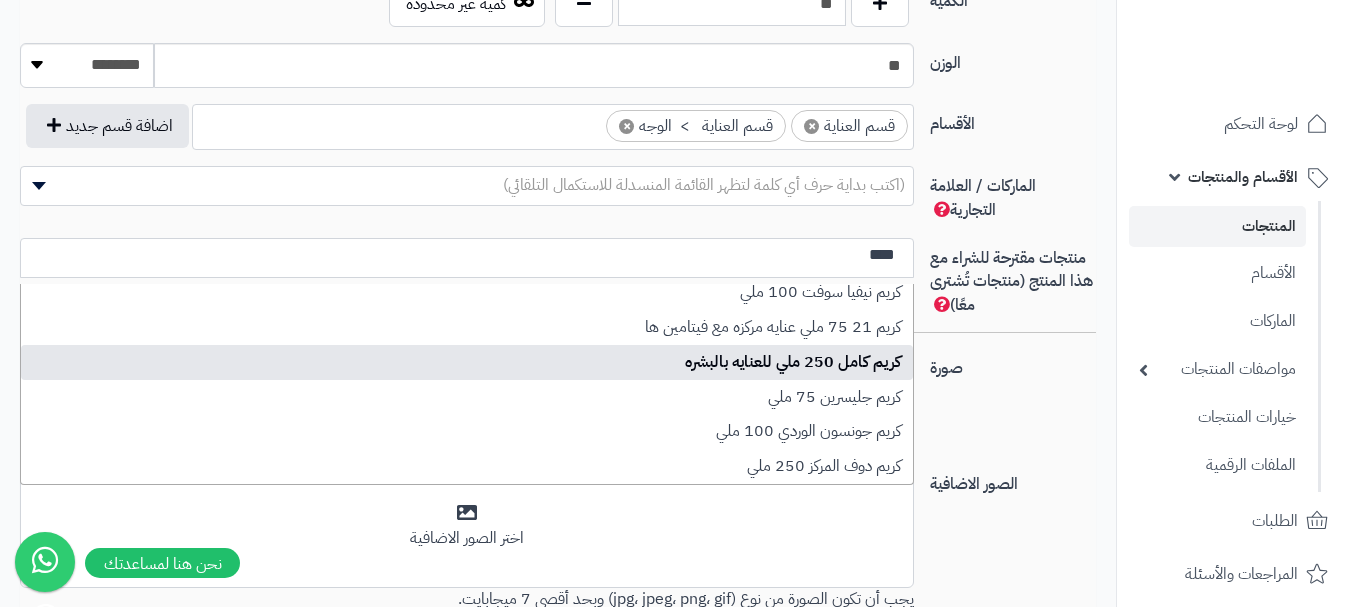 type 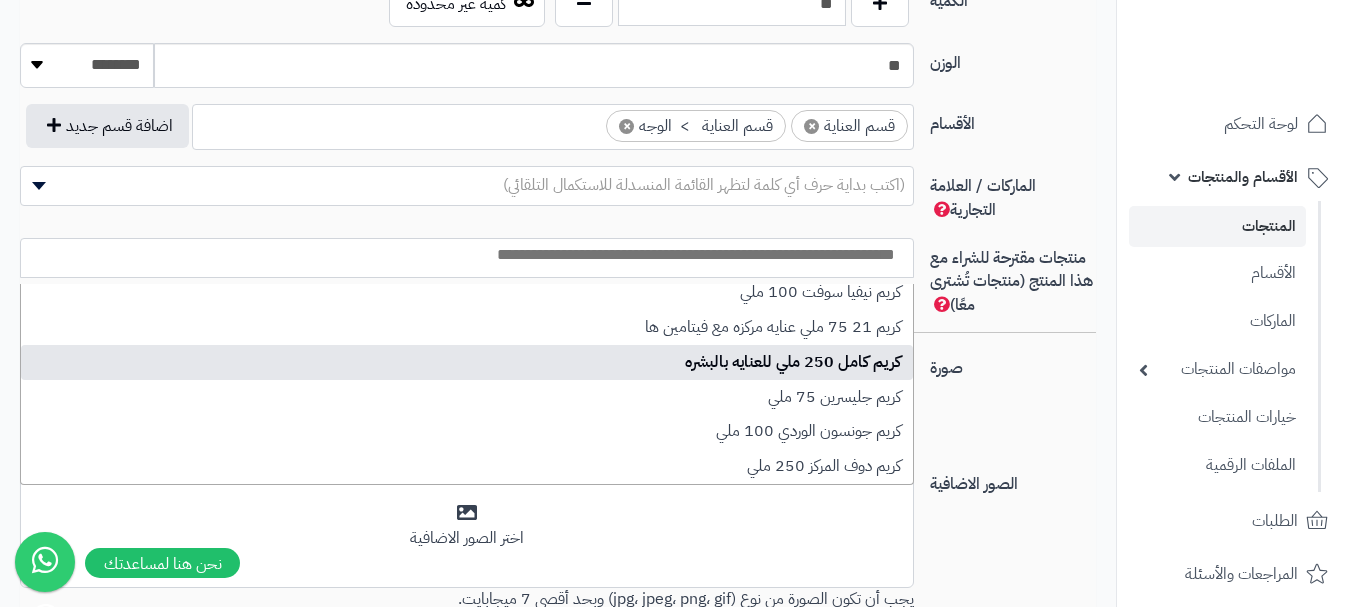 scroll, scrollTop: 0, scrollLeft: 0, axis: both 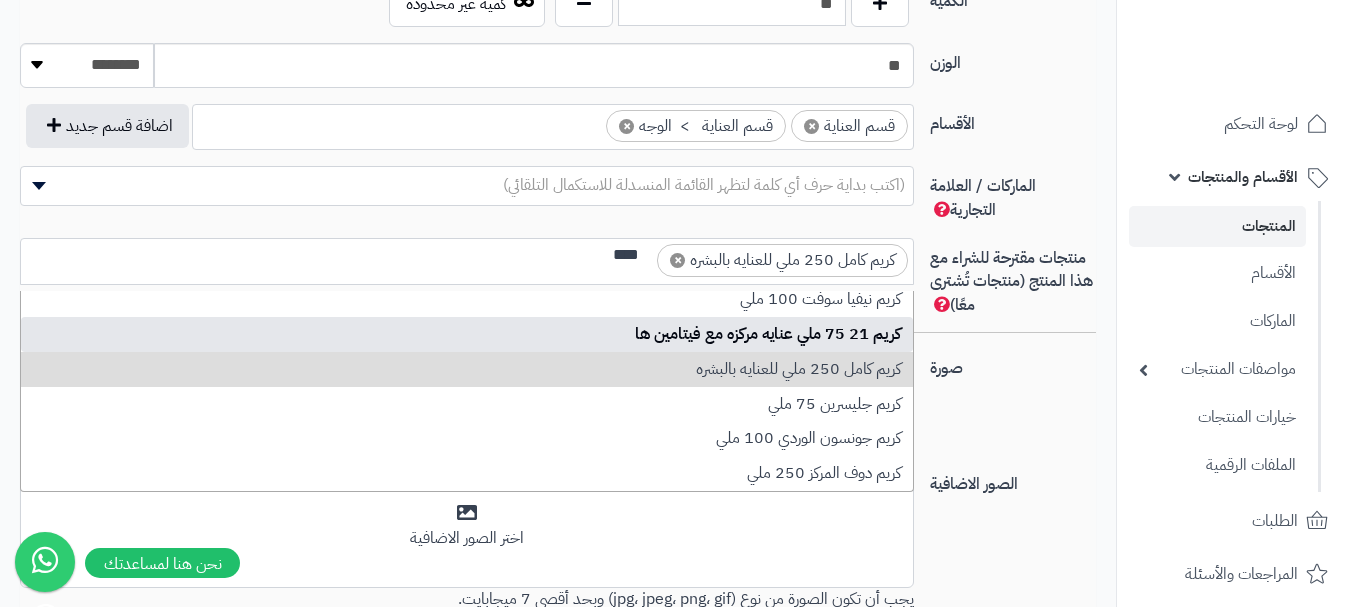 type on "****" 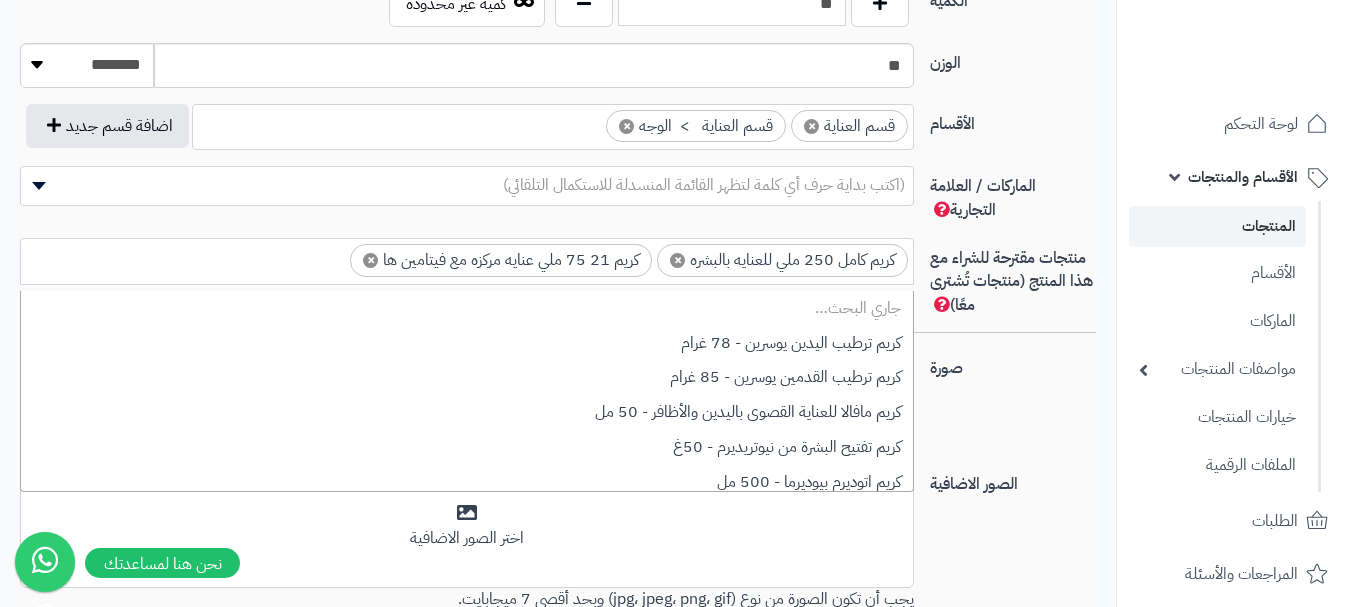 scroll, scrollTop: 0, scrollLeft: -4, axis: horizontal 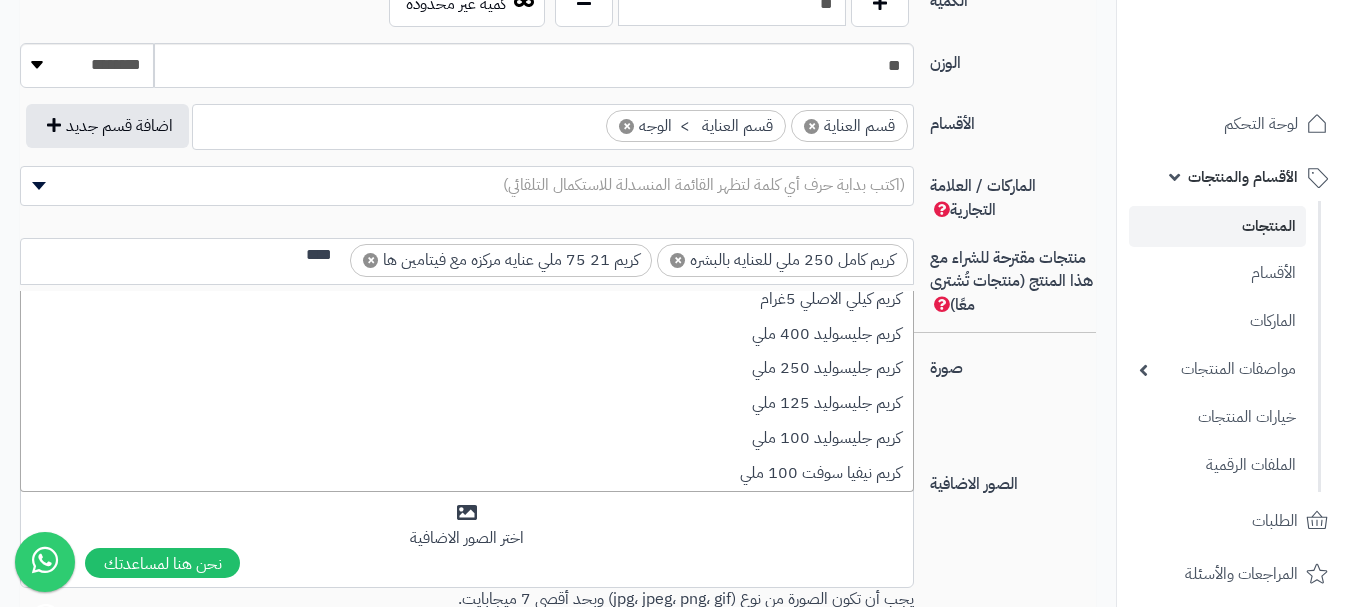 type on "****" 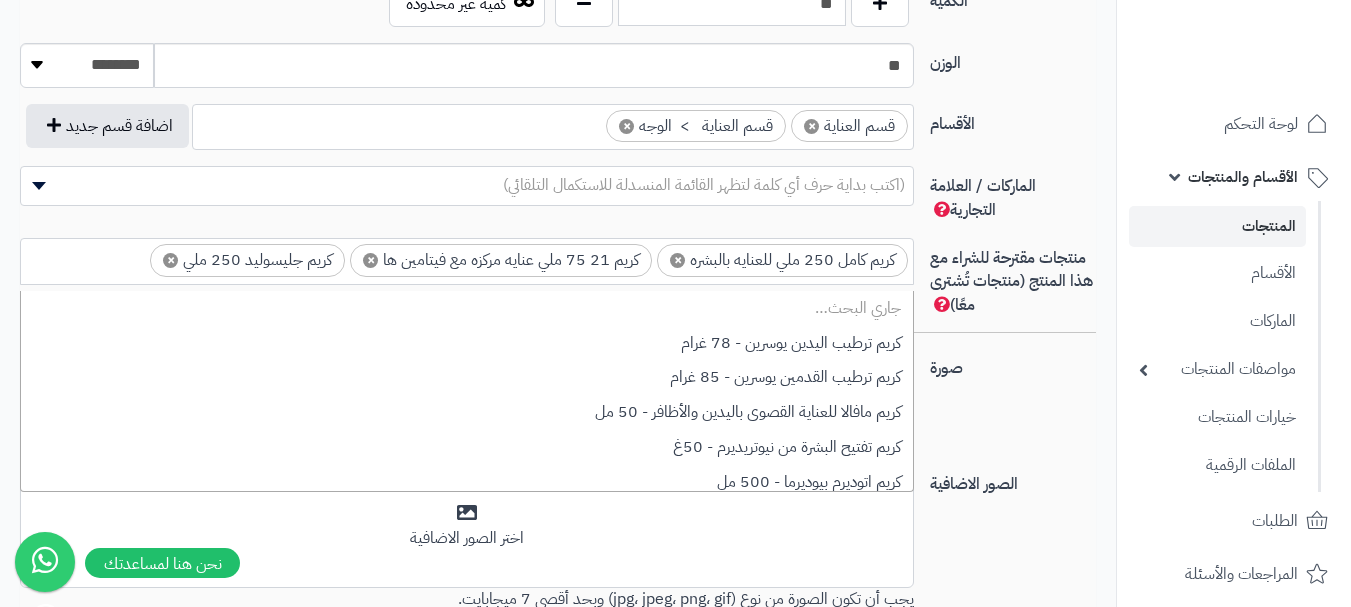 scroll, scrollTop: 0, scrollLeft: -11, axis: horizontal 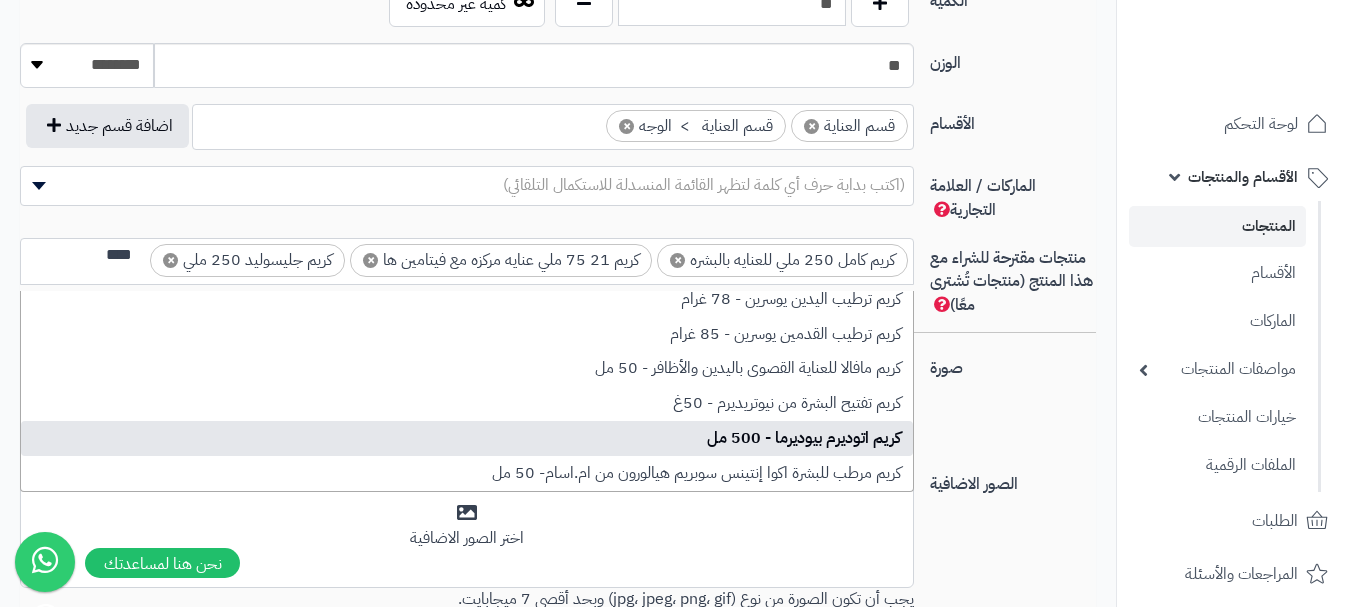 type on "****" 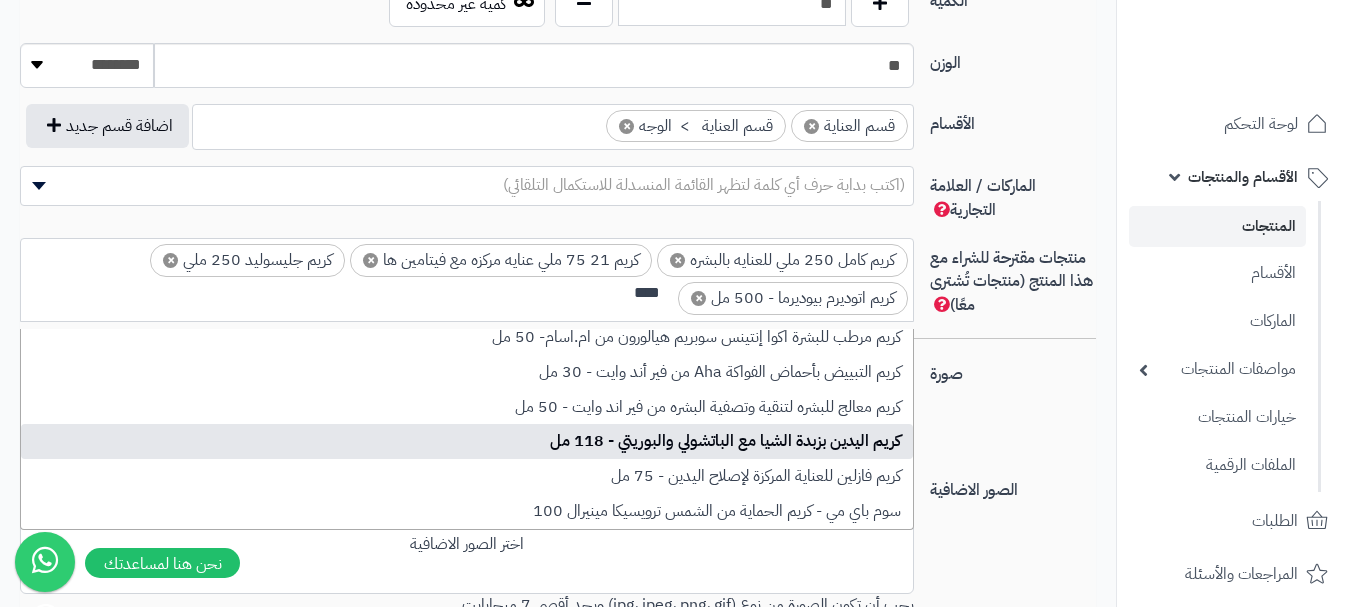 type on "****" 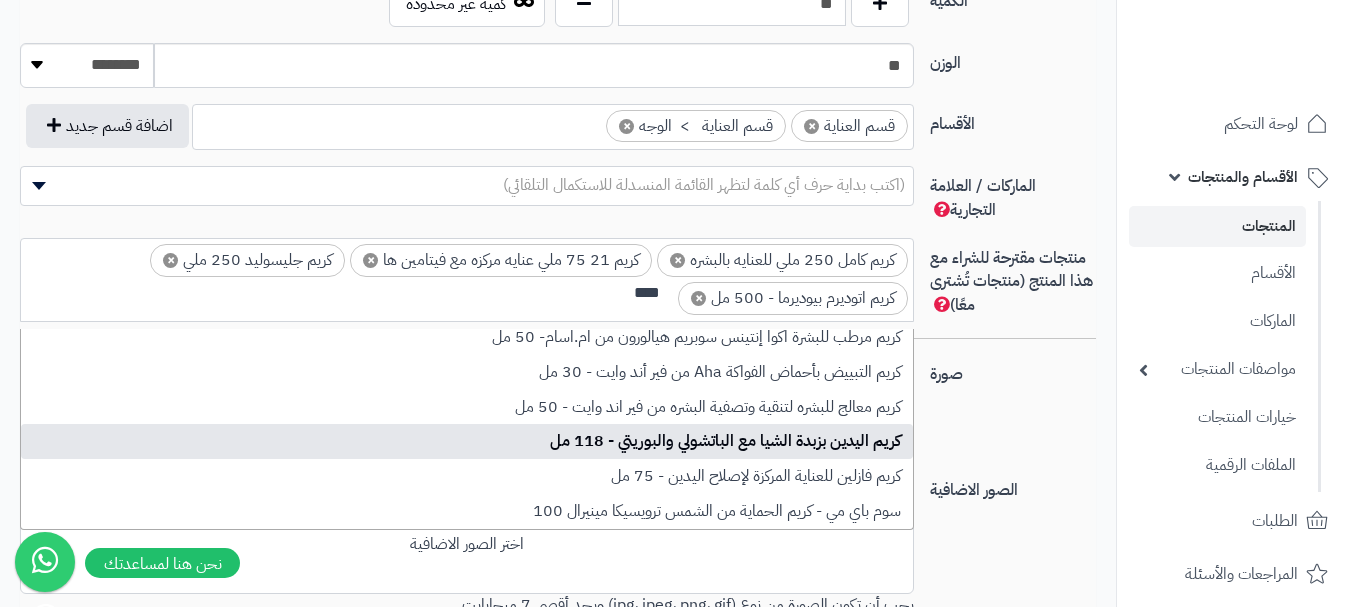 type 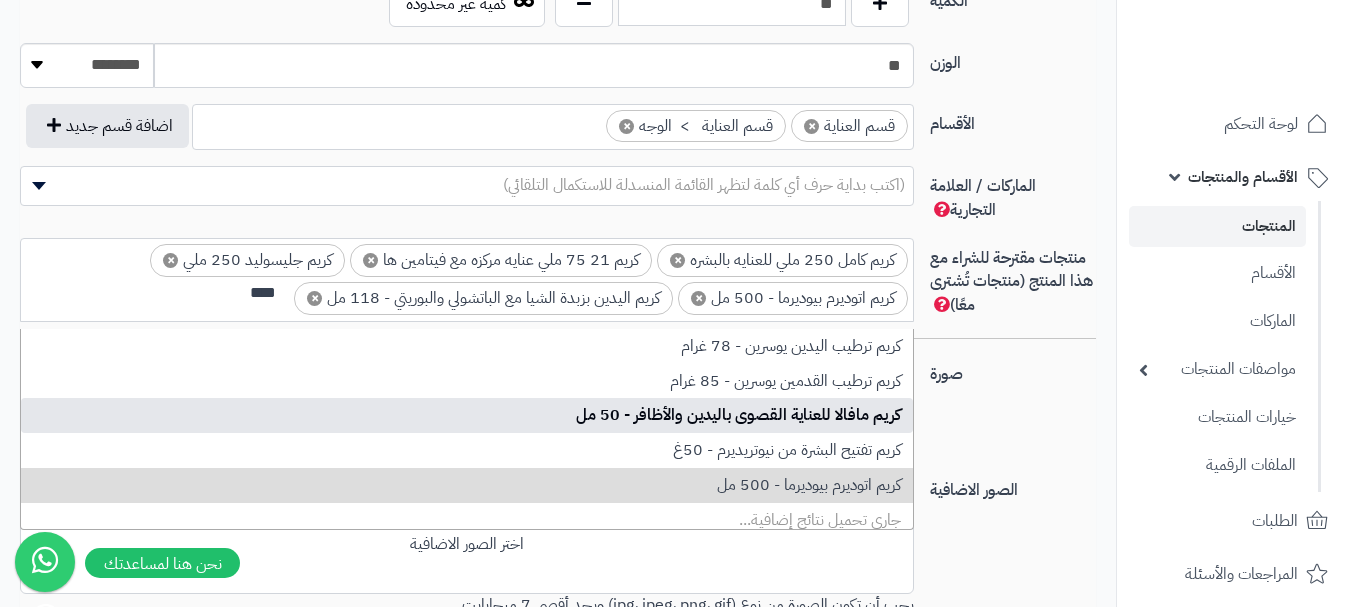 type on "****" 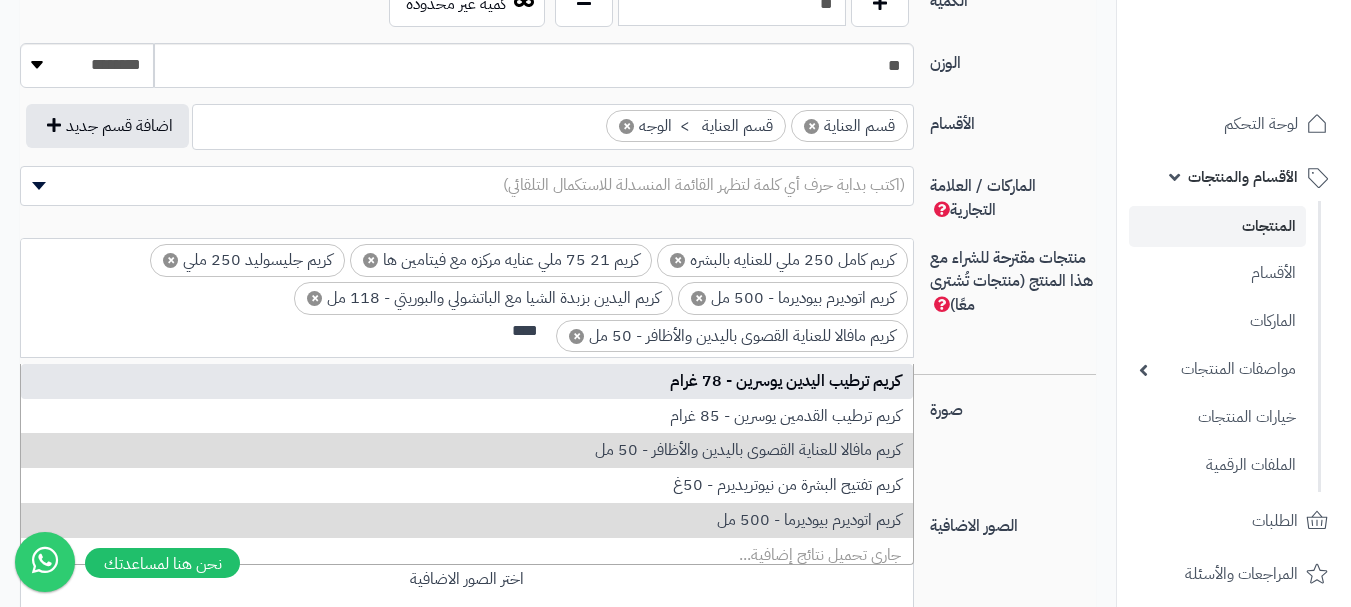type on "****" 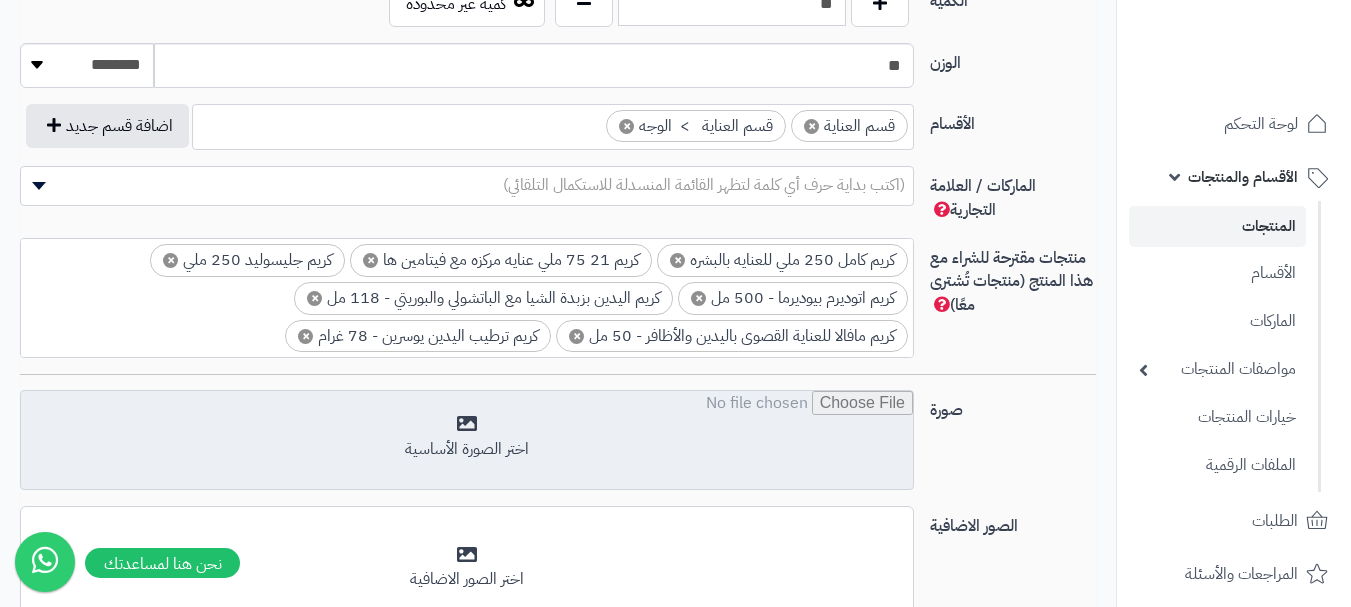 click at bounding box center (467, 441) 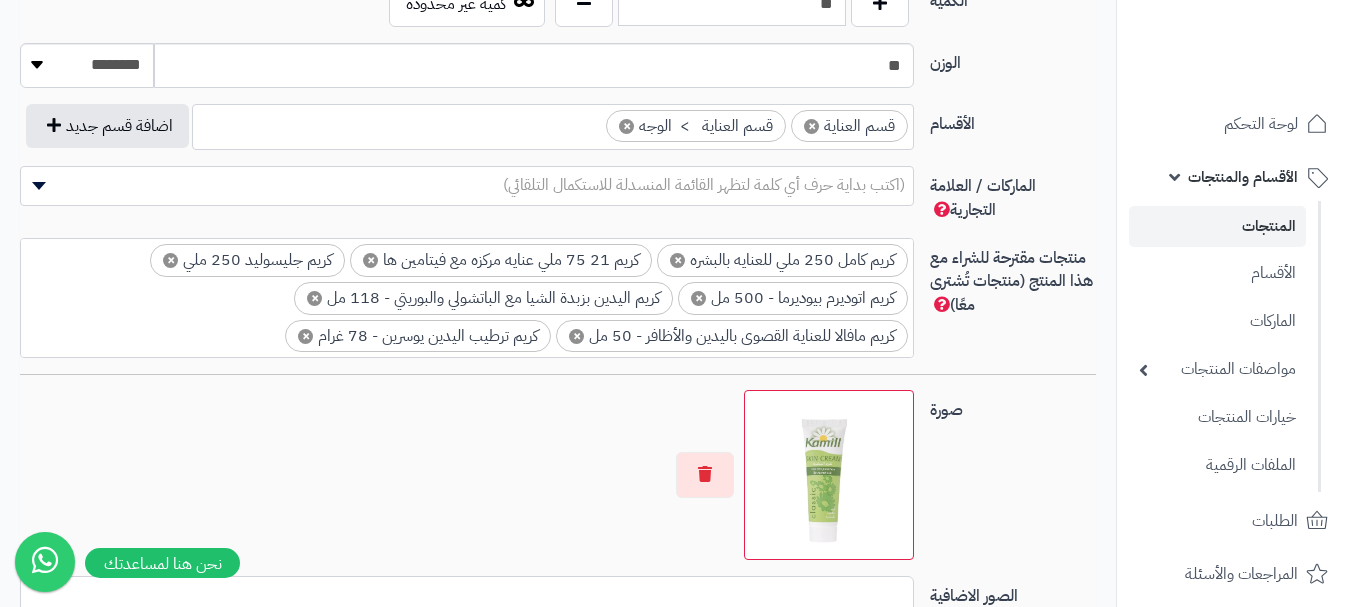 scroll, scrollTop: 1500, scrollLeft: 0, axis: vertical 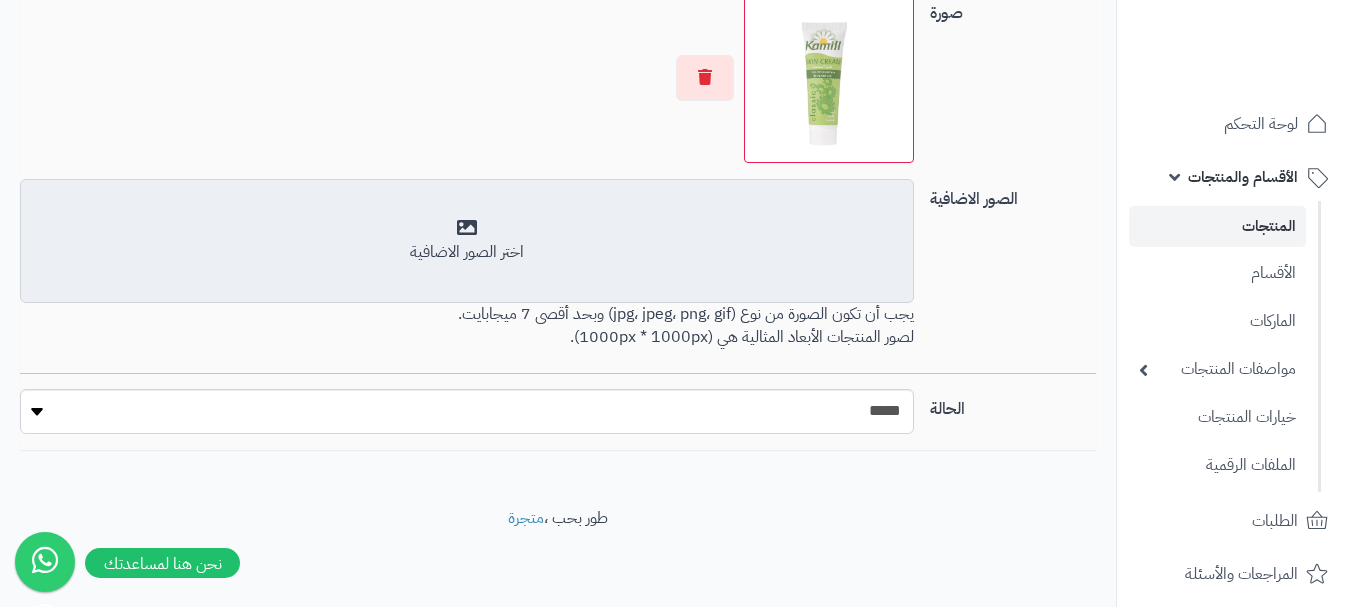 click on "اختر الصور الاضافية" at bounding box center (467, 252) 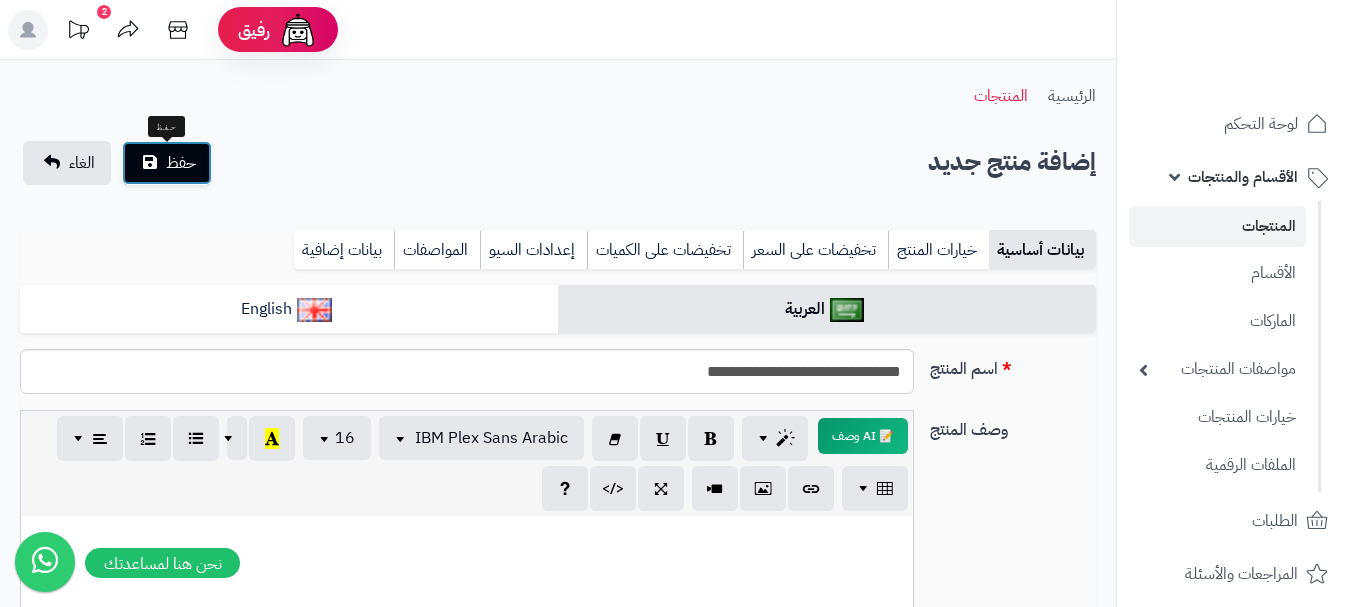 click on "حفظ
الغاء" at bounding box center (117, 163) 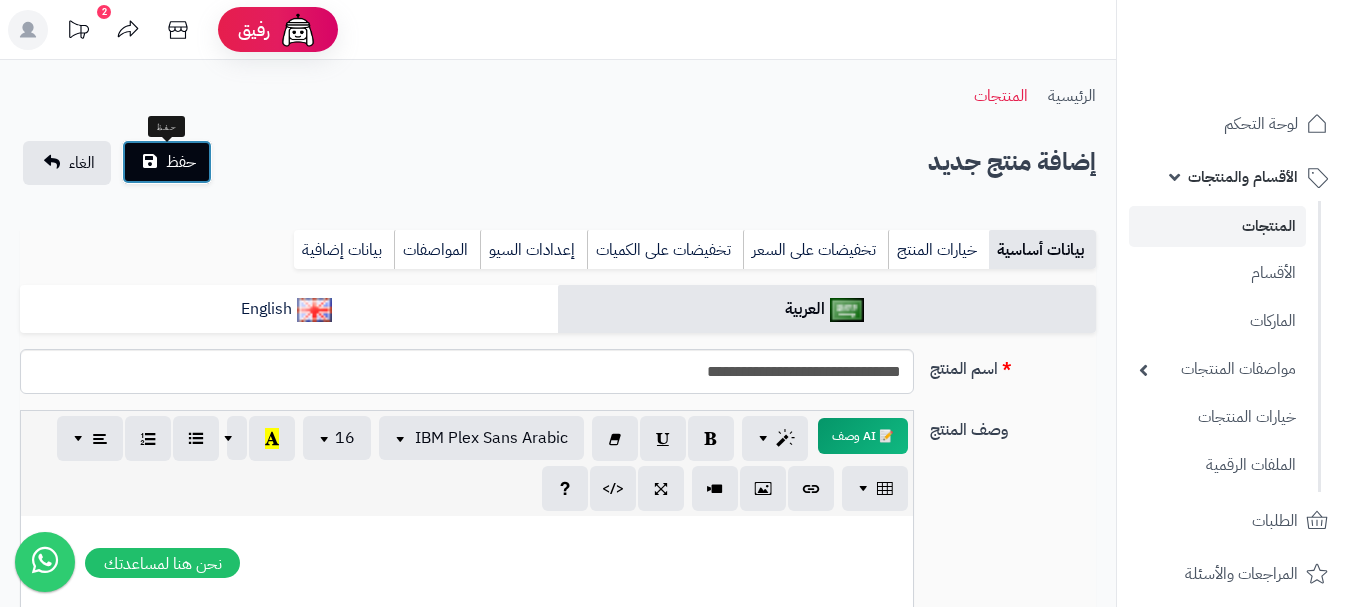 click on "حفظ" at bounding box center (181, 162) 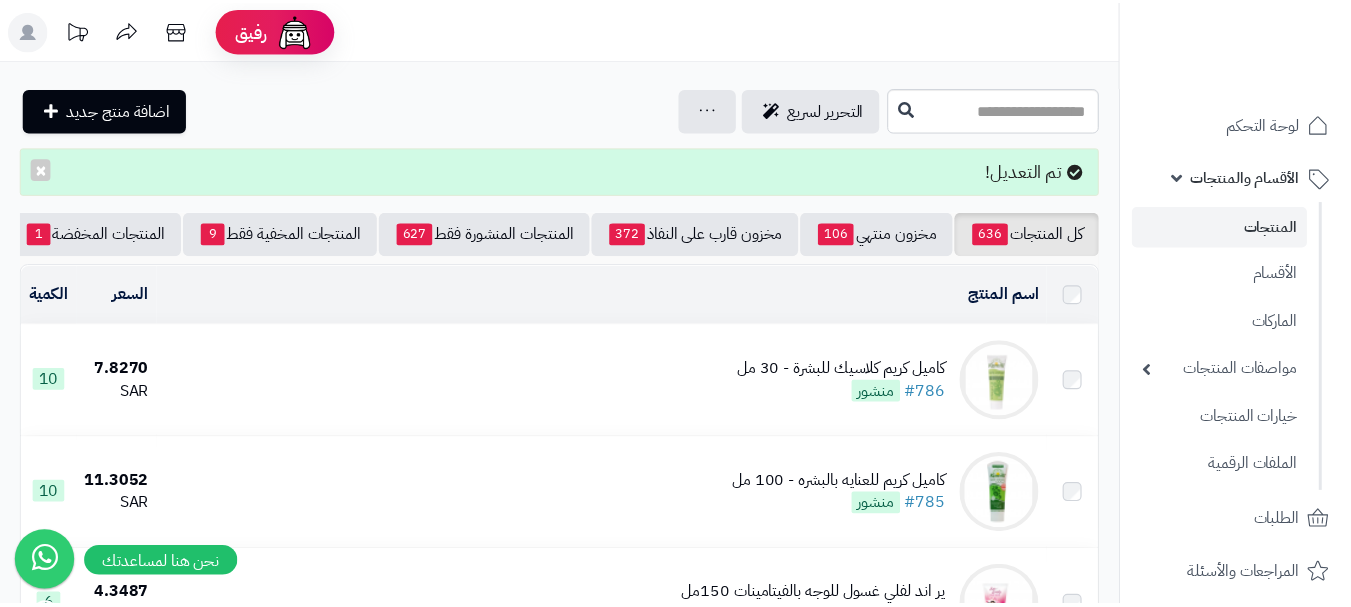 scroll, scrollTop: 0, scrollLeft: 0, axis: both 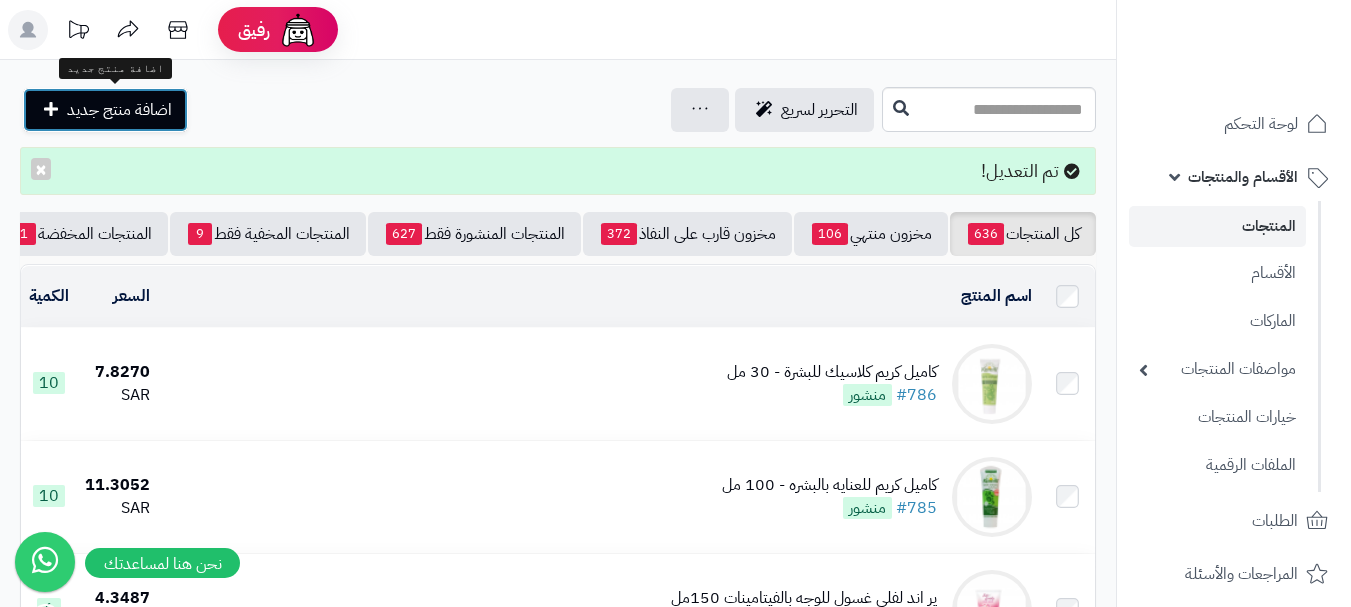 click on "اضافة منتج جديد" at bounding box center [119, 110] 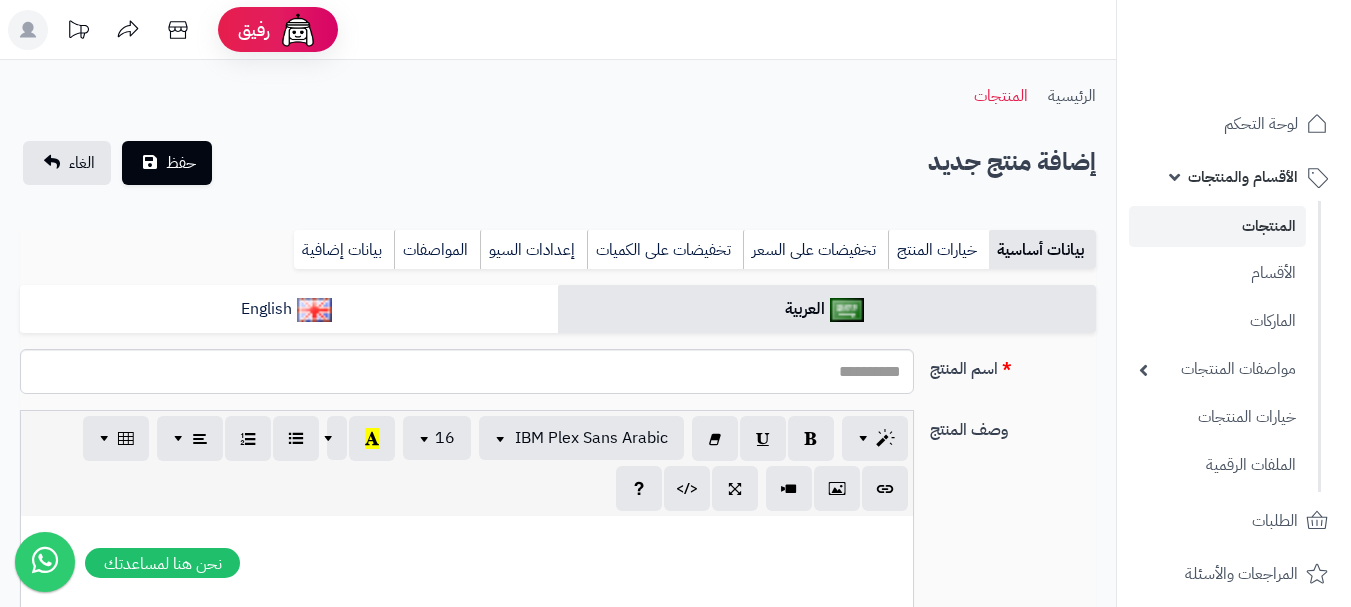 select 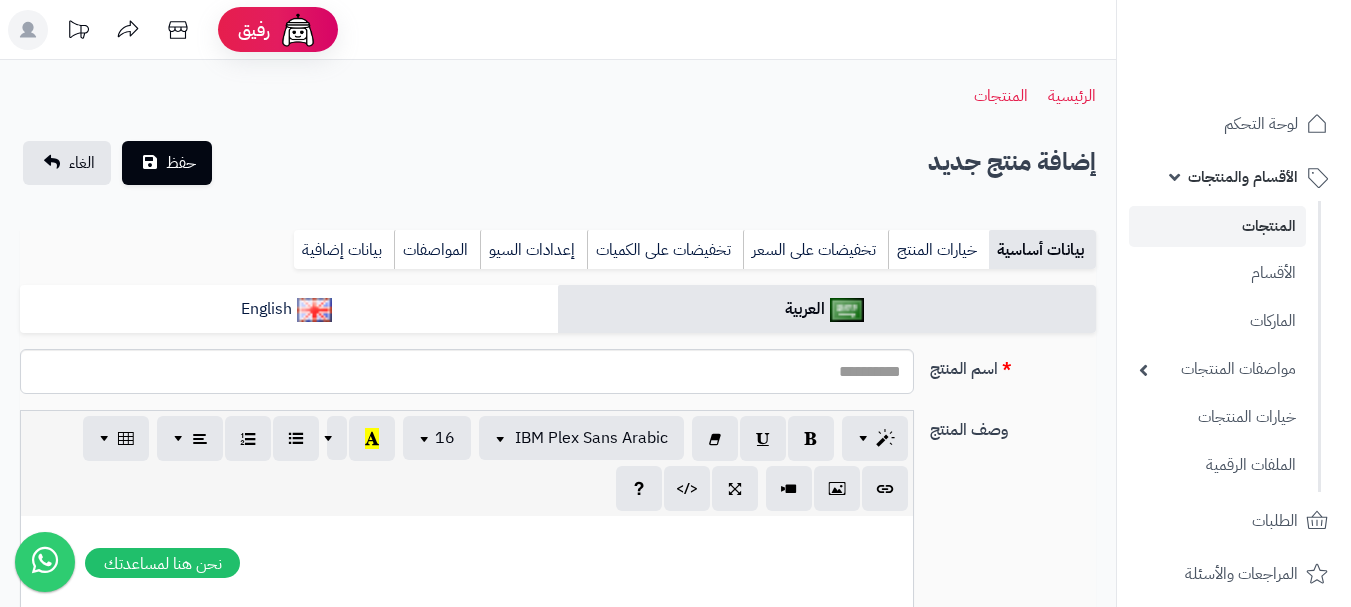 scroll, scrollTop: 0, scrollLeft: 0, axis: both 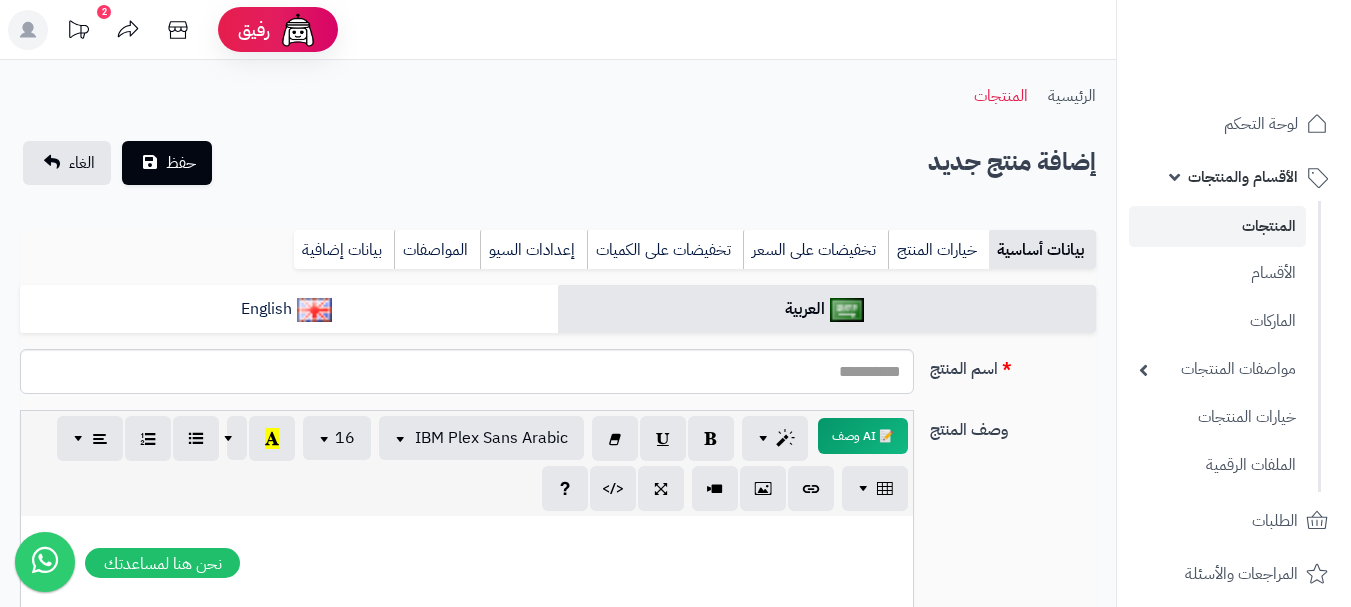 drag, startPoint x: 832, startPoint y: 403, endPoint x: 1064, endPoint y: 387, distance: 232.55107 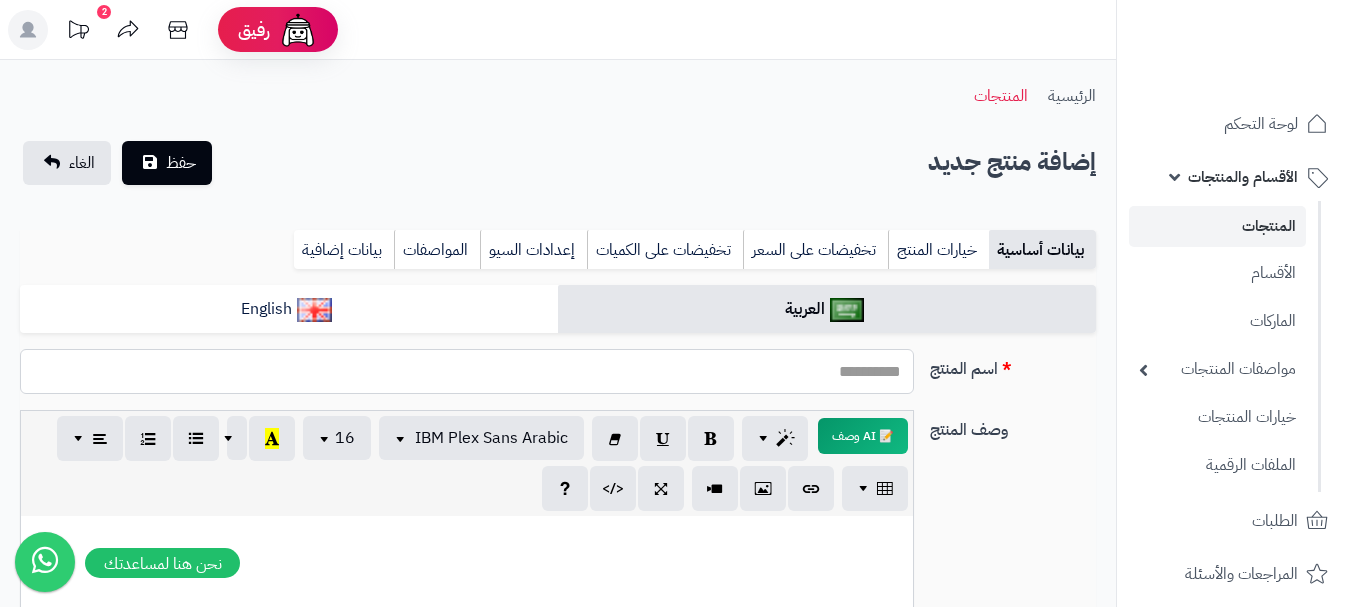 click on "اسم المنتج" at bounding box center (467, 371) 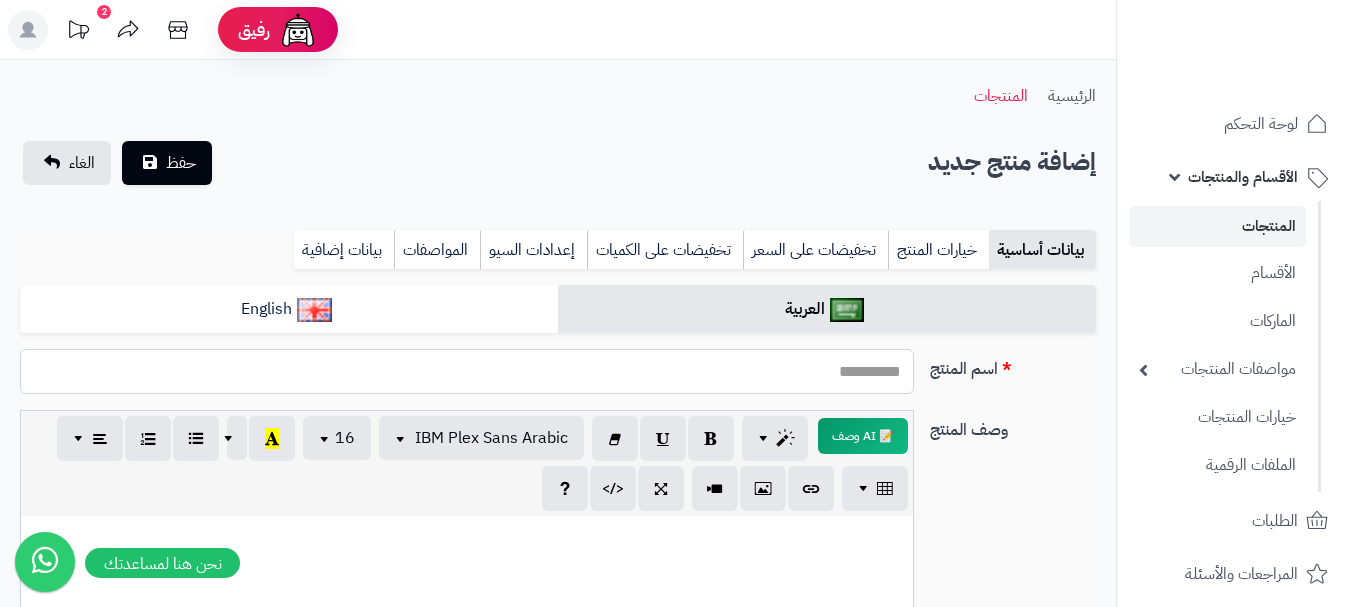 paste on "**********" 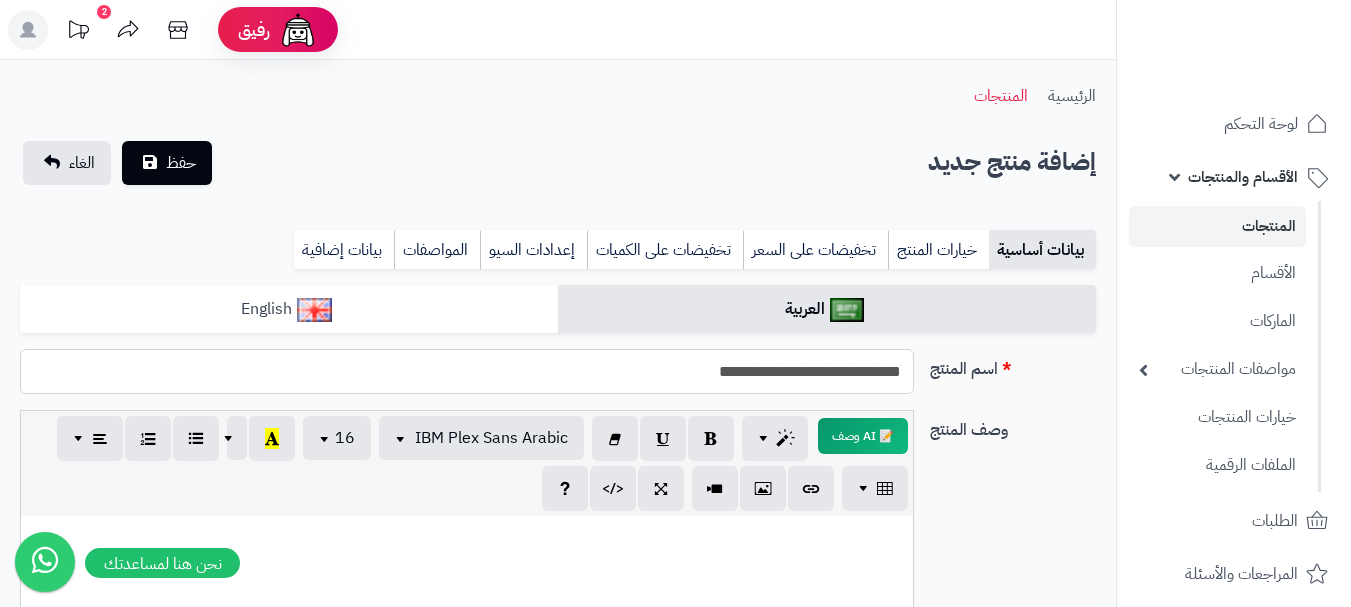 type on "**********" 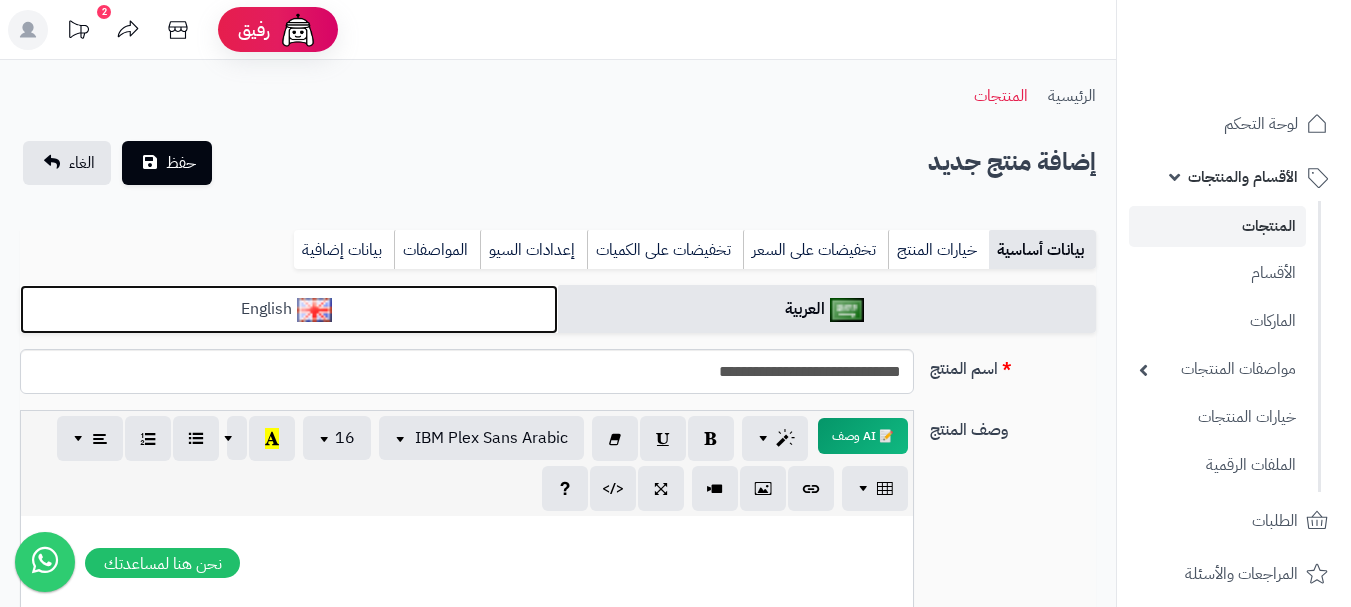 click on "English" at bounding box center [289, 309] 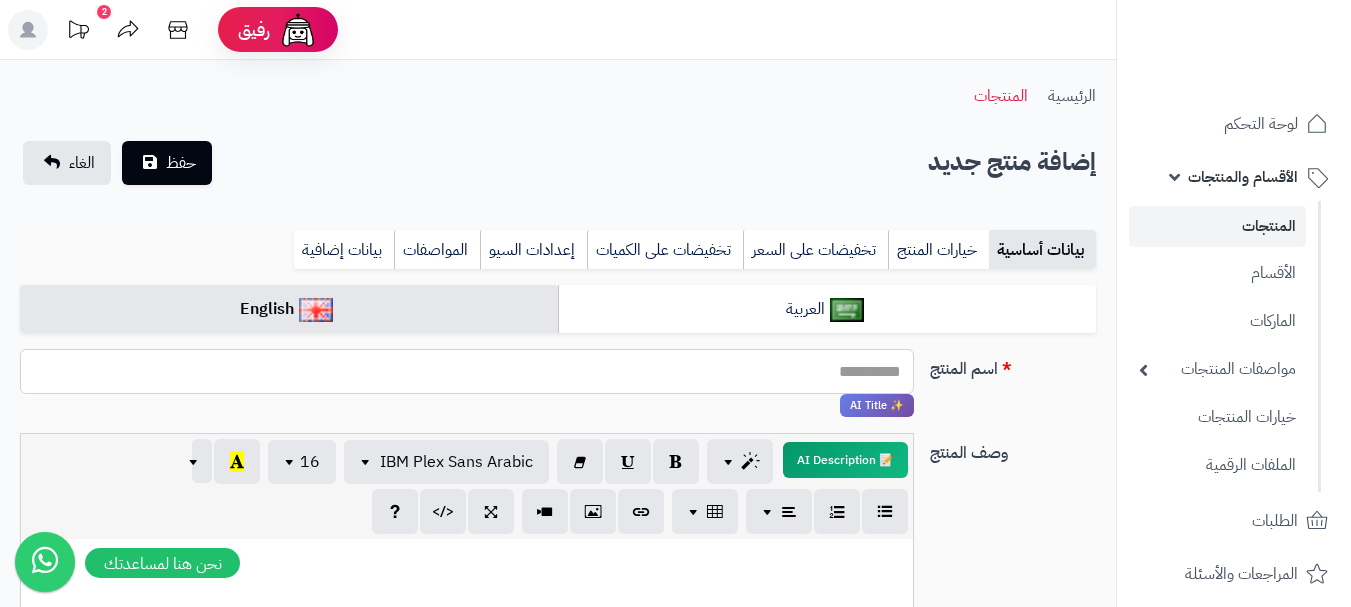 paste on "**********" 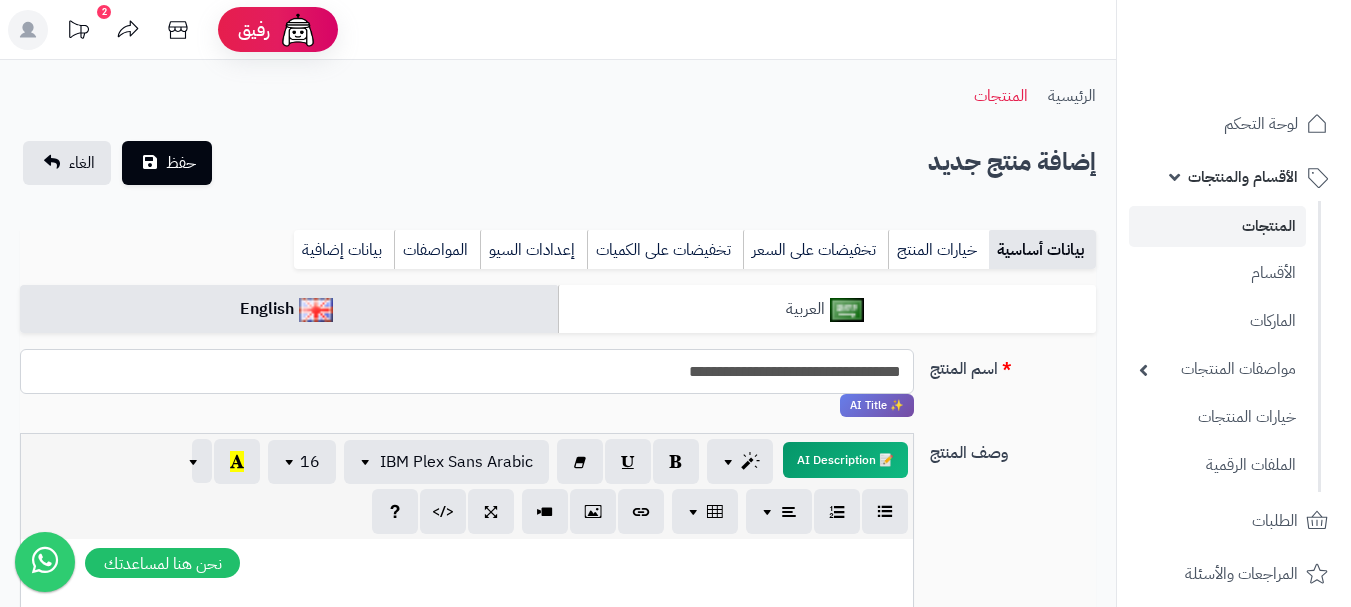type on "**********" 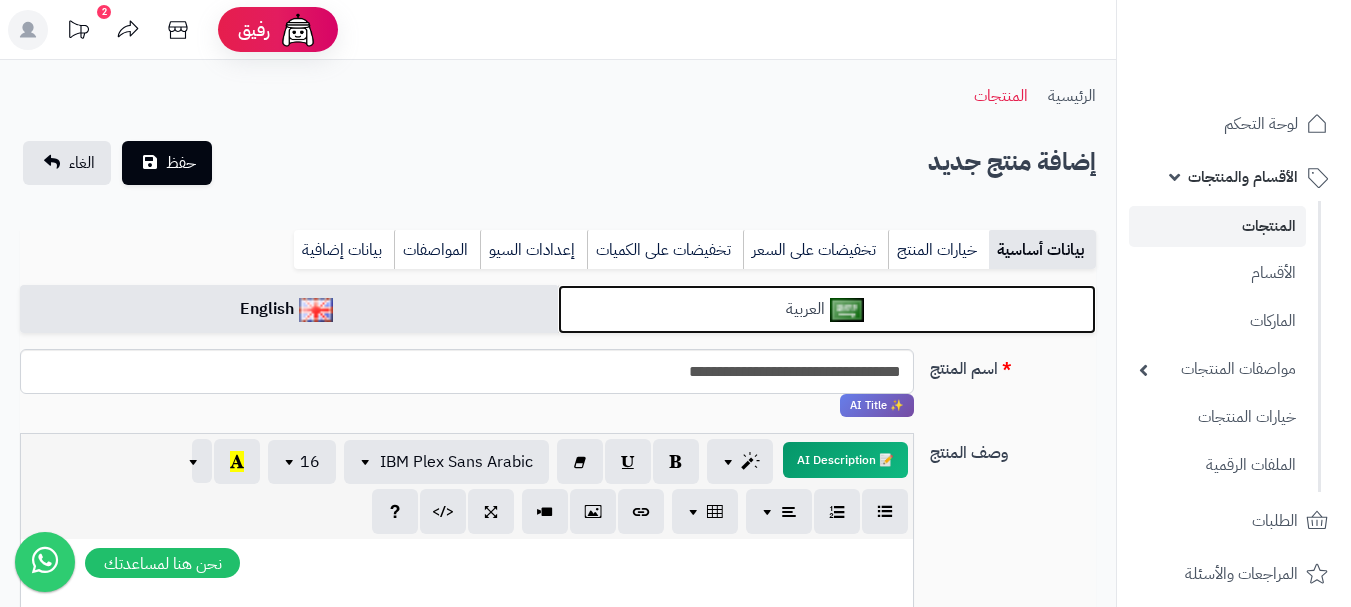 click at bounding box center [847, 310] 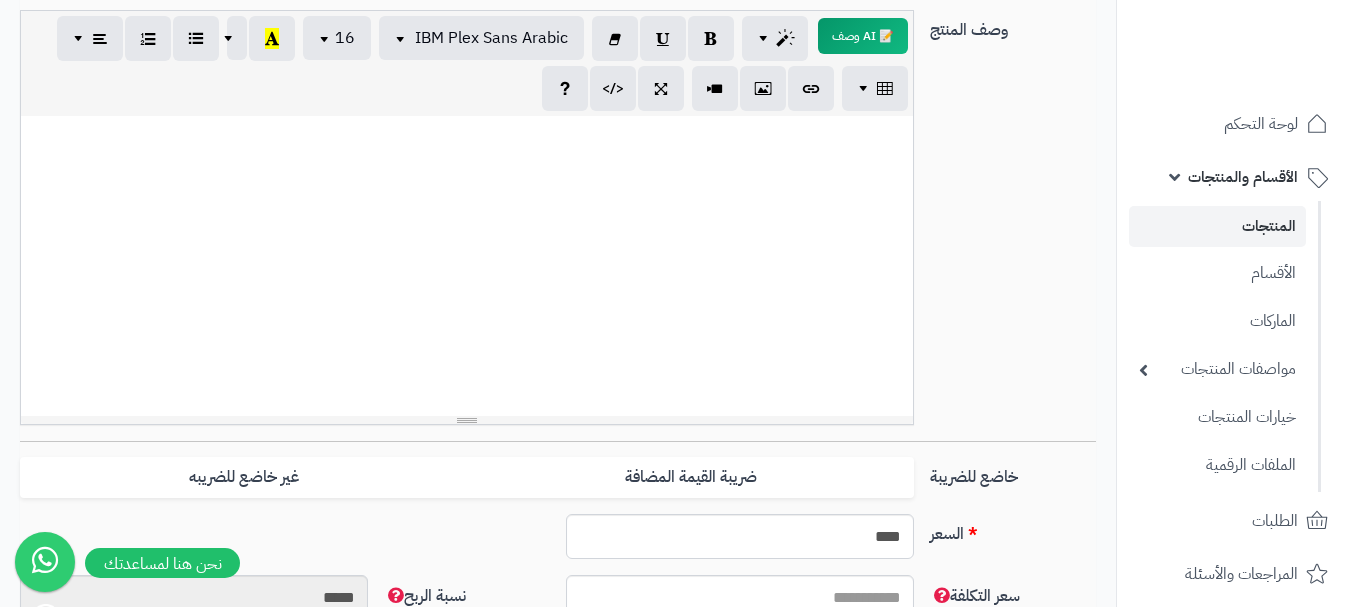 scroll, scrollTop: 700, scrollLeft: 0, axis: vertical 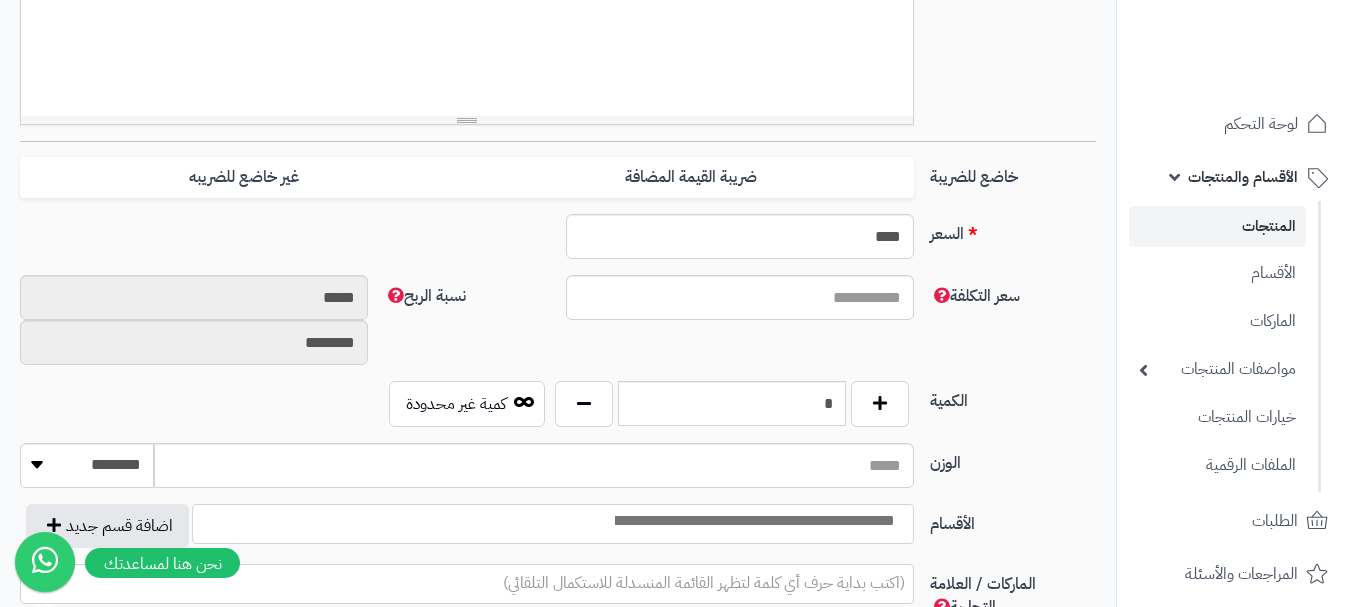 click on "**********" at bounding box center [558, 359] 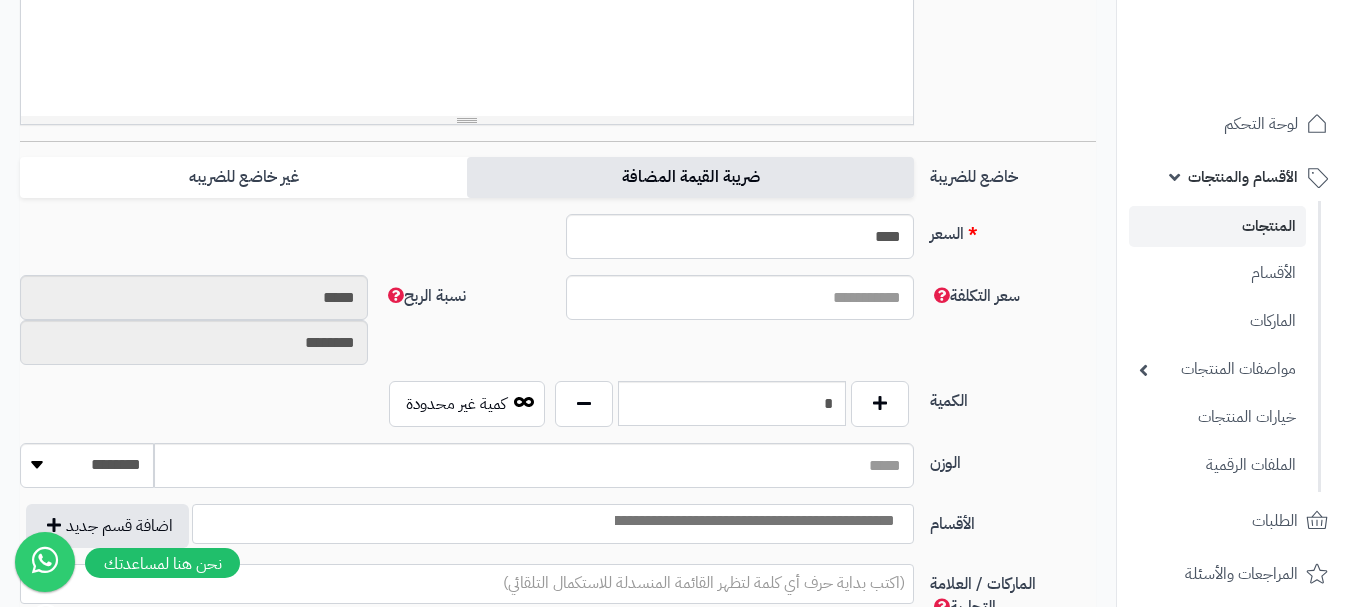 click on "ضريبة القيمة المضافة" at bounding box center (690, 177) 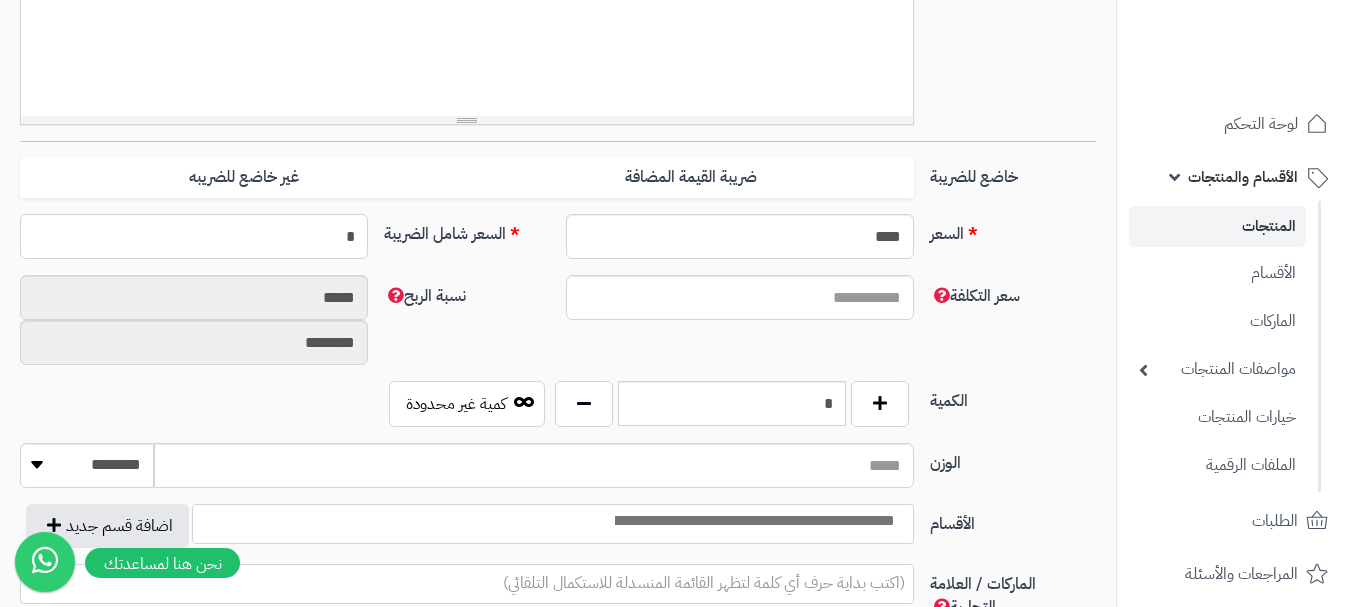 click on "*" at bounding box center [194, 236] 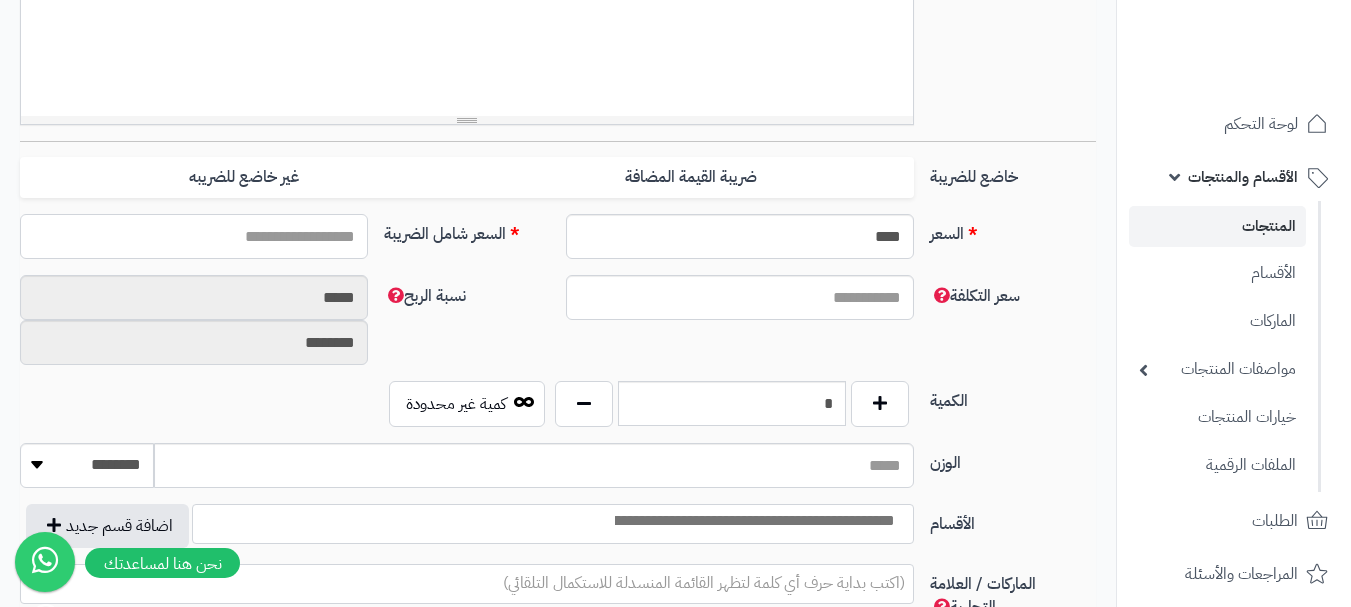 type on "*" 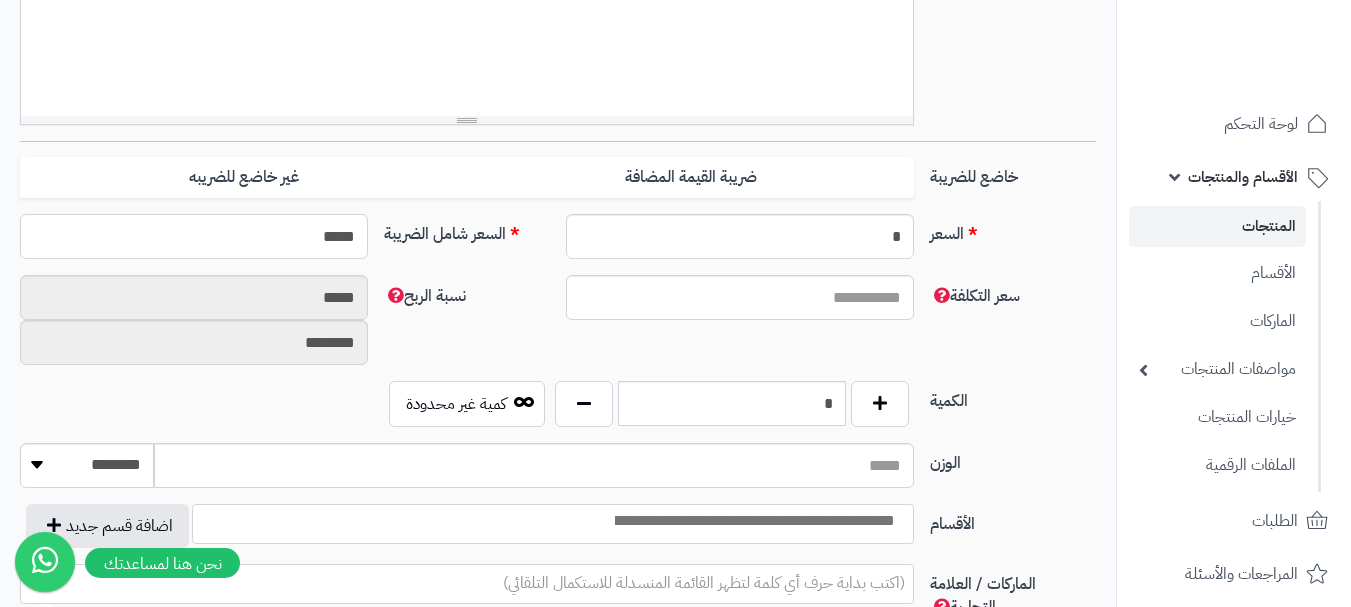 type on "******" 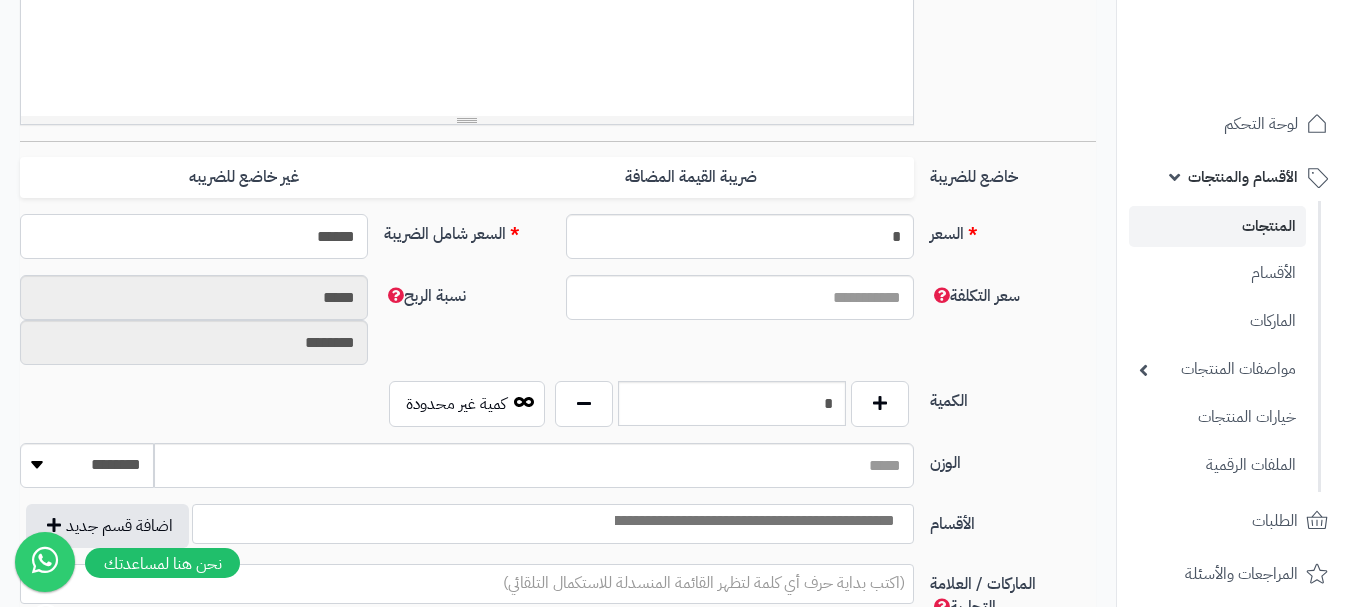 type on "**********" 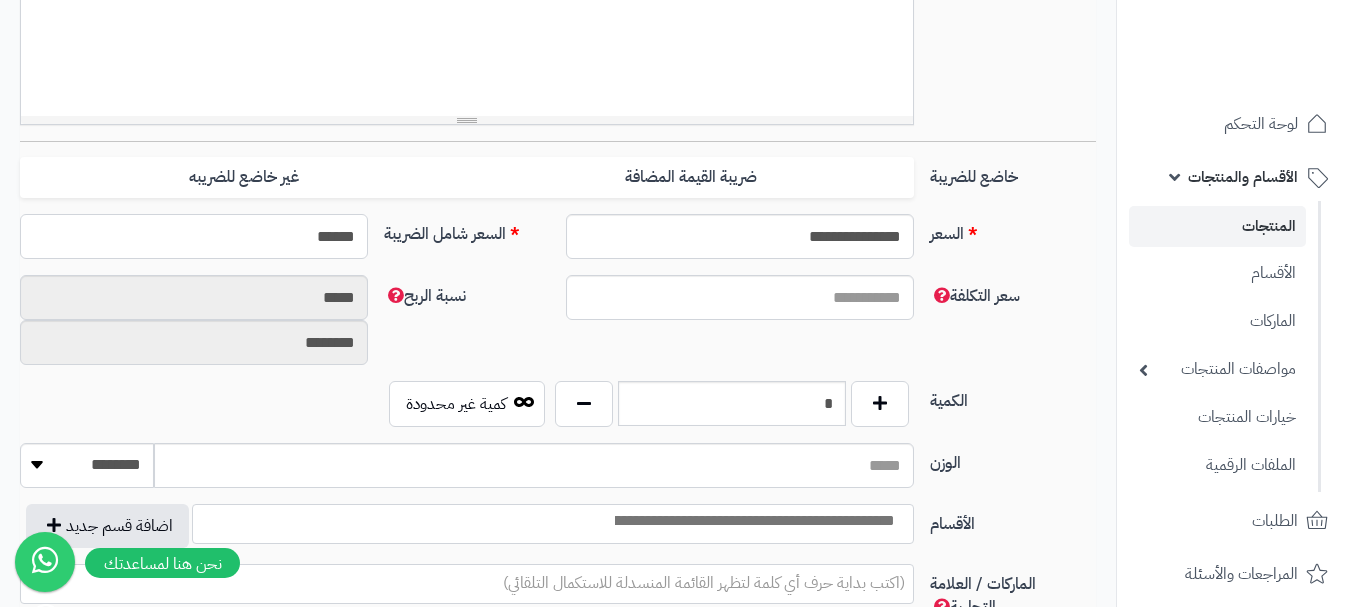 type on "******" 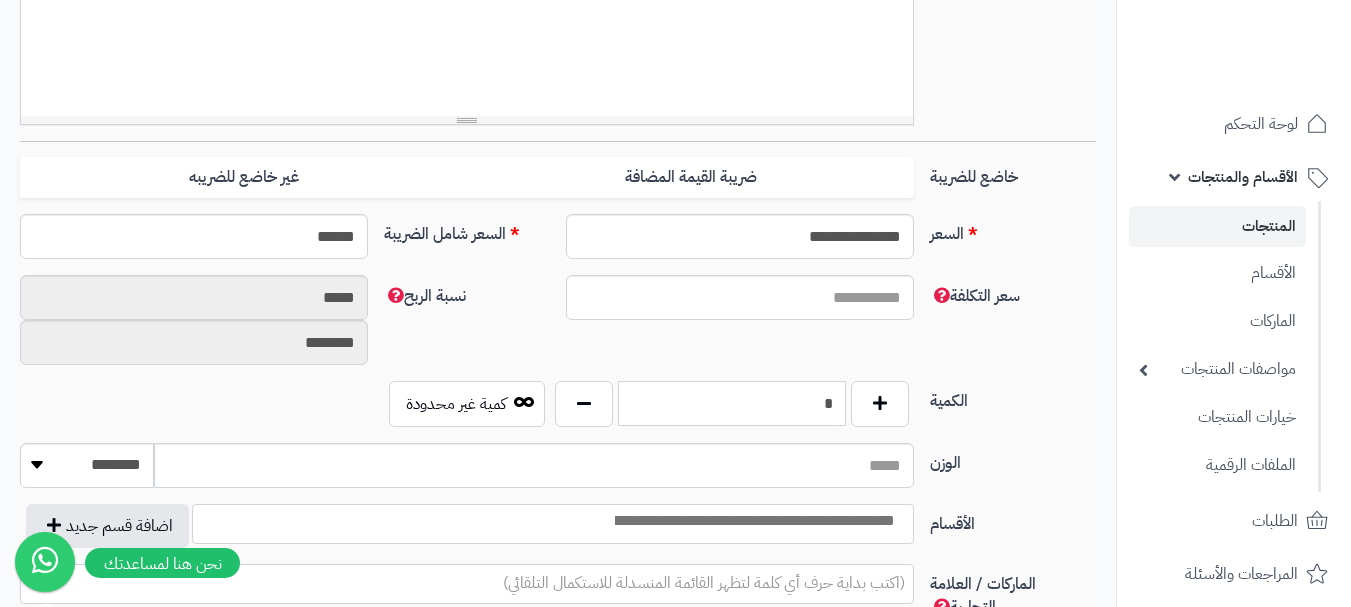 click on "*" at bounding box center (732, 403) 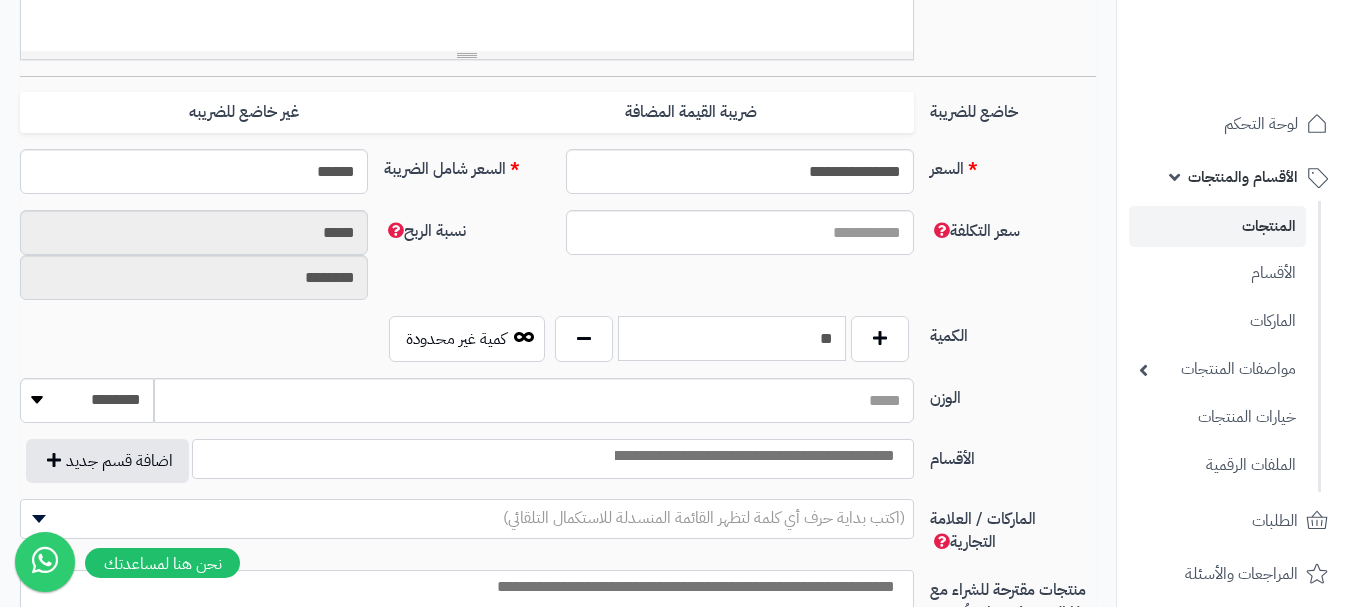 scroll, scrollTop: 800, scrollLeft: 0, axis: vertical 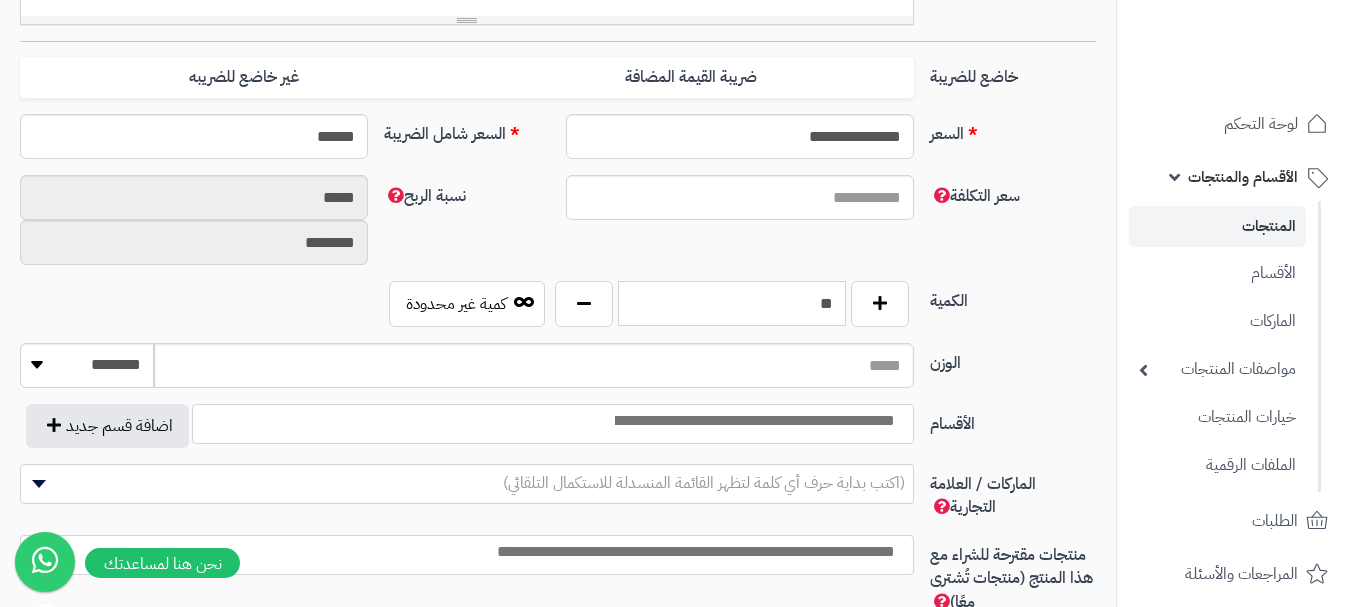 type on "**" 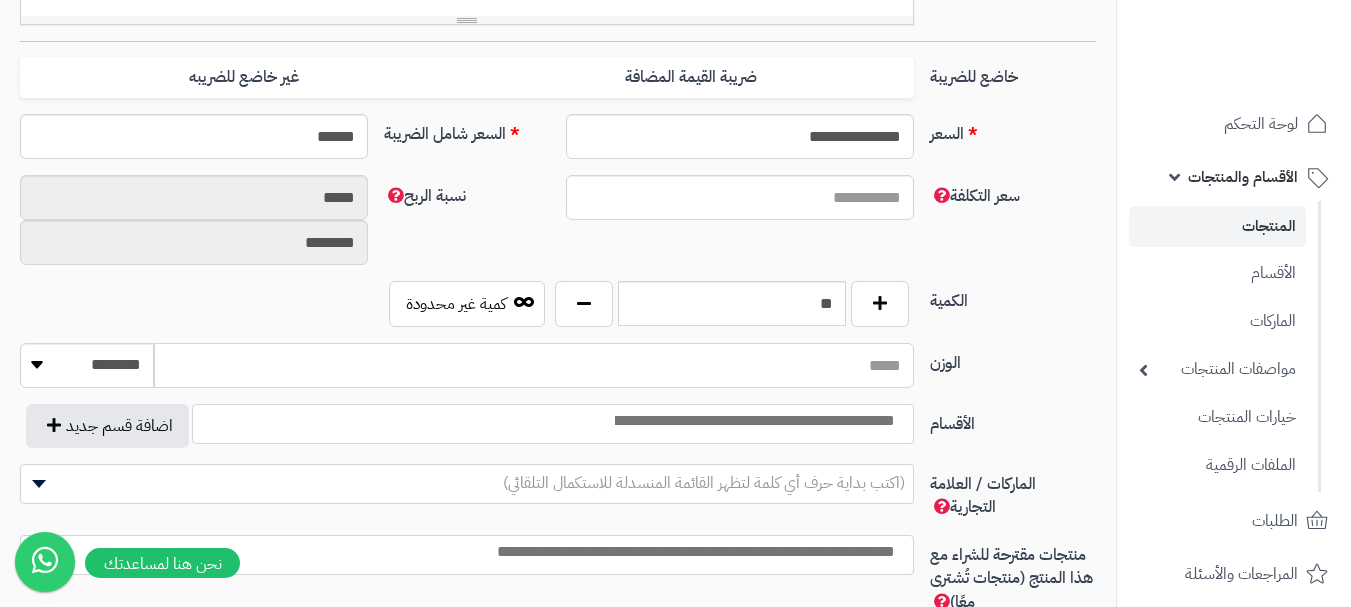click on "الوزن" at bounding box center (534, 365) 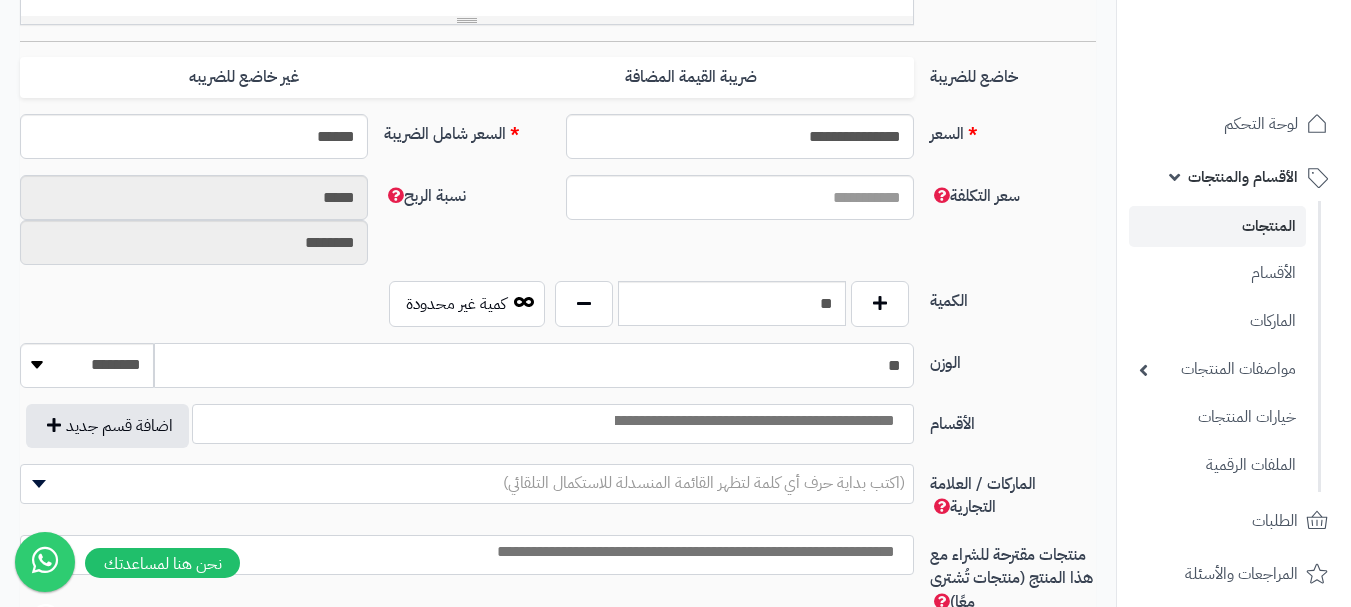 type on "*" 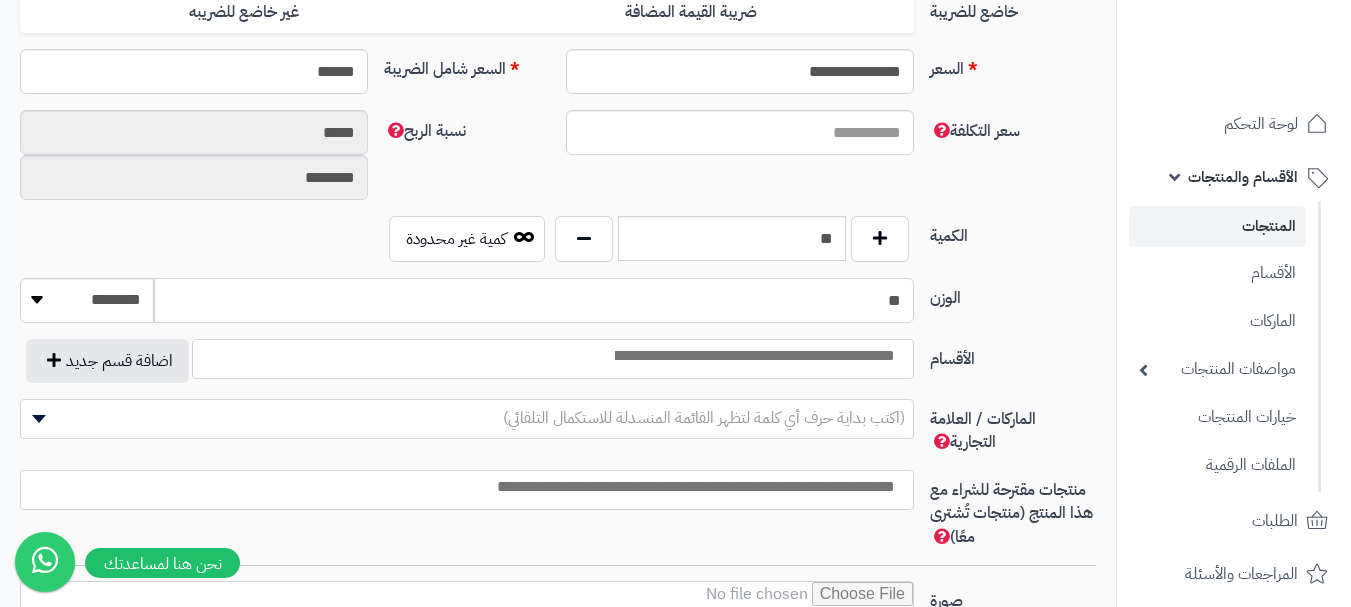 scroll, scrollTop: 900, scrollLeft: 0, axis: vertical 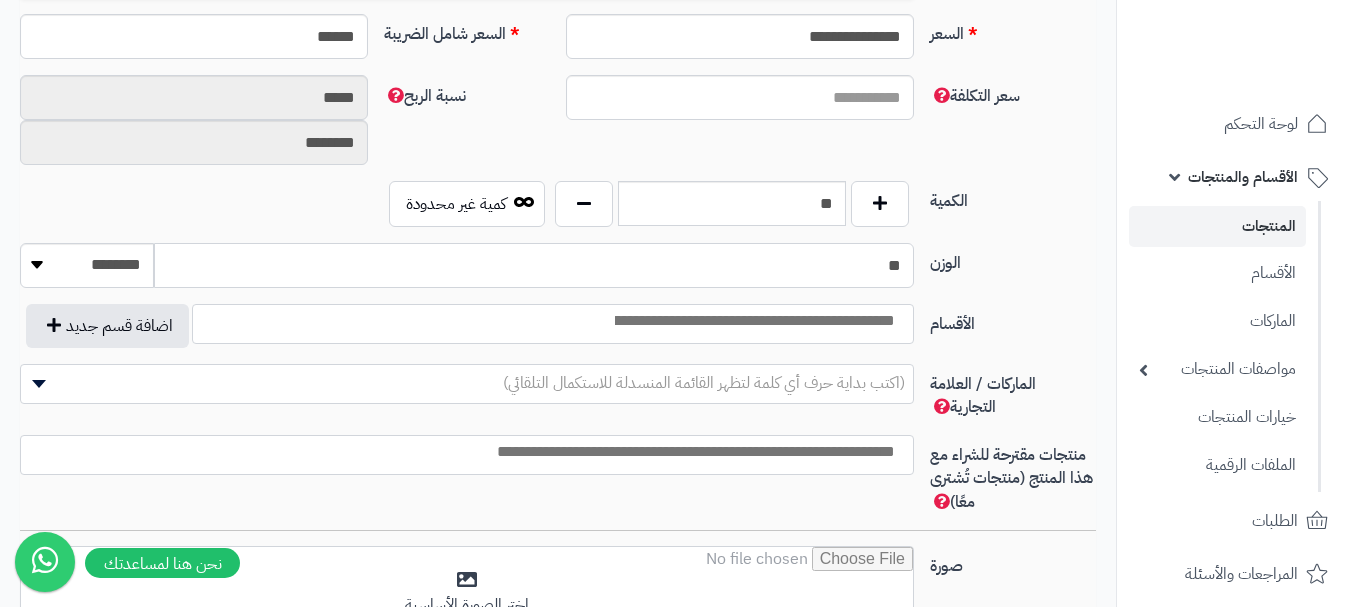 type on "**" 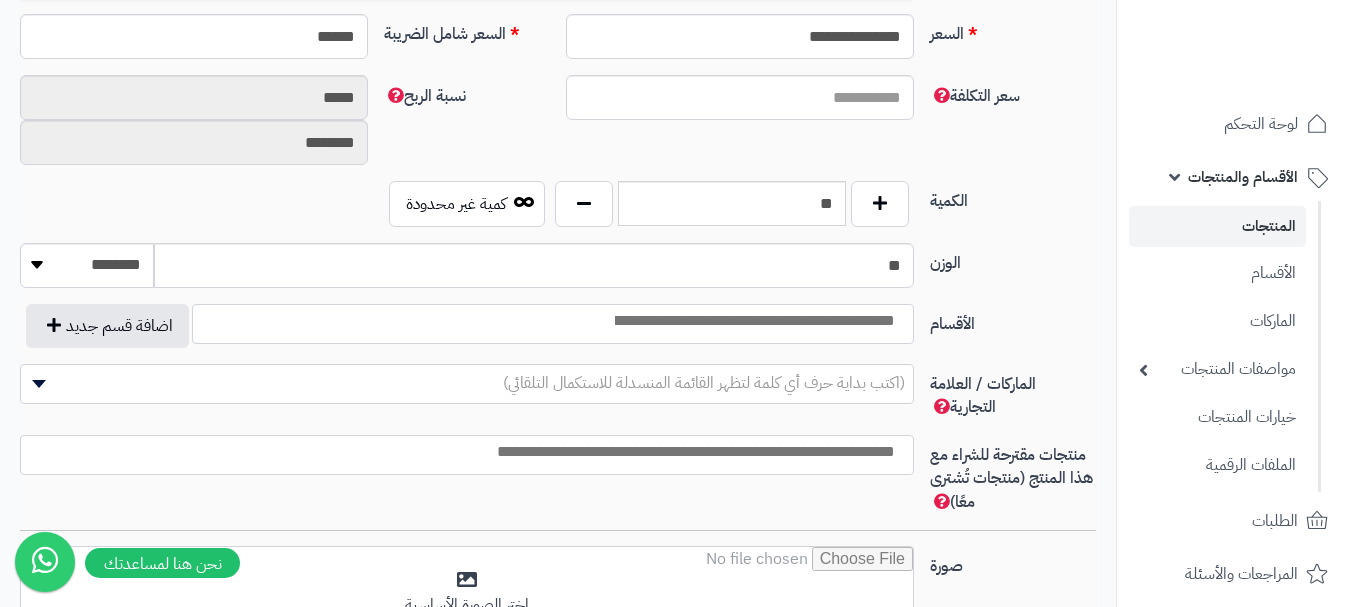 click at bounding box center [753, 321] 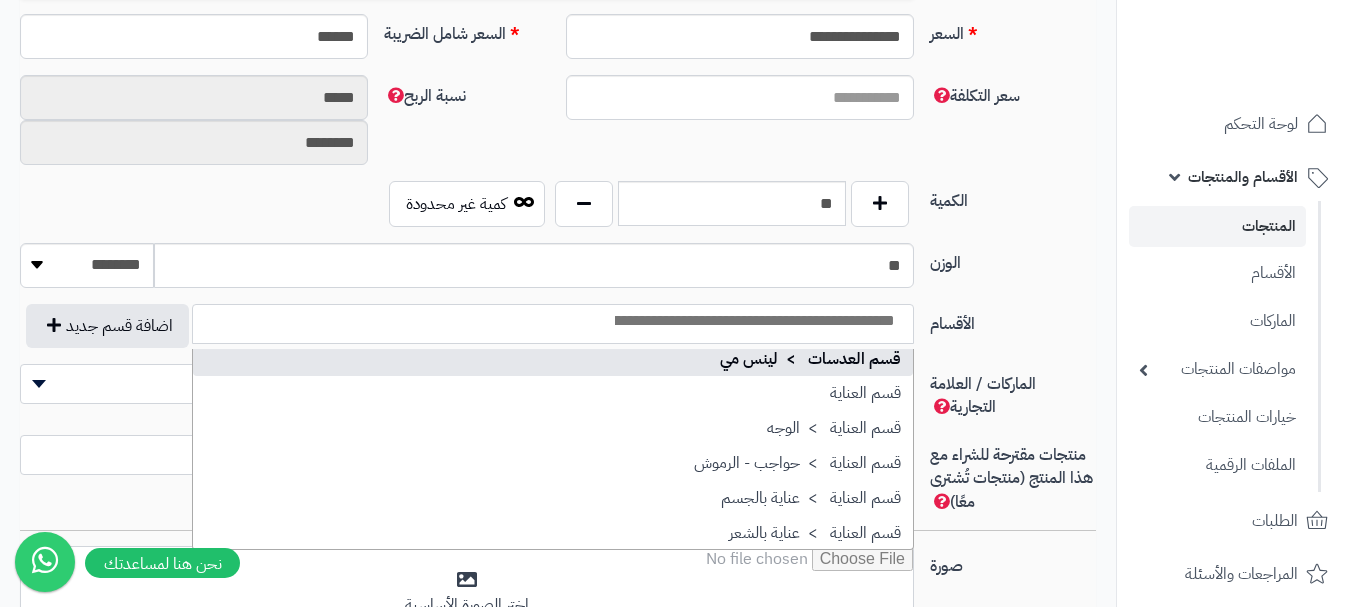 scroll, scrollTop: 1686, scrollLeft: 0, axis: vertical 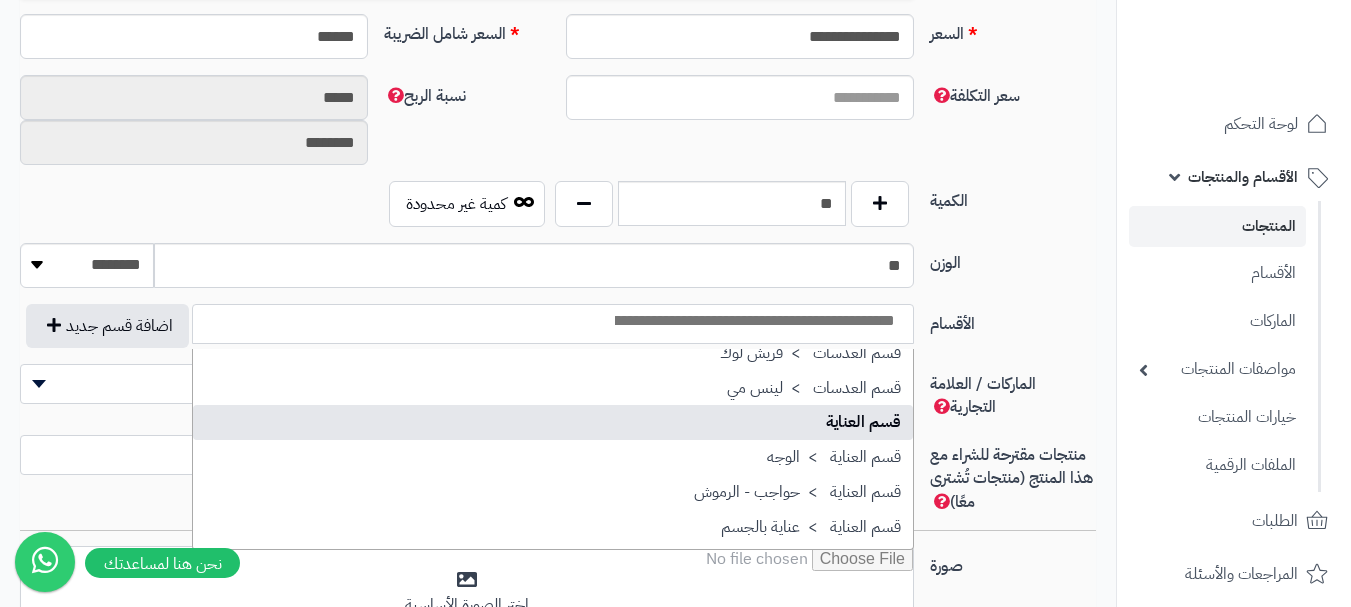 select on "**" 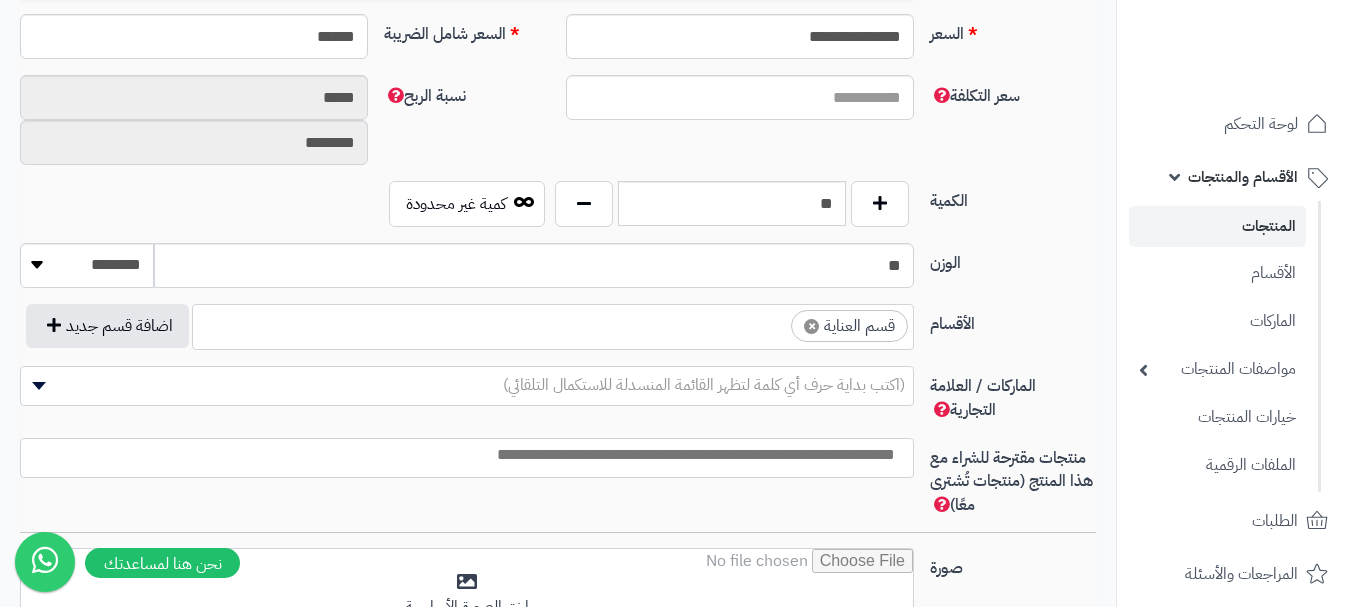 click at bounding box center [773, 321] 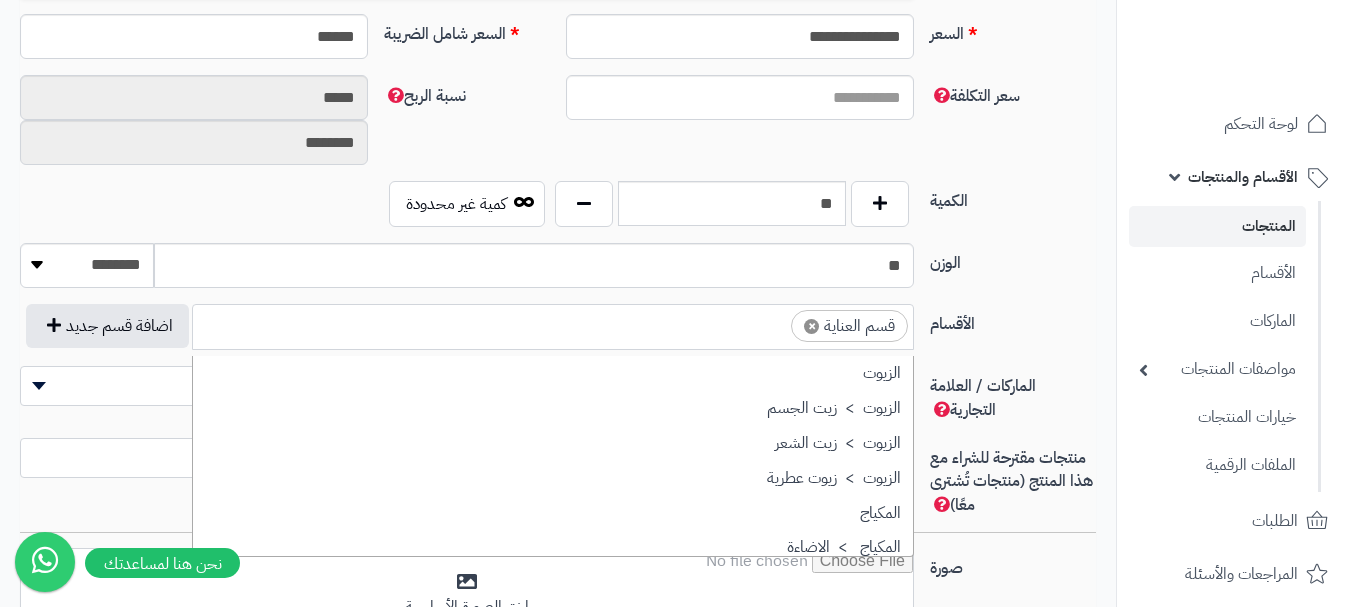 scroll, scrollTop: 1707, scrollLeft: 0, axis: vertical 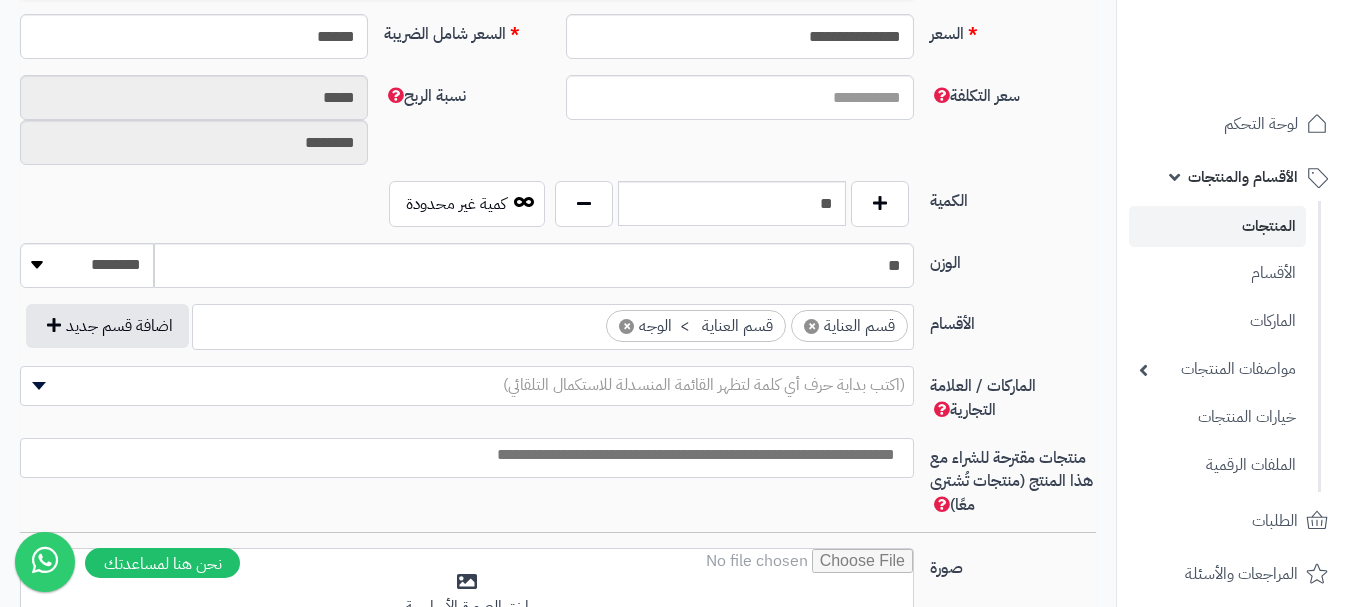 click at bounding box center [462, 455] 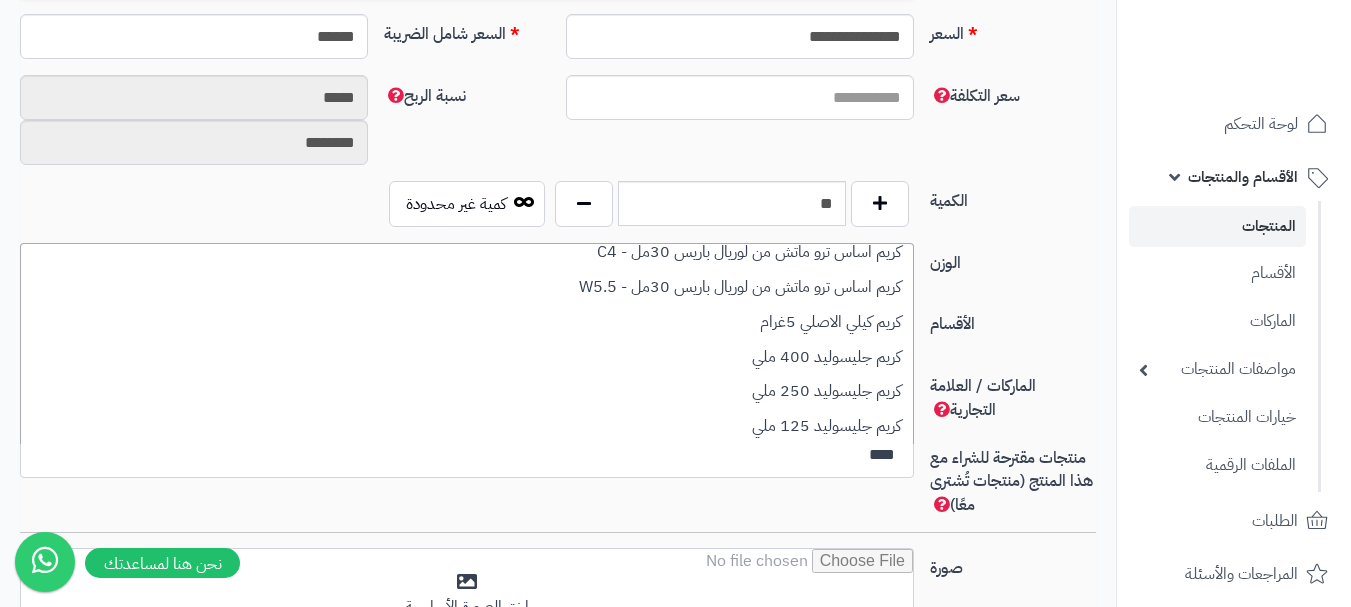 scroll, scrollTop: 880, scrollLeft: 0, axis: vertical 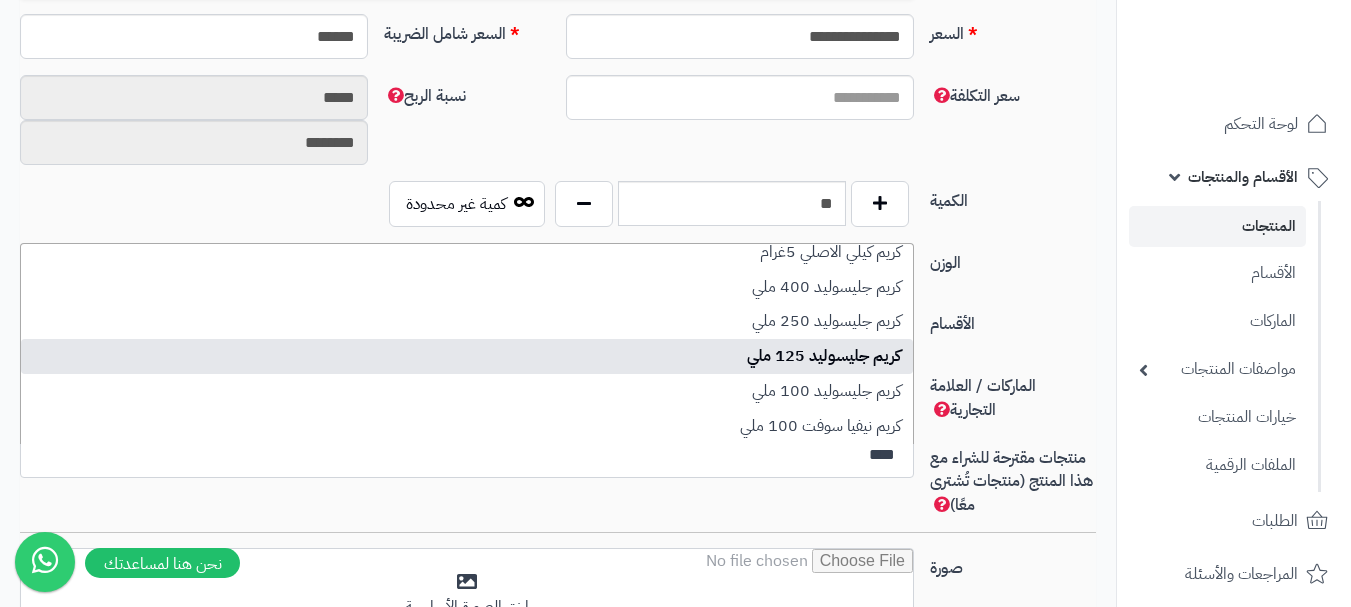 type on "****" 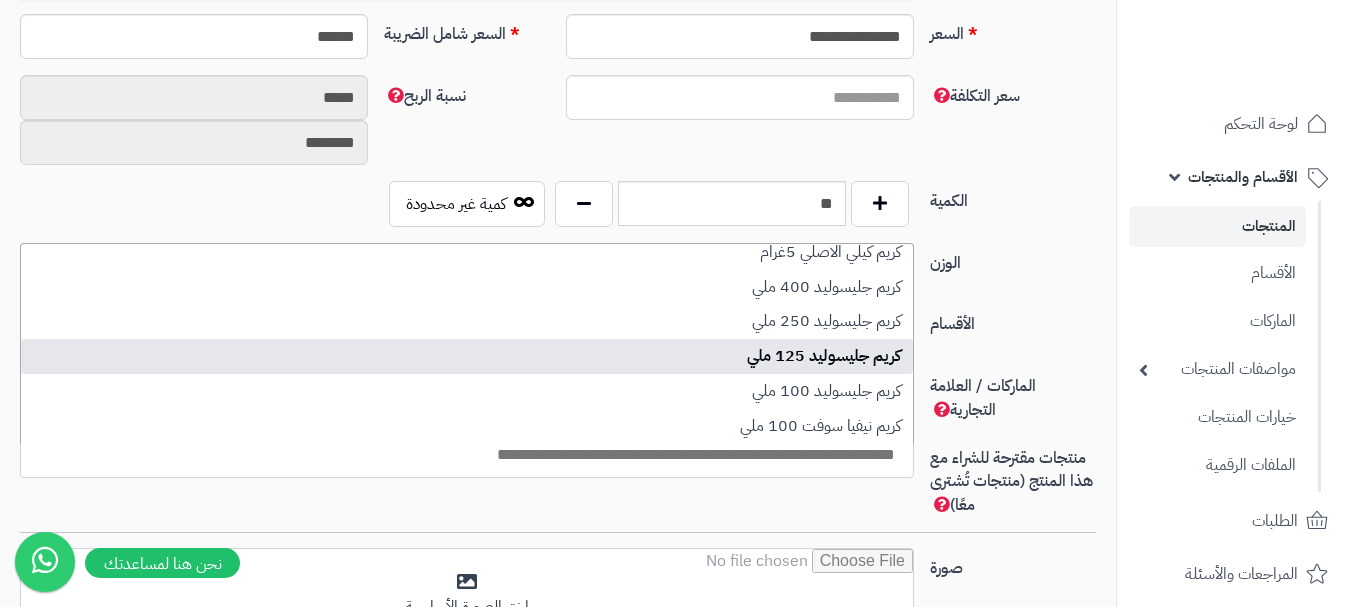 select on "***" 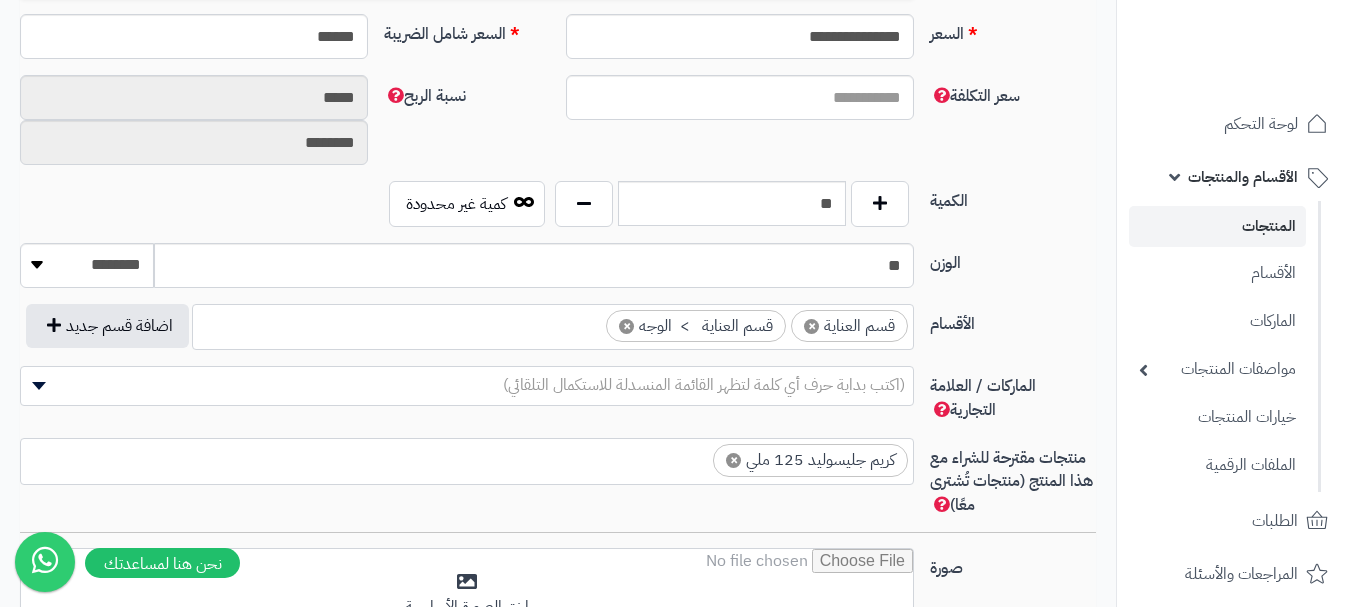 scroll, scrollTop: 0, scrollLeft: 0, axis: both 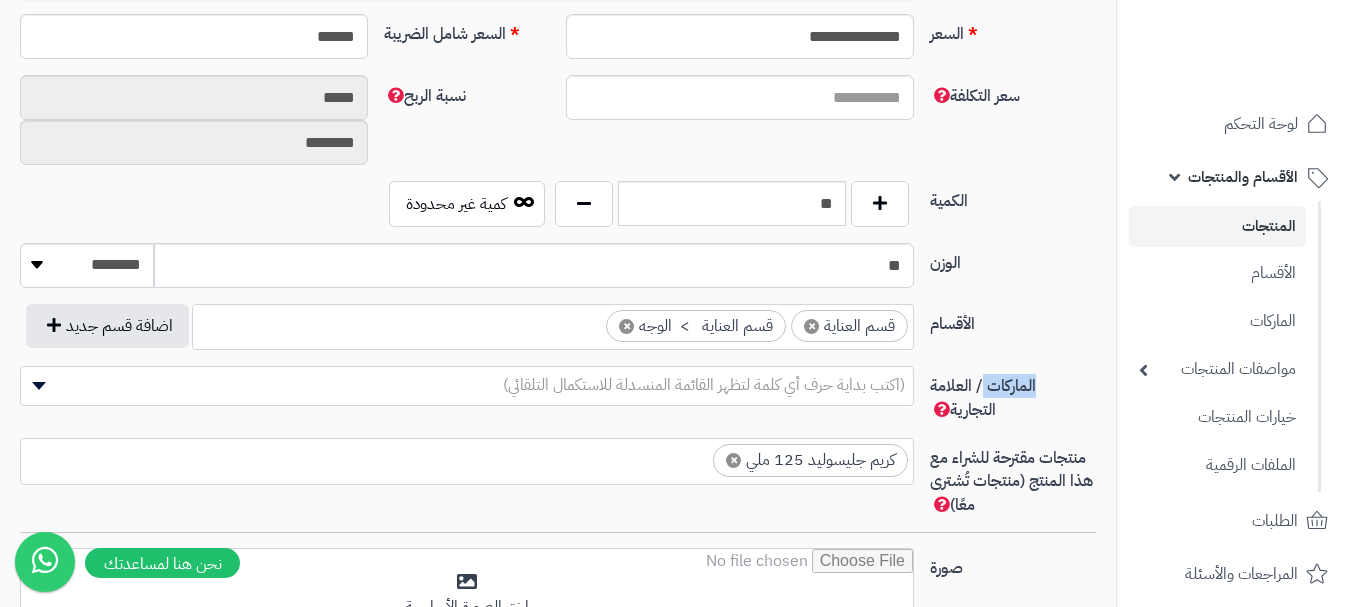 click on "**********" at bounding box center (558, 335) 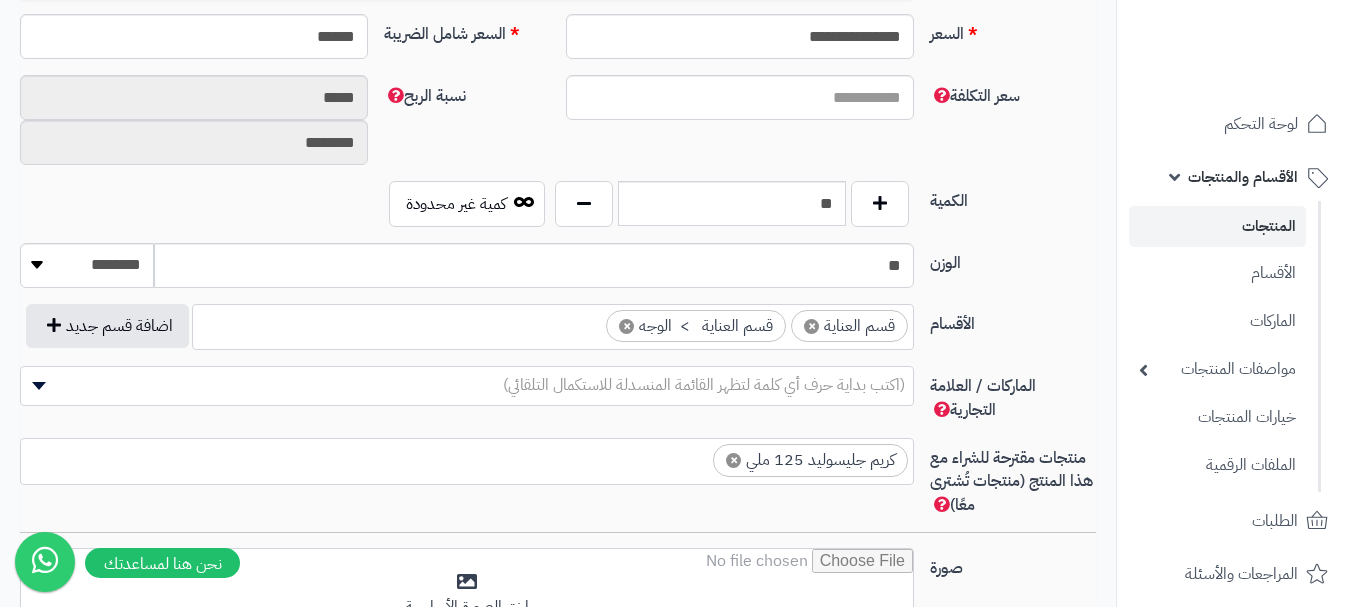 click at bounding box center [678, 455] 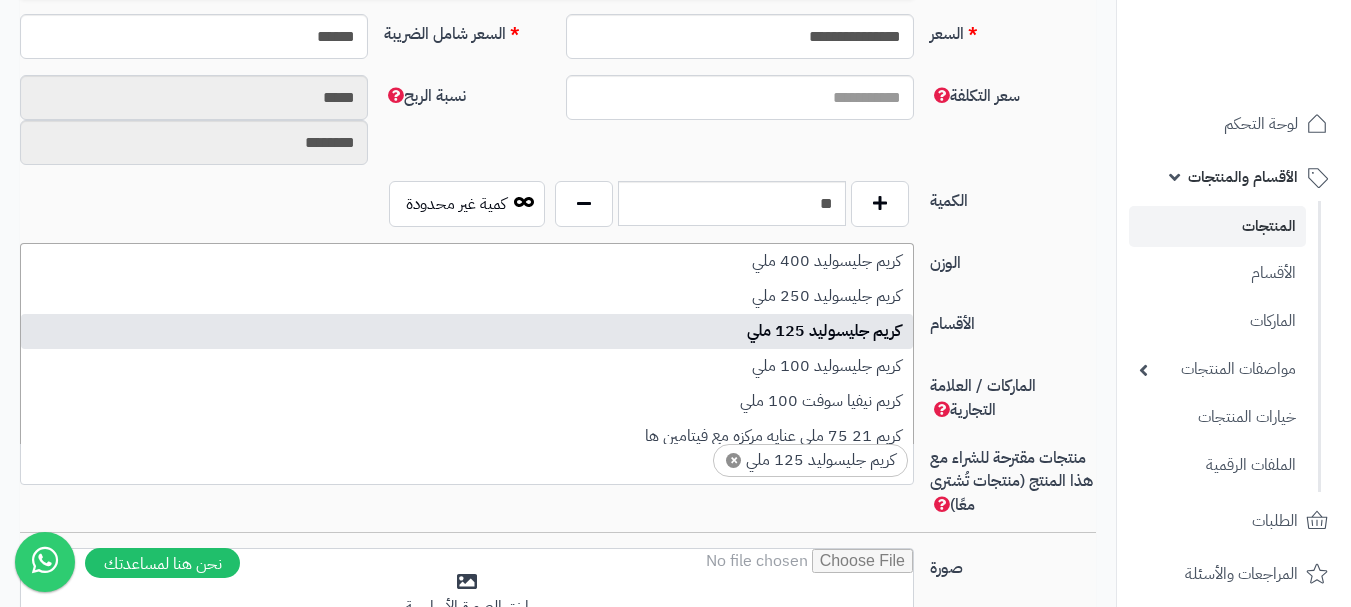 scroll, scrollTop: 9, scrollLeft: 0, axis: vertical 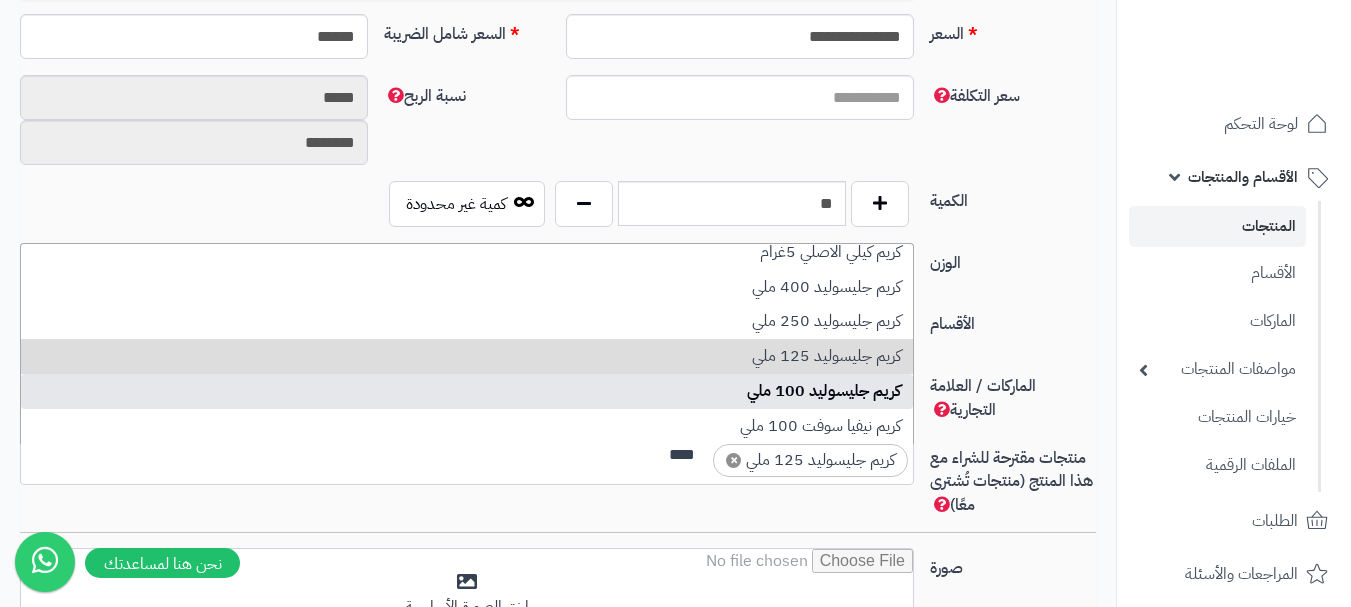 type on "****" 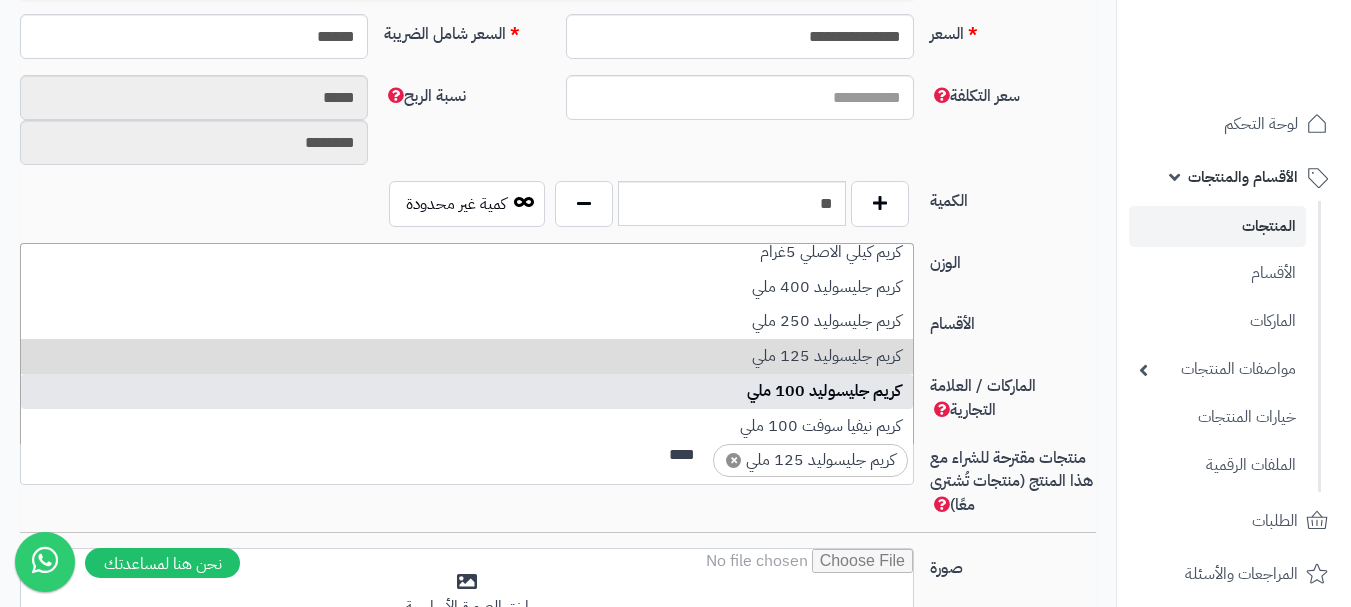 type 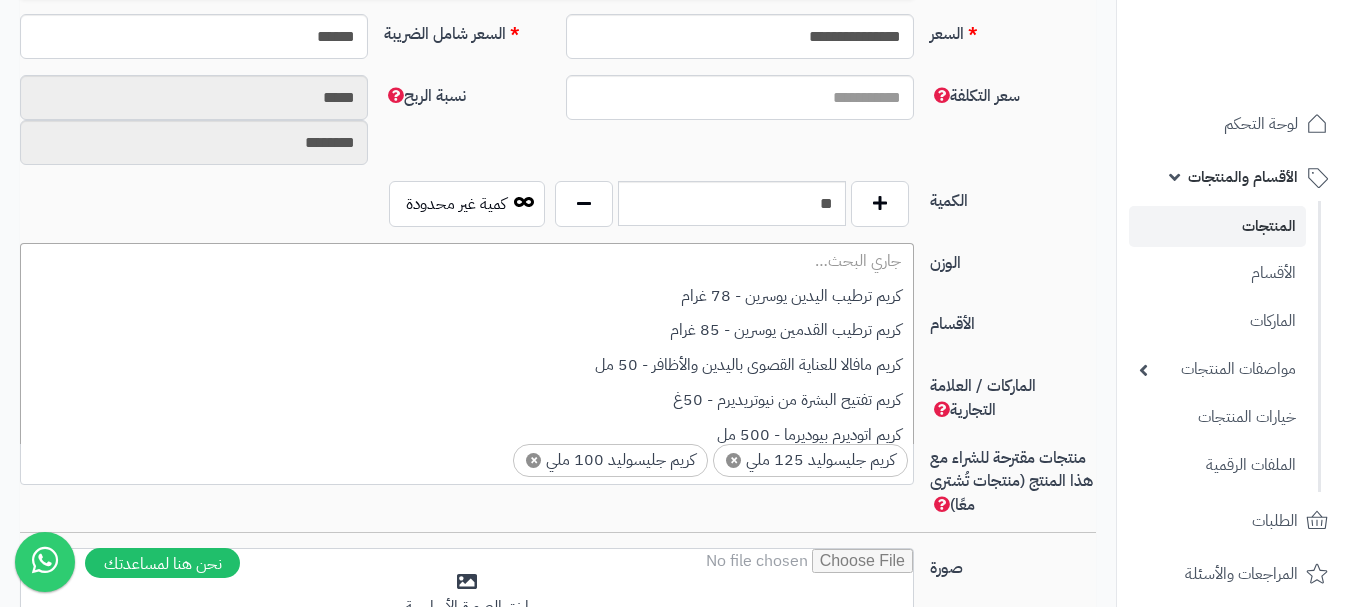 scroll, scrollTop: 0, scrollLeft: -10, axis: horizontal 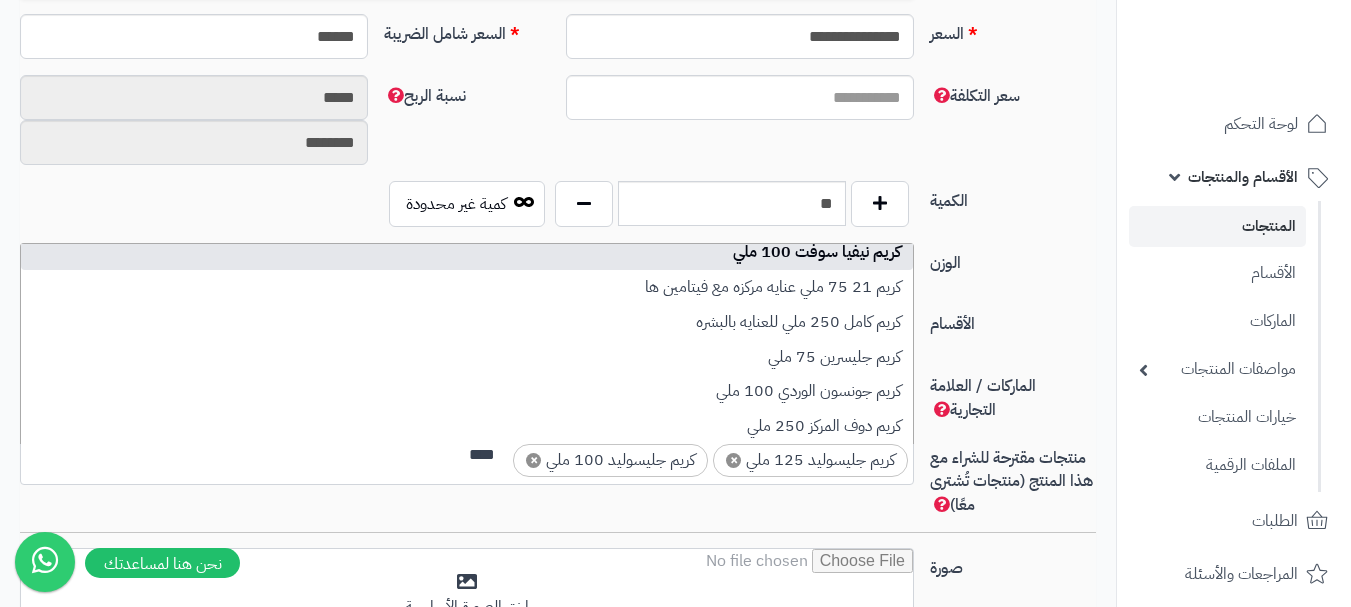 type on "****" 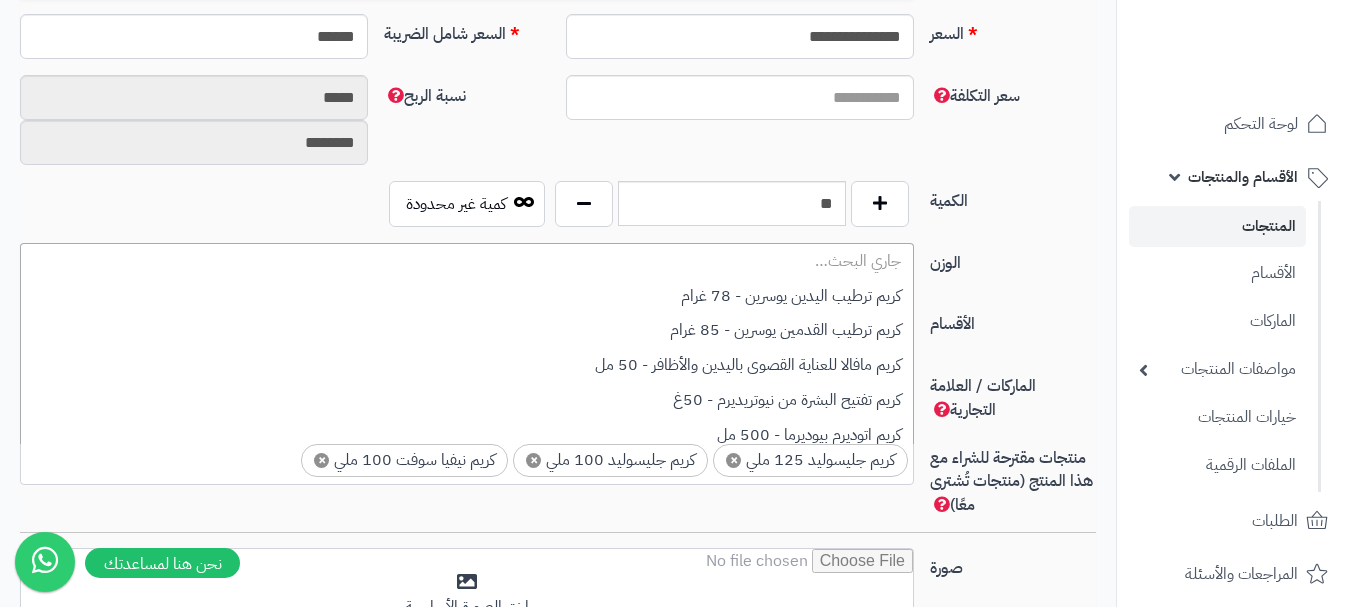 scroll, scrollTop: 0, scrollLeft: -11, axis: horizontal 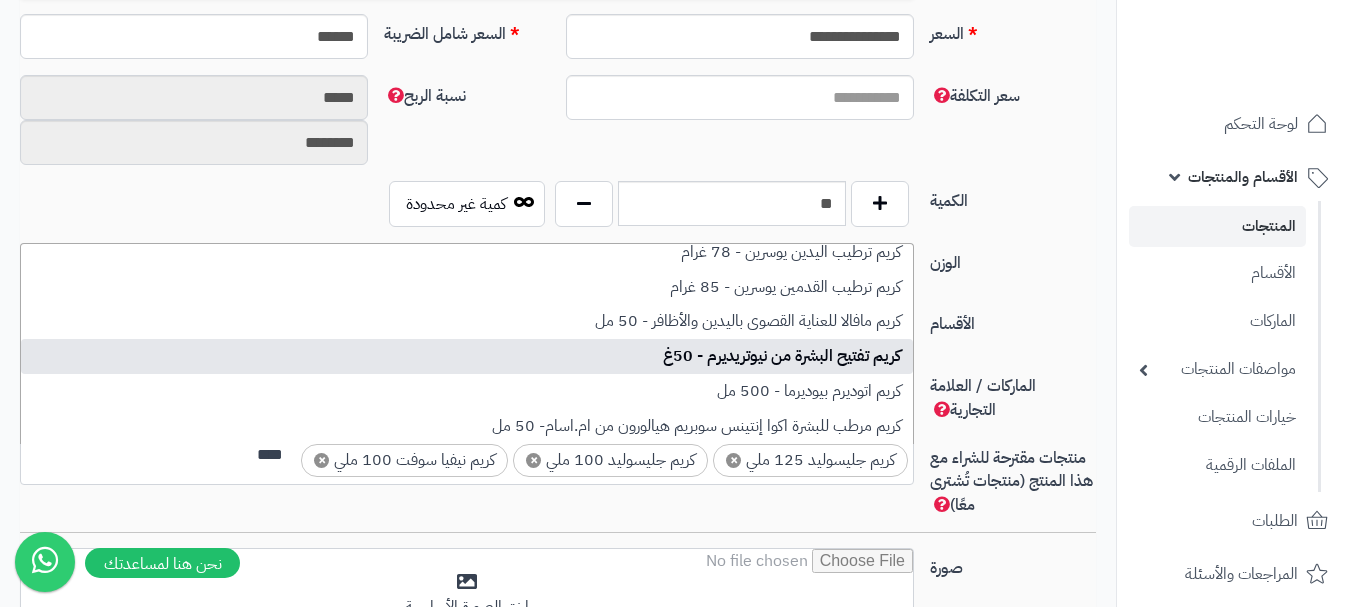 type on "****" 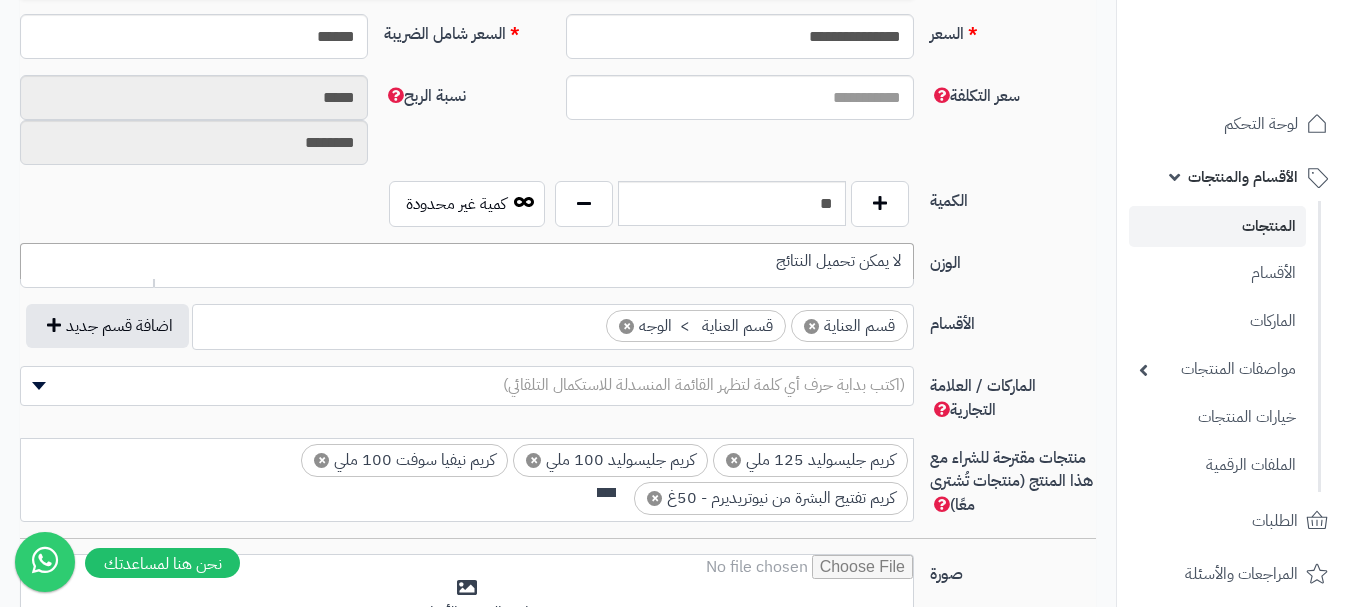 scroll, scrollTop: 0, scrollLeft: 0, axis: both 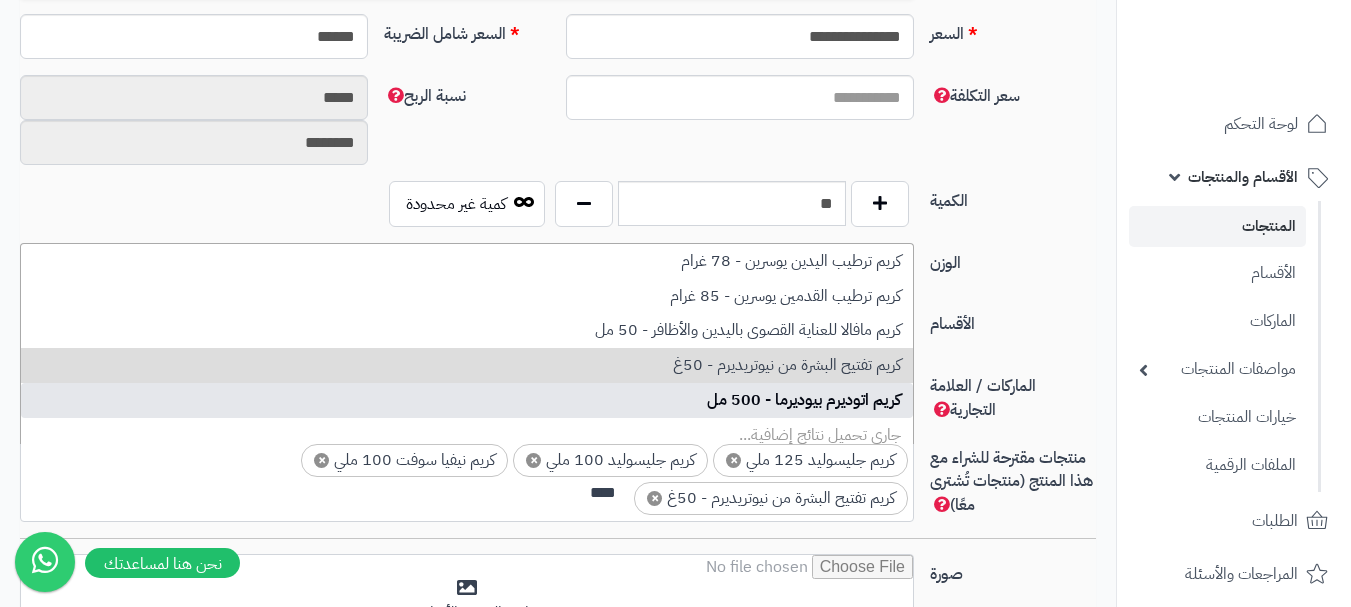 type on "****" 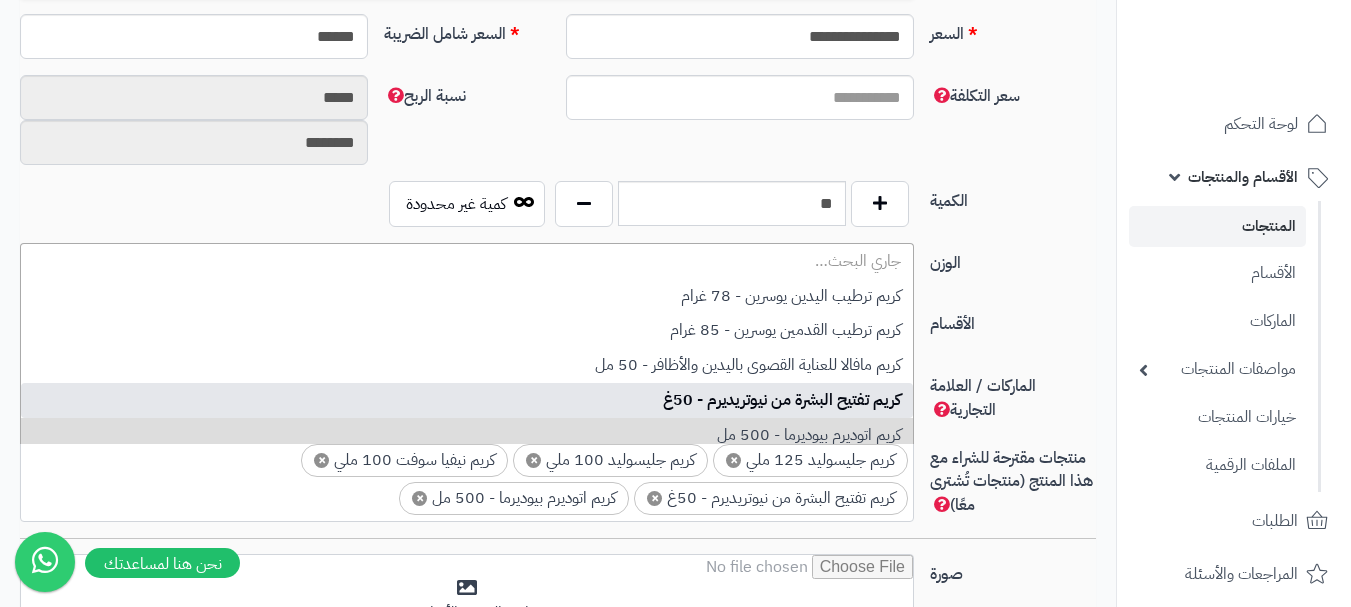 scroll, scrollTop: 0, scrollLeft: -4, axis: horizontal 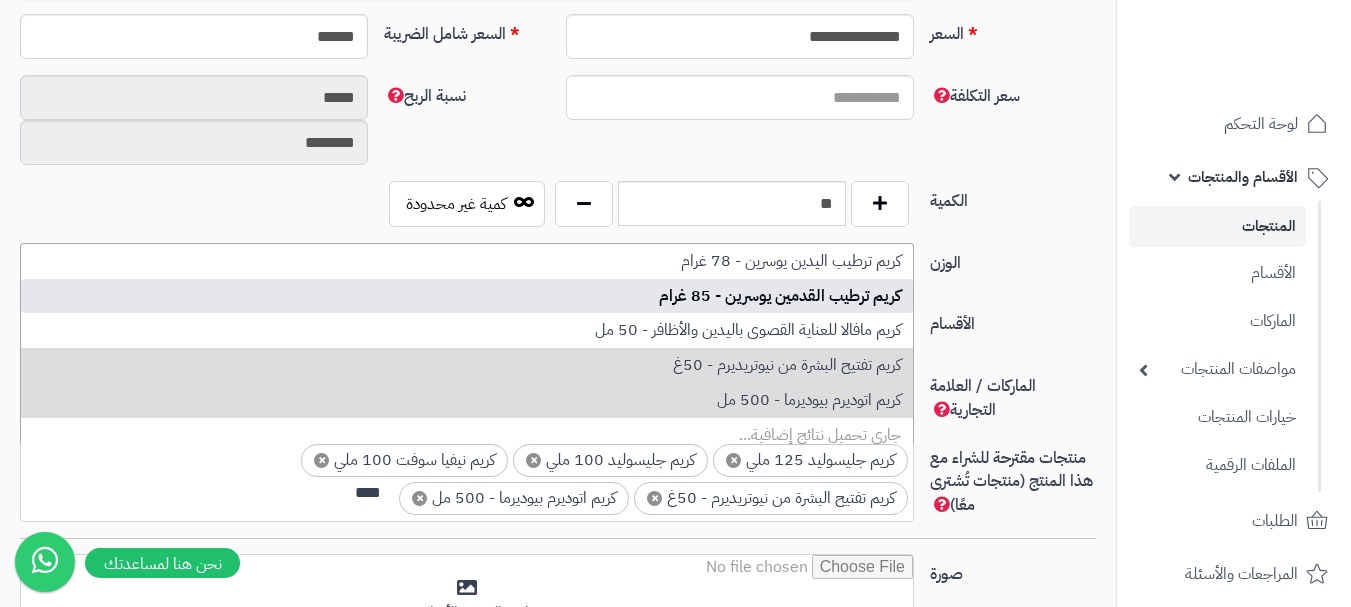 type on "****" 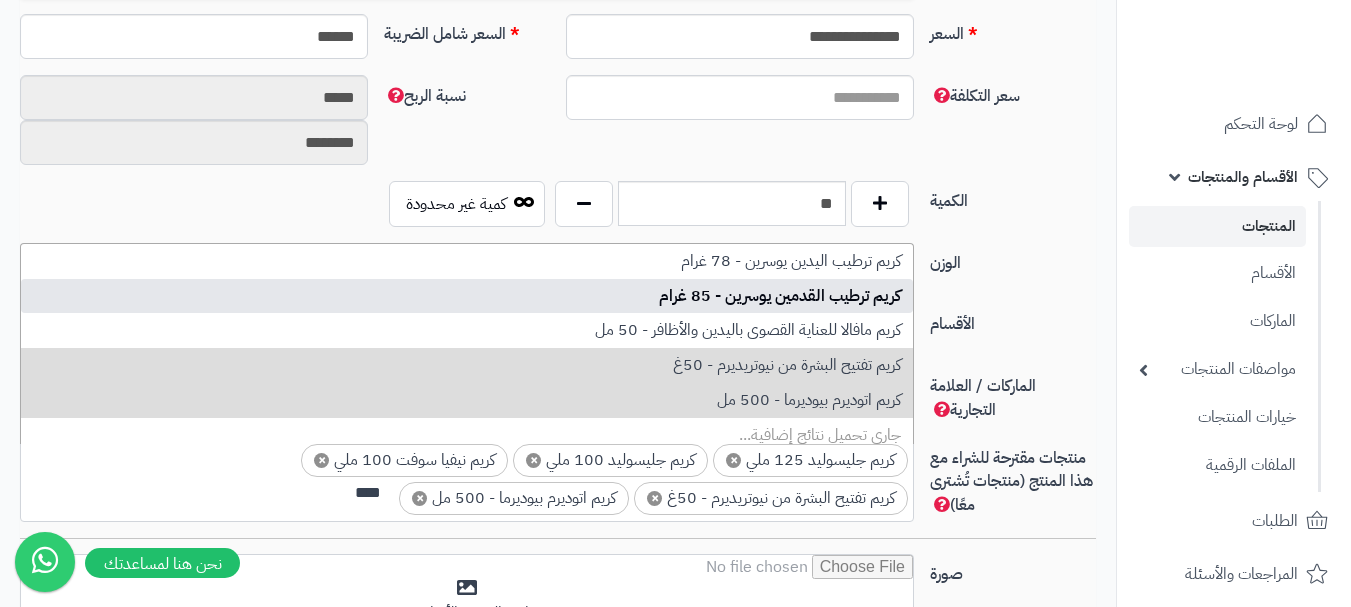 type 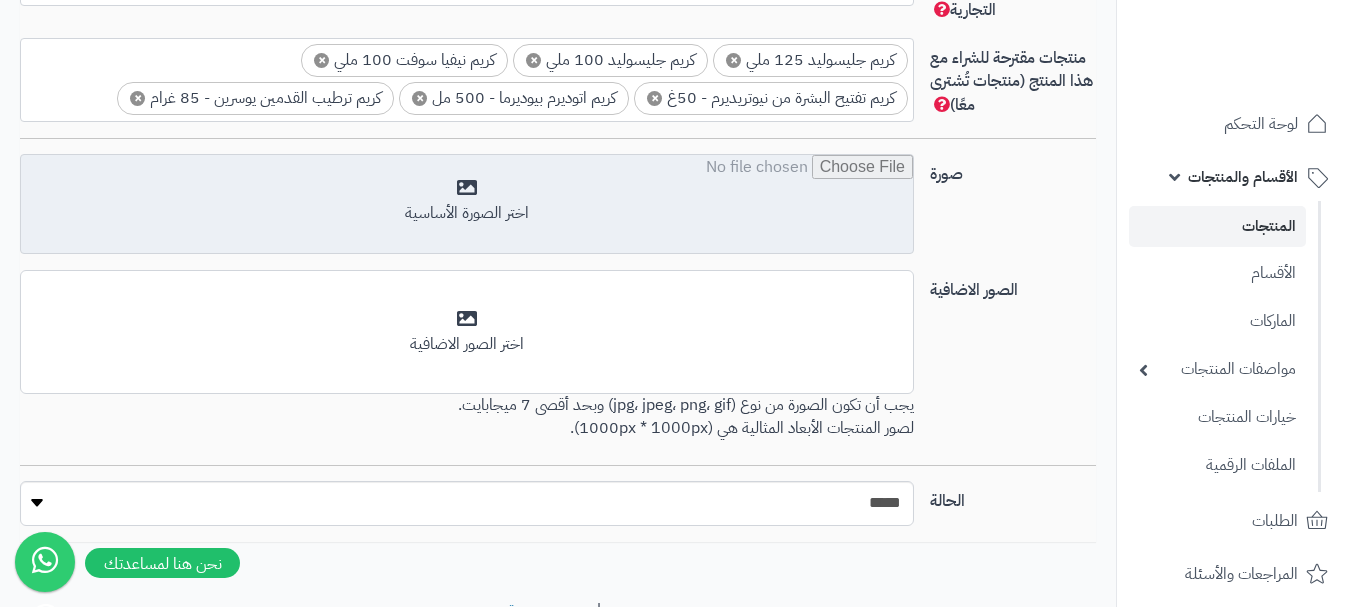 click at bounding box center [467, 205] 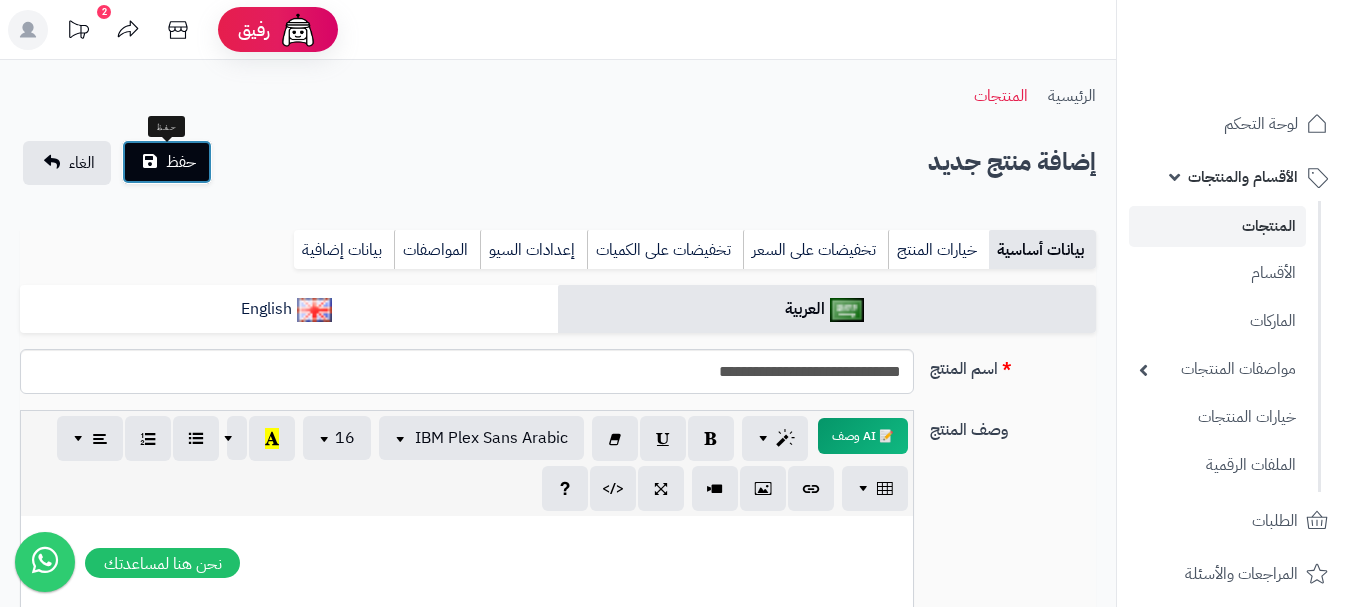 click on "حفظ" at bounding box center [181, 162] 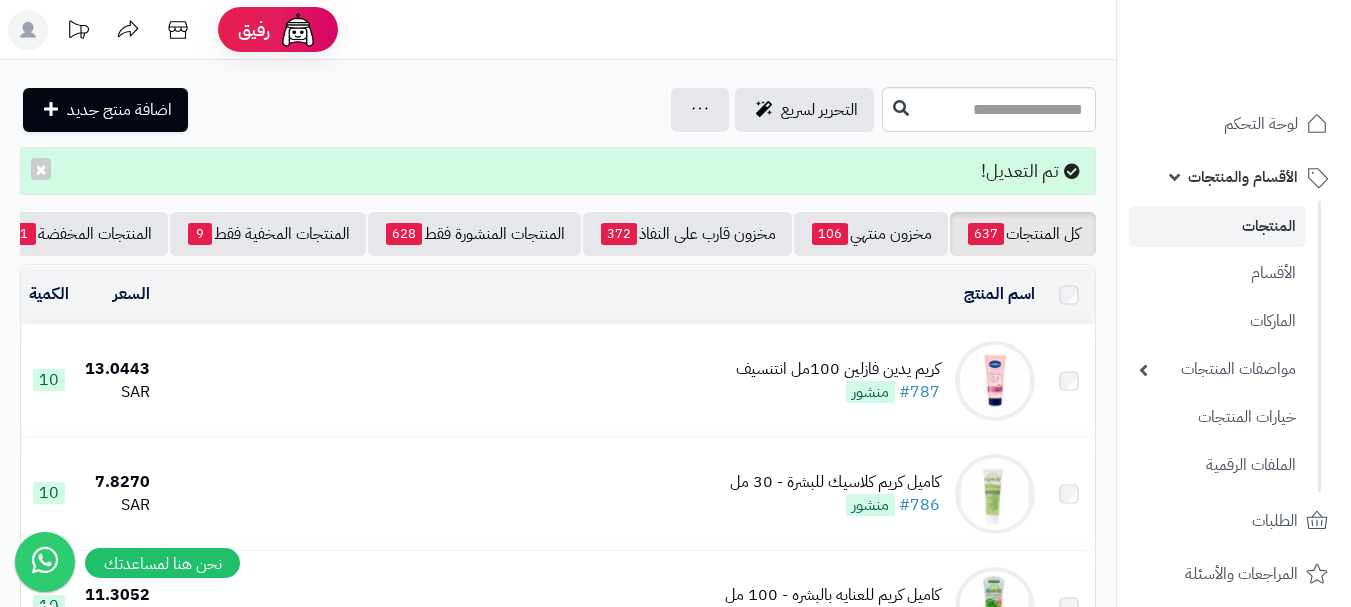 scroll, scrollTop: 0, scrollLeft: 0, axis: both 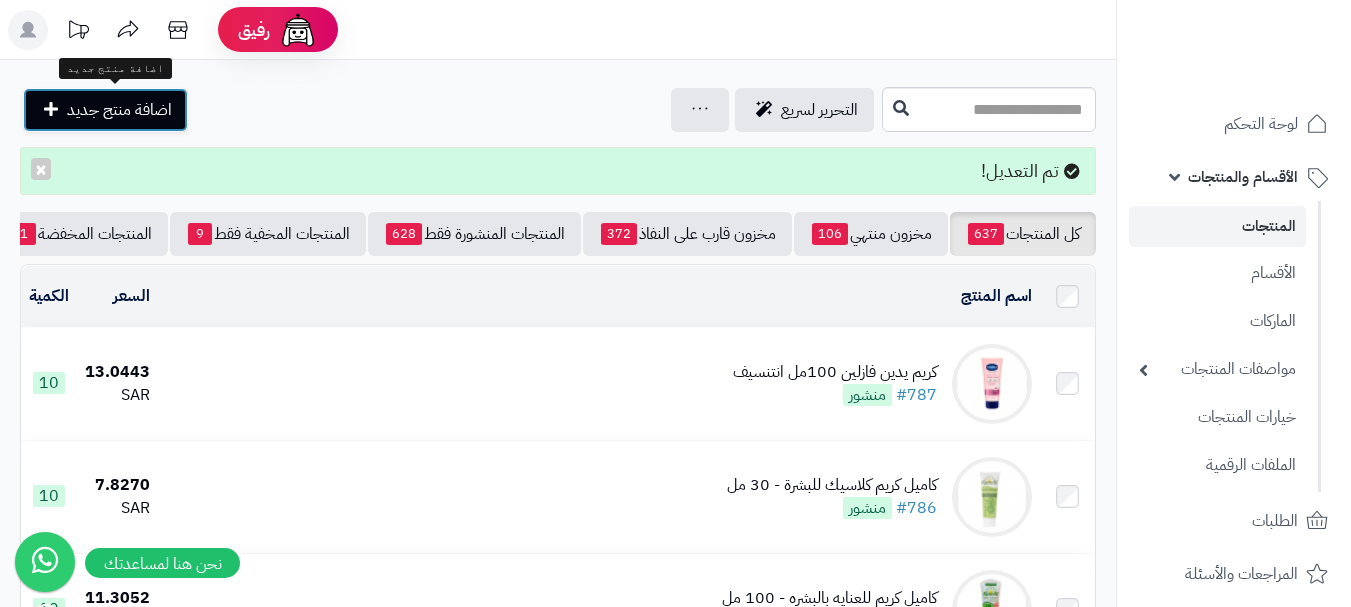 click on "اضافة منتج جديد" at bounding box center (119, 110) 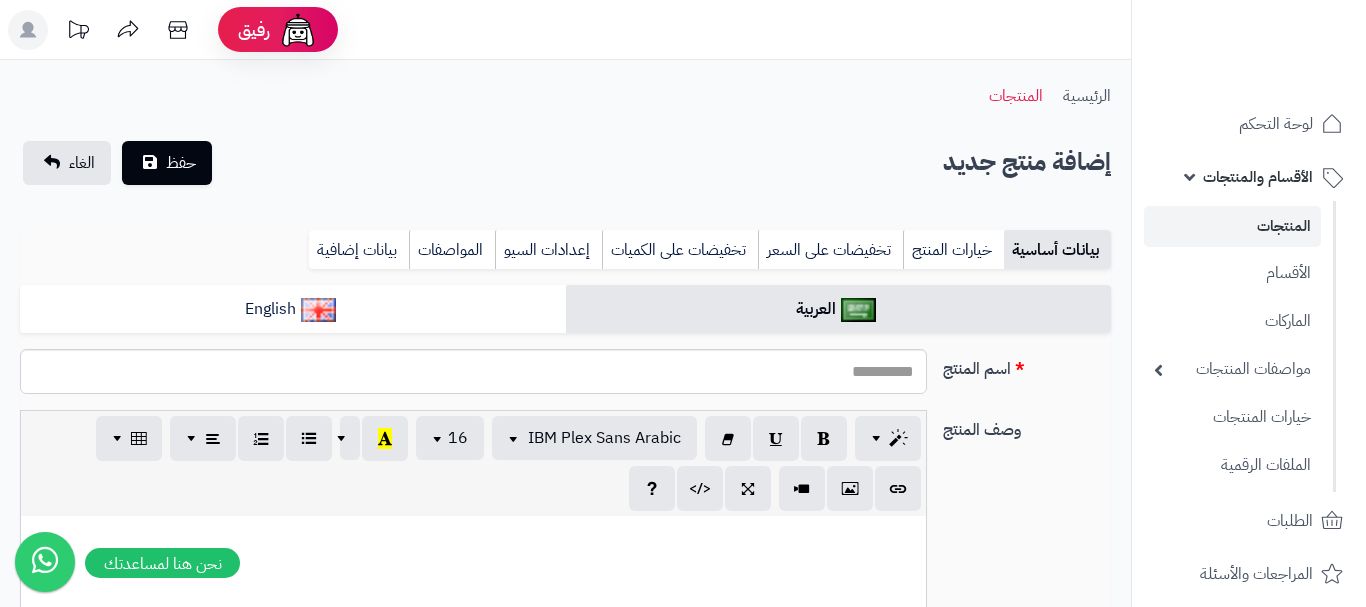 select 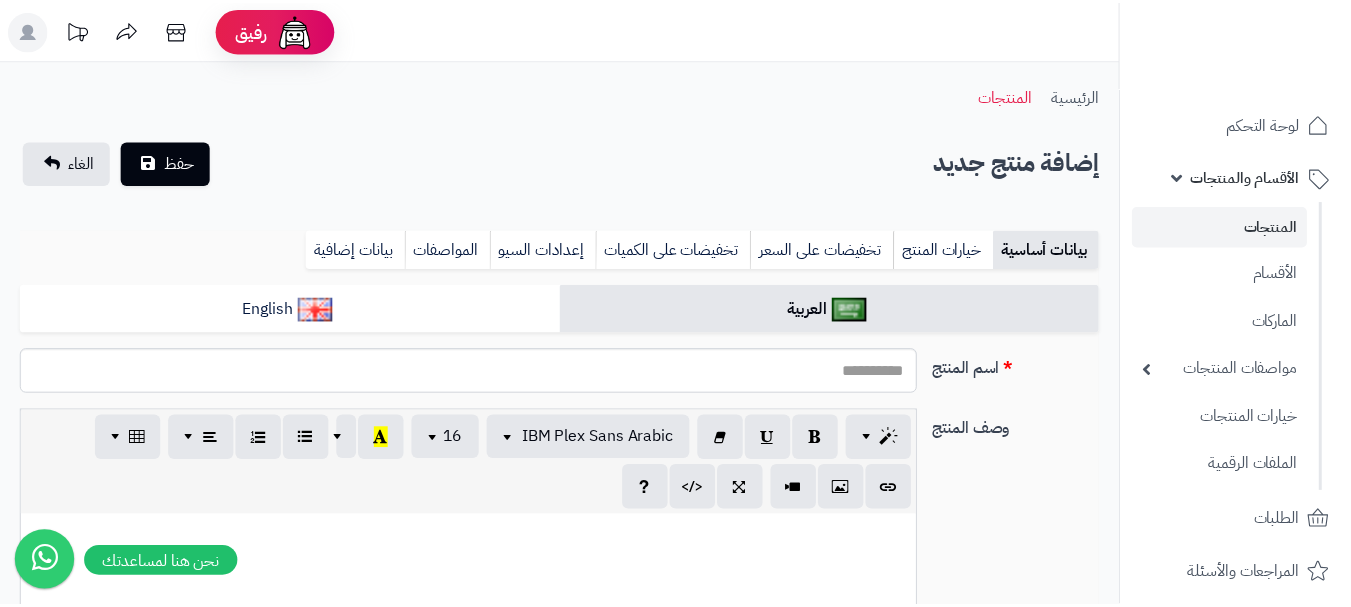 scroll, scrollTop: 0, scrollLeft: 0, axis: both 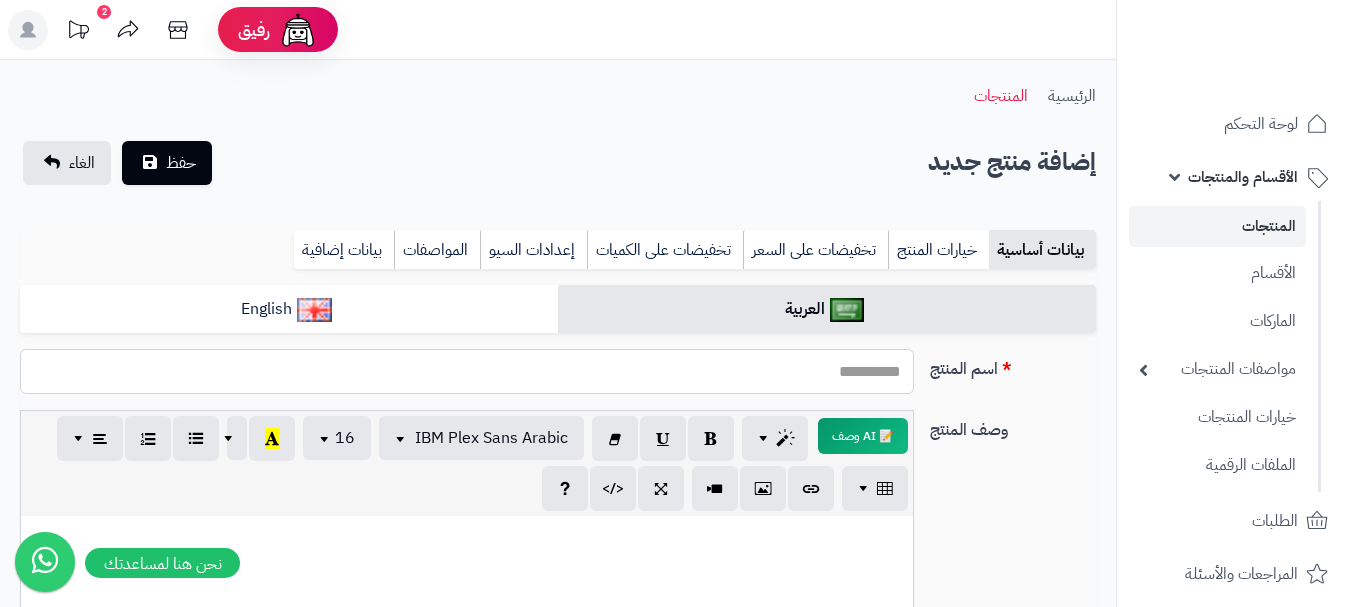 paste on "**********" 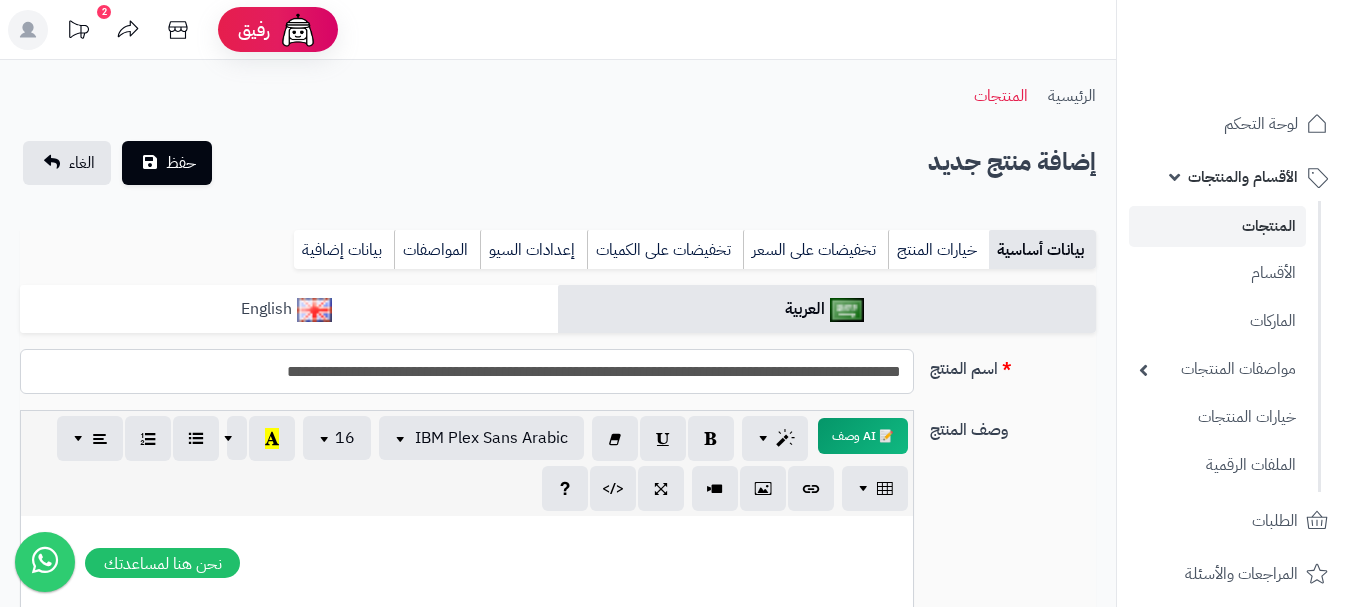 type on "**********" 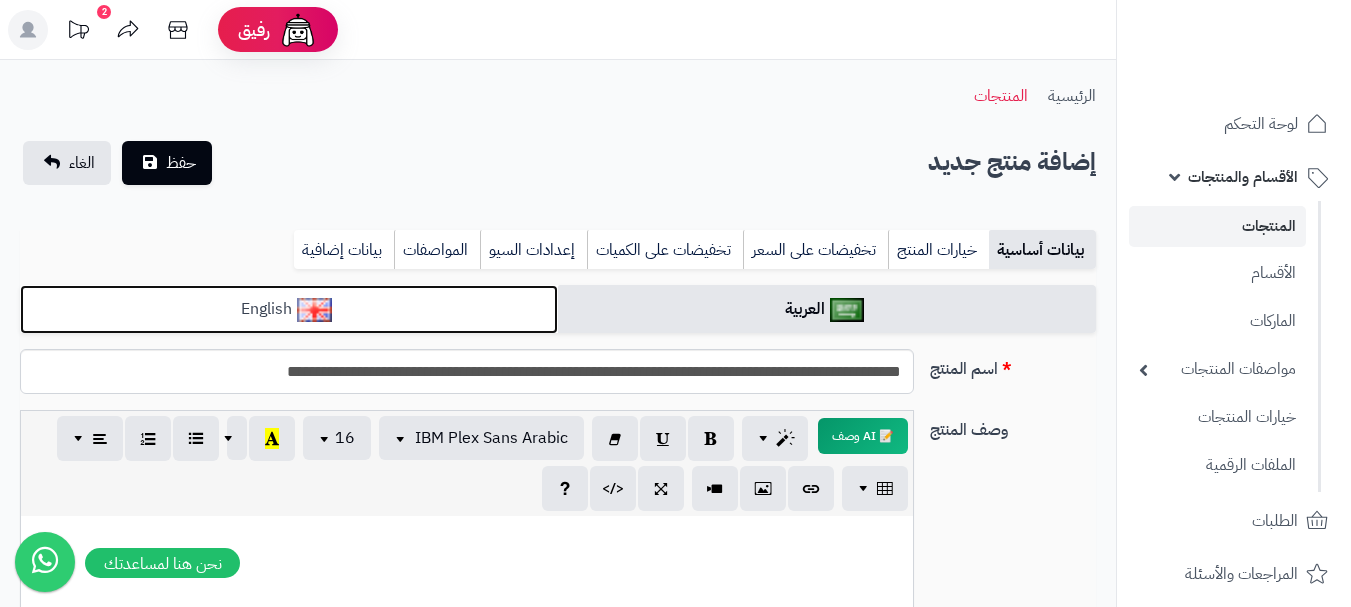click at bounding box center [314, 310] 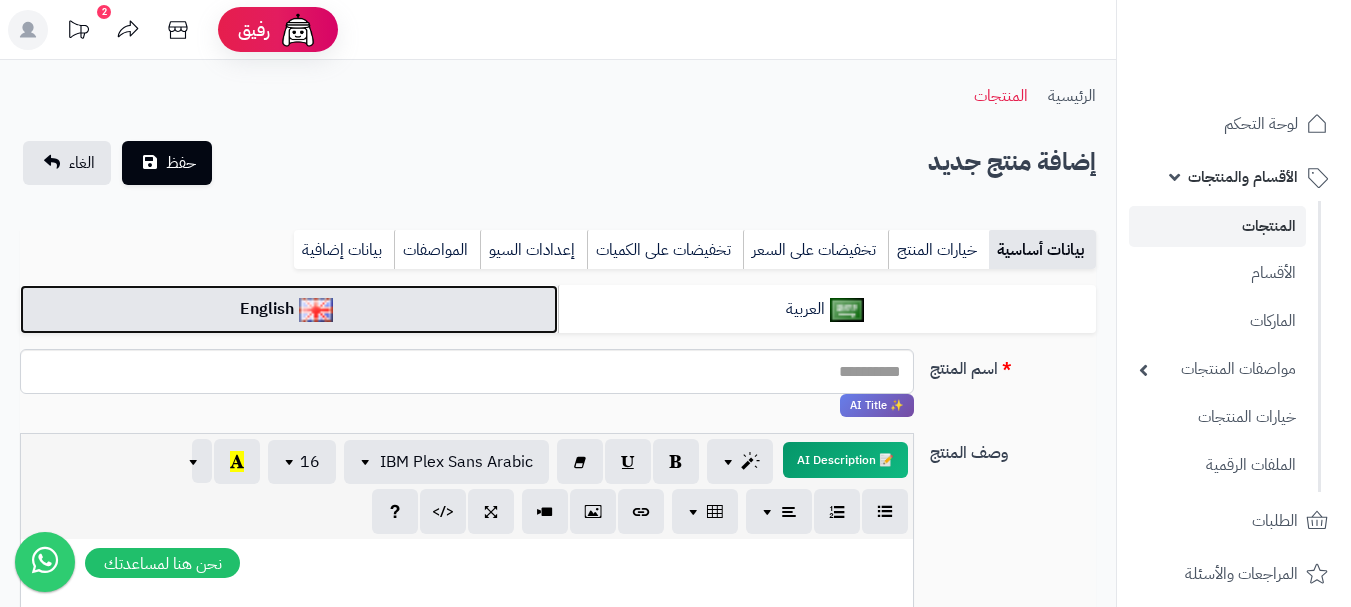 click on "English" at bounding box center (289, 309) 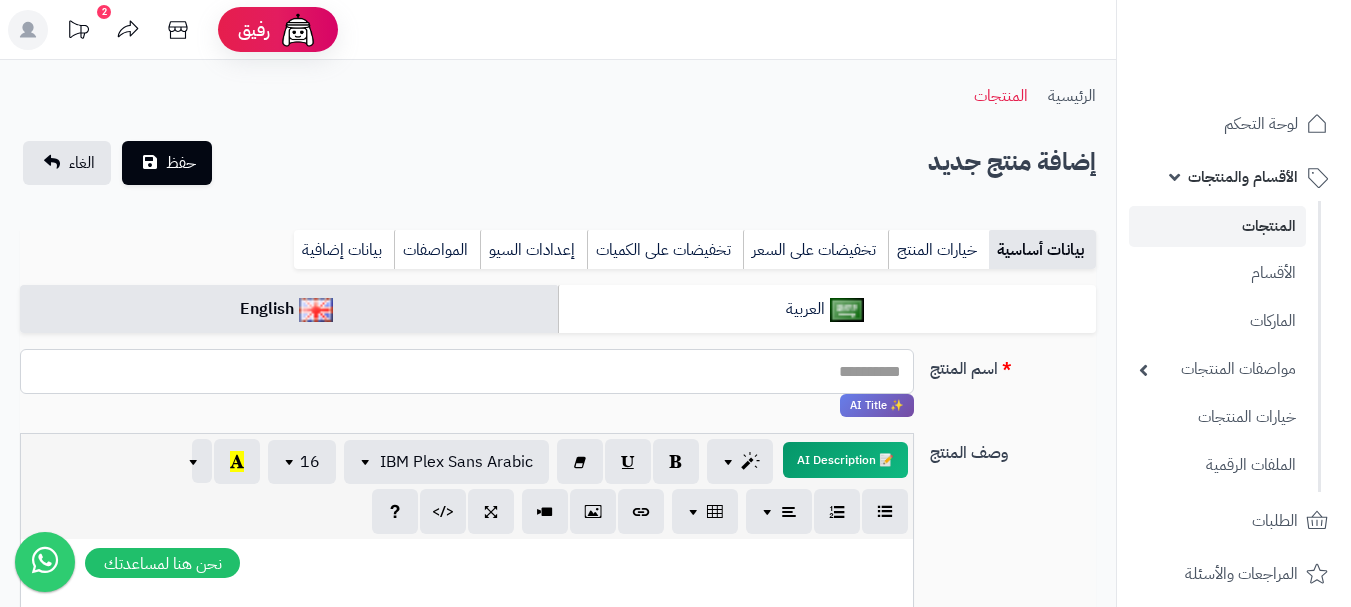 paste on "**********" 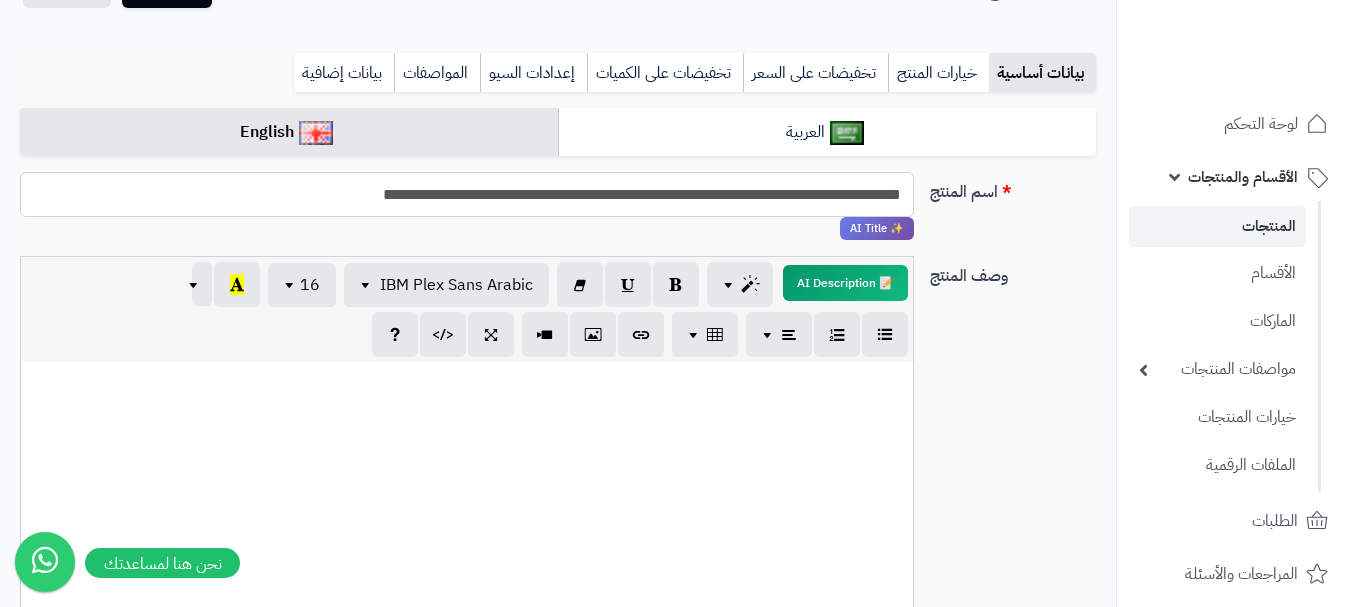 scroll, scrollTop: 200, scrollLeft: 0, axis: vertical 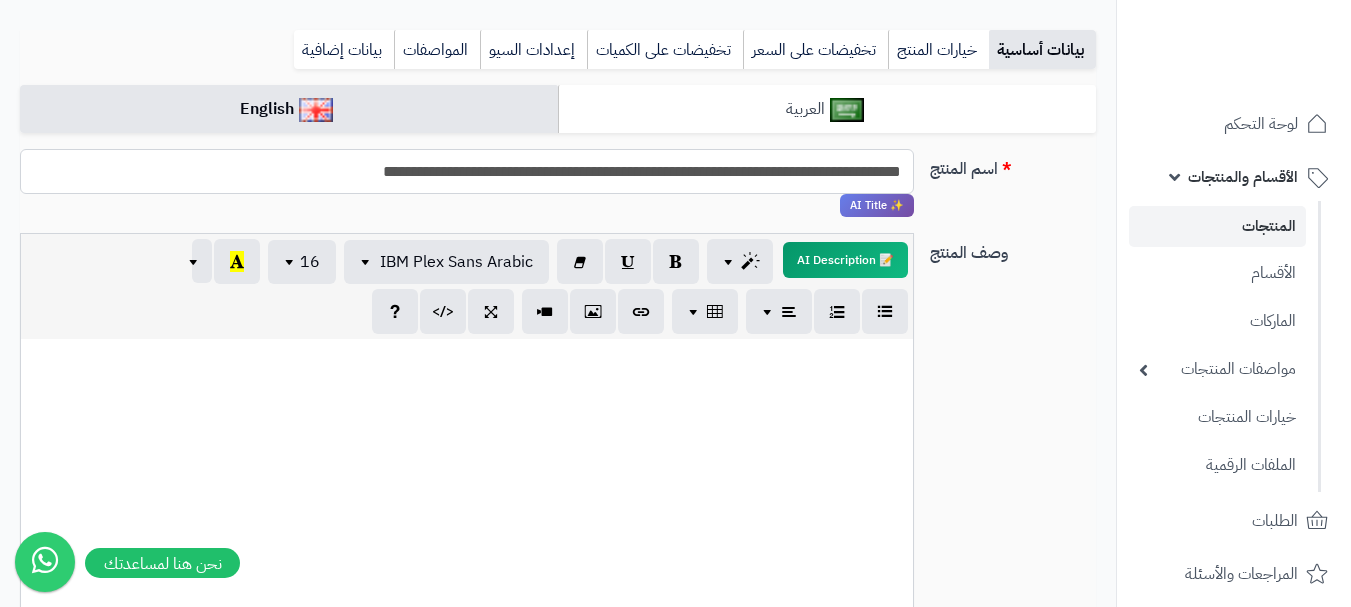 type on "**********" 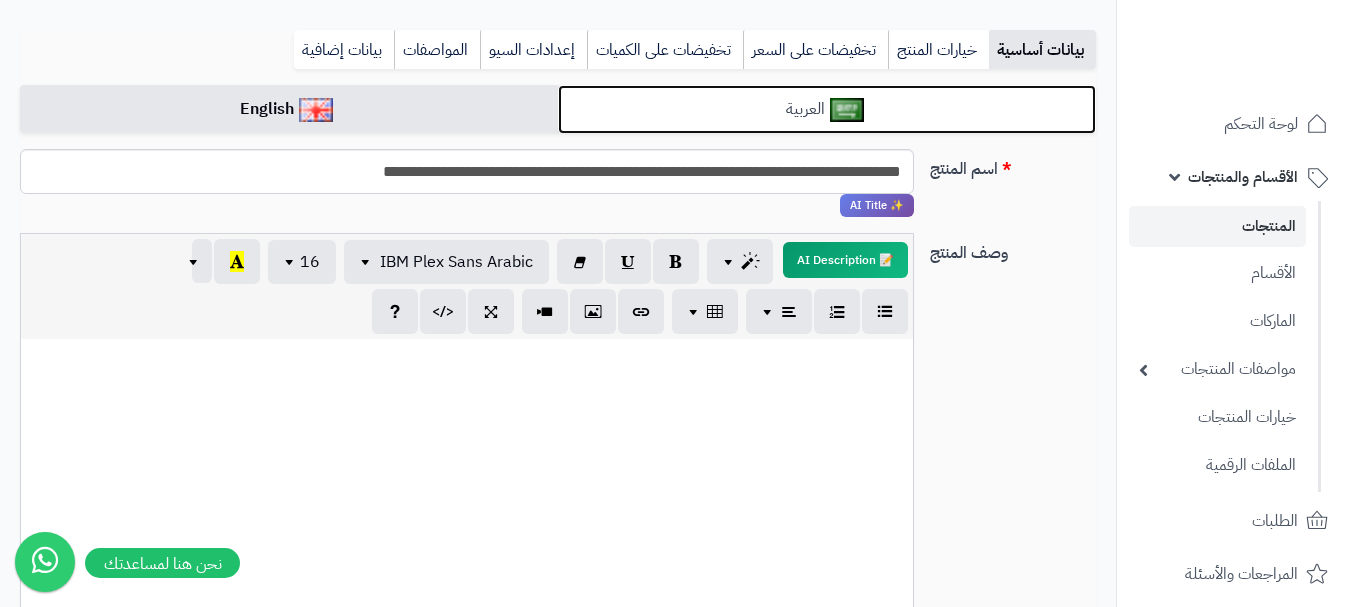 click on "العربية" at bounding box center [827, 109] 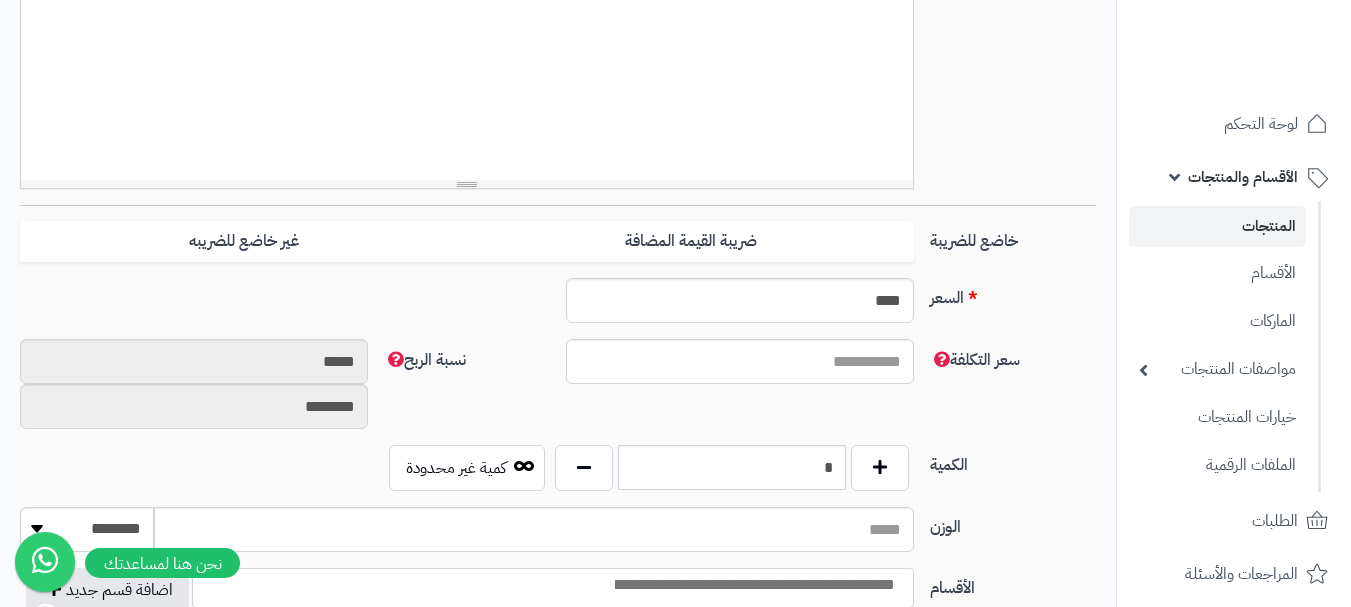 scroll, scrollTop: 700, scrollLeft: 0, axis: vertical 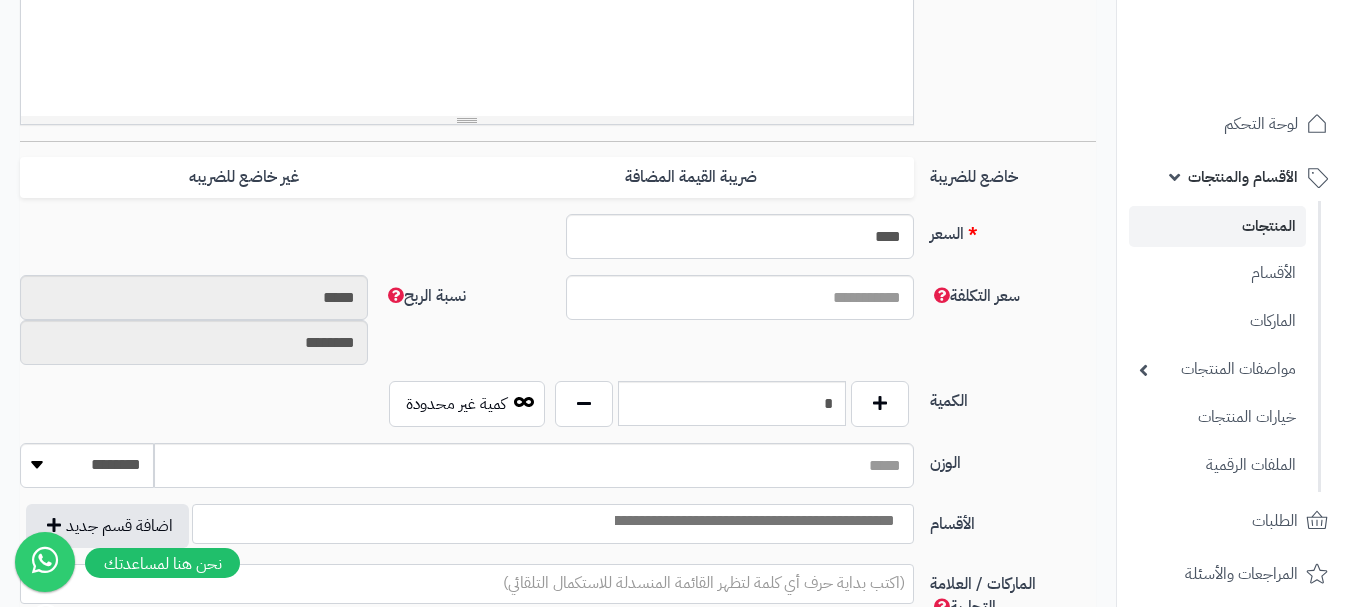 drag, startPoint x: 824, startPoint y: 172, endPoint x: 603, endPoint y: 267, distance: 240.55353 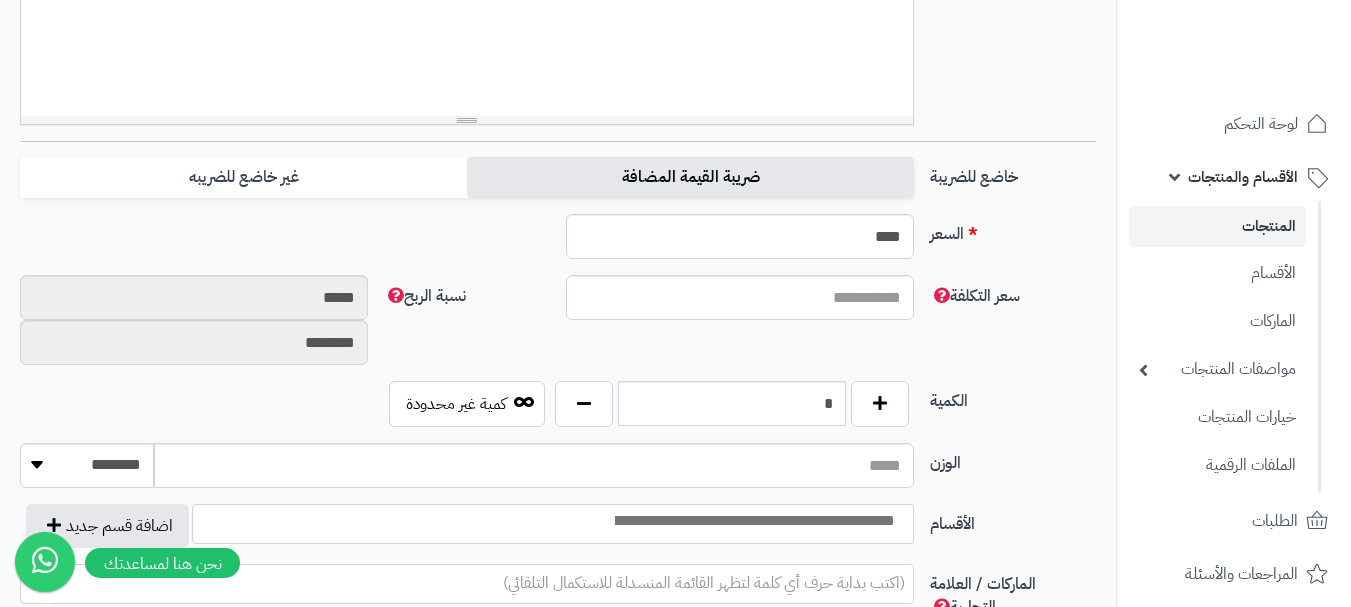 type on "*" 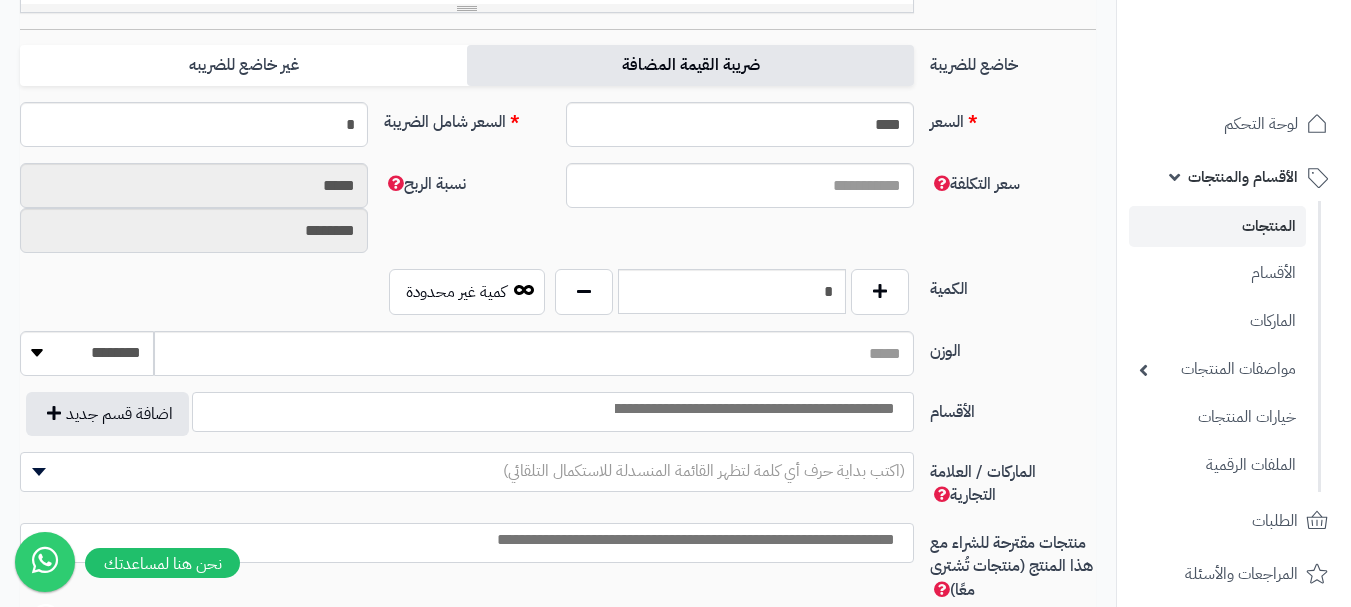 scroll, scrollTop: 900, scrollLeft: 0, axis: vertical 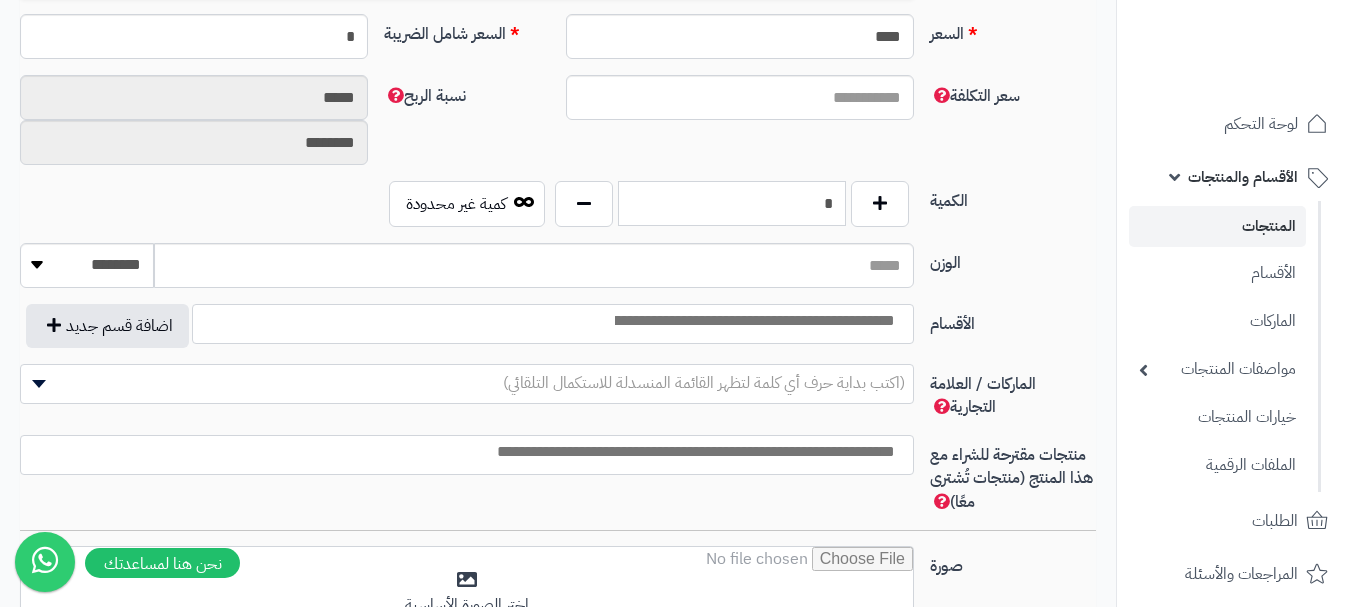 click on "*" at bounding box center (732, 203) 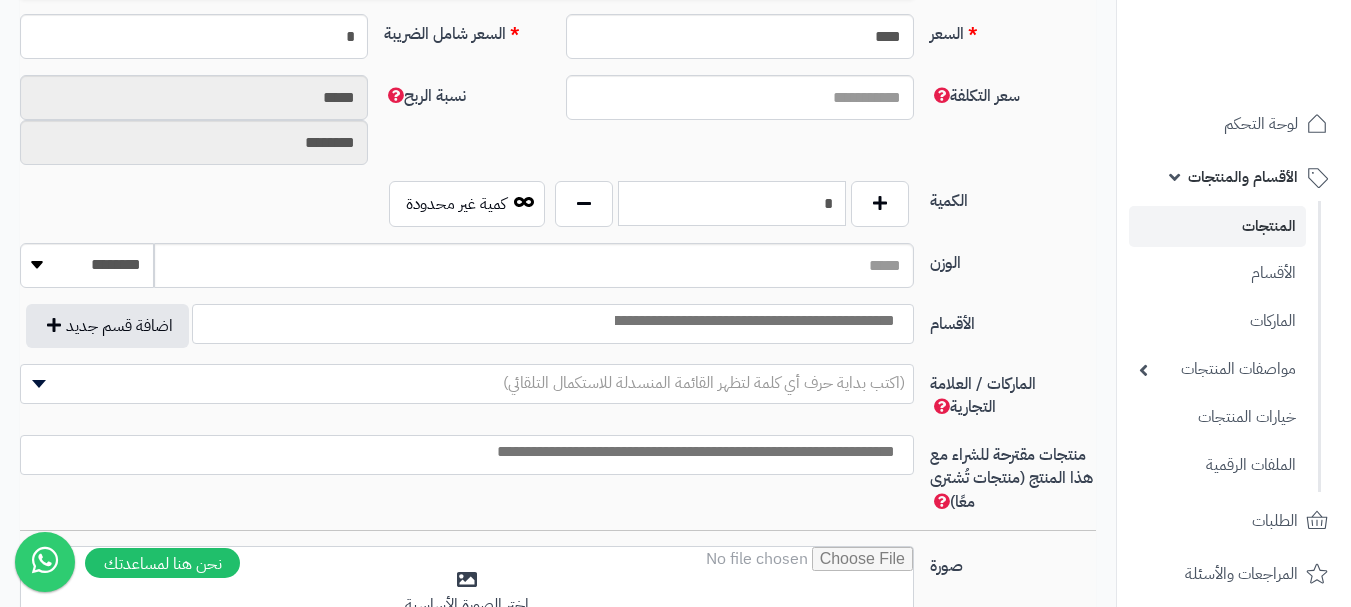 type on "*" 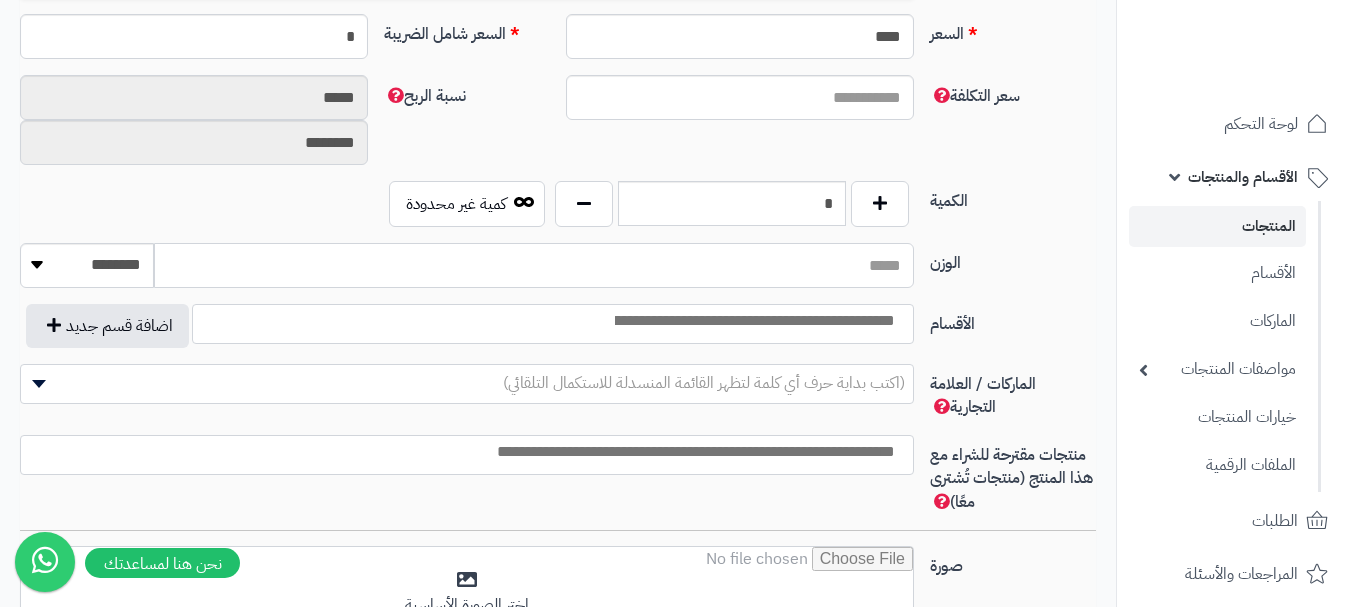 click on "الوزن" at bounding box center [534, 265] 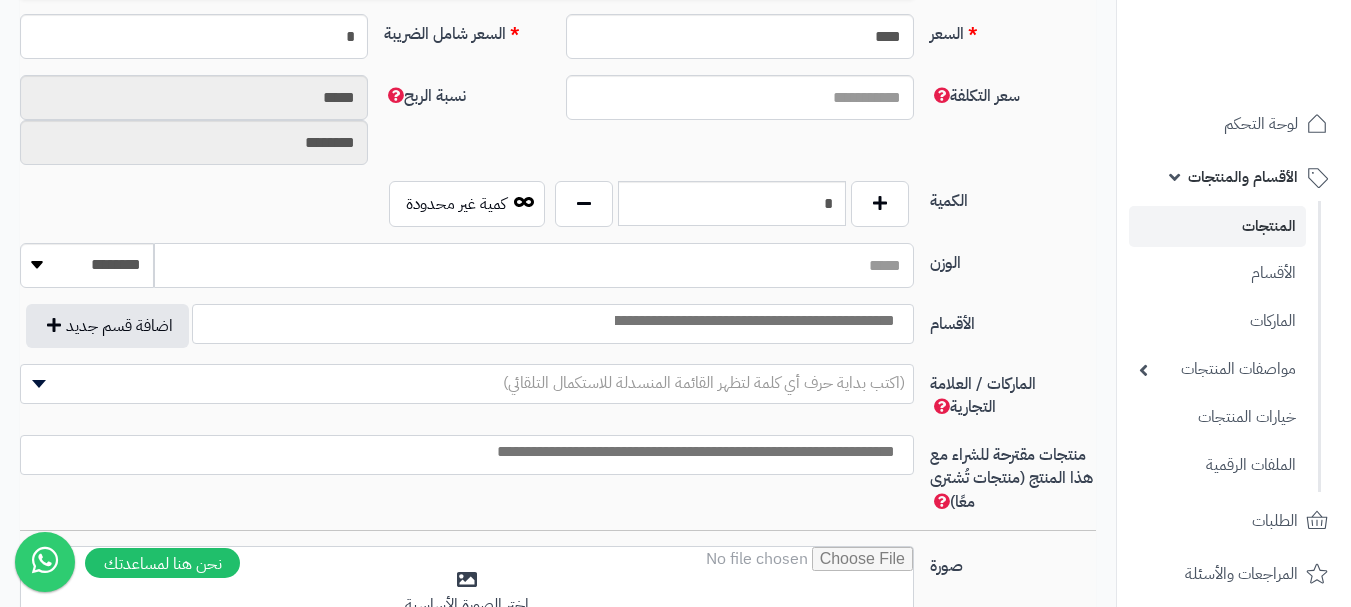 type on "**" 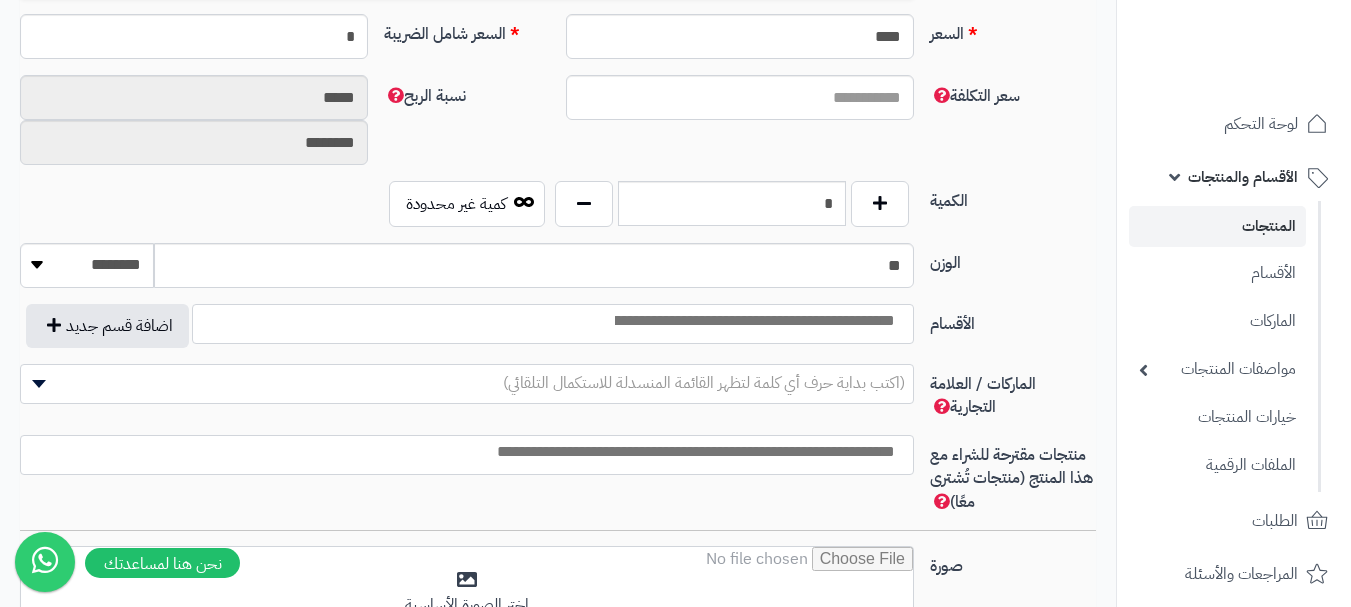 click at bounding box center (753, 321) 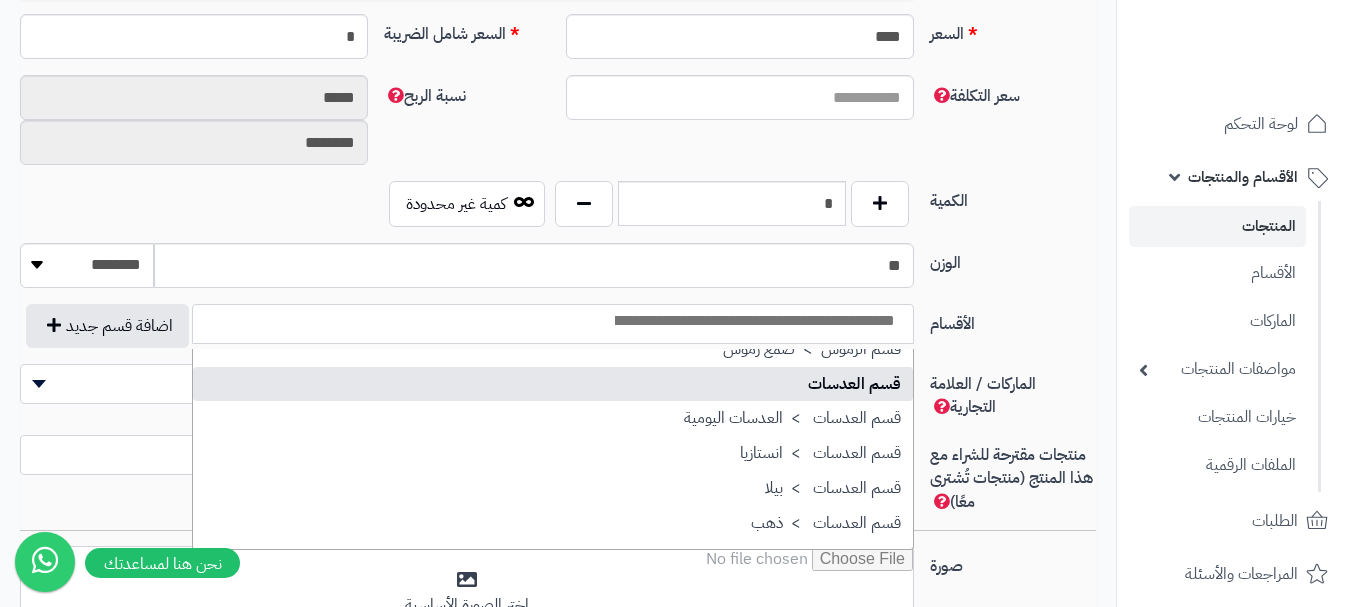 scroll, scrollTop: 1700, scrollLeft: 0, axis: vertical 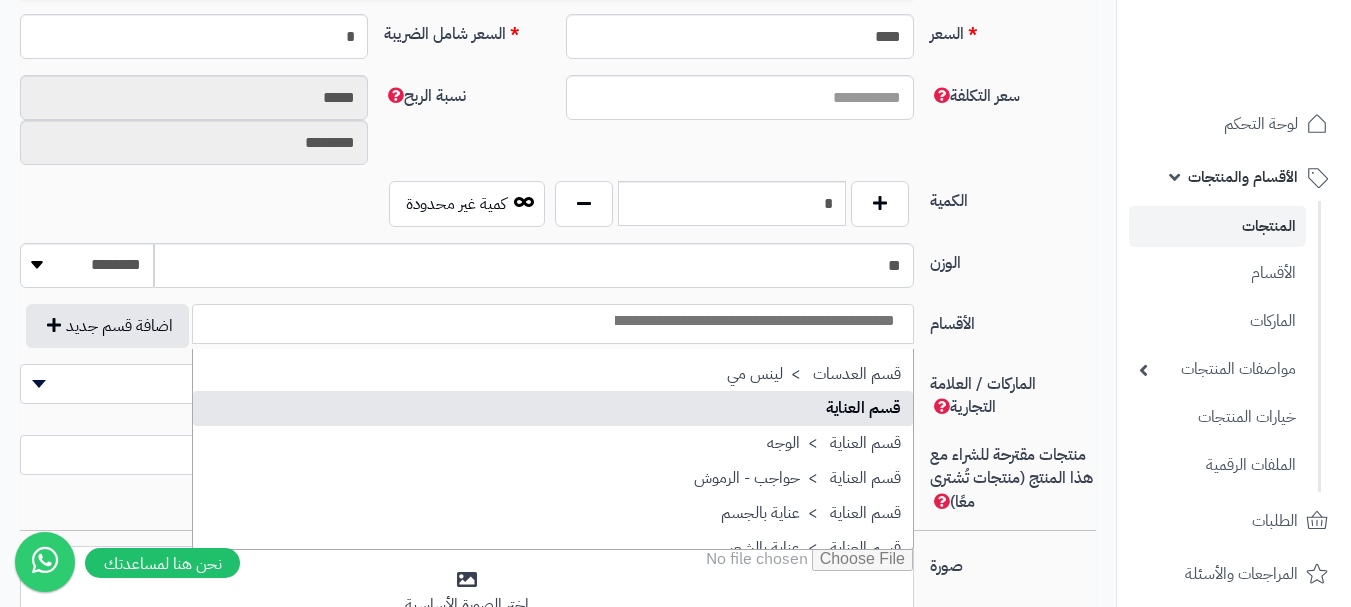 select on "**" 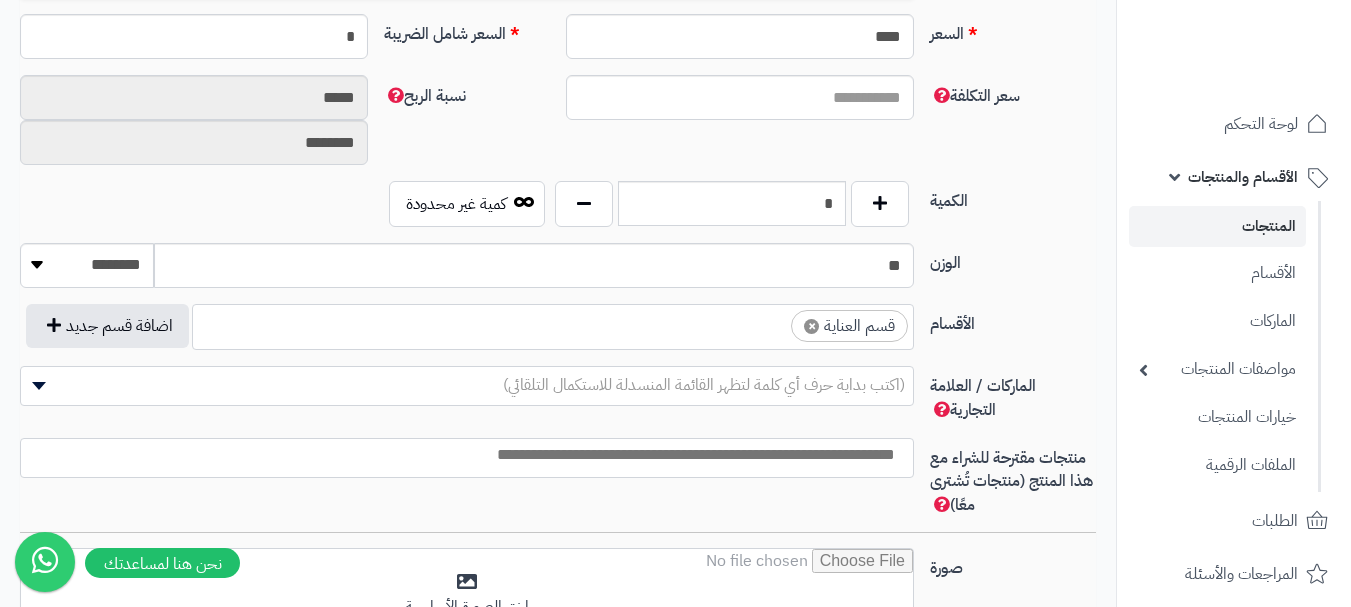 drag, startPoint x: 746, startPoint y: 327, endPoint x: 763, endPoint y: 345, distance: 24.758837 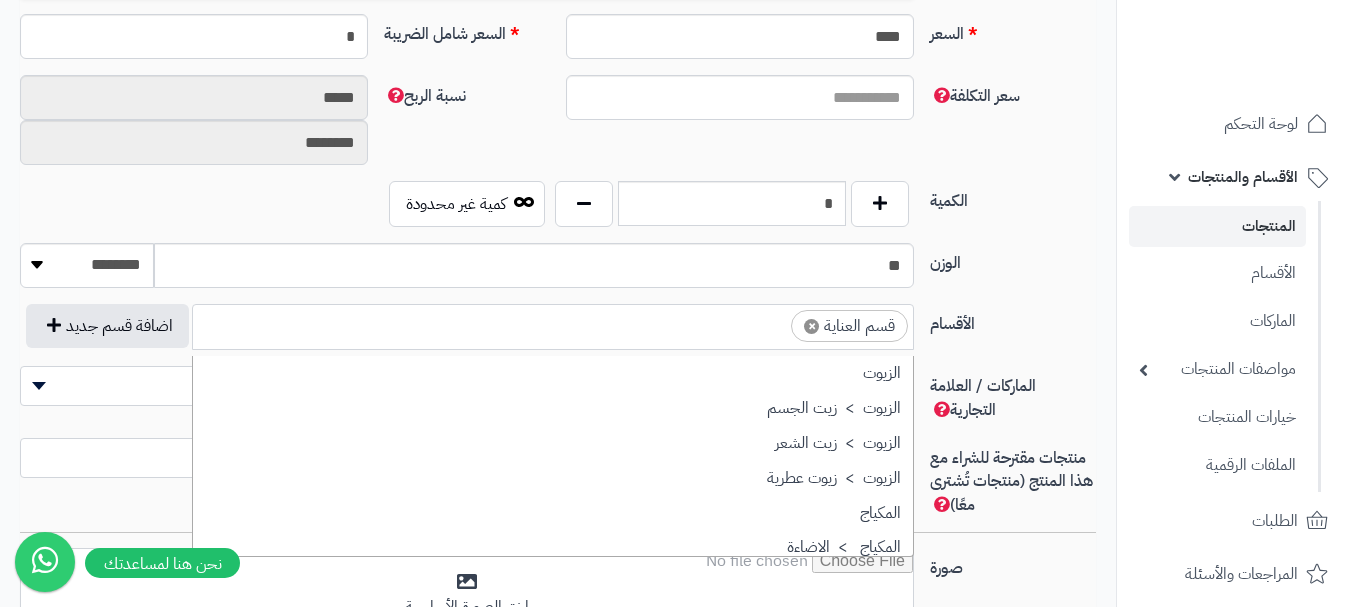 scroll, scrollTop: 1707, scrollLeft: 0, axis: vertical 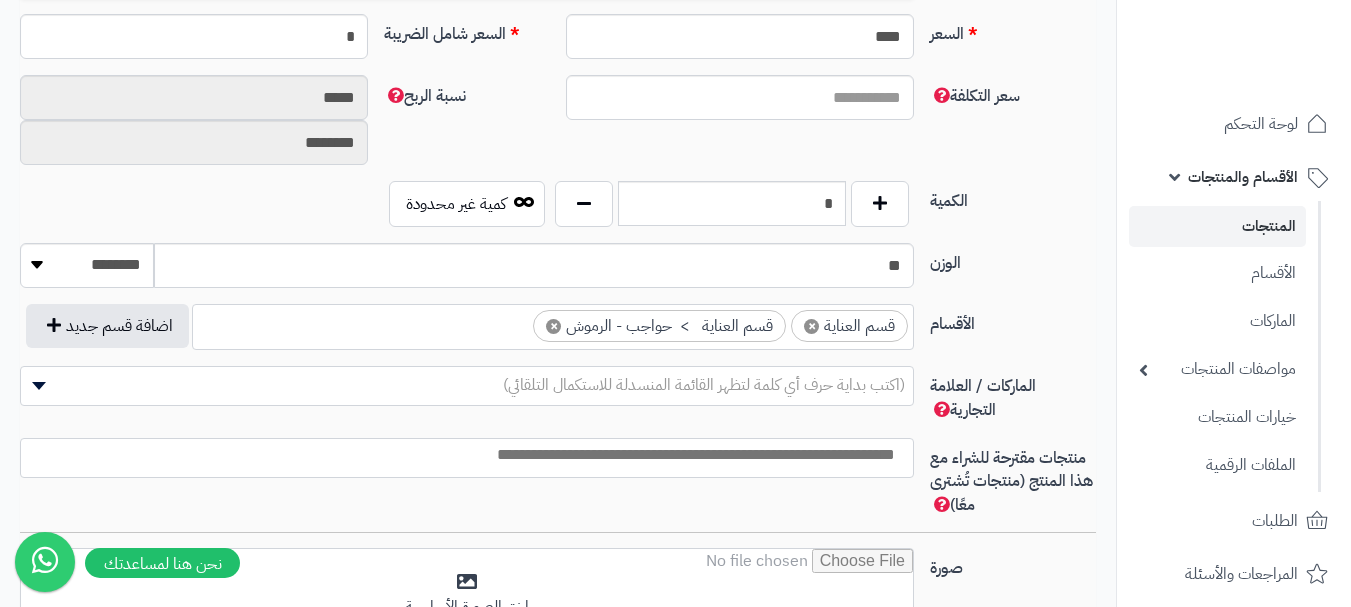 click on "×" at bounding box center [553, 326] 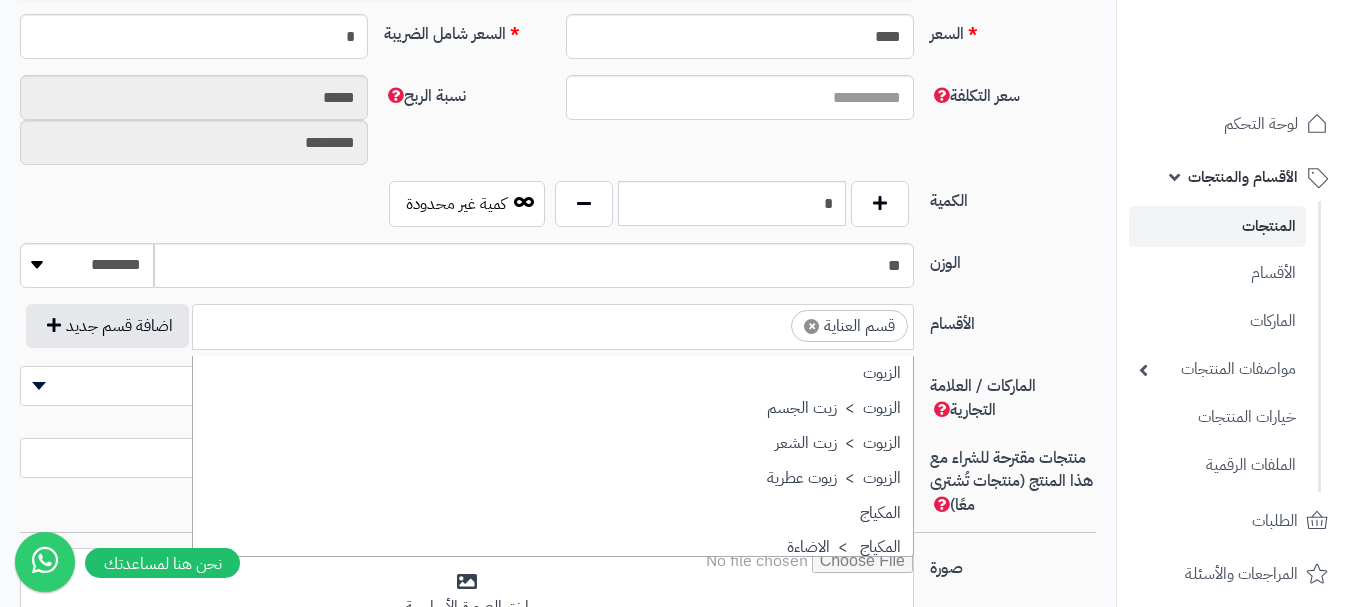 scroll, scrollTop: 1707, scrollLeft: 0, axis: vertical 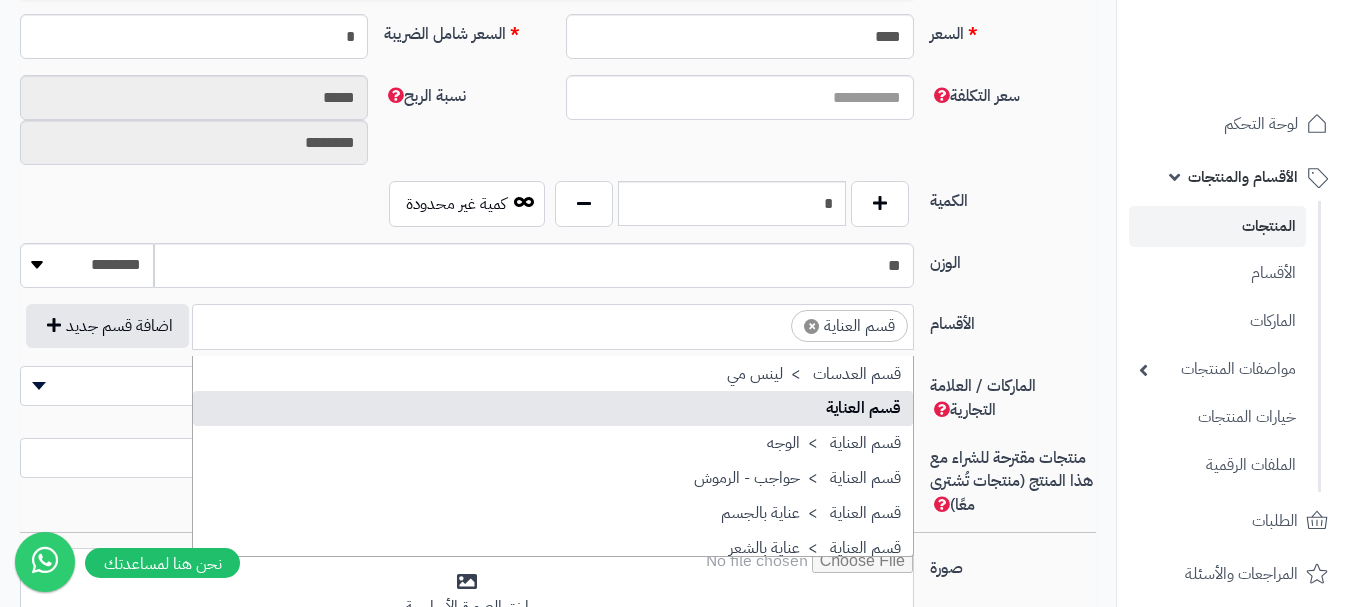 click on "× قسم العناية" at bounding box center [553, 324] 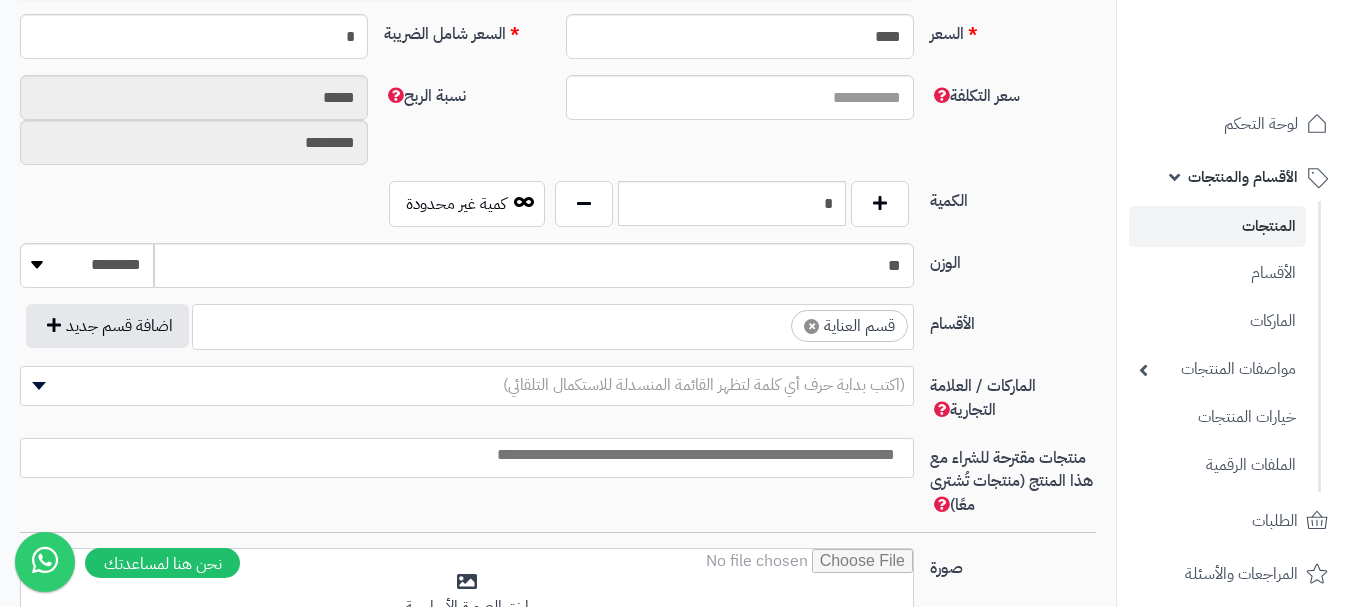 click on "× قسم العناية" at bounding box center [553, 324] 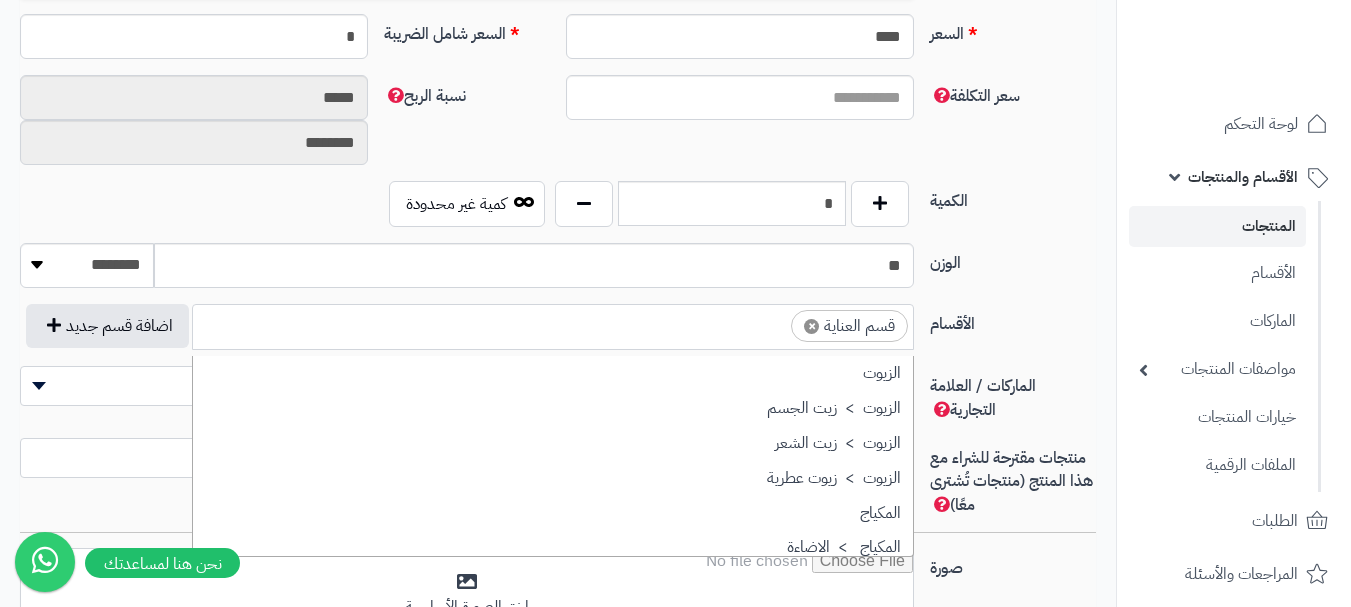 scroll, scrollTop: 1707, scrollLeft: 0, axis: vertical 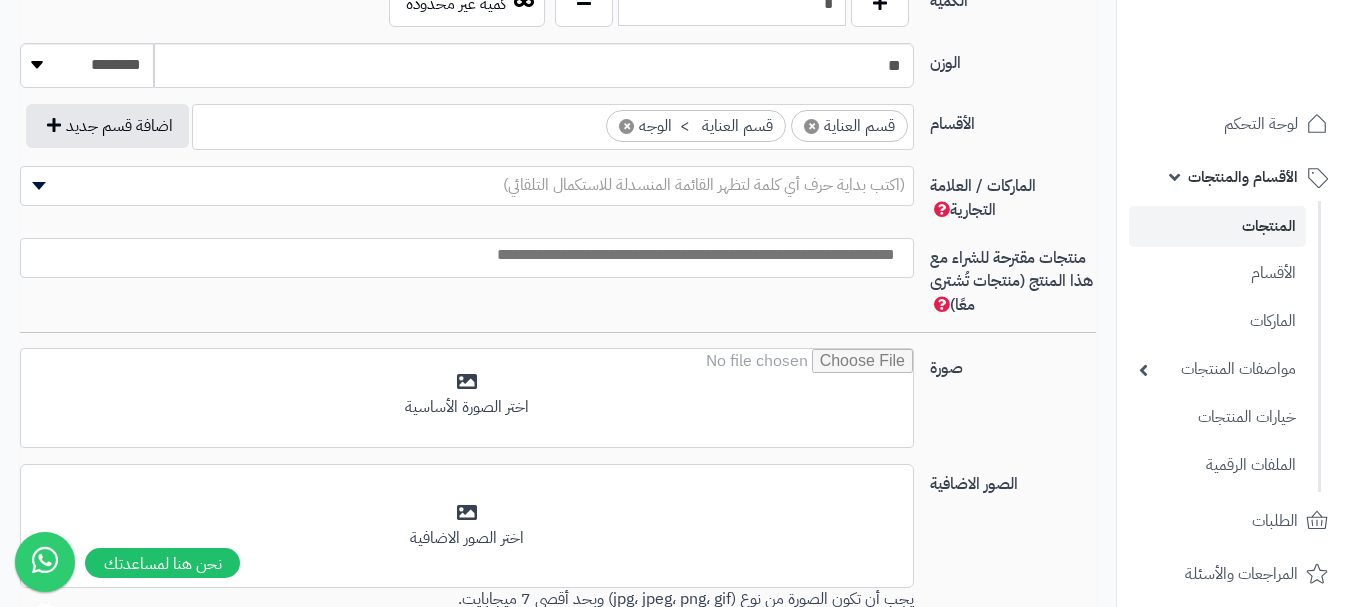 click at bounding box center [462, 255] 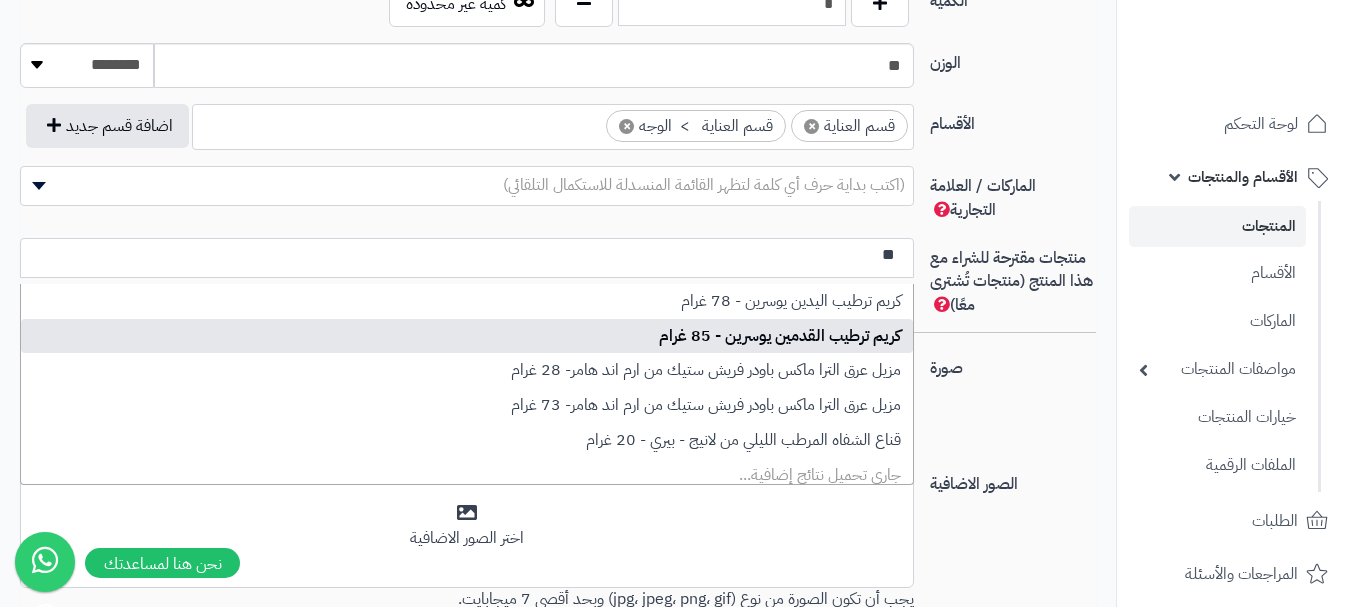 type on "*" 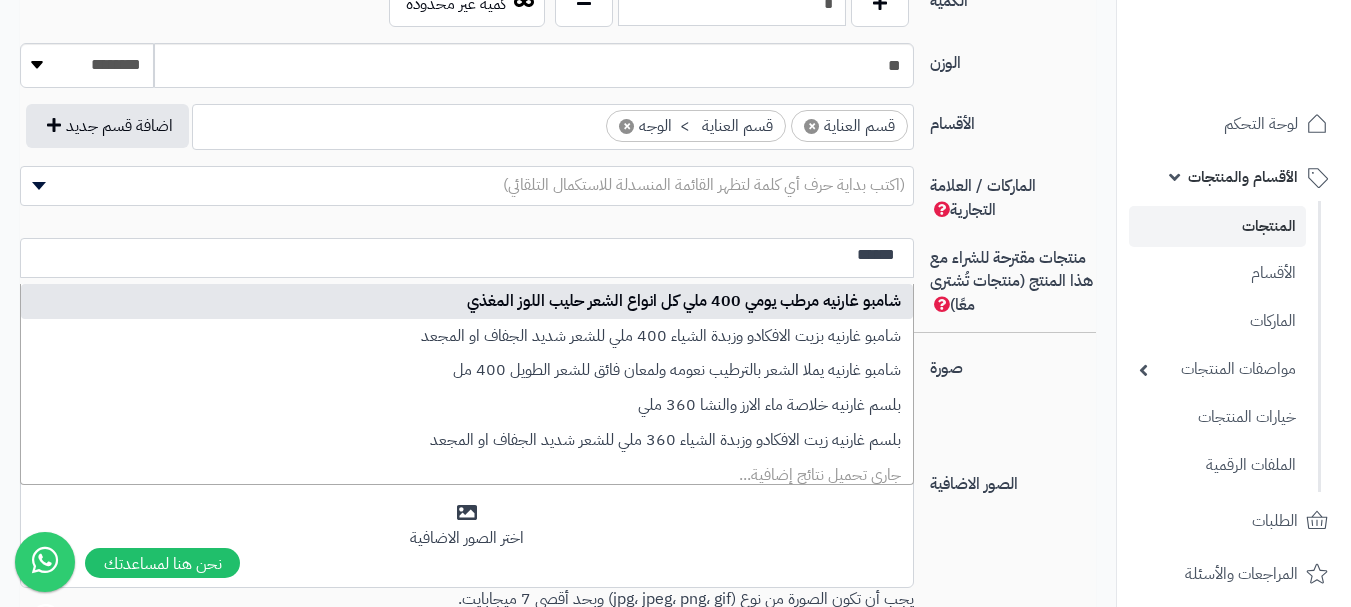 type on "******" 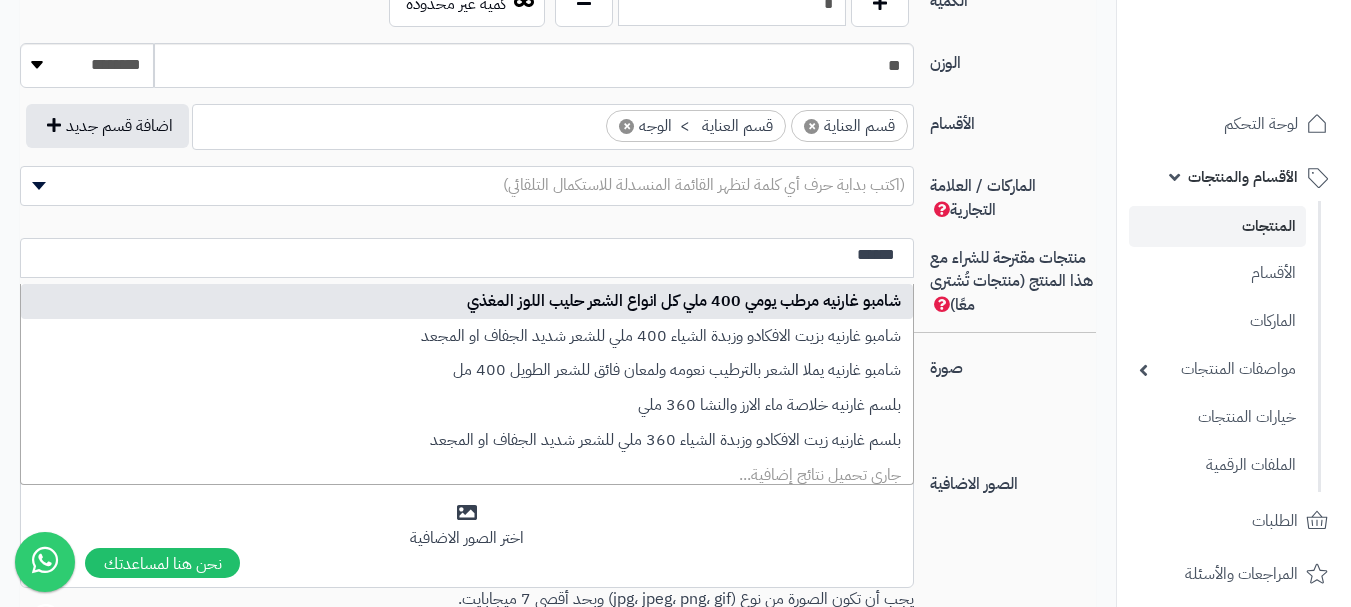 type 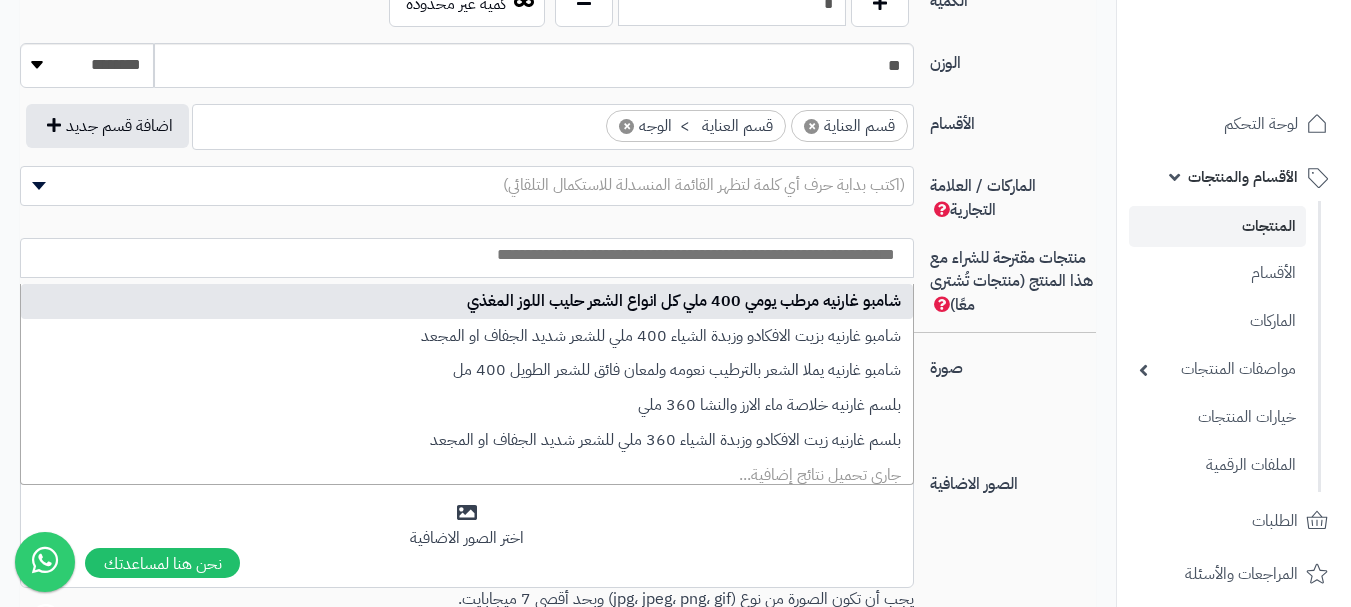 select on "***" 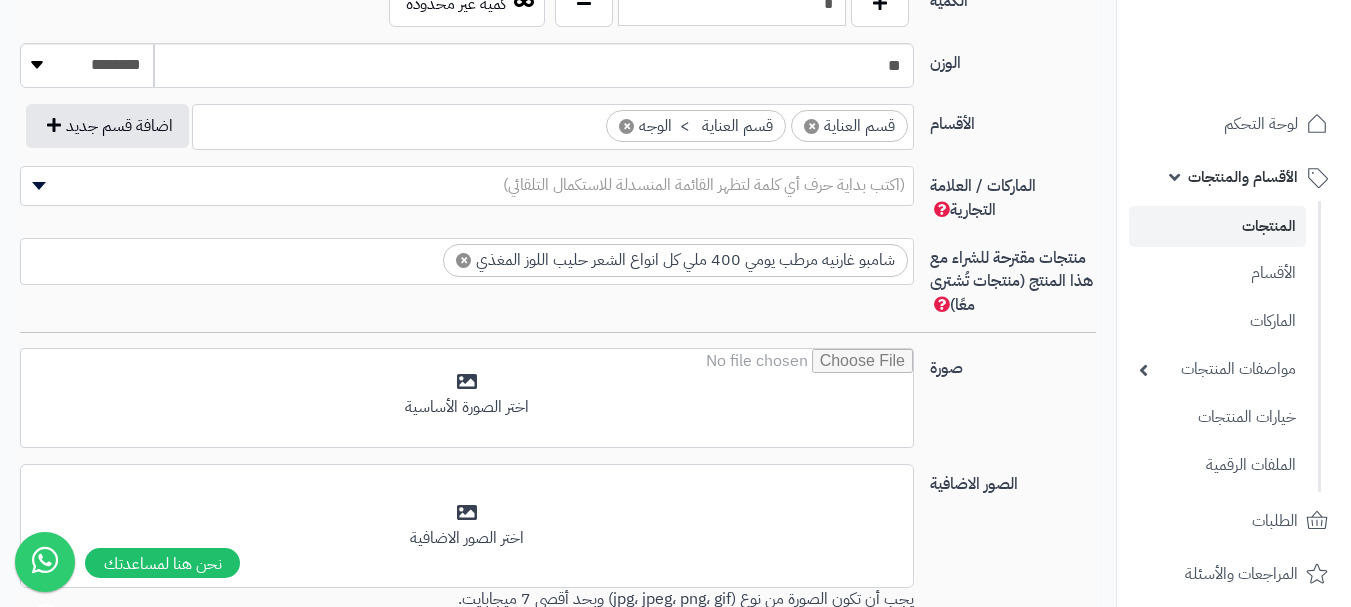 scroll, scrollTop: 0, scrollLeft: 0, axis: both 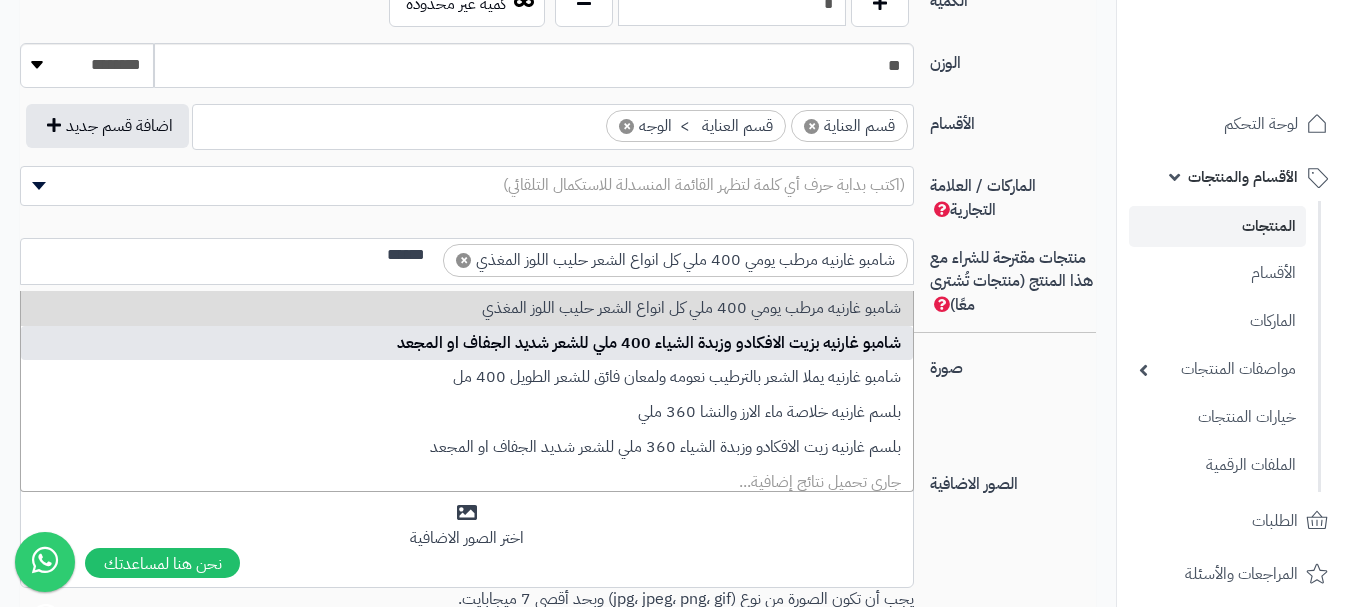 type on "******" 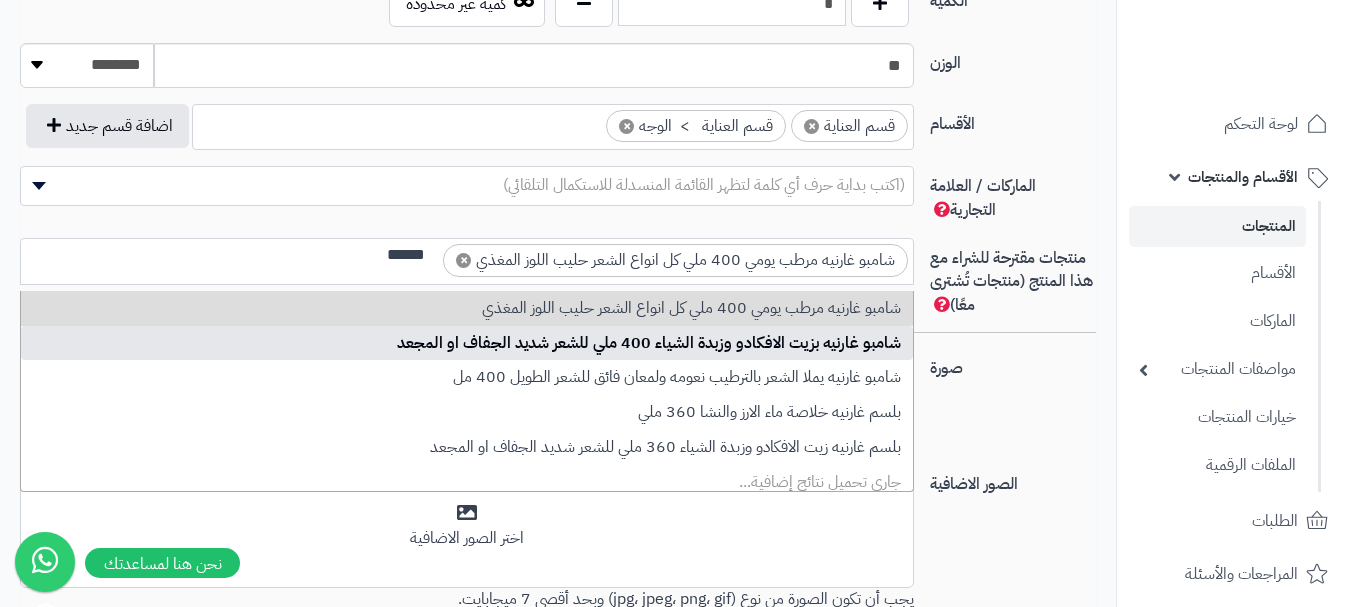 type 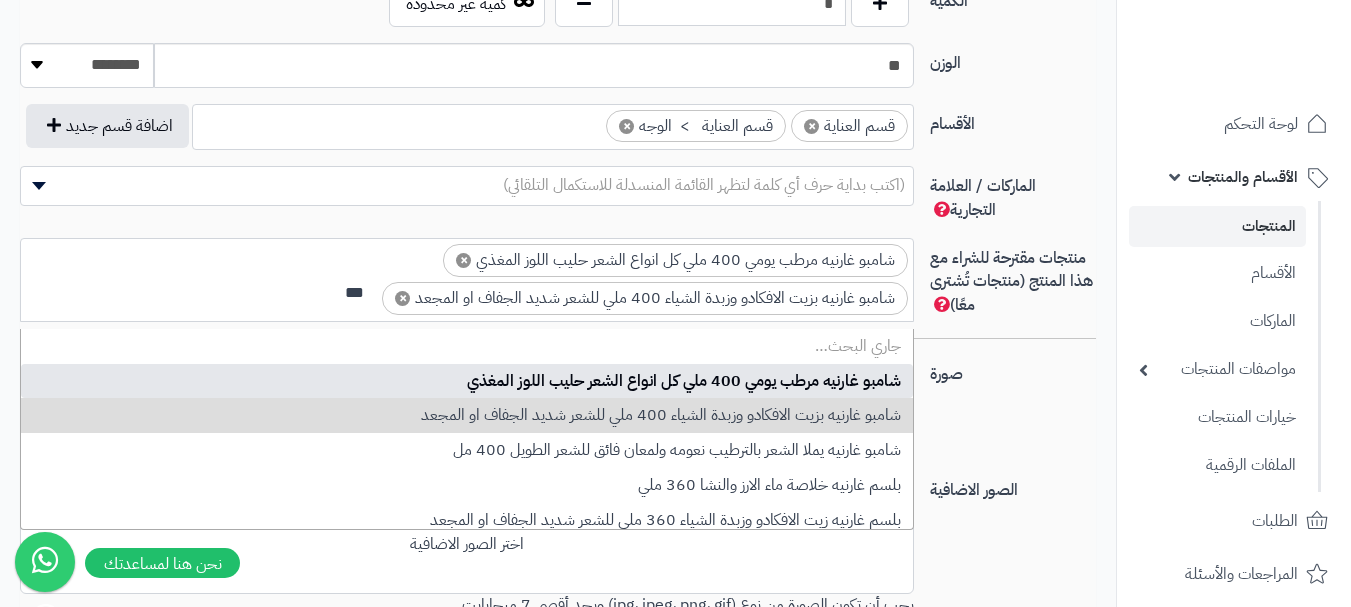 scroll, scrollTop: 0, scrollLeft: 0, axis: both 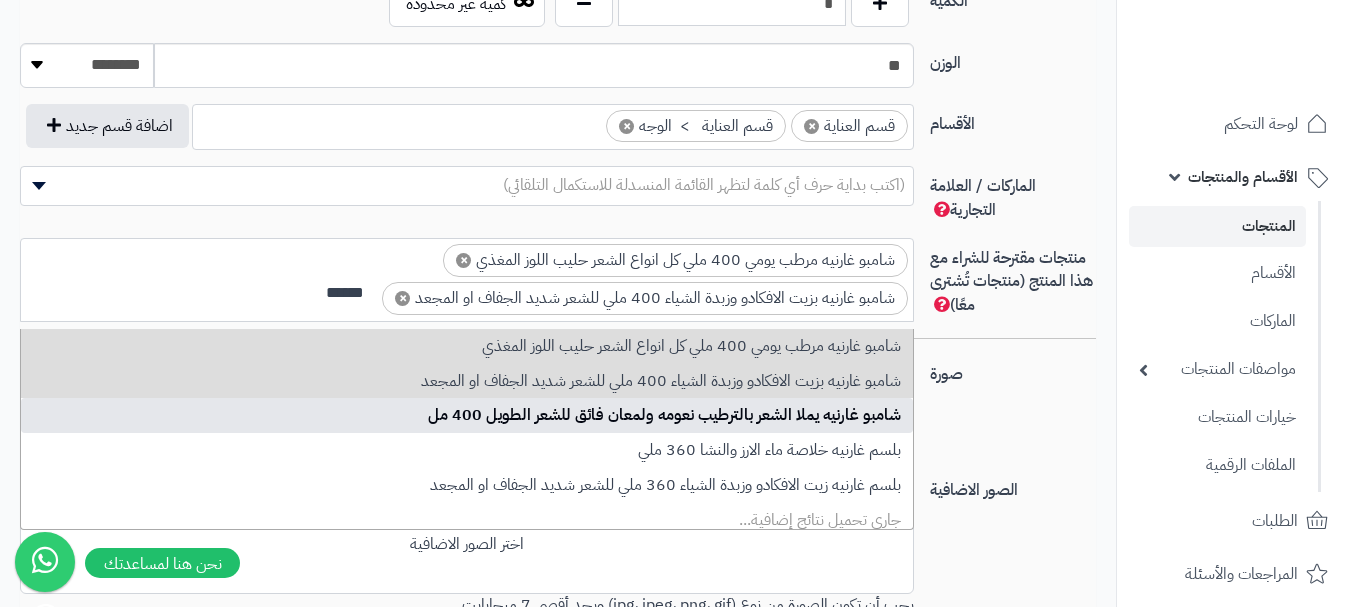 type on "******" 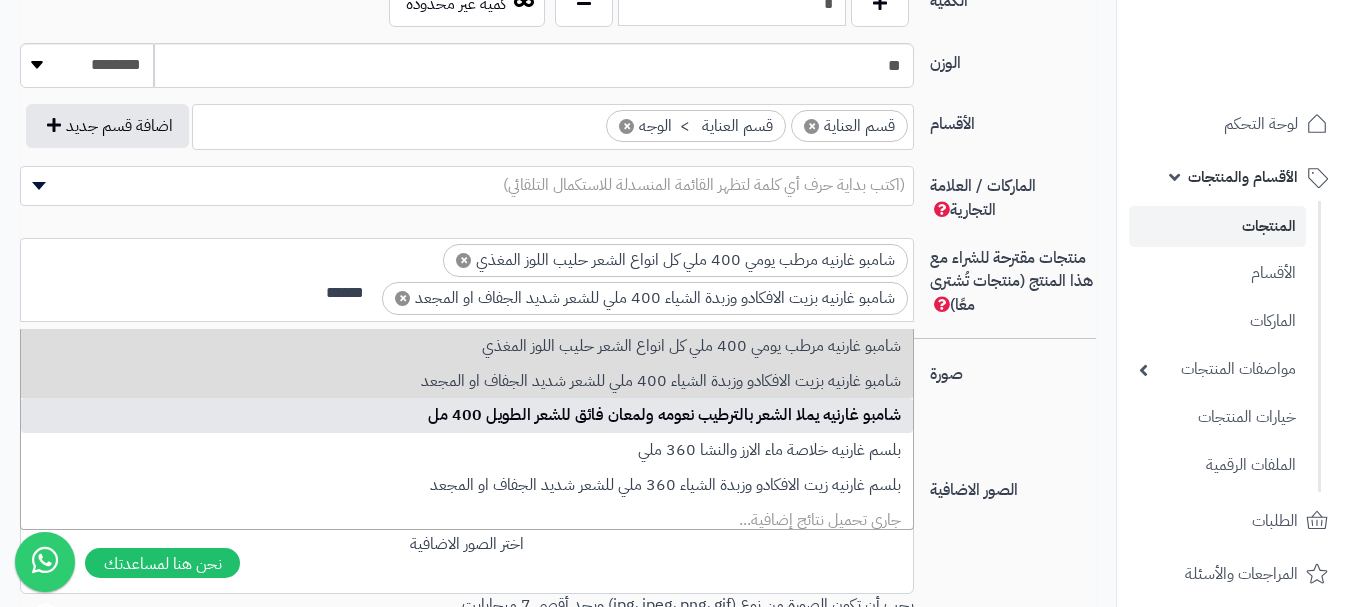 type 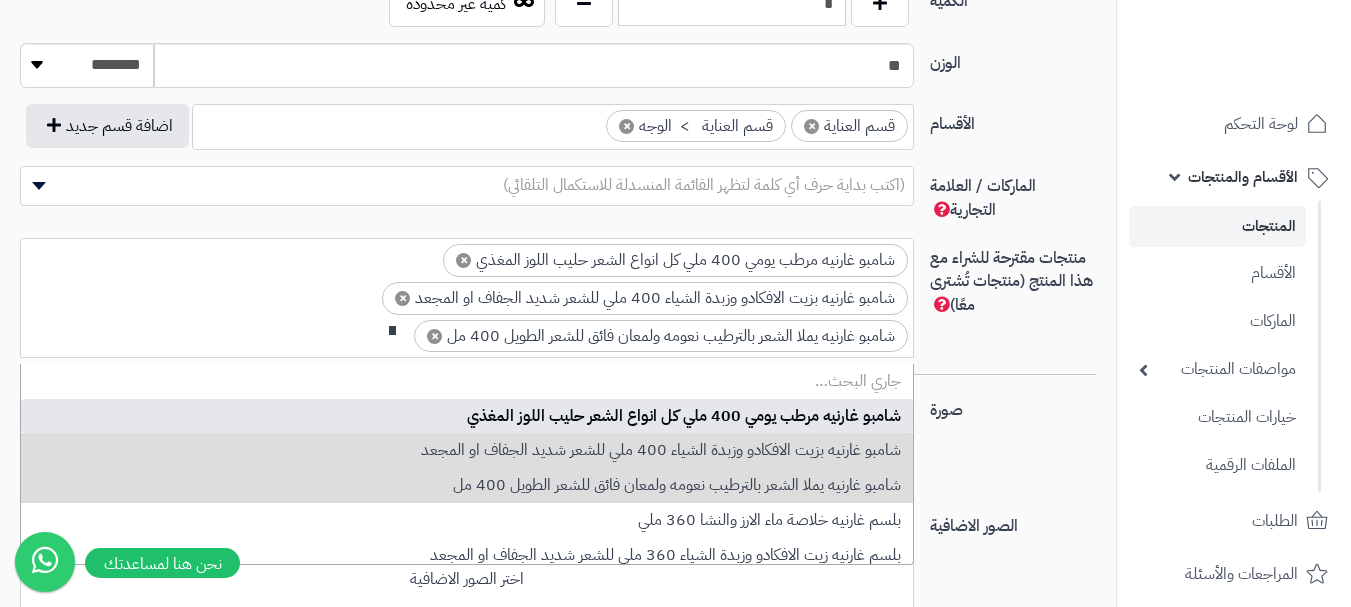 scroll, scrollTop: 0, scrollLeft: 0, axis: both 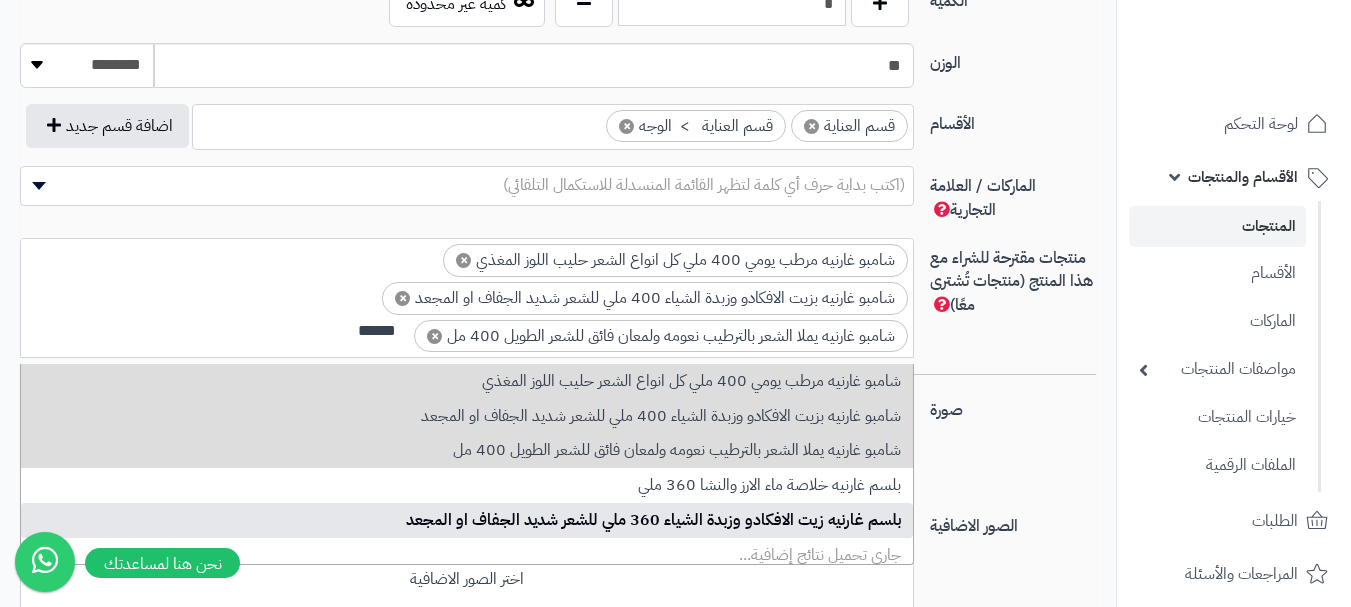 type on "******" 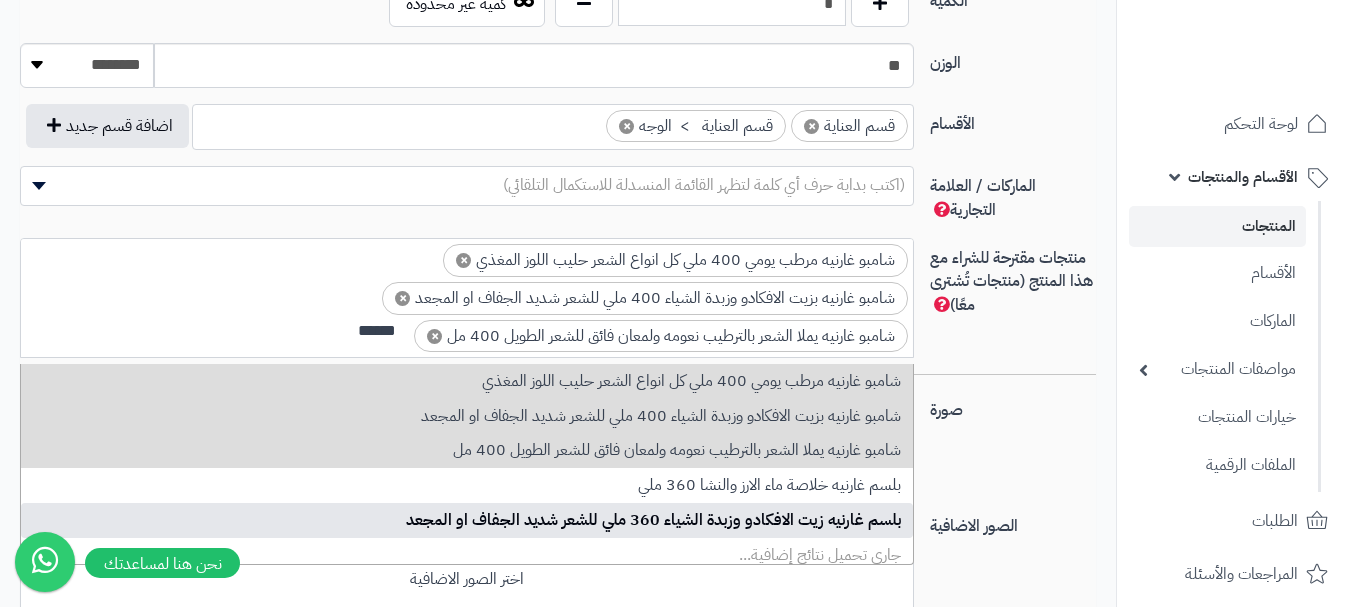drag, startPoint x: 829, startPoint y: 510, endPoint x: 828, endPoint y: 498, distance: 12.0415945 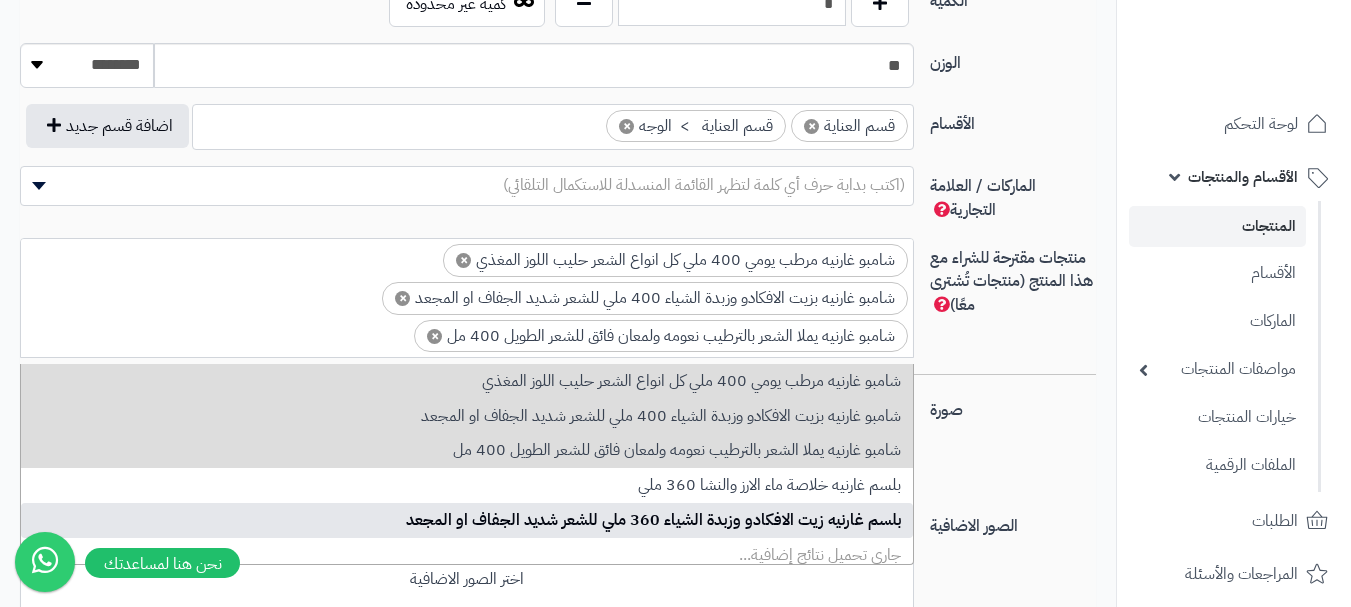 scroll, scrollTop: 40, scrollLeft: 0, axis: vertical 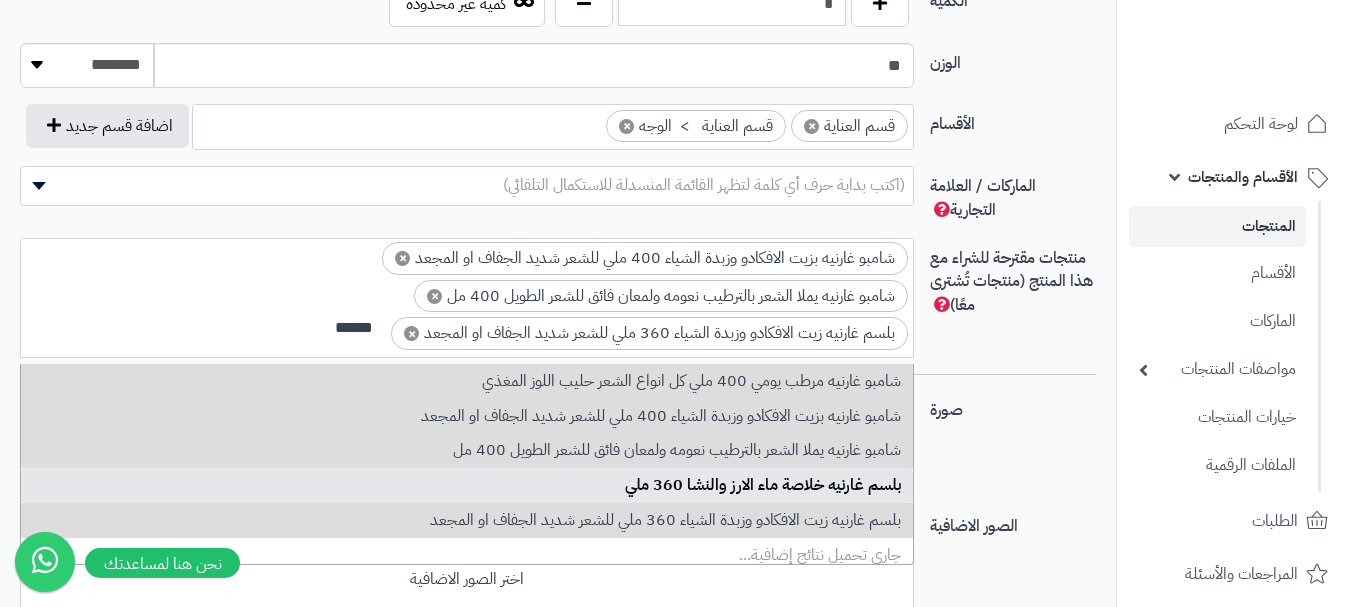 type on "******" 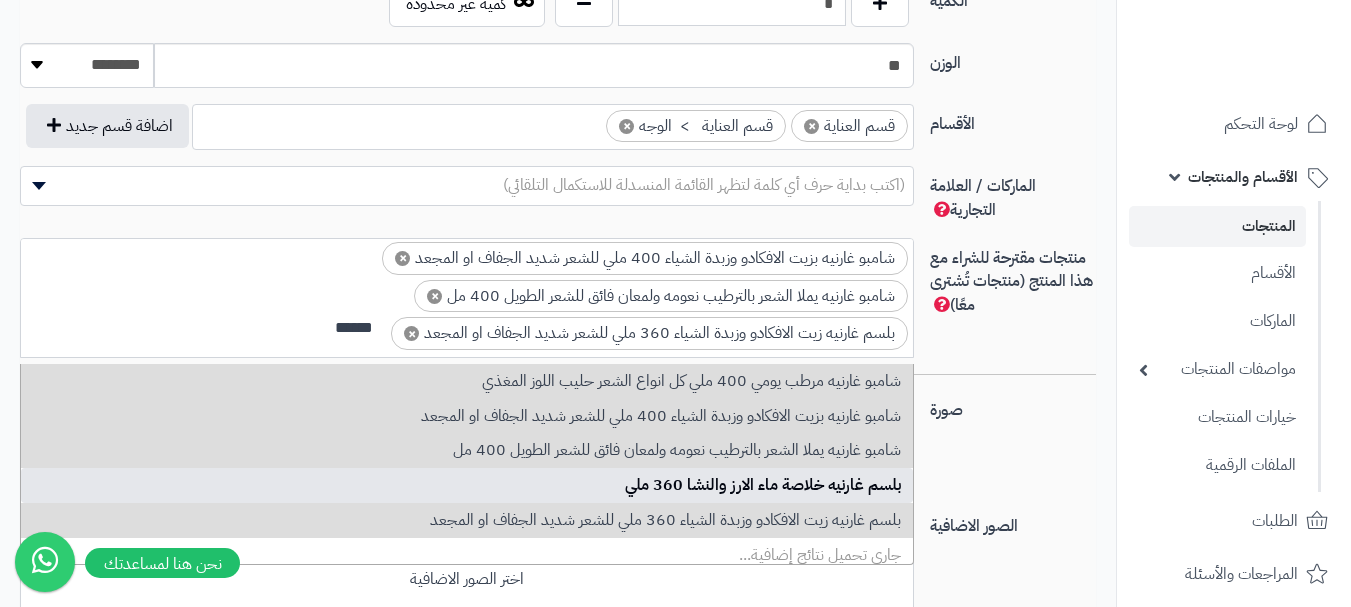 type 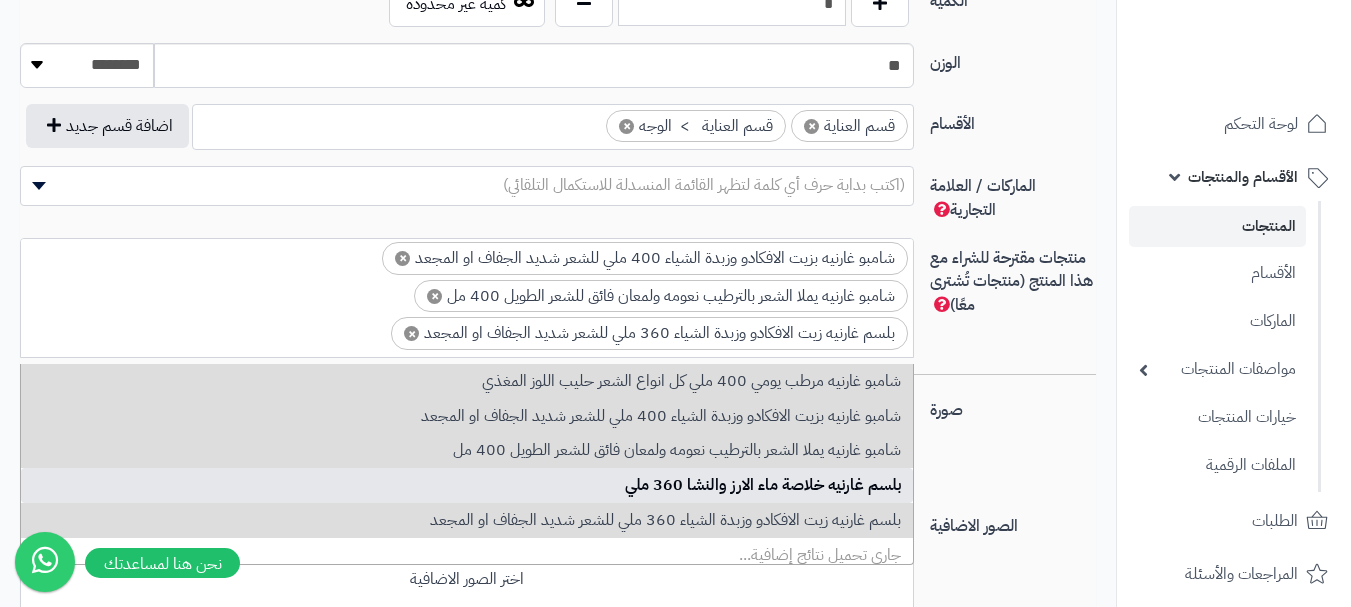 scroll, scrollTop: 61, scrollLeft: 0, axis: vertical 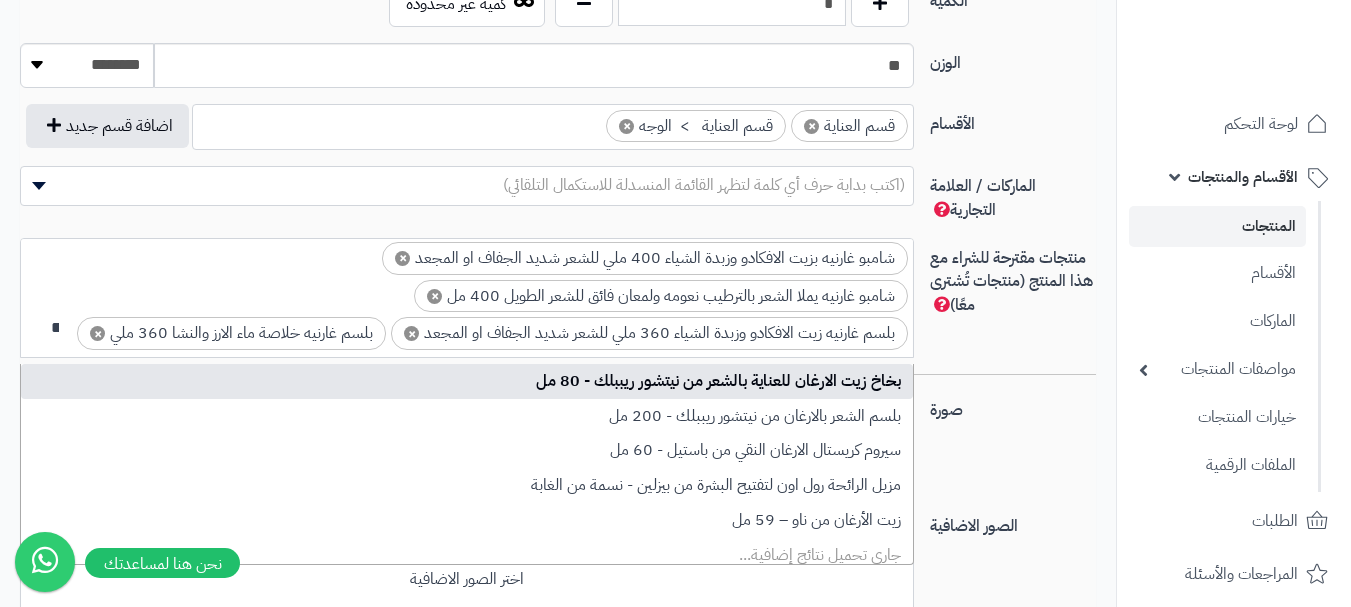type on "**" 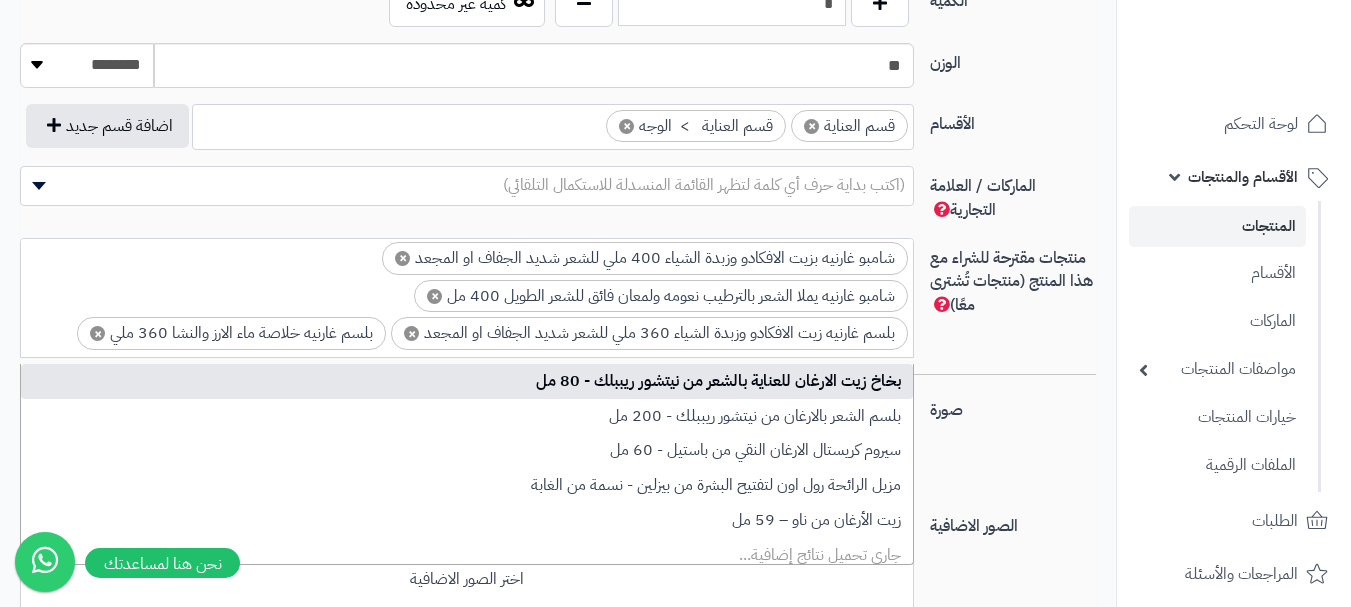 click on "**********" at bounding box center (558, 306) 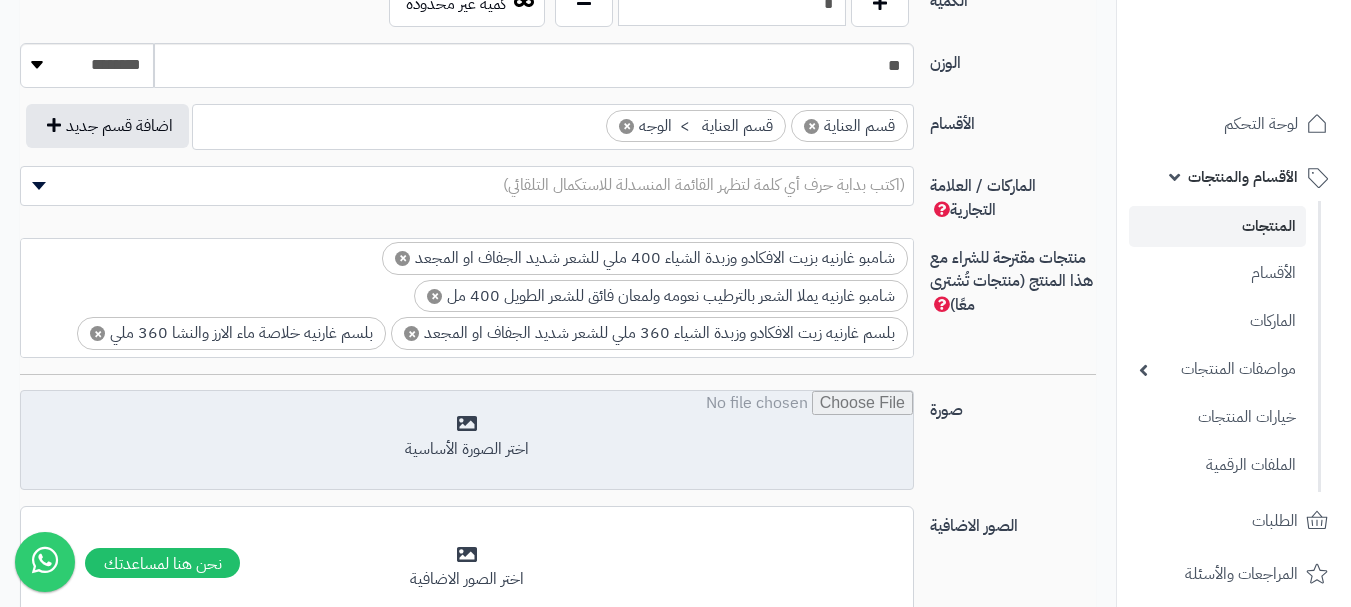 click at bounding box center [467, 441] 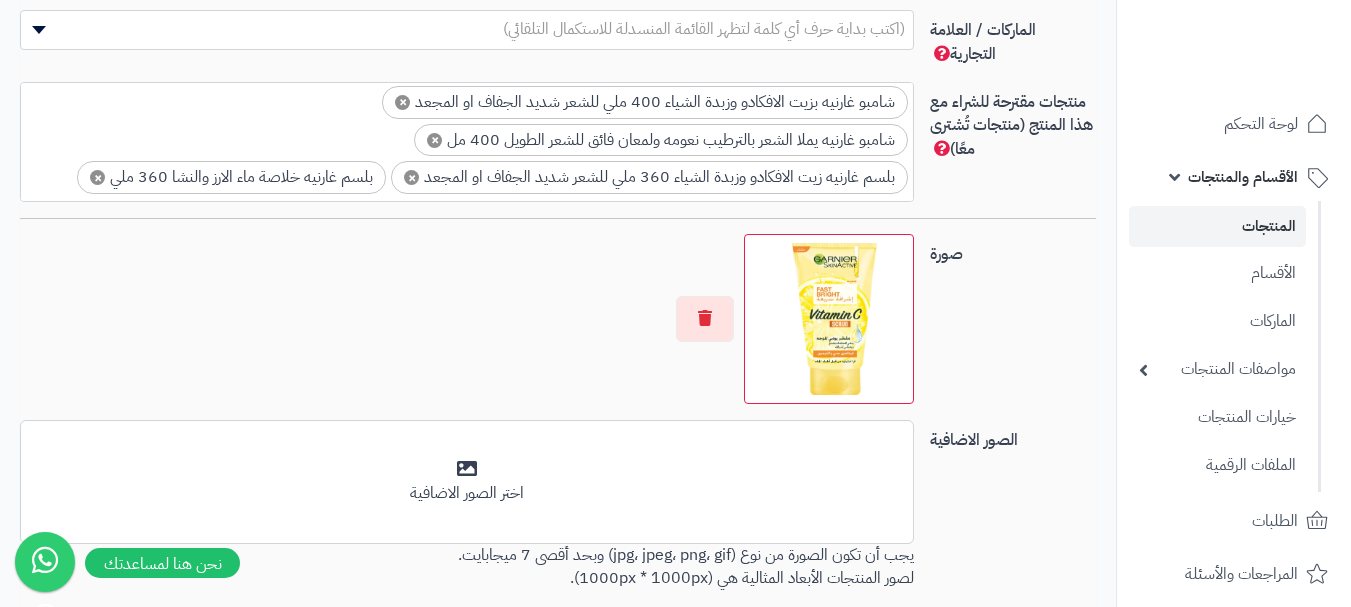 scroll, scrollTop: 1400, scrollLeft: 0, axis: vertical 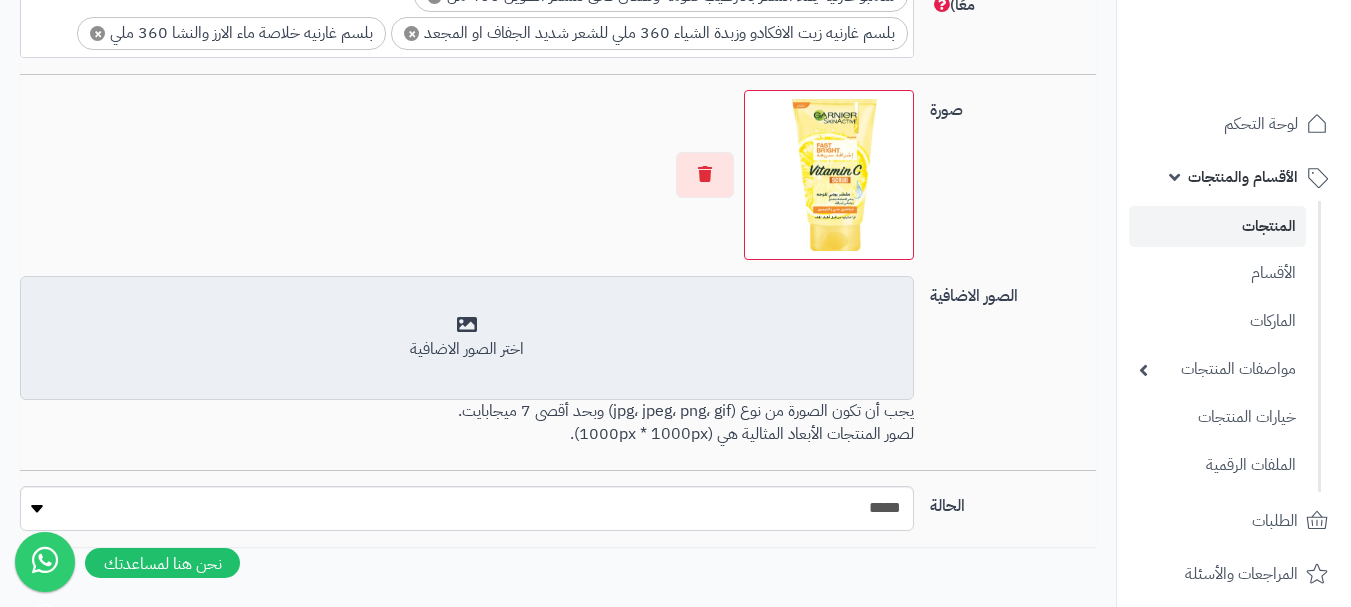 click on "اختر الصور الاضافية" at bounding box center (467, 349) 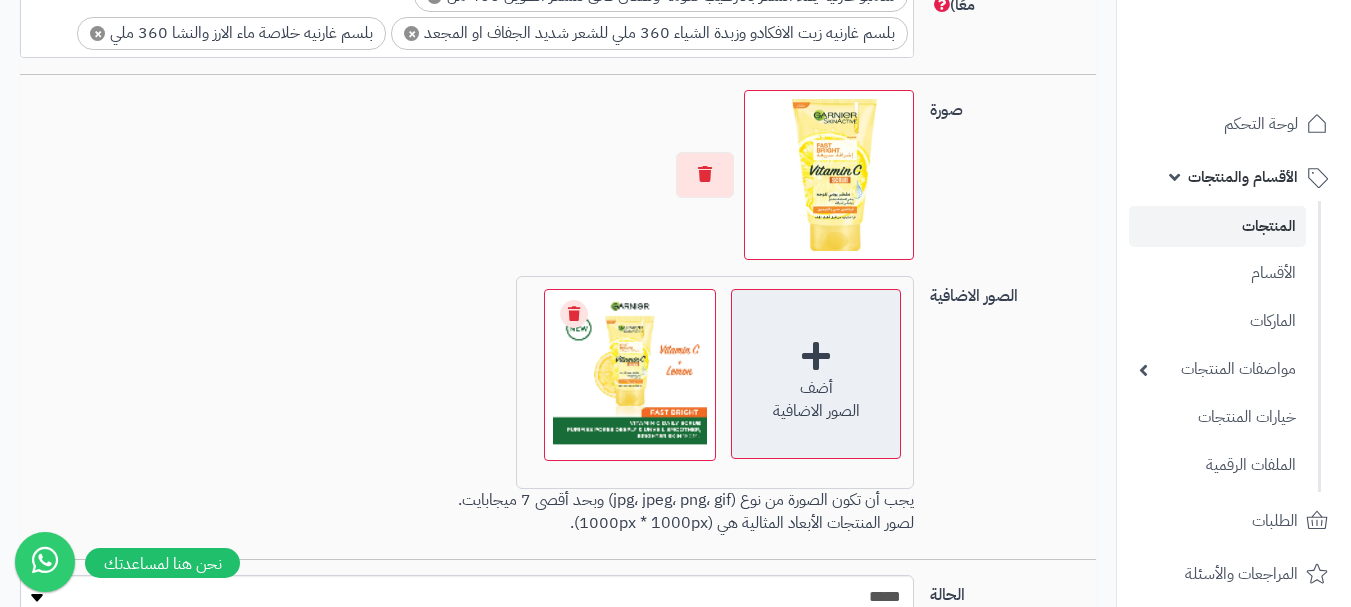 click on "أضف" at bounding box center [816, 388] 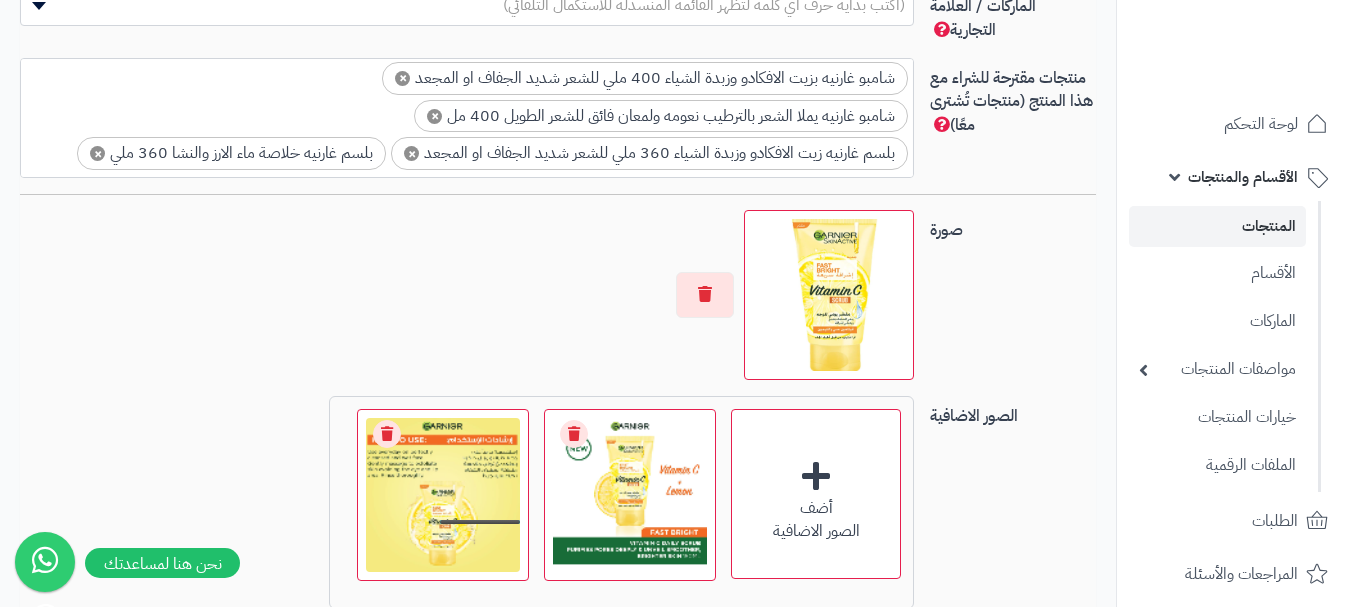 scroll, scrollTop: 1100, scrollLeft: 0, axis: vertical 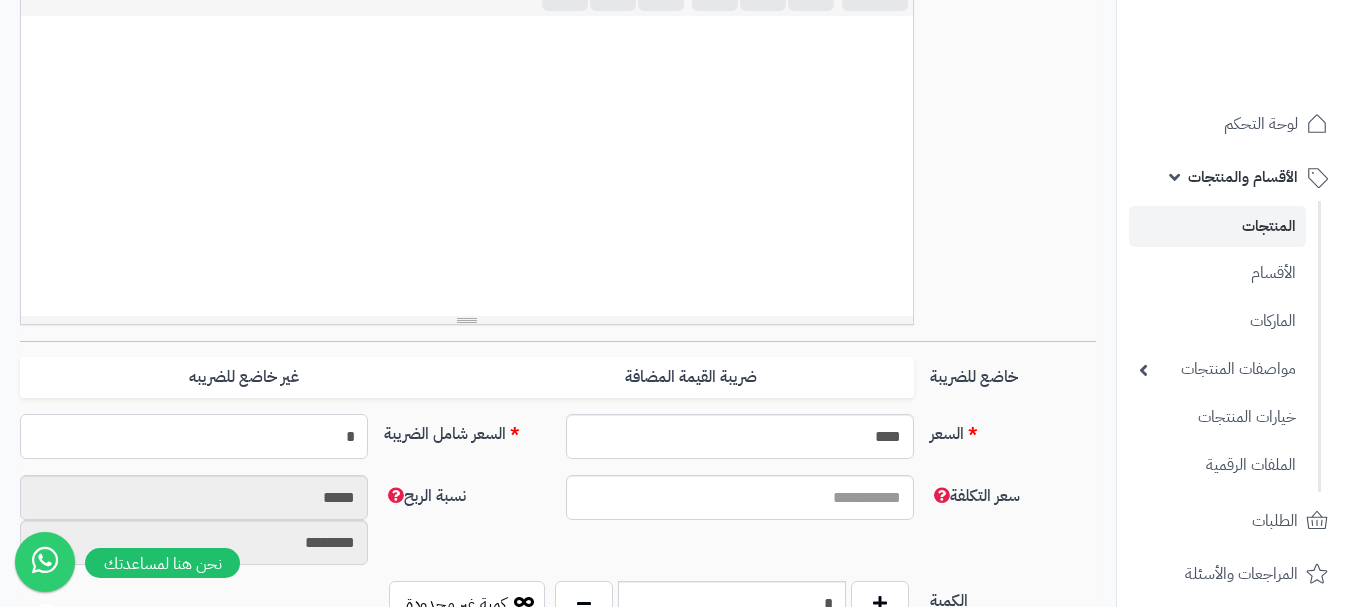 click on "*" at bounding box center [194, 436] 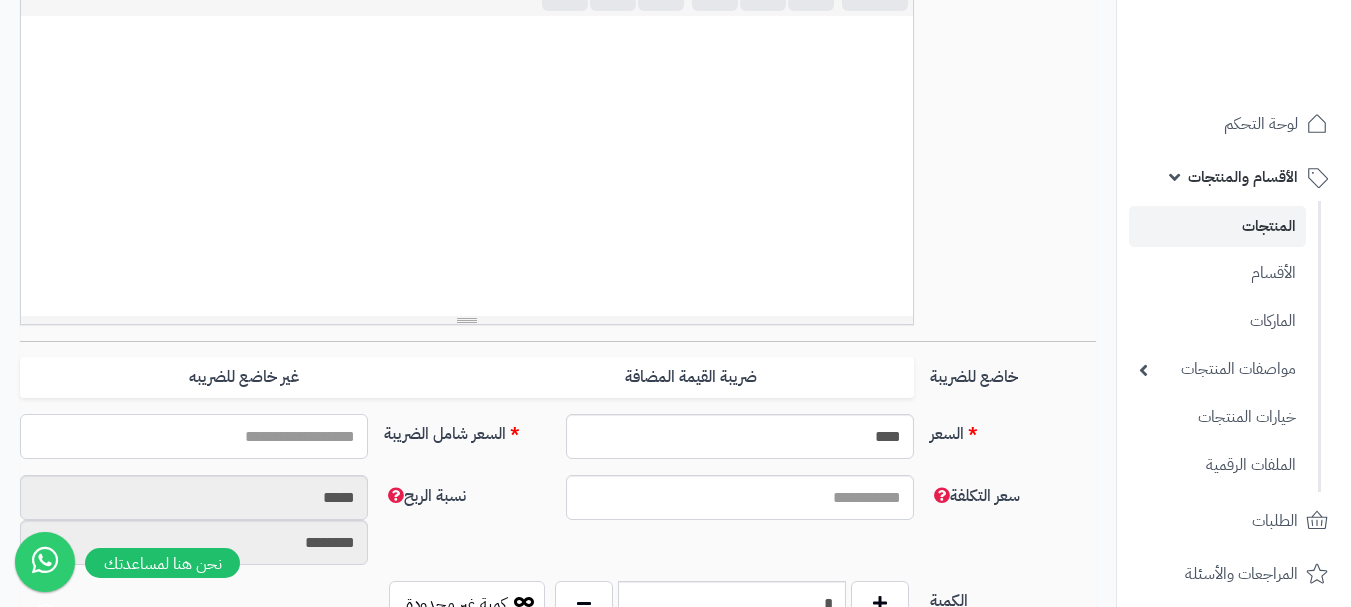 type on "*" 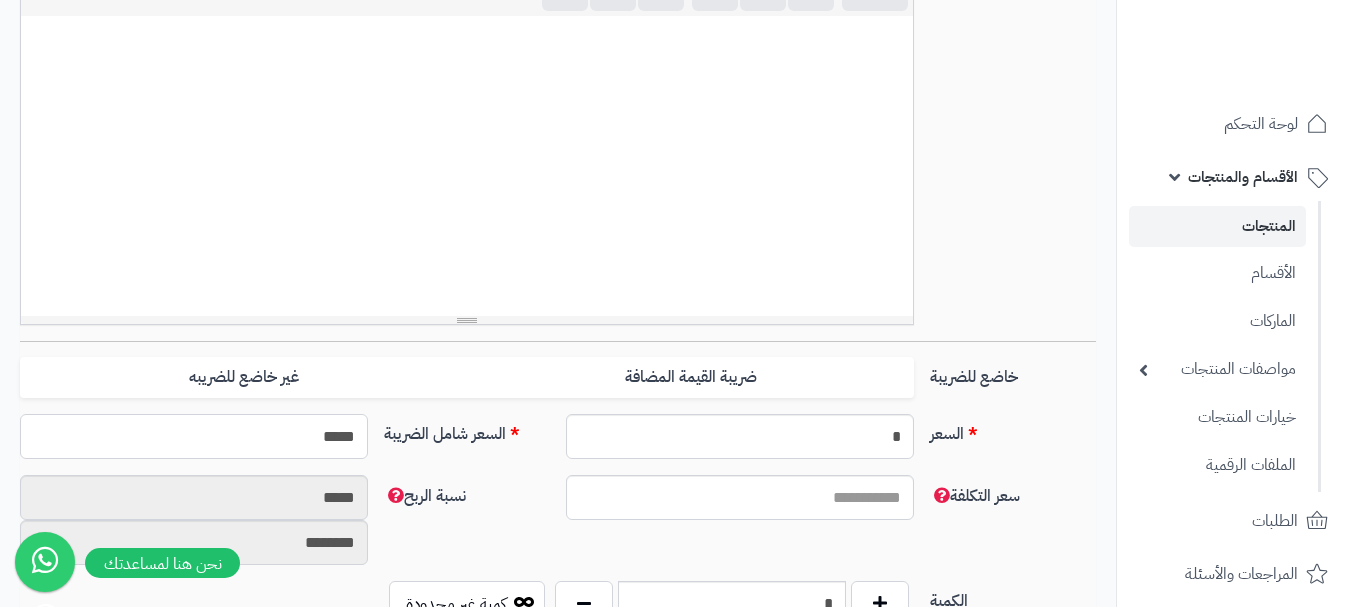 type on "******" 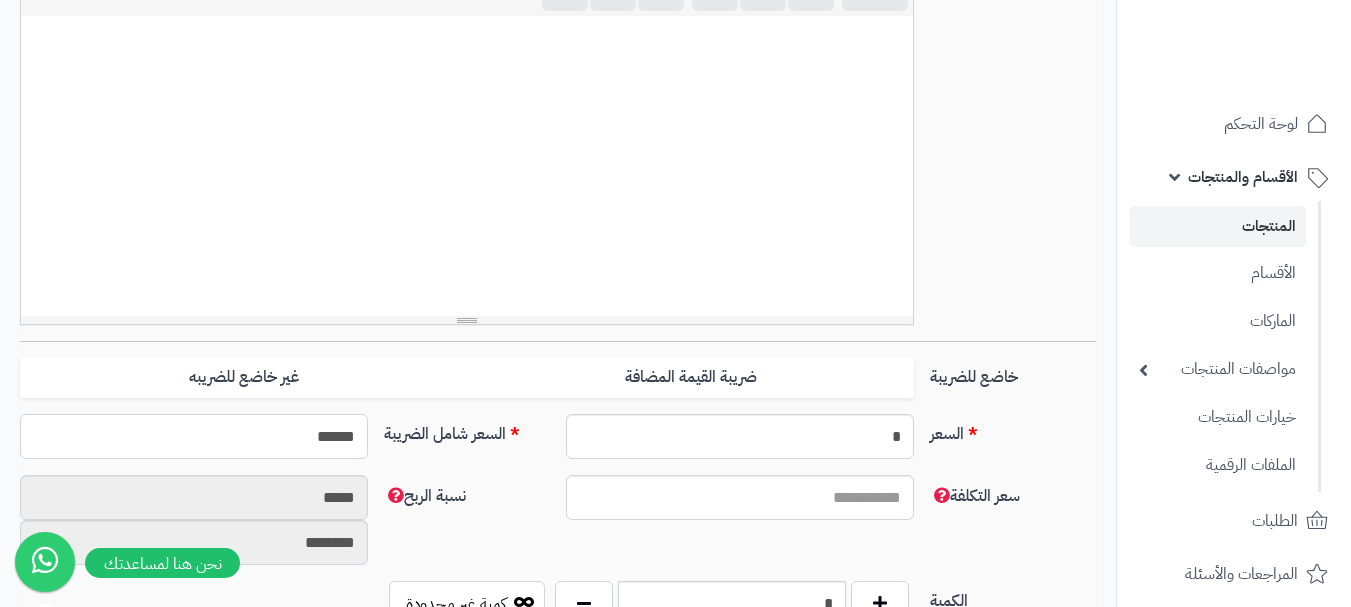 type on "**********" 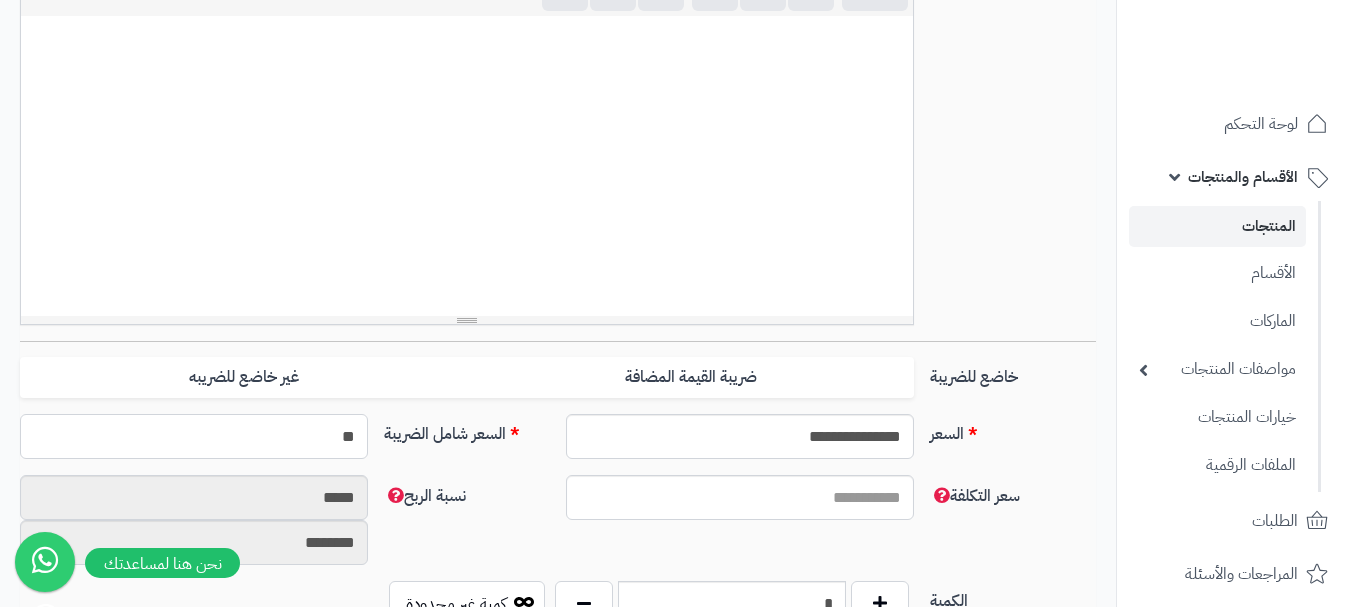 type on "*" 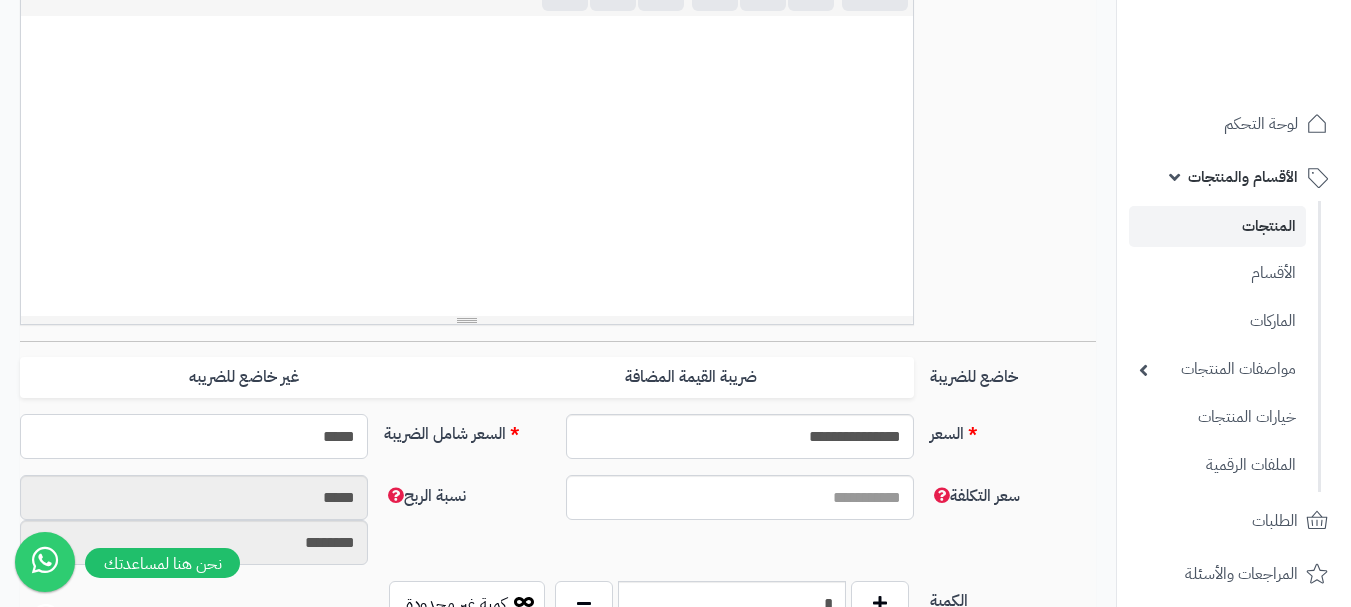 type on "******" 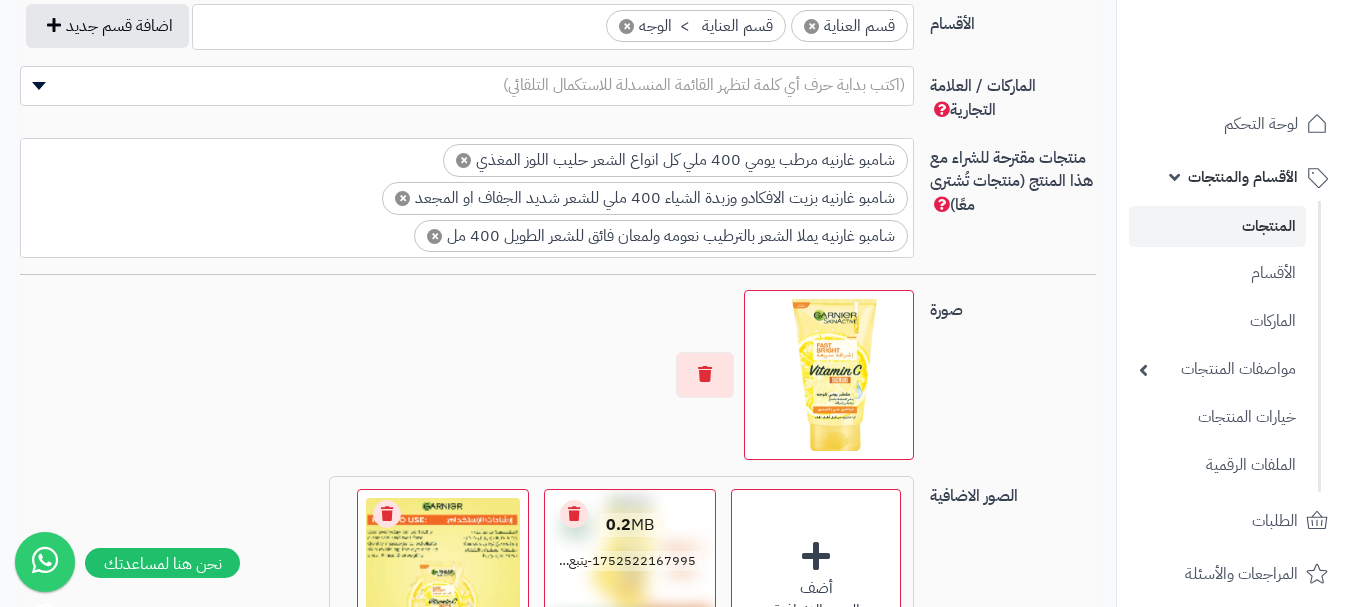 type on "**********" 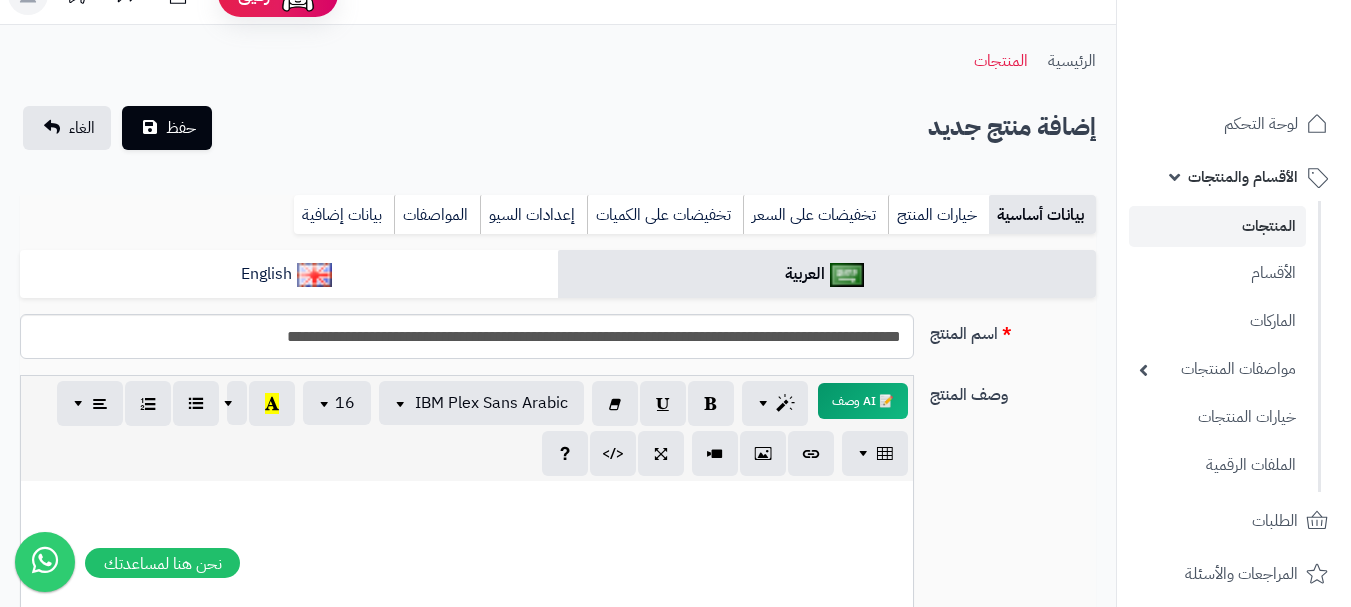 scroll, scrollTop: 0, scrollLeft: 0, axis: both 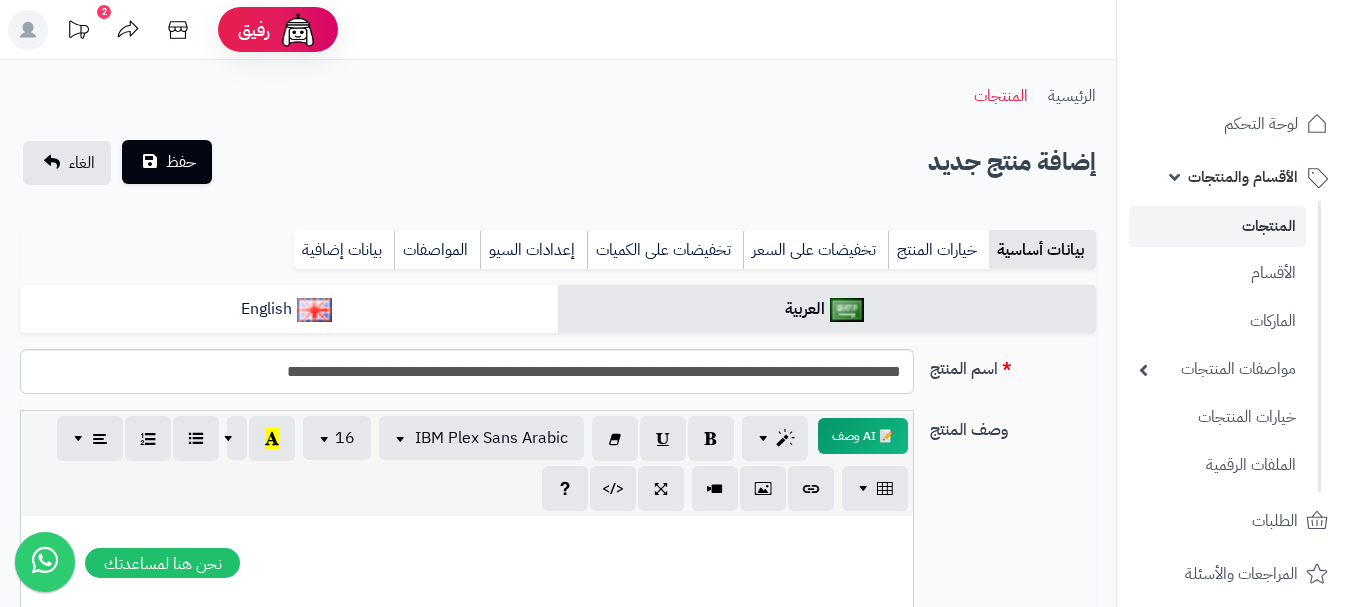 type on "******" 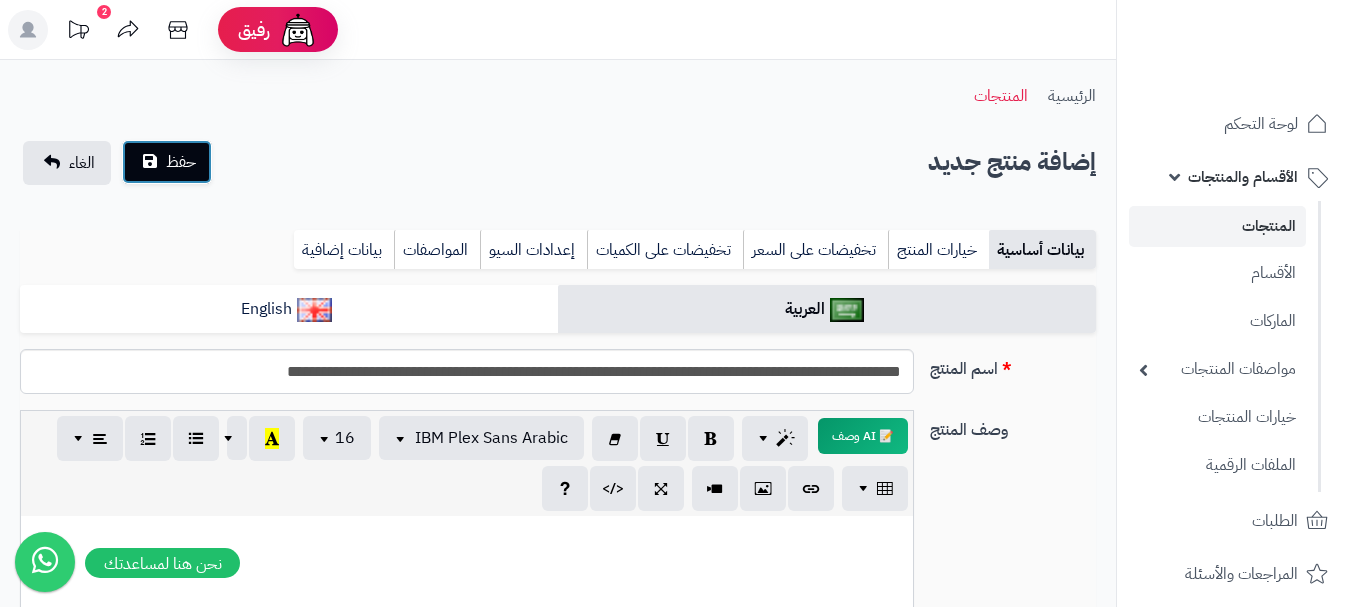click on "حفظ" at bounding box center [167, 162] 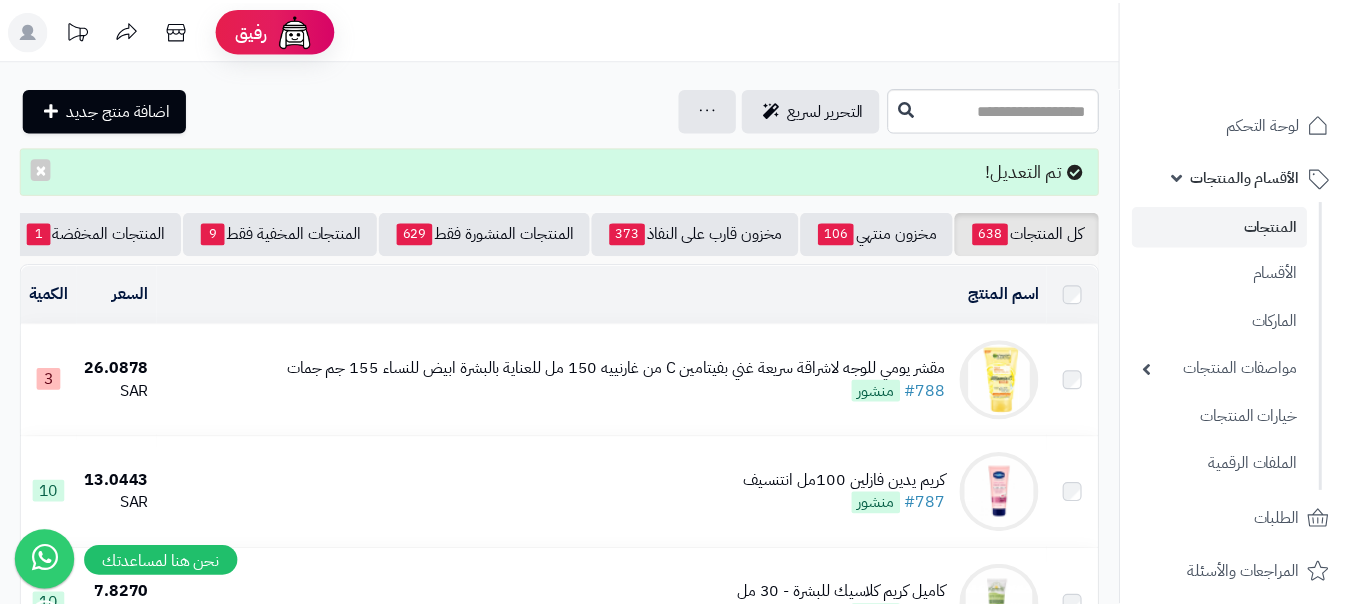 scroll, scrollTop: 0, scrollLeft: 0, axis: both 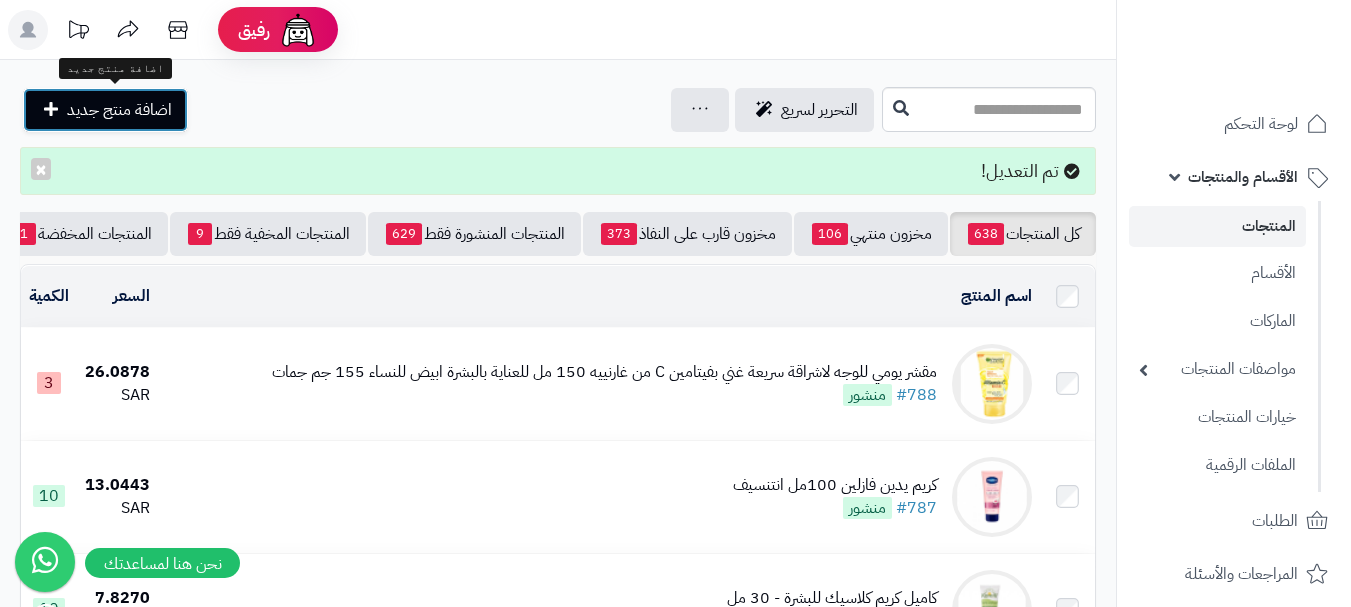drag, startPoint x: 149, startPoint y: 88, endPoint x: 153, endPoint y: 103, distance: 15.524175 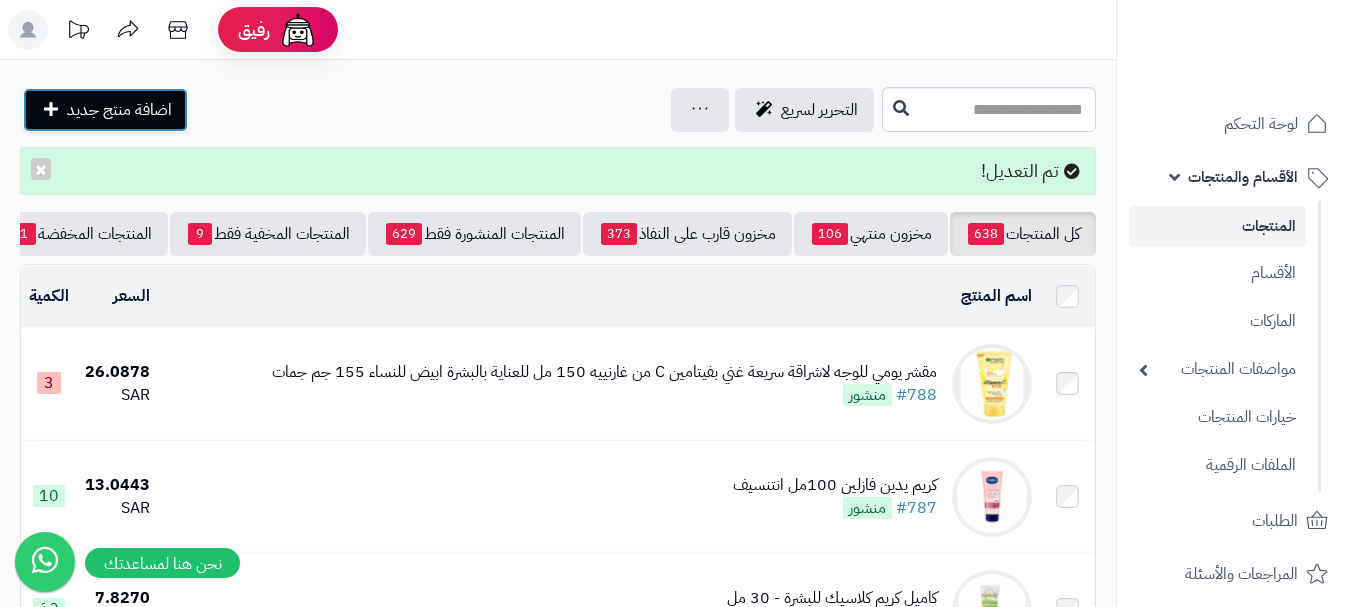 click on "اضافة منتج جديد" at bounding box center (119, 110) 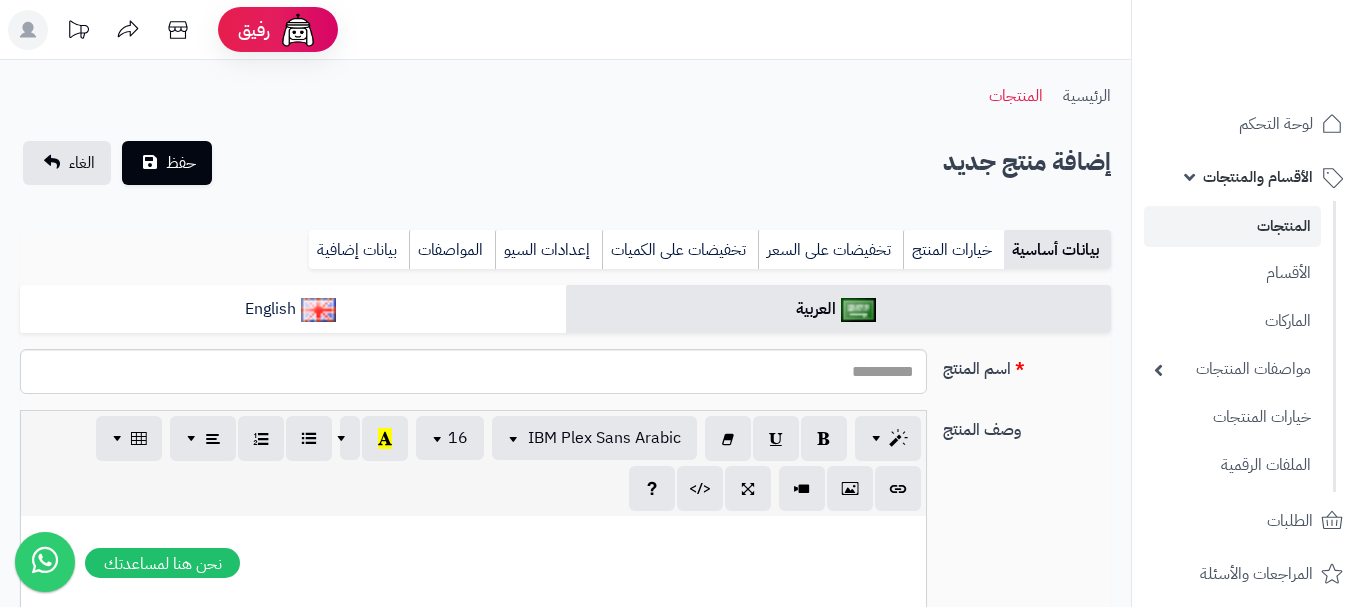 select 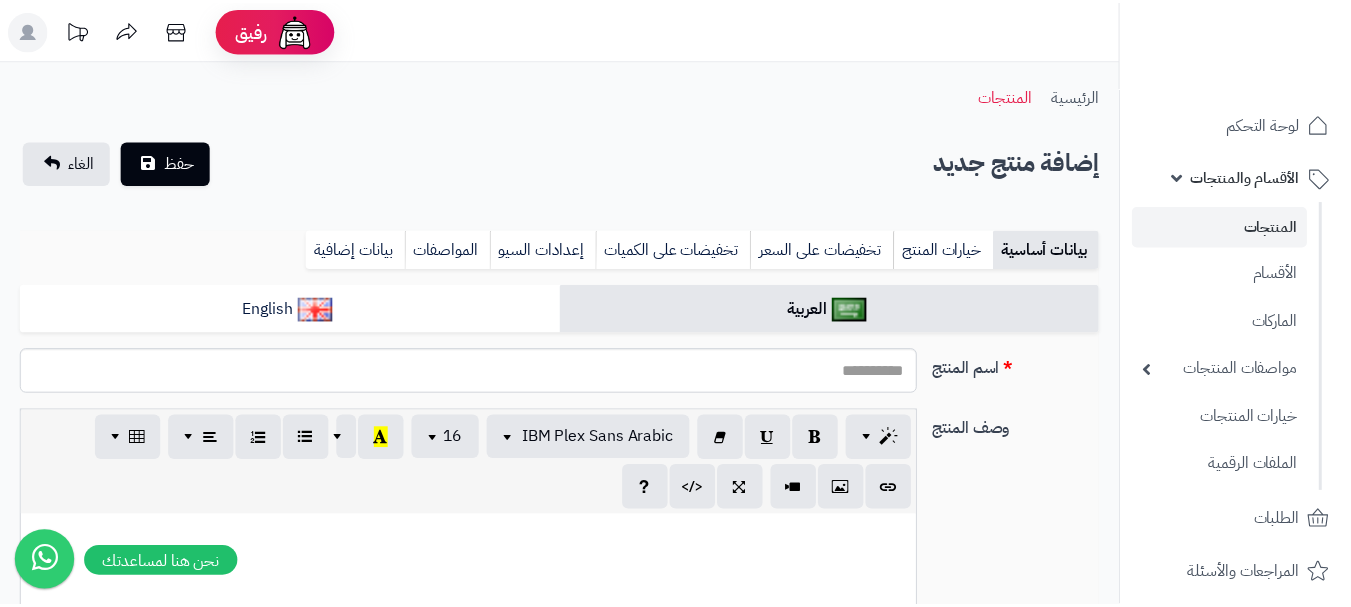 scroll, scrollTop: 0, scrollLeft: 0, axis: both 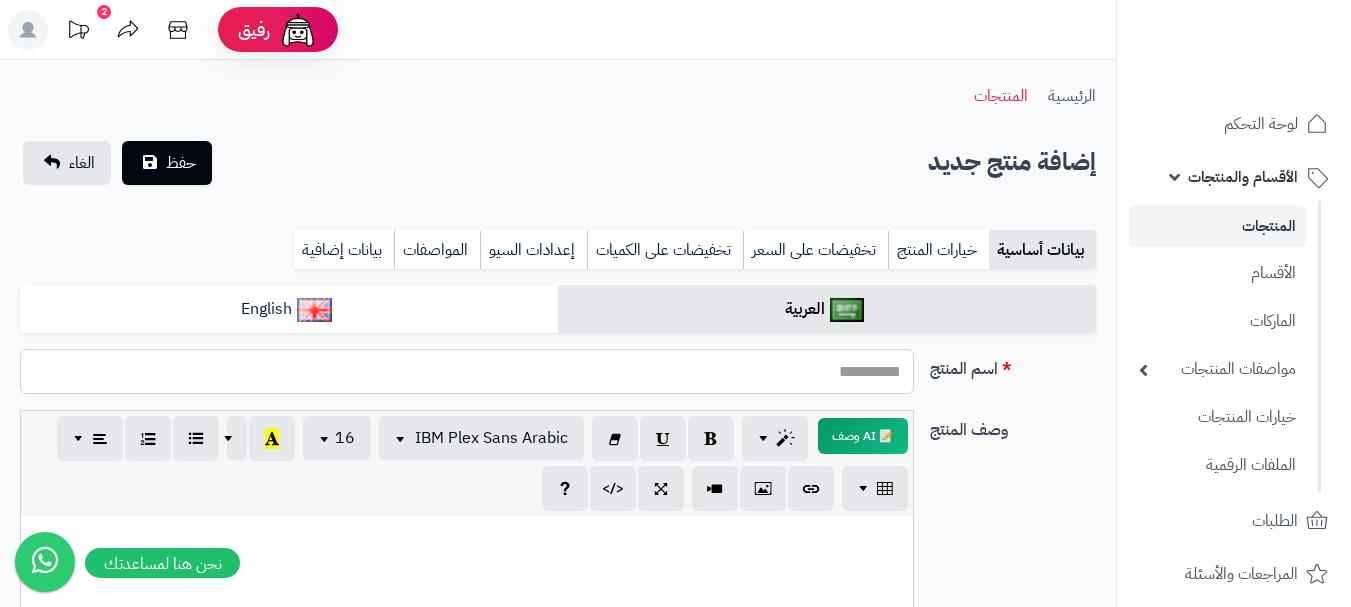 paste on "**********" 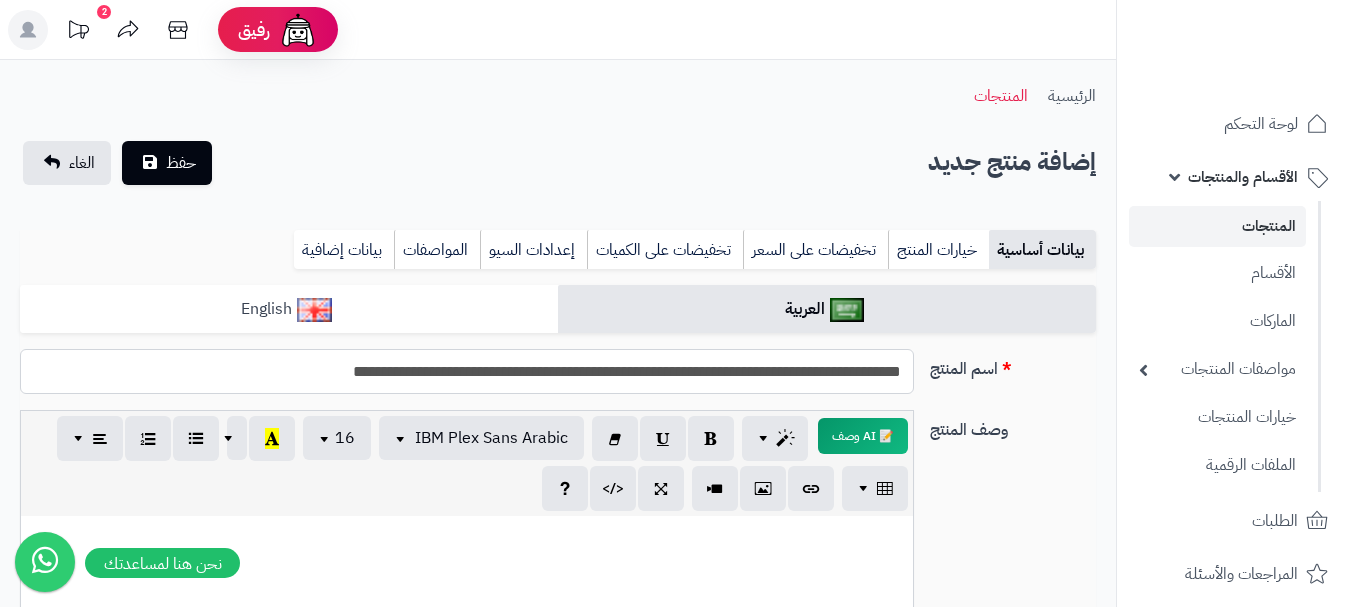type on "**********" 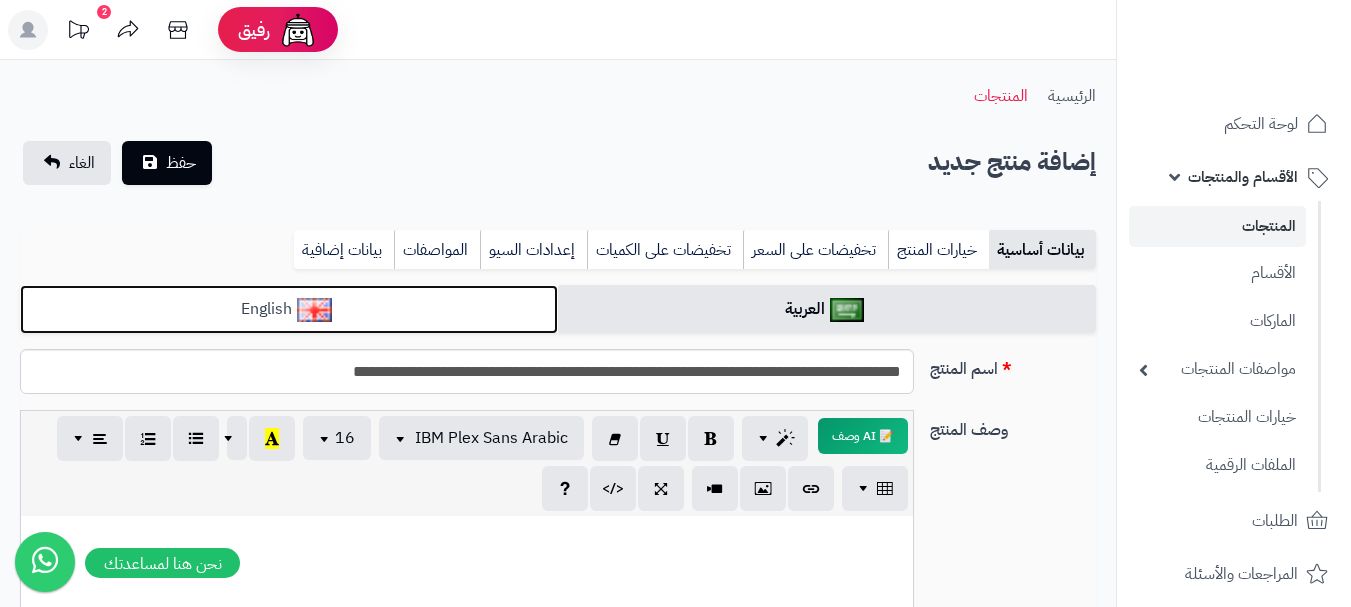 click on "English" at bounding box center (289, 309) 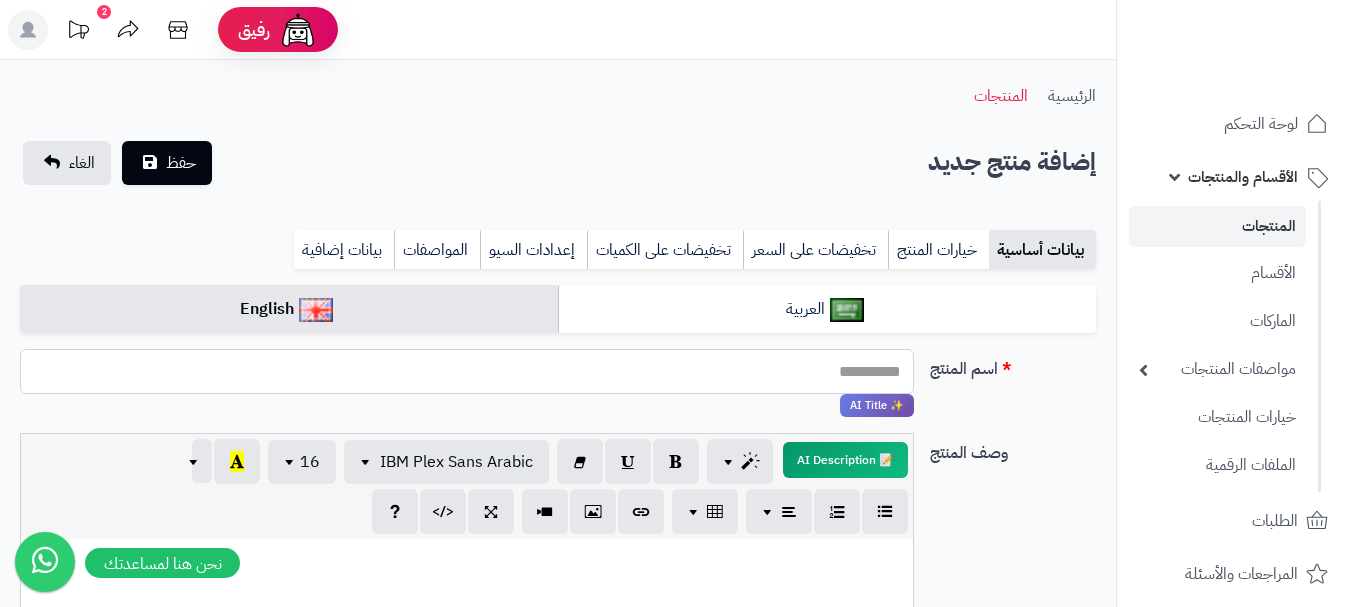 paste on "**********" 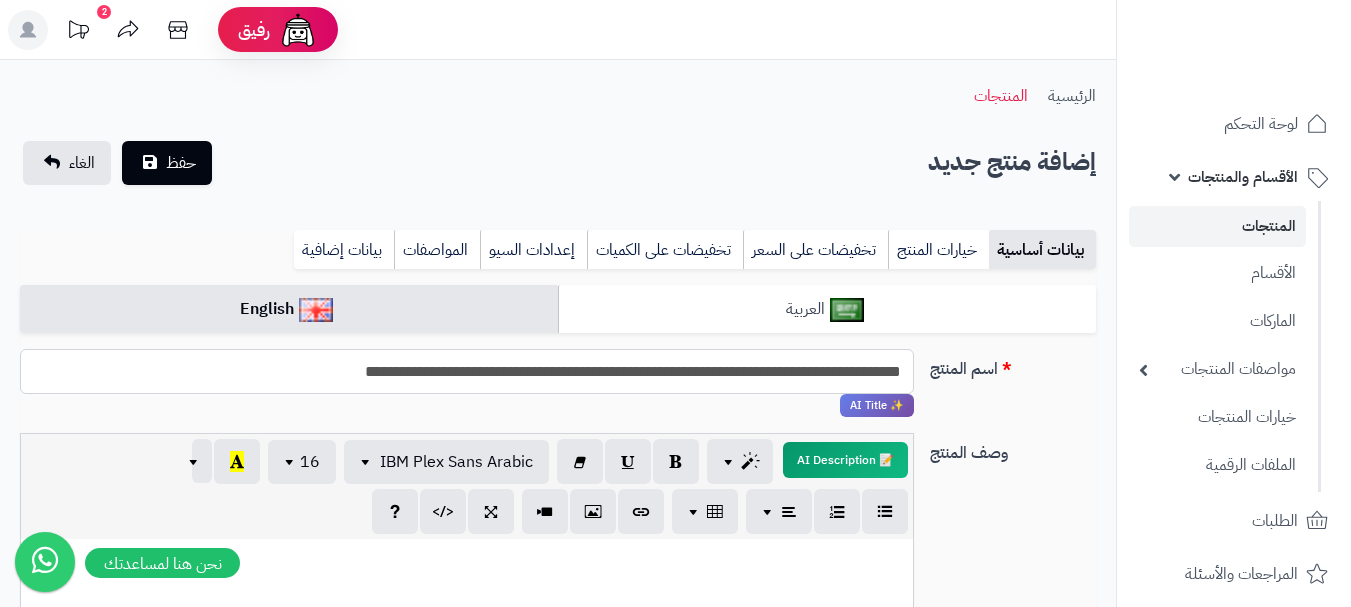 type on "**********" 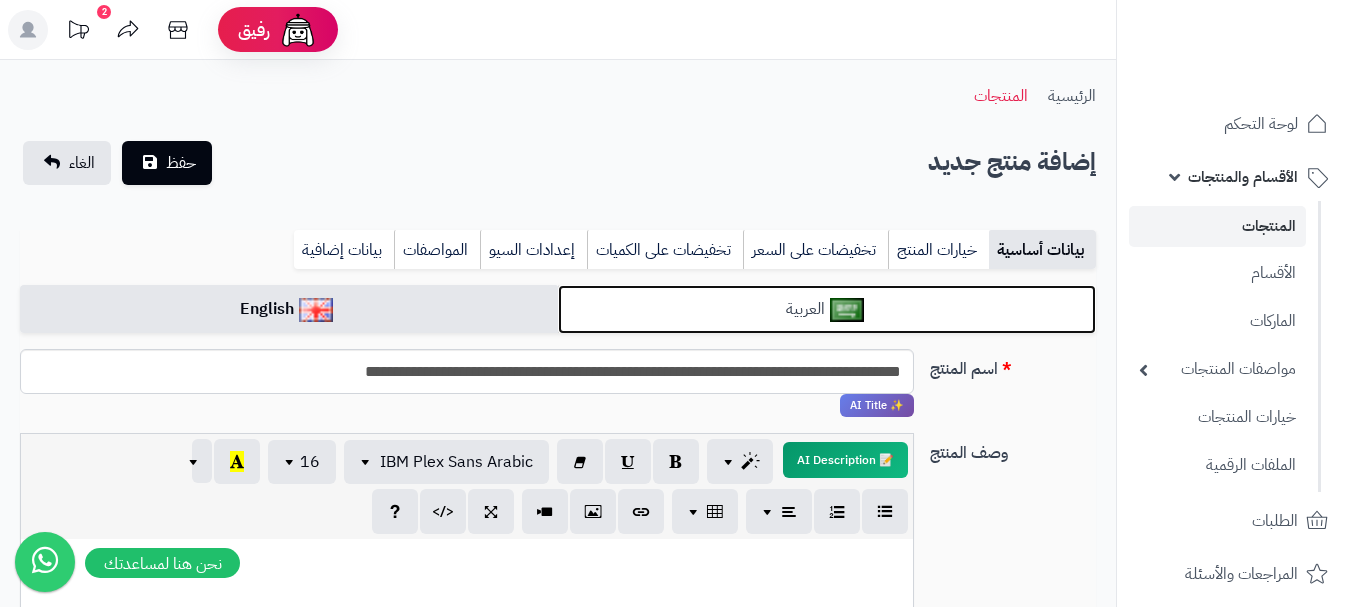 click on "العربية" at bounding box center [827, 309] 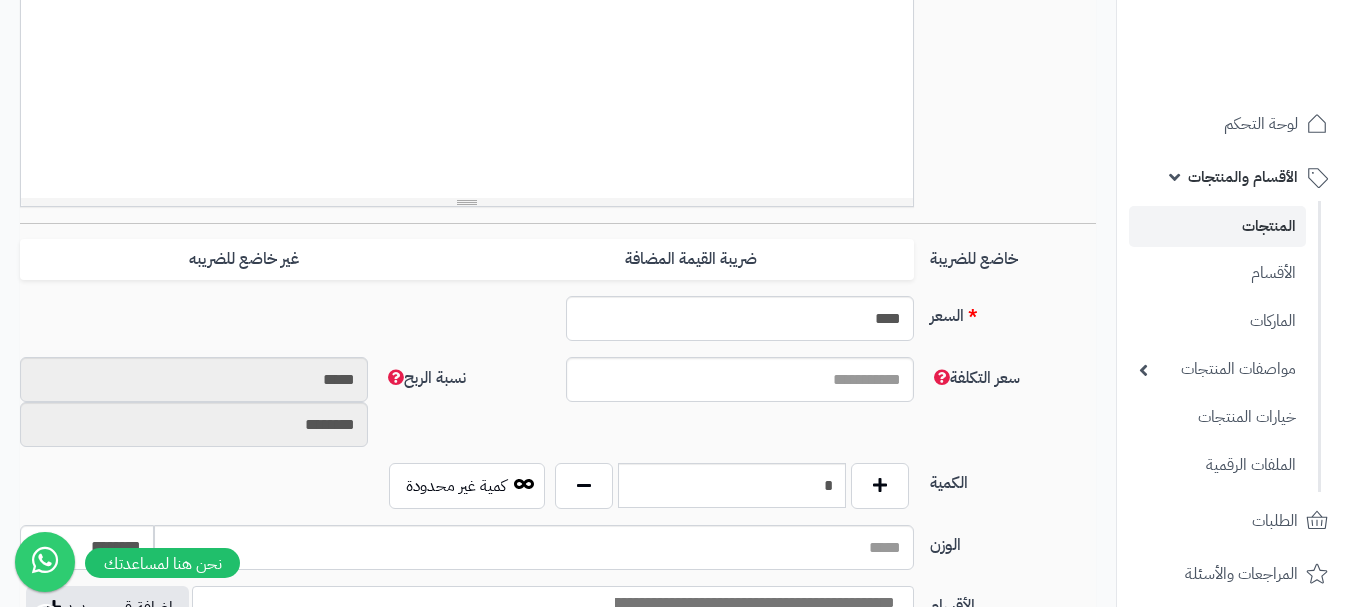 scroll, scrollTop: 700, scrollLeft: 0, axis: vertical 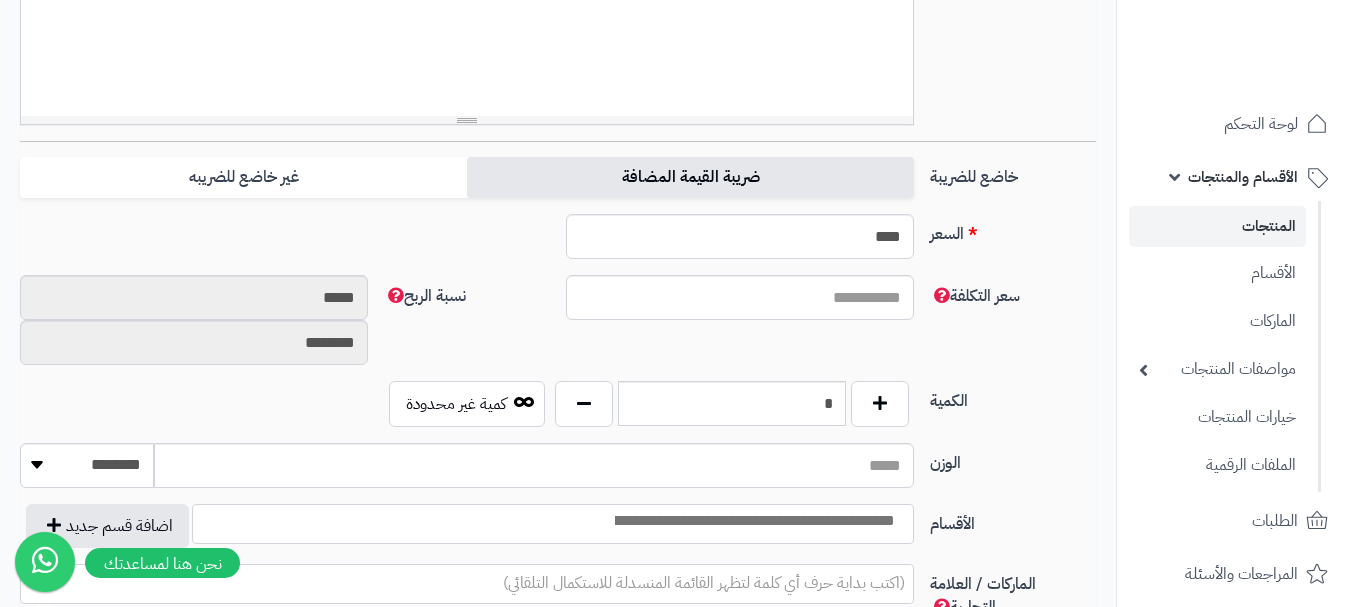 click on "ضريبة القيمة المضافة" at bounding box center (690, 177) 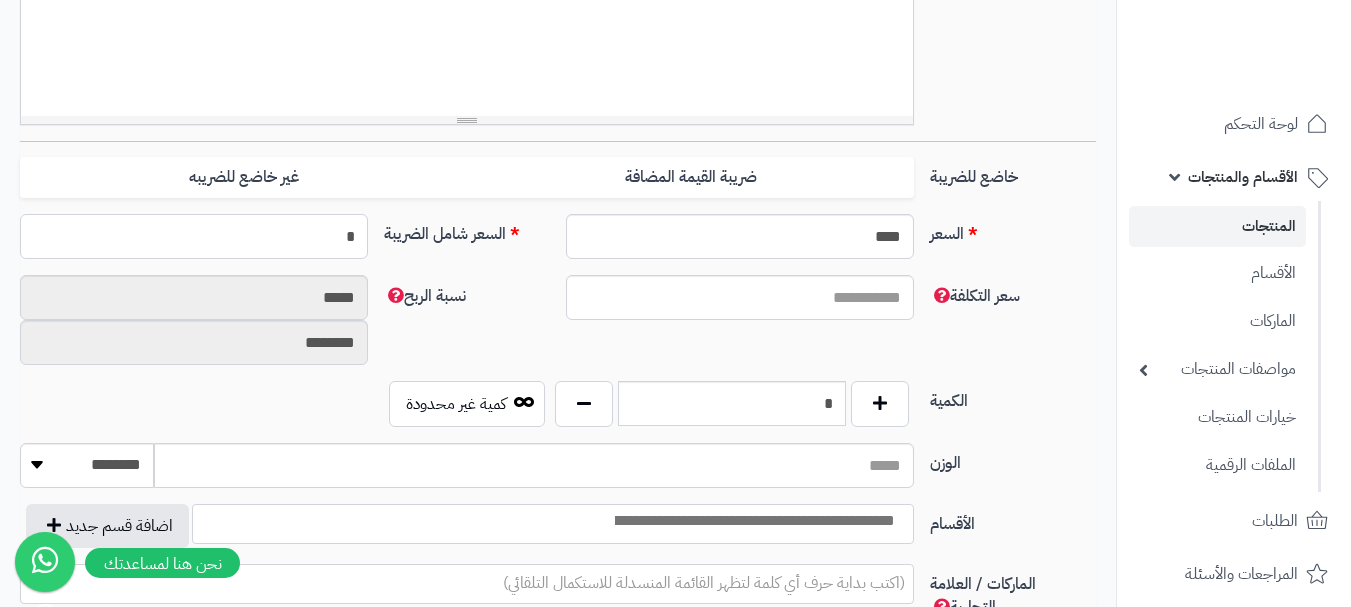 drag, startPoint x: 328, startPoint y: 245, endPoint x: 332, endPoint y: 228, distance: 17.464249 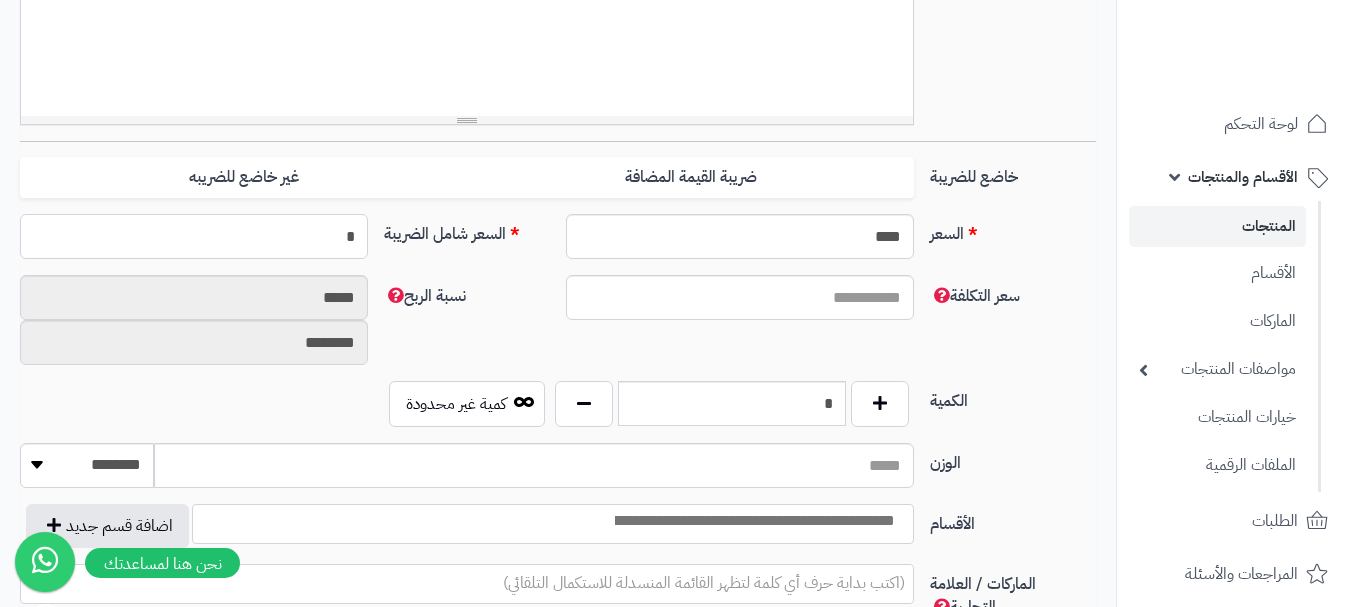 type 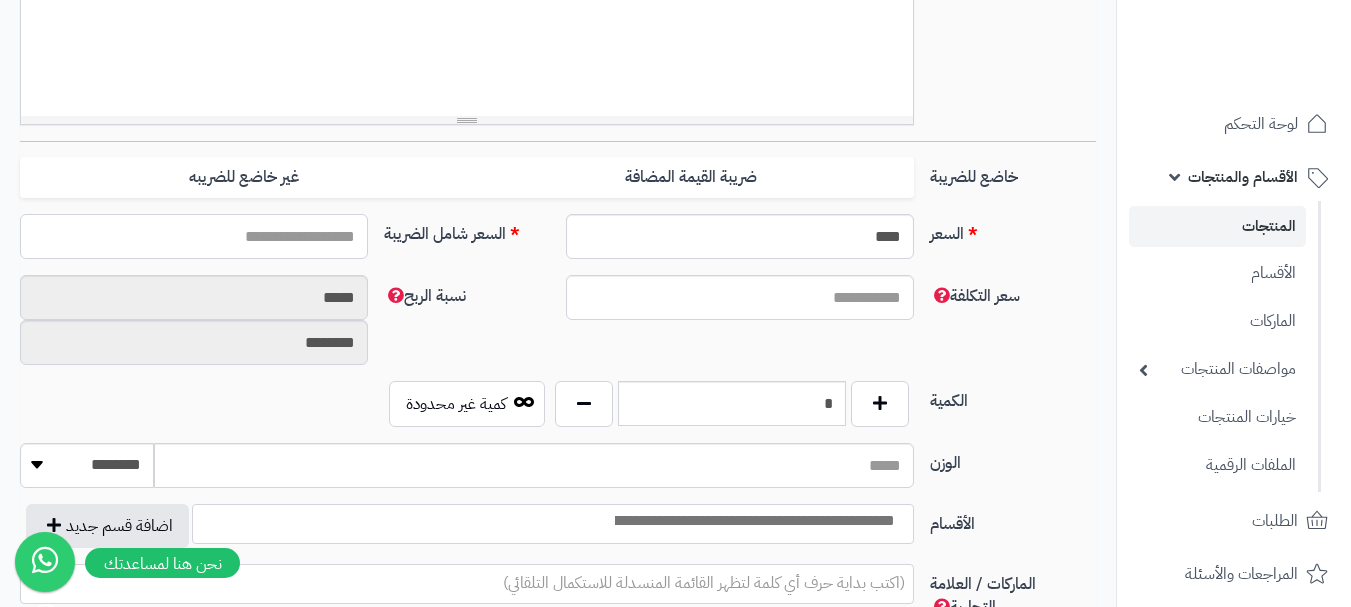 type on "*" 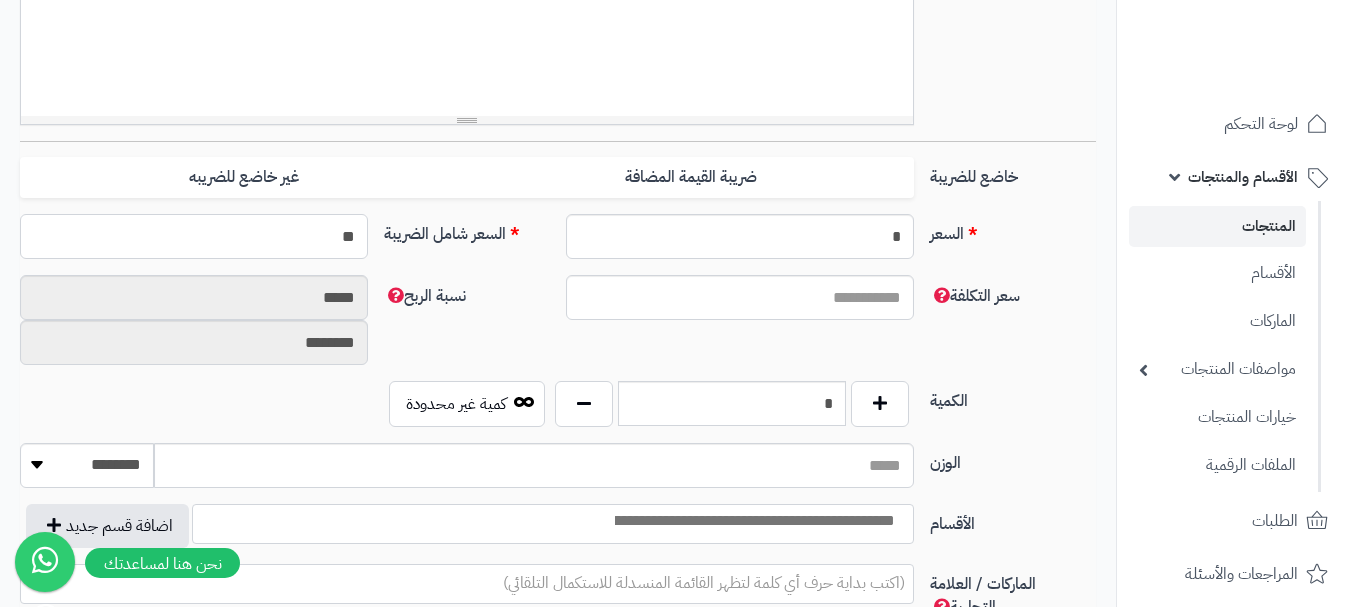 type on "***" 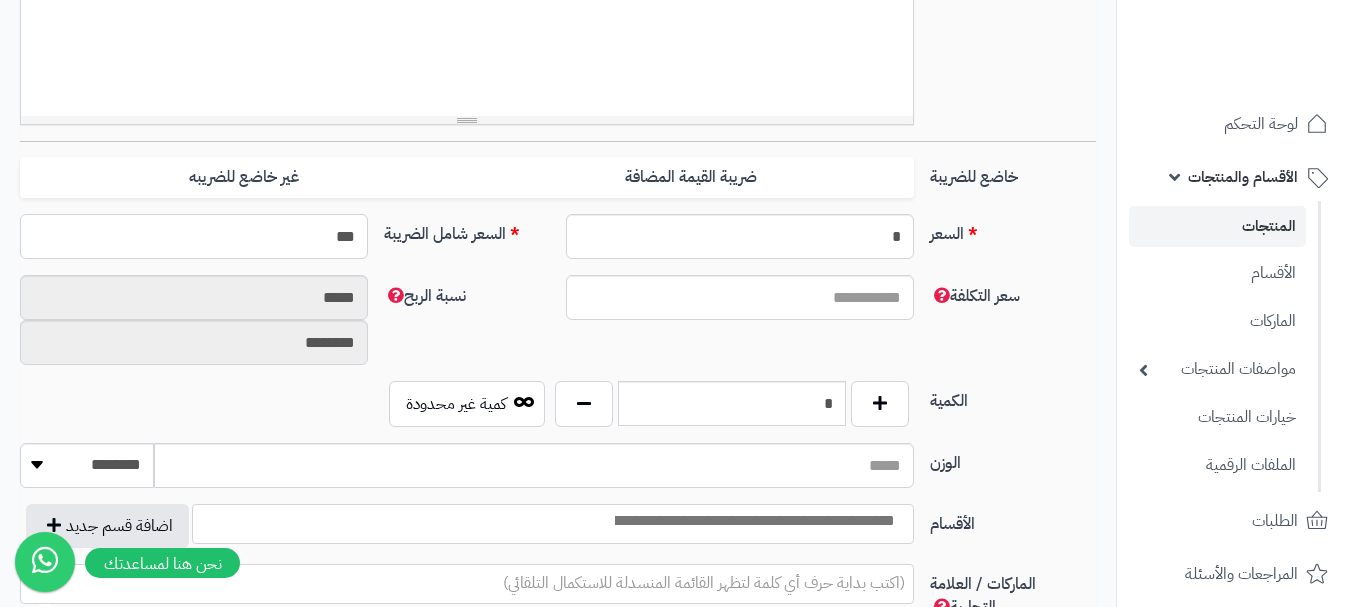 type on "**********" 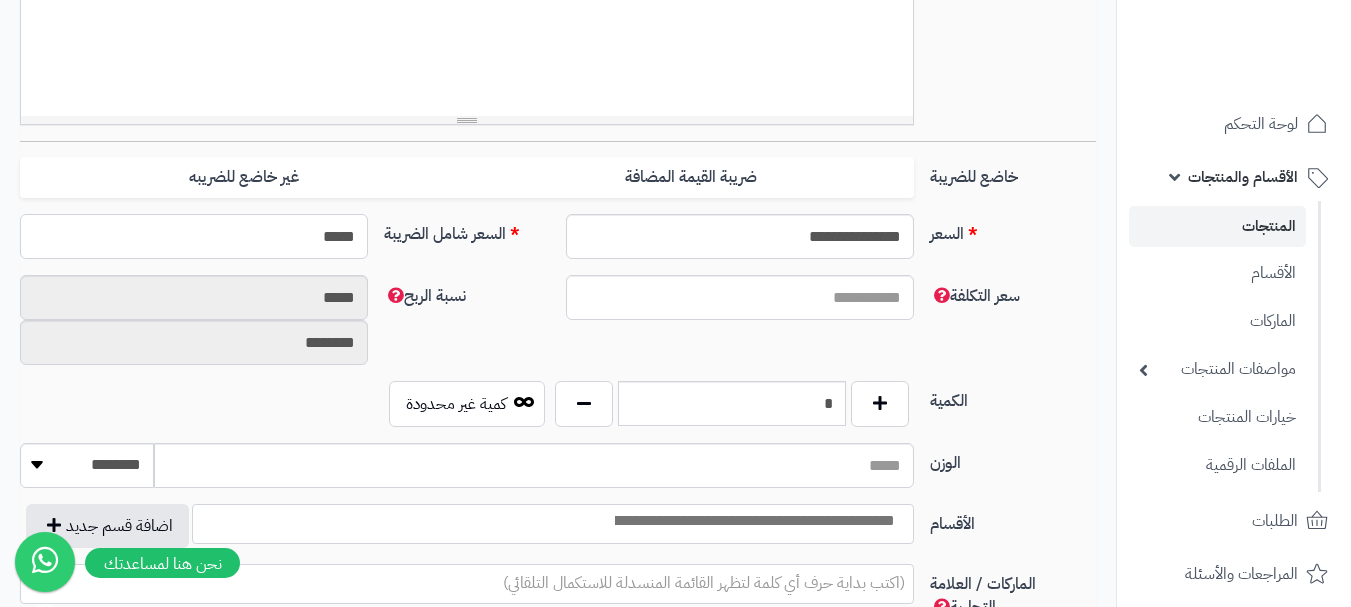 type on "******" 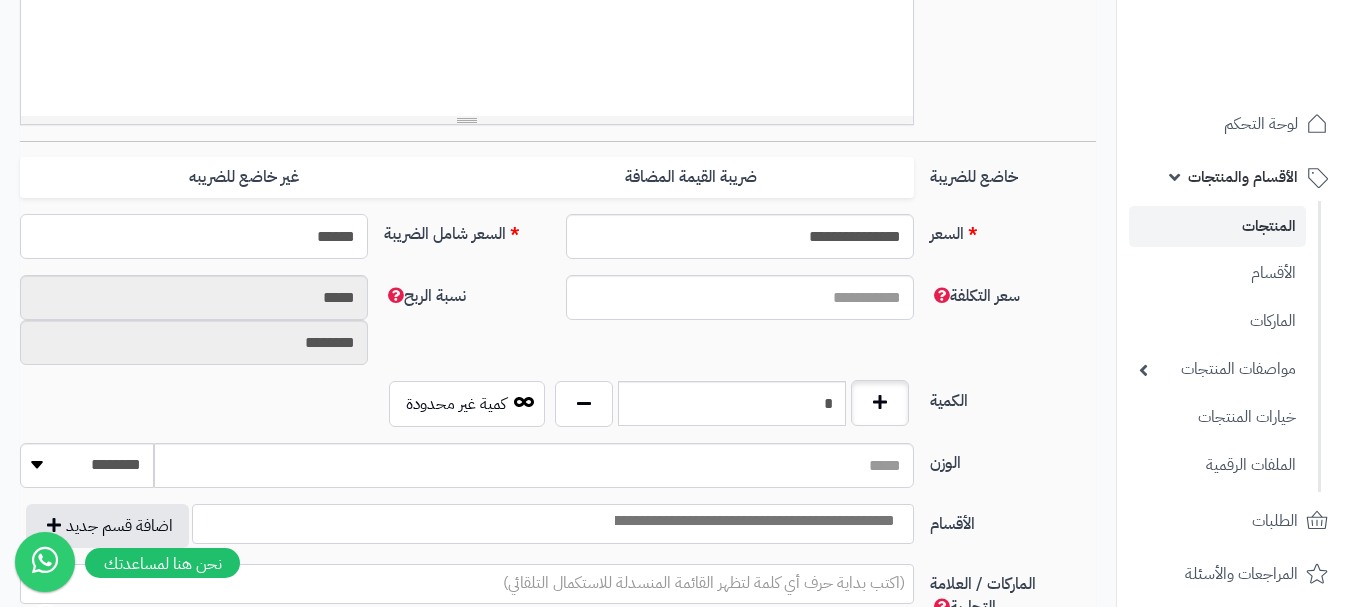 type on "**********" 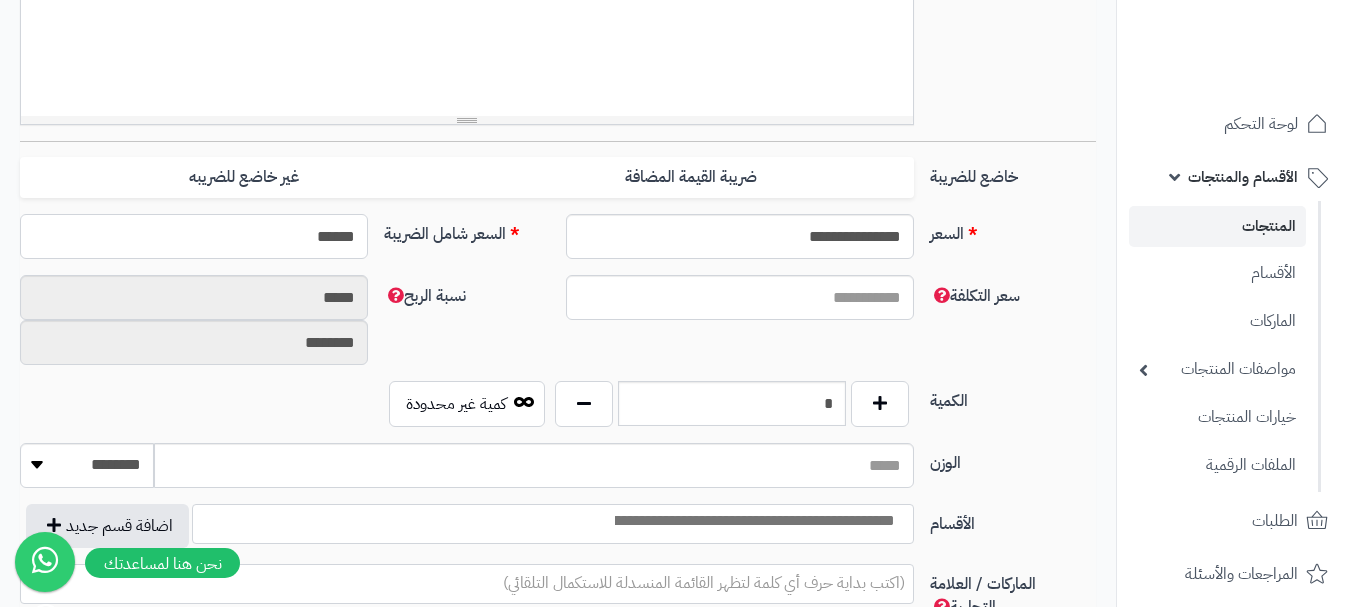 type on "******" 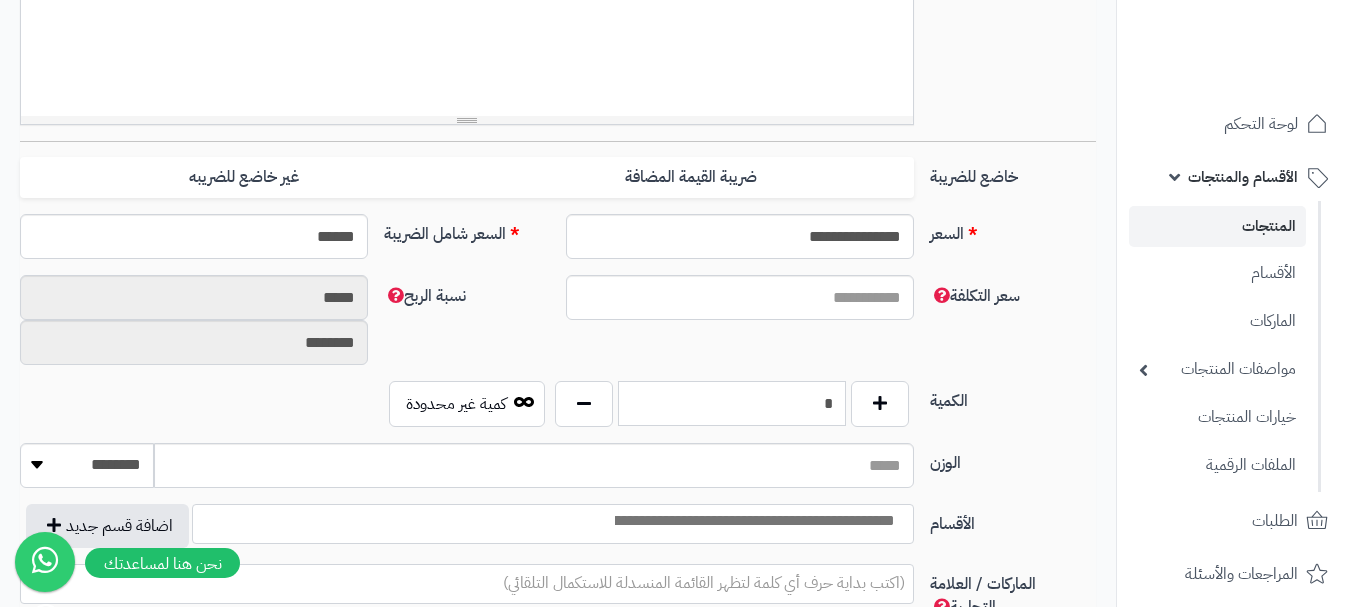 click on "*" at bounding box center [732, 403] 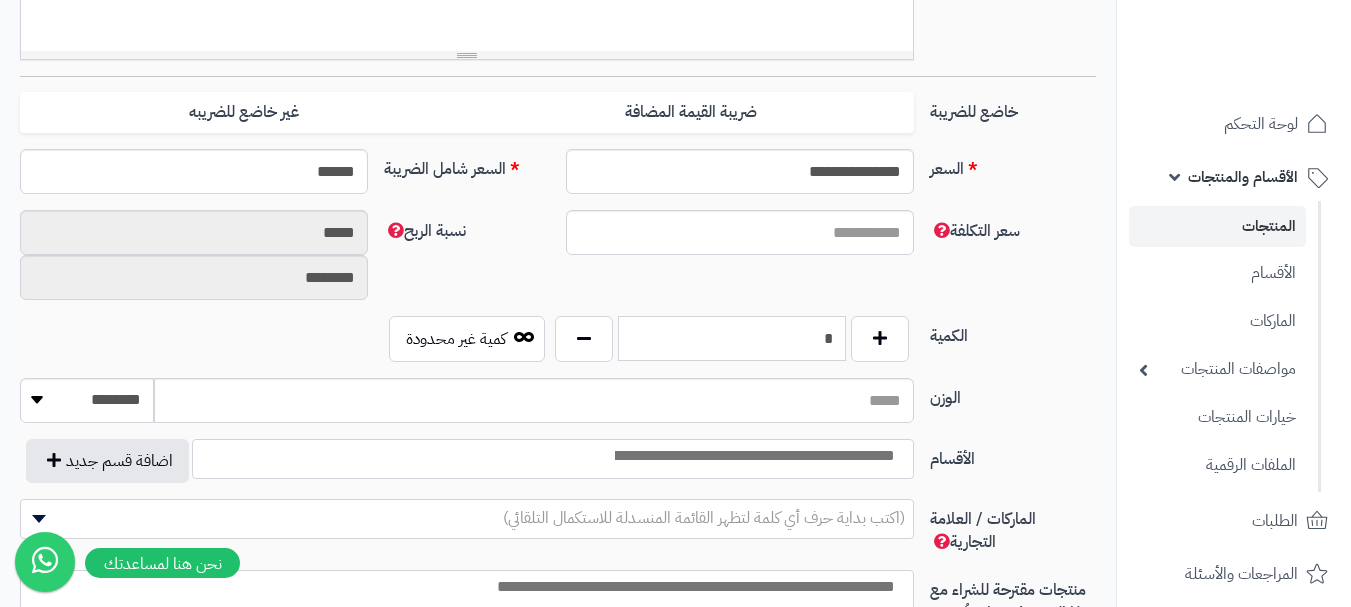 scroll, scrollTop: 800, scrollLeft: 0, axis: vertical 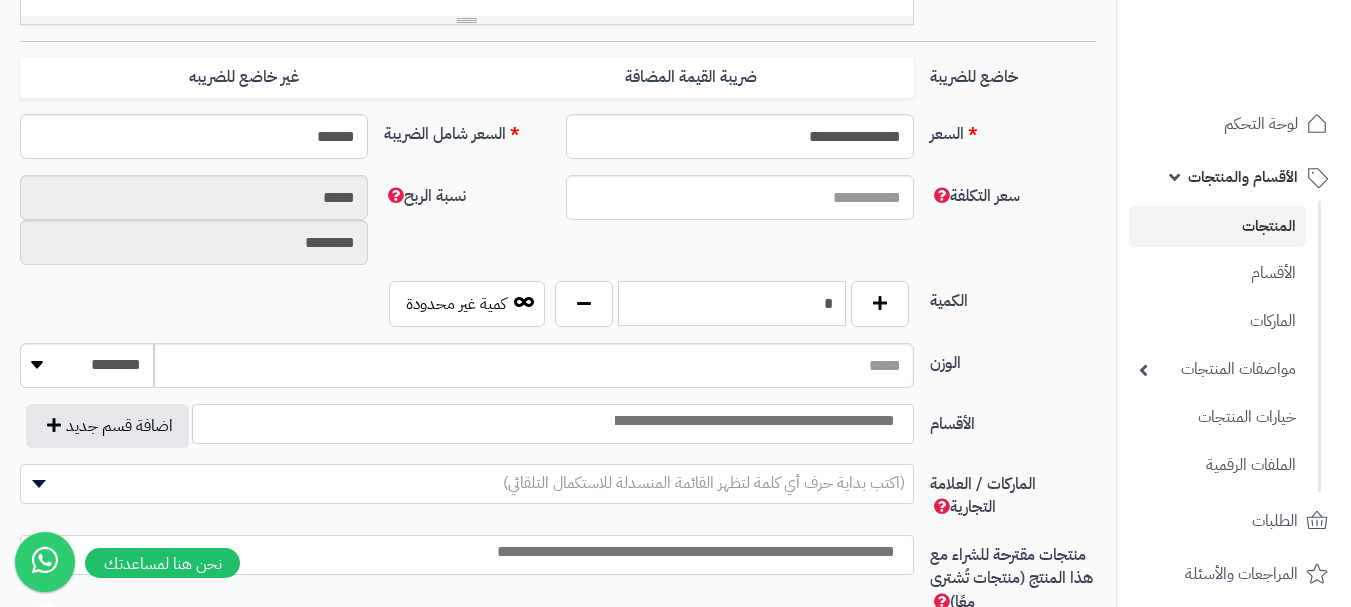 type on "*" 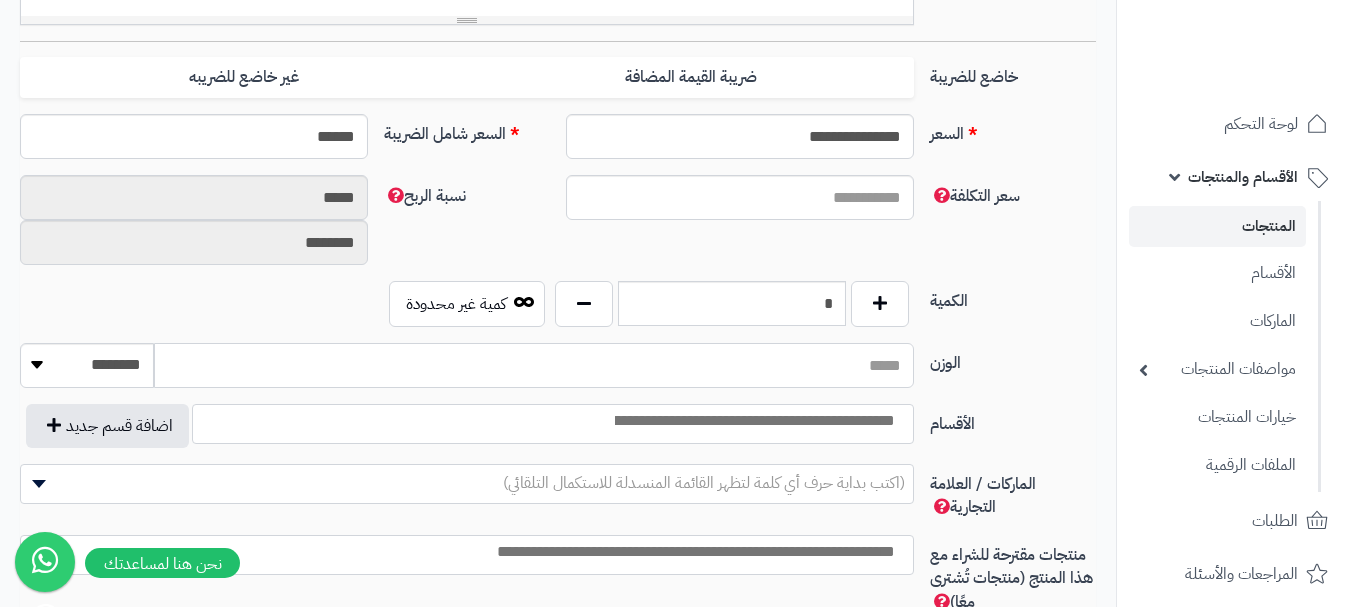 click on "الوزن" at bounding box center [534, 365] 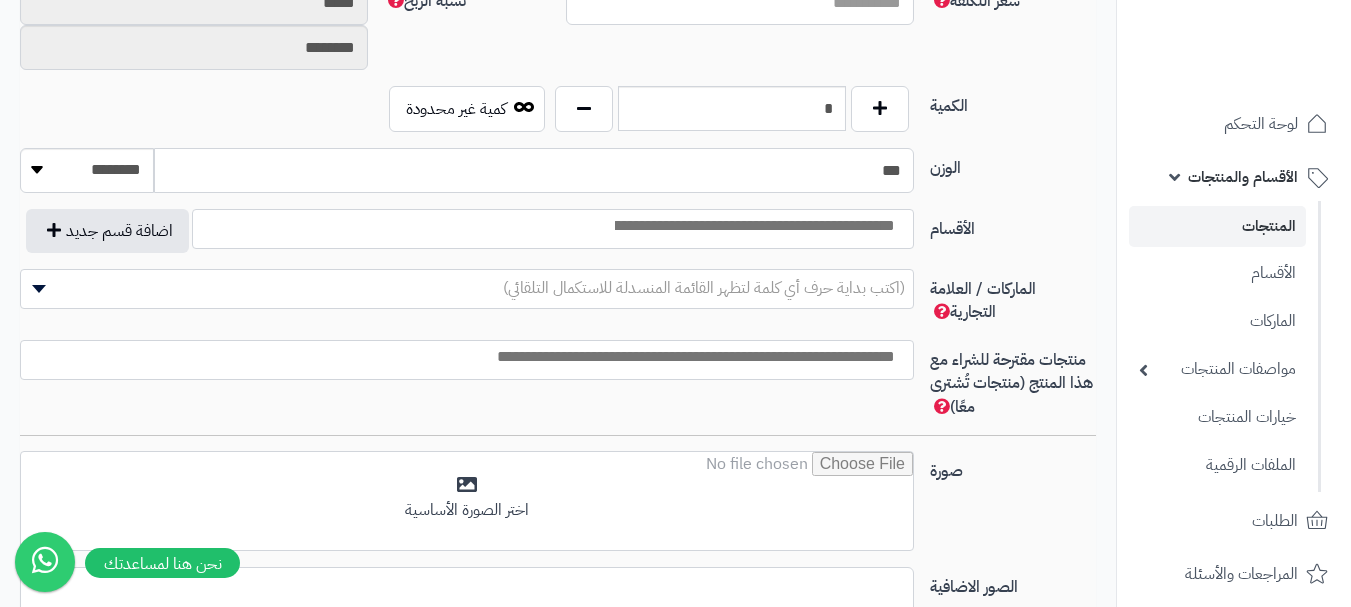 scroll, scrollTop: 1000, scrollLeft: 0, axis: vertical 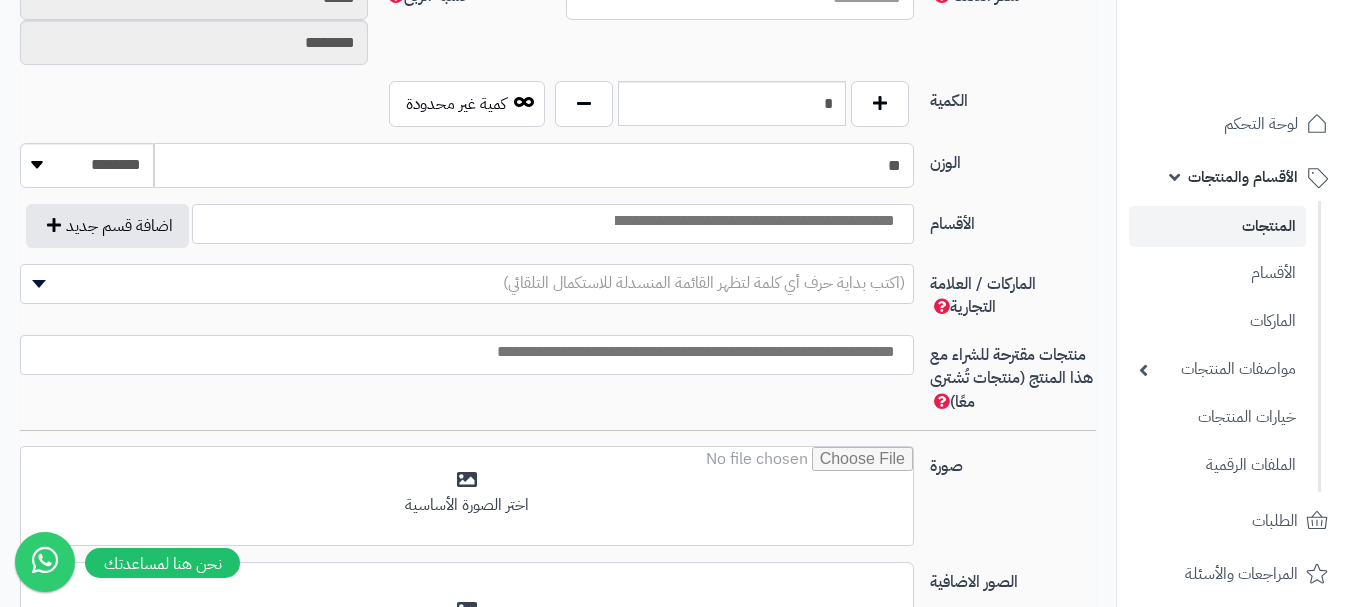 type on "**" 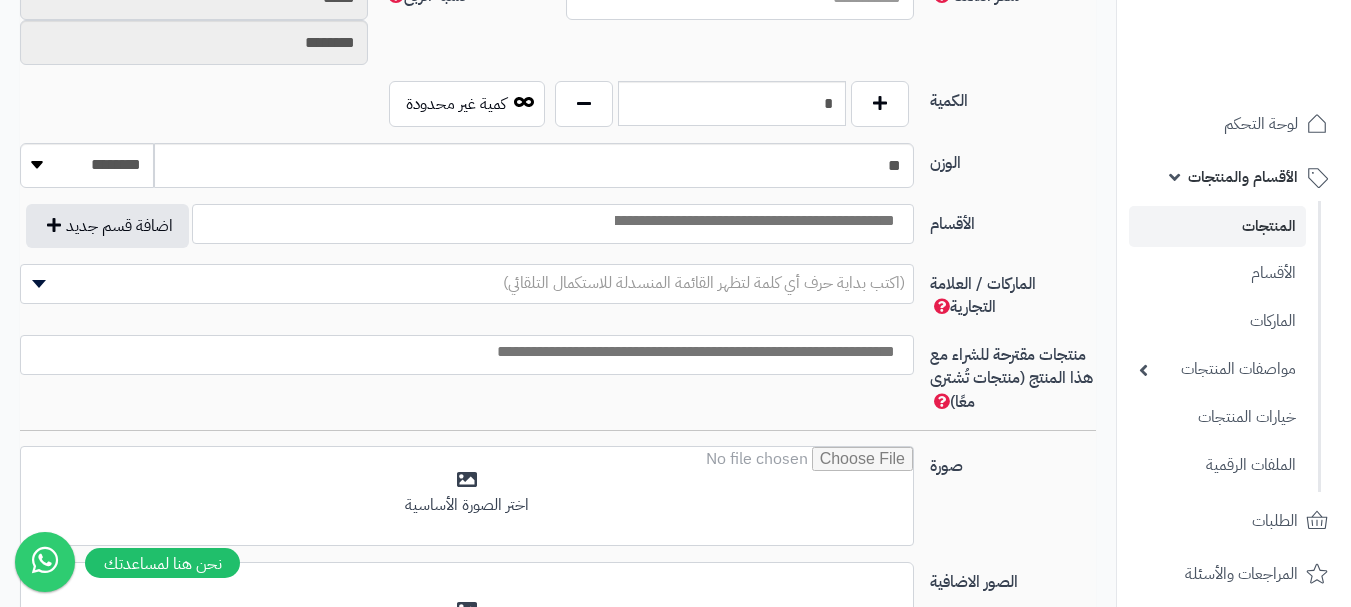 click at bounding box center (753, 221) 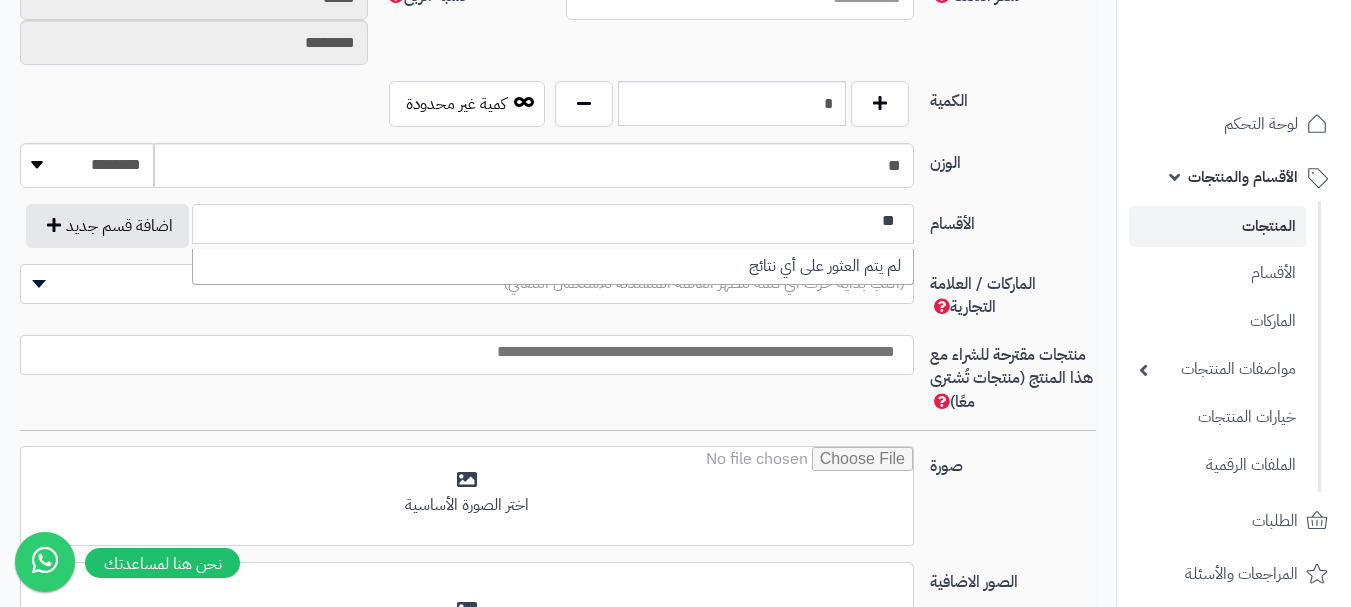 type on "*" 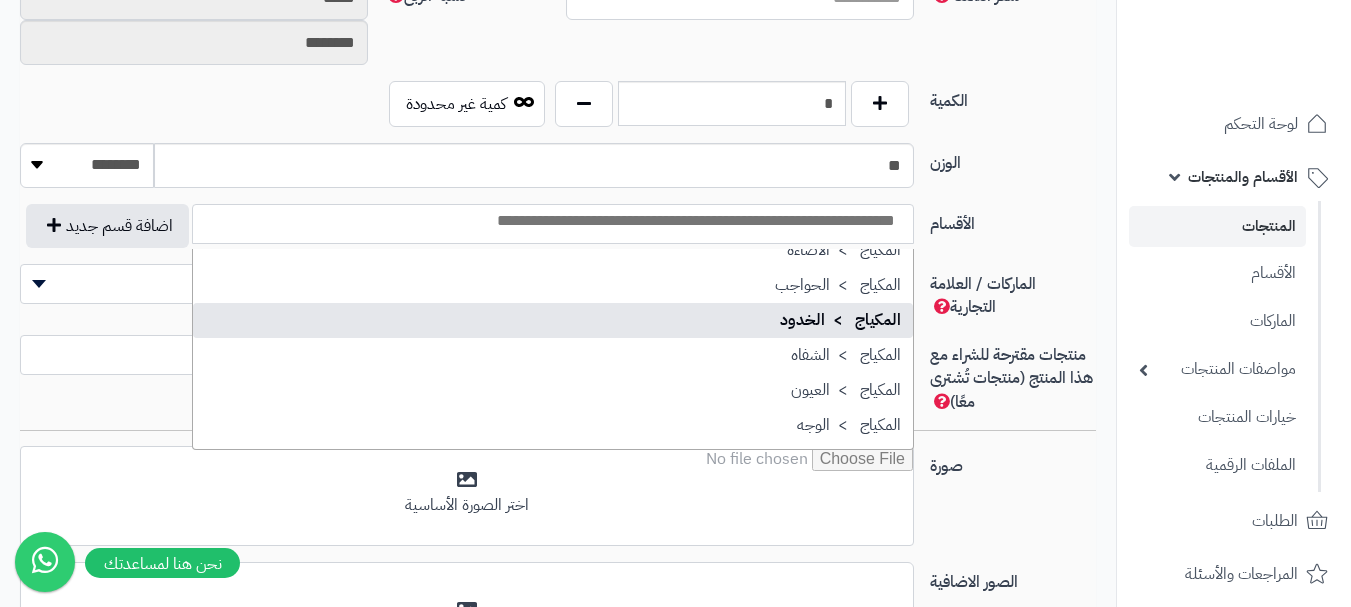 scroll, scrollTop: 300, scrollLeft: 0, axis: vertical 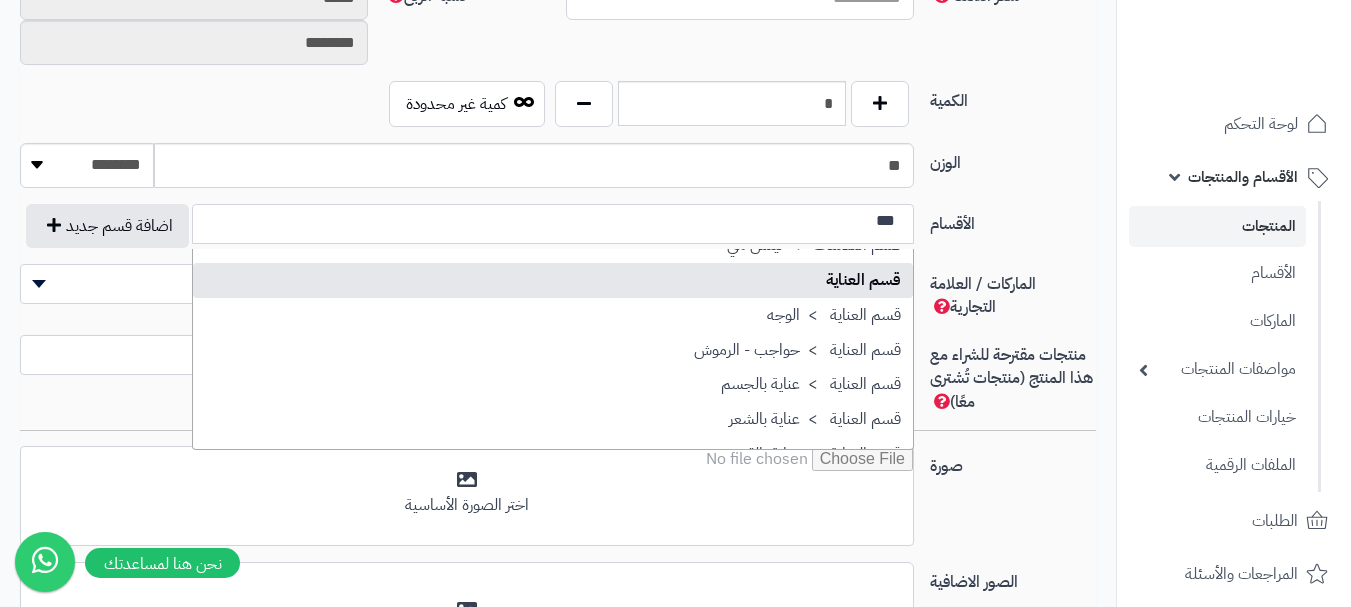 type on "***" 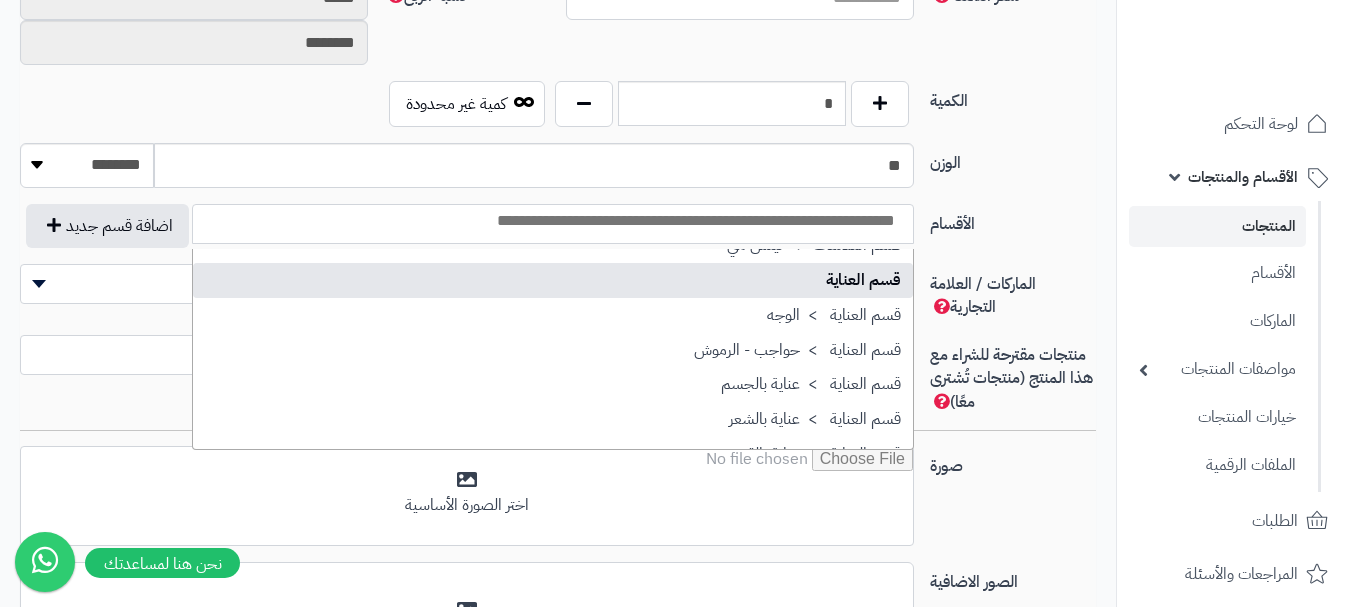scroll, scrollTop: 1250, scrollLeft: 0, axis: vertical 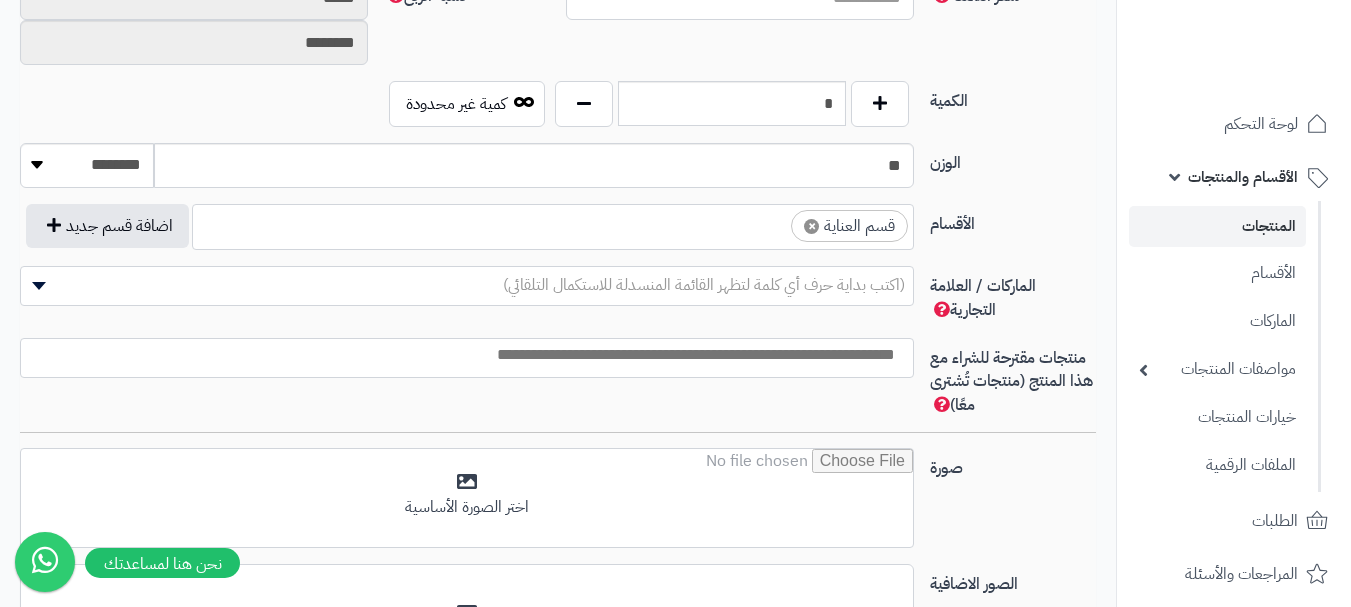 click at bounding box center [762, 219] 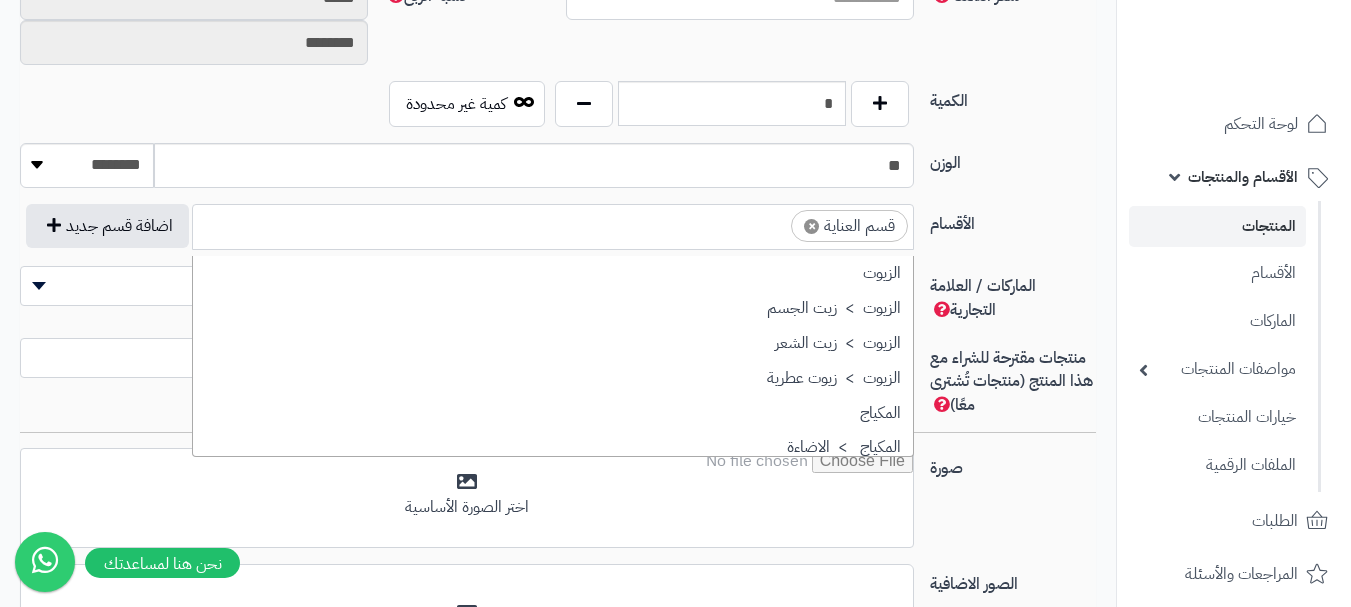 scroll, scrollTop: 278, scrollLeft: 0, axis: vertical 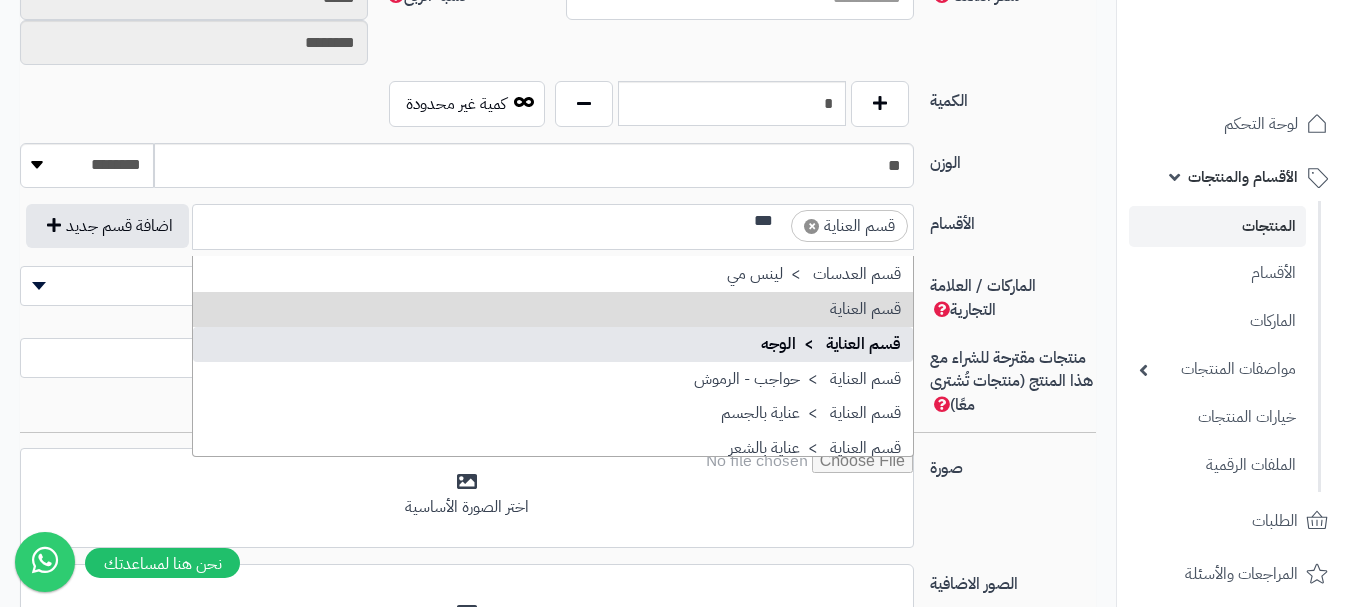 type on "***" 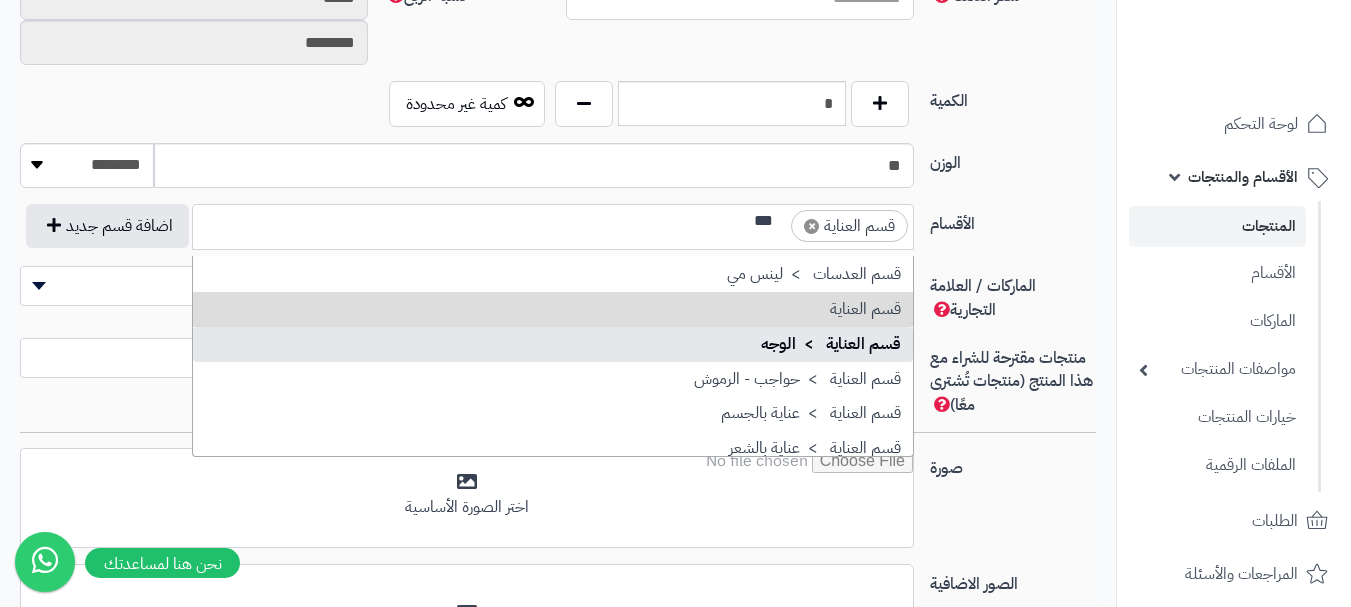 type 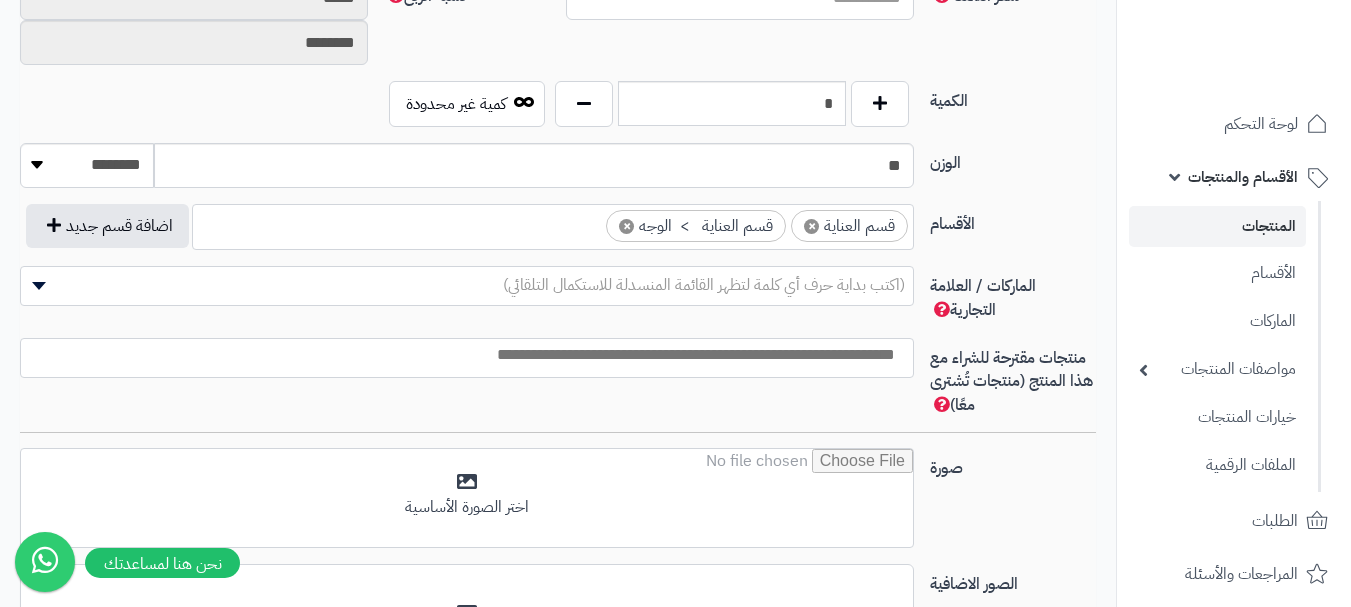 click on "(اكتب بداية حرف أي كلمة لتظهر القائمة المنسدلة للاستكمال التلقائي)" at bounding box center [704, 285] 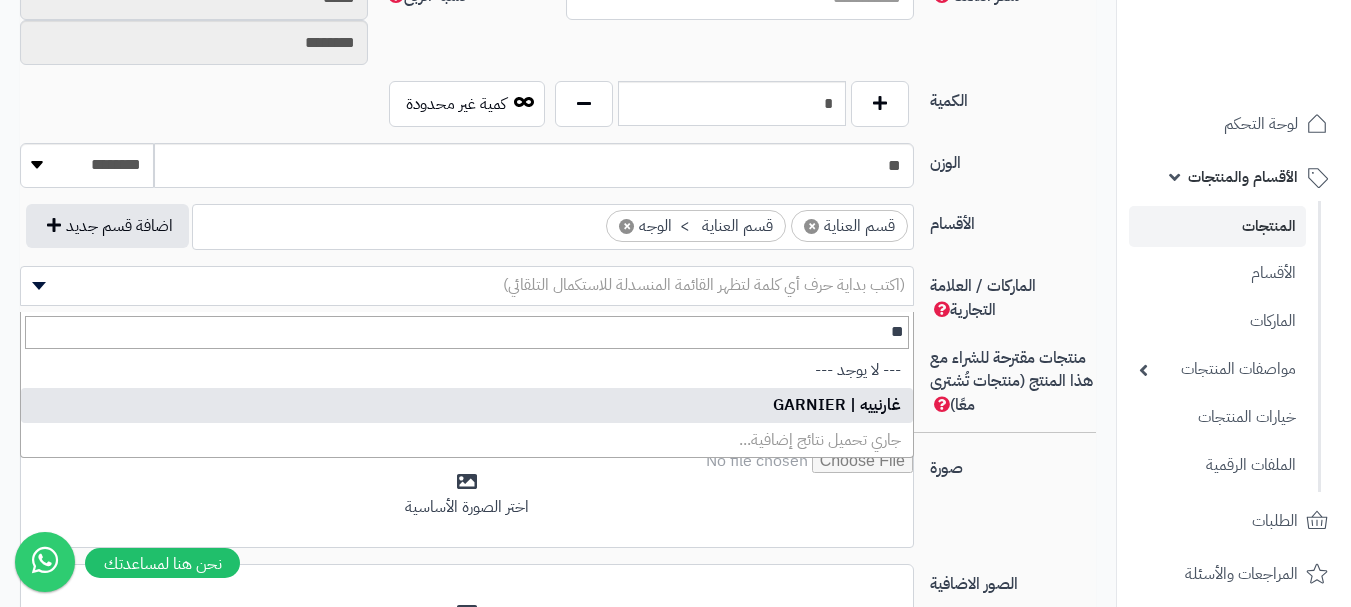 type on "**" 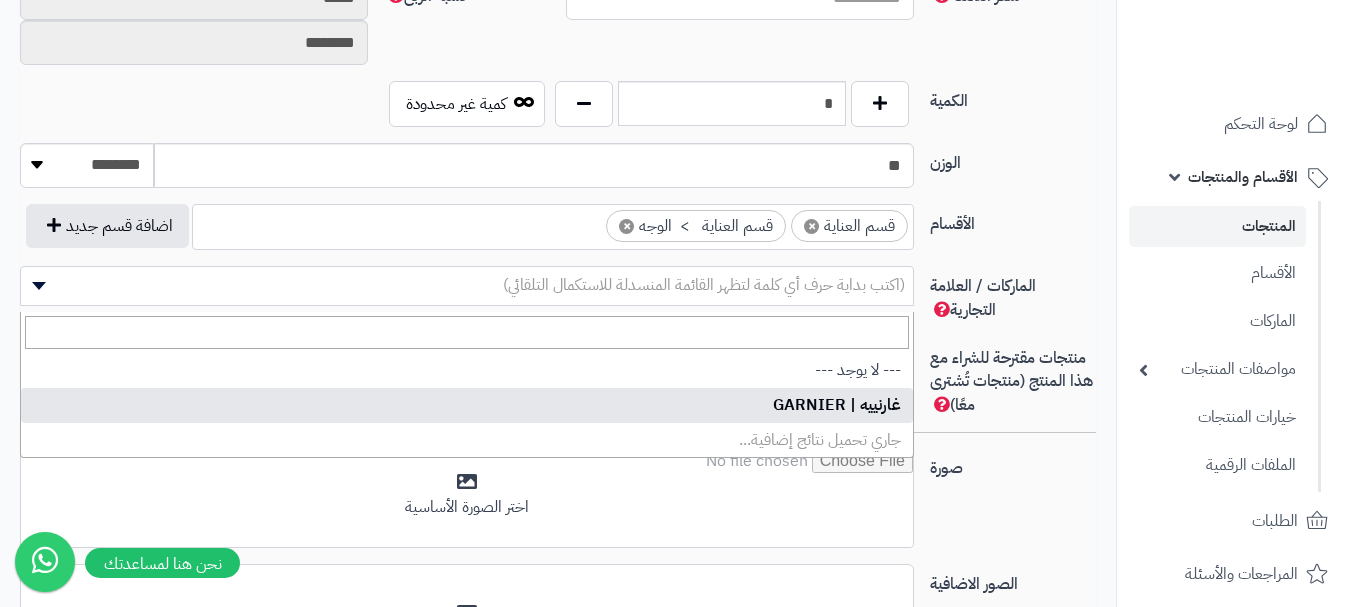 select on "**" 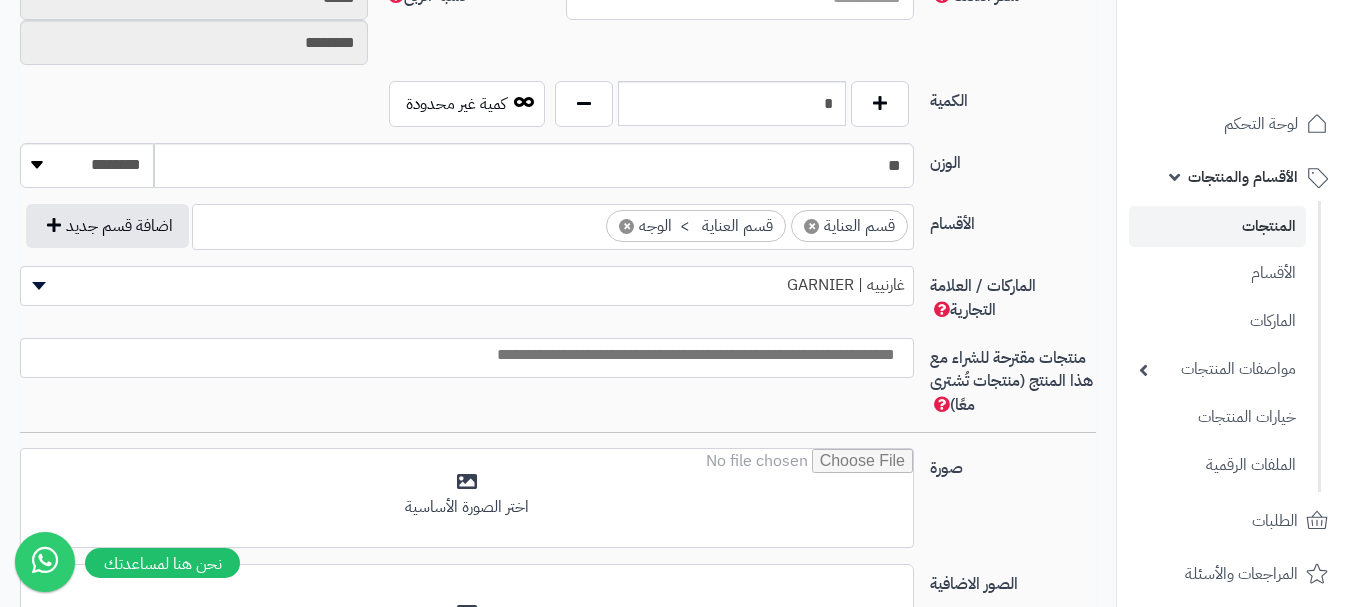 click at bounding box center [462, 355] 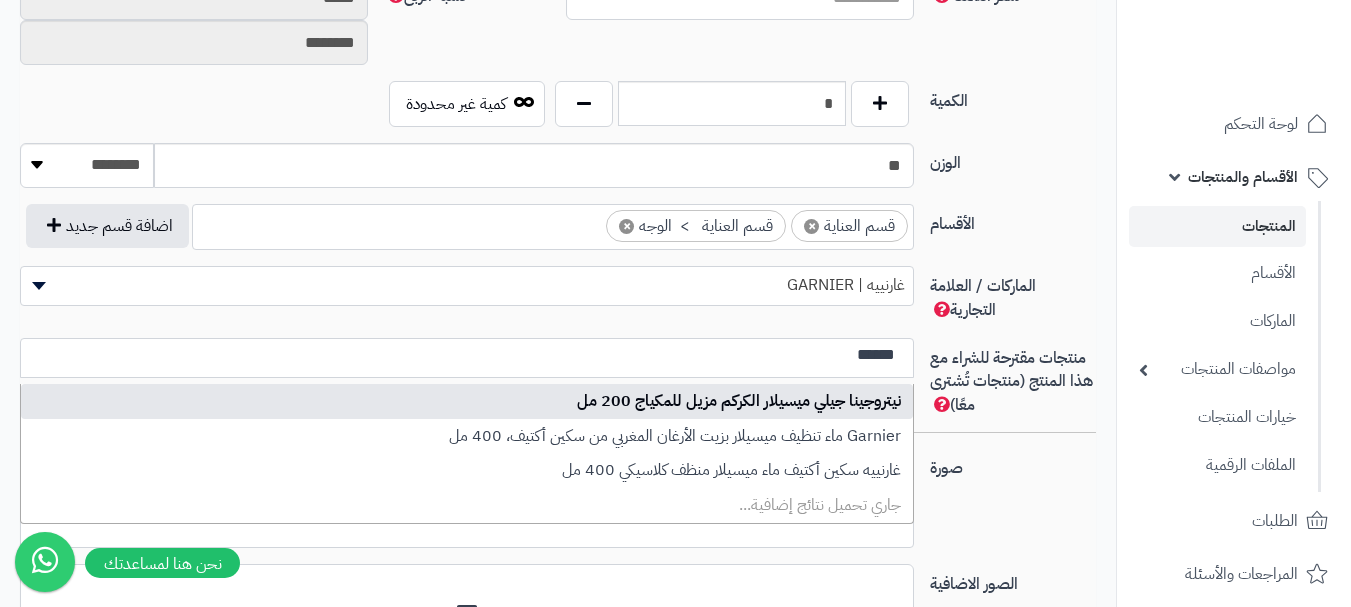 type on "******" 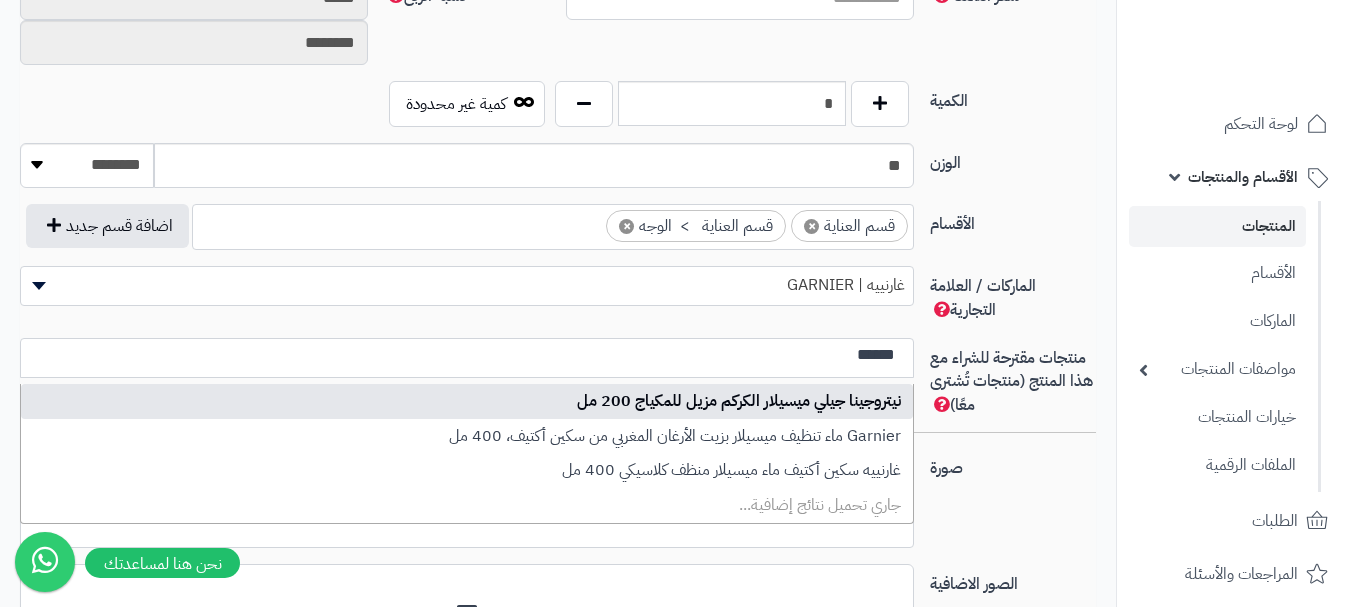 type 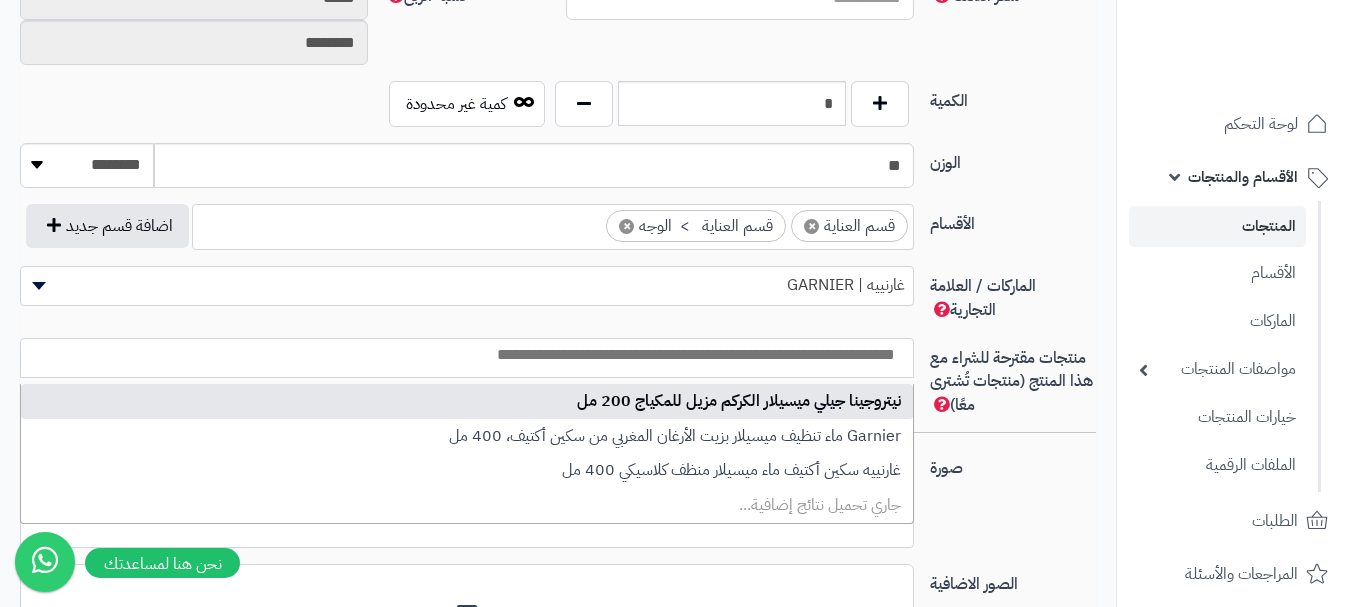 select on "***" 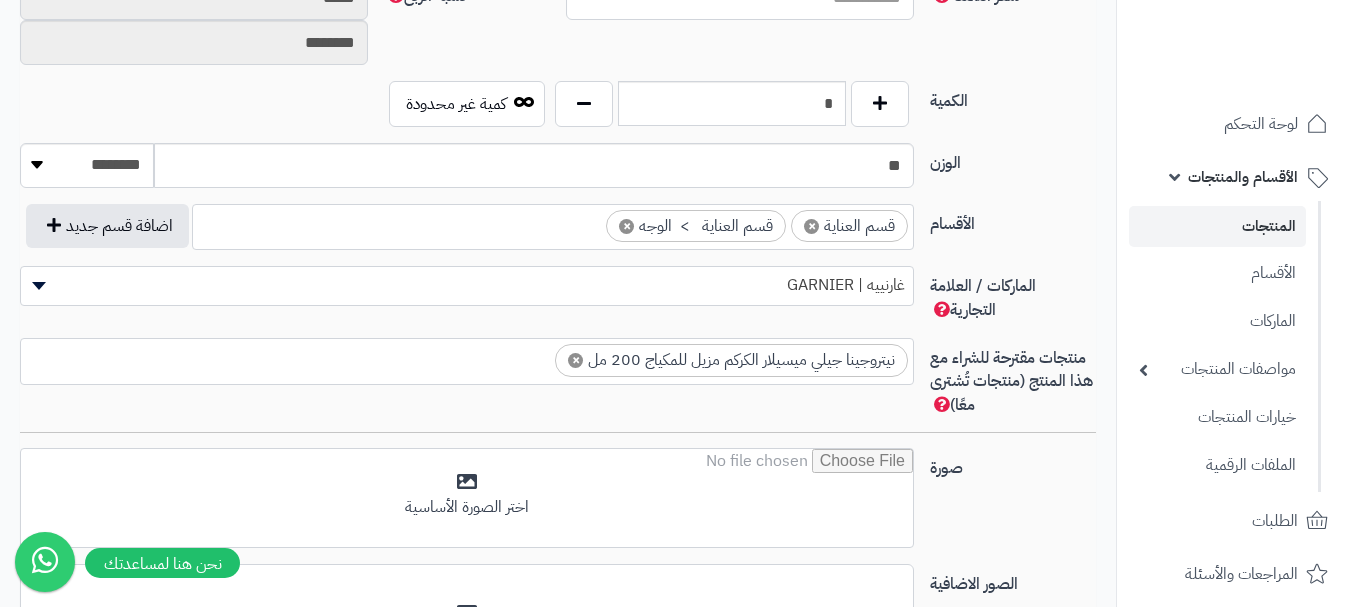 scroll, scrollTop: 0, scrollLeft: 0, axis: both 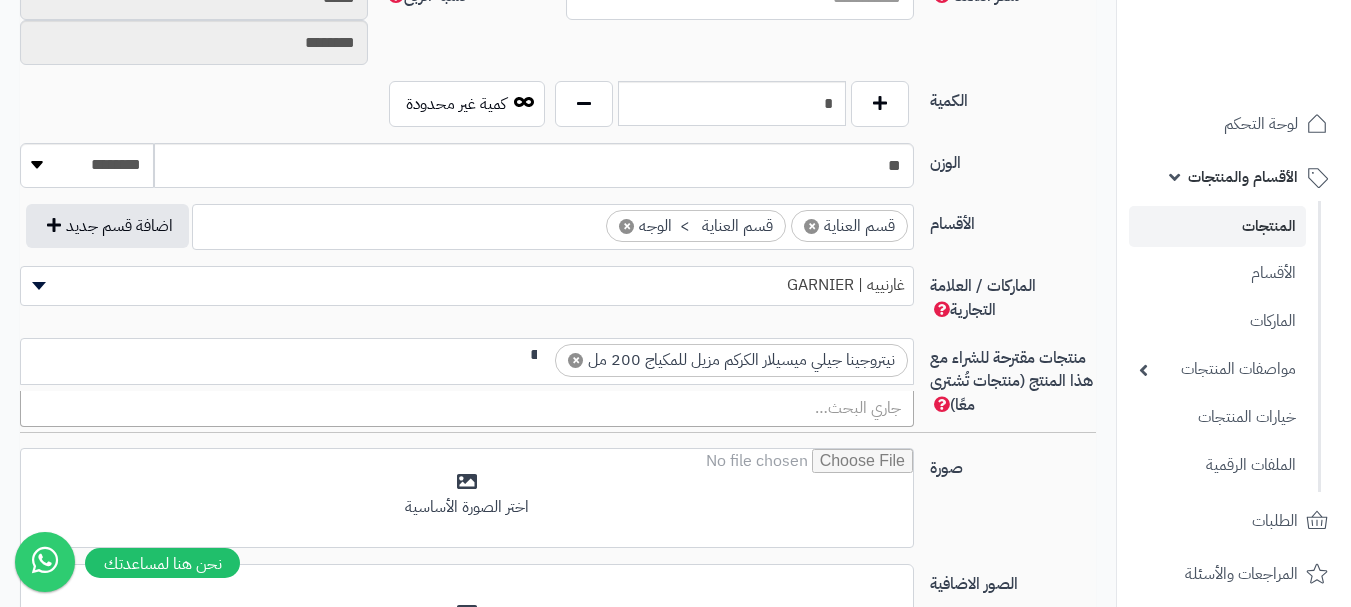 type on "*" 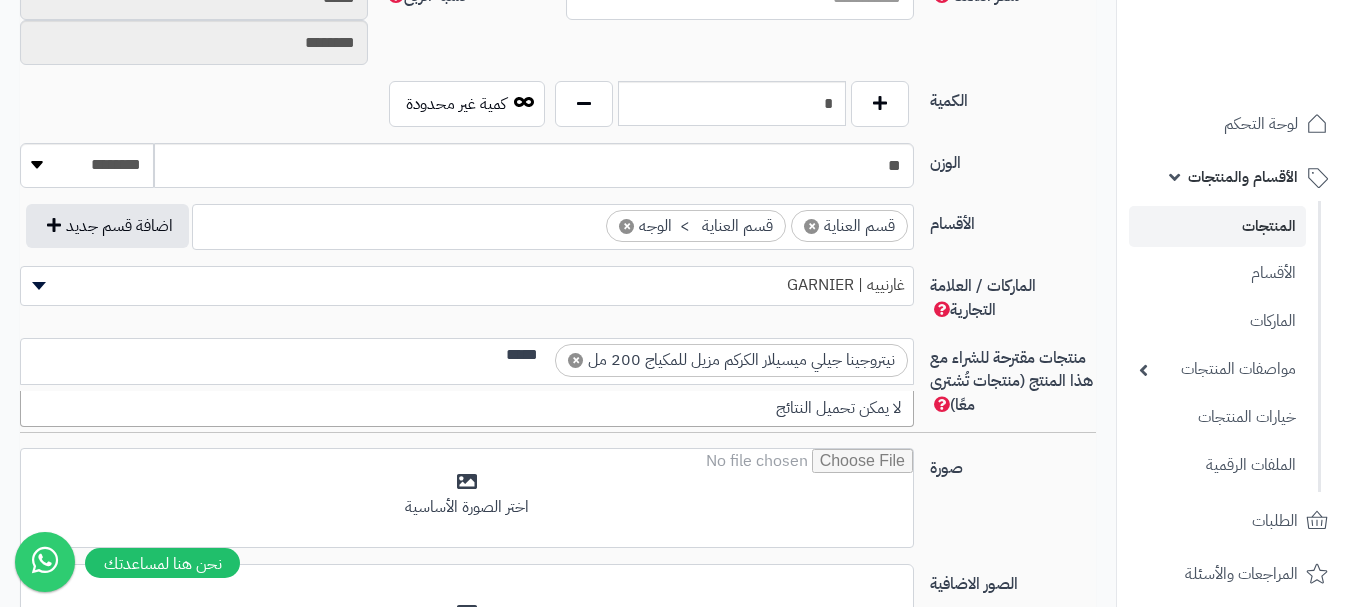 scroll, scrollTop: 0, scrollLeft: 0, axis: both 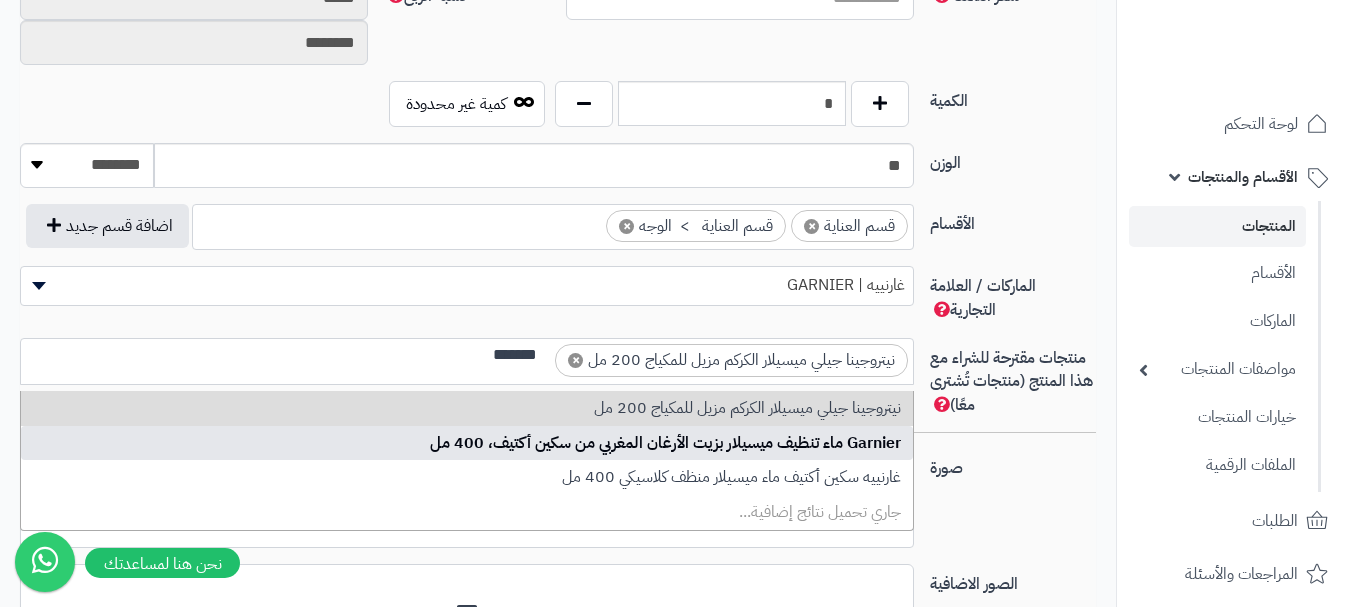type on "*******" 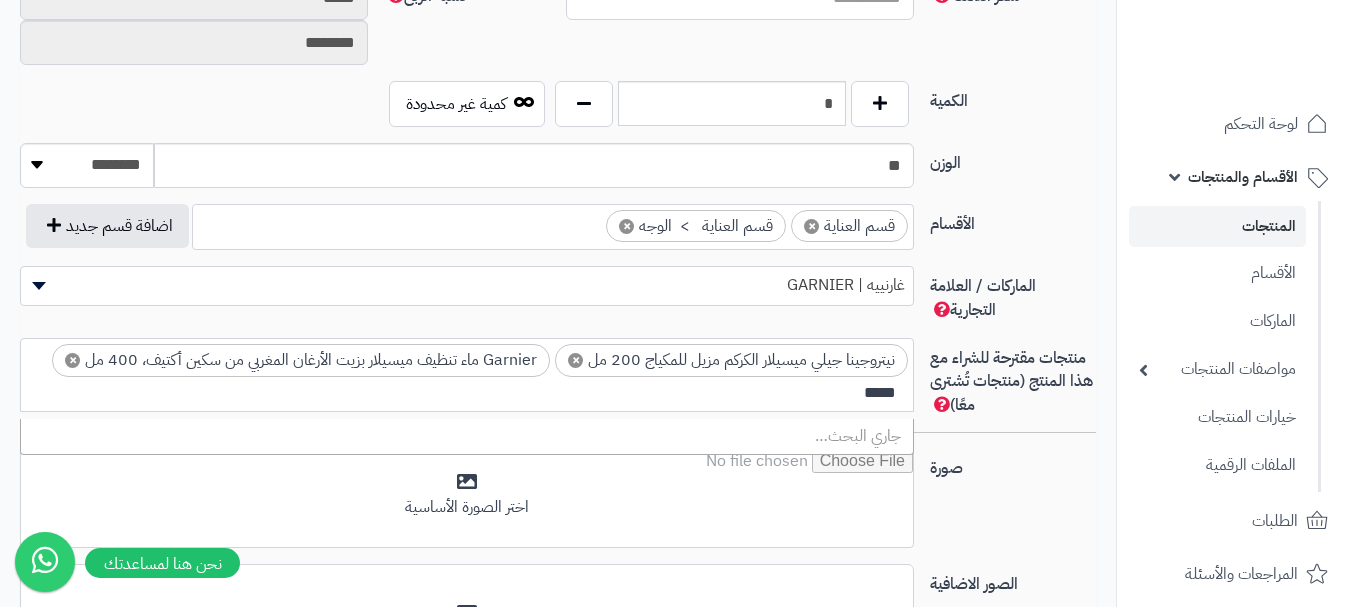 scroll, scrollTop: 0, scrollLeft: 0, axis: both 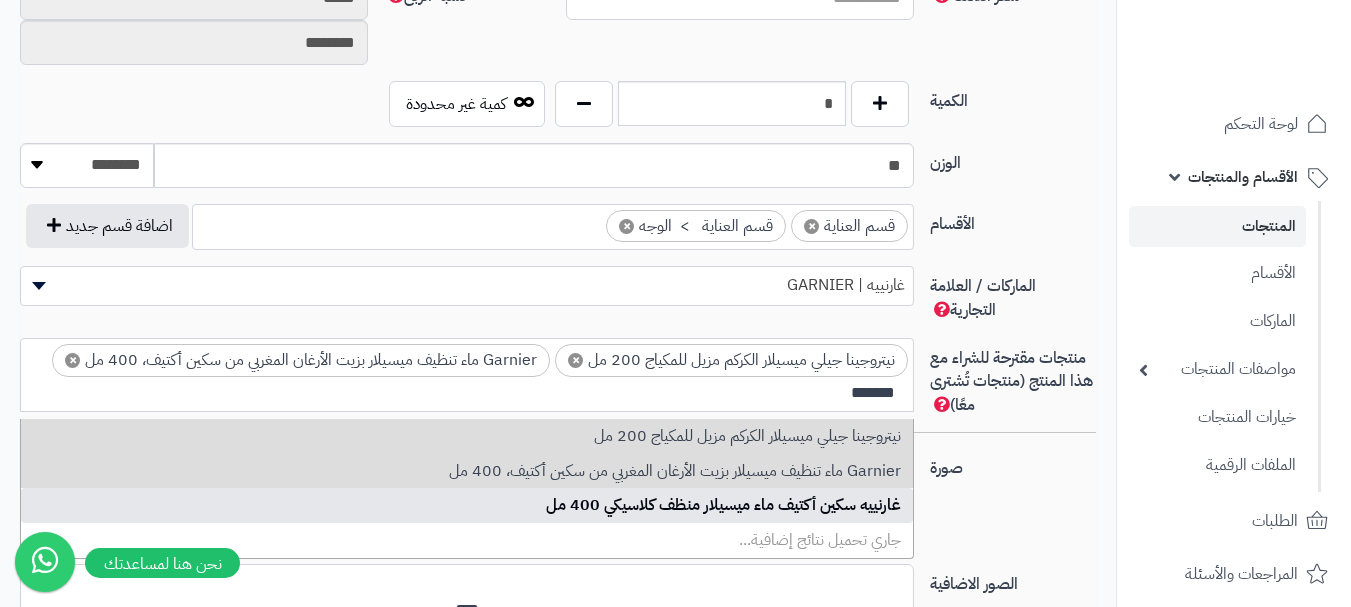 type on "*******" 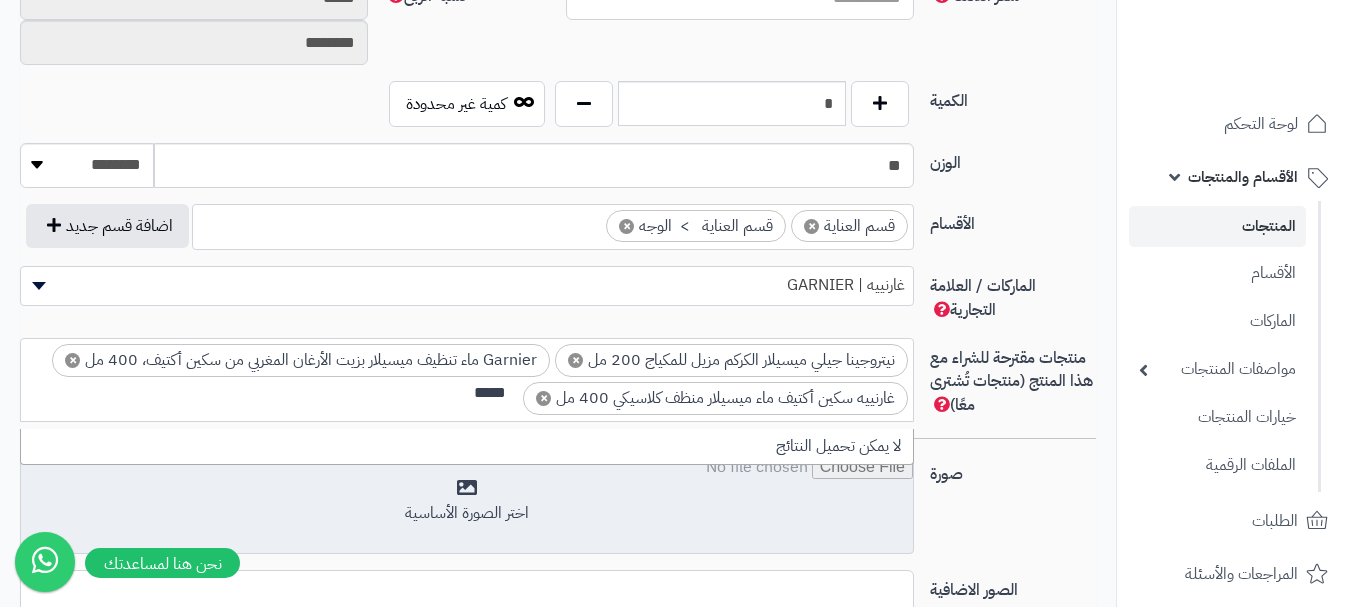 scroll, scrollTop: 0, scrollLeft: 0, axis: both 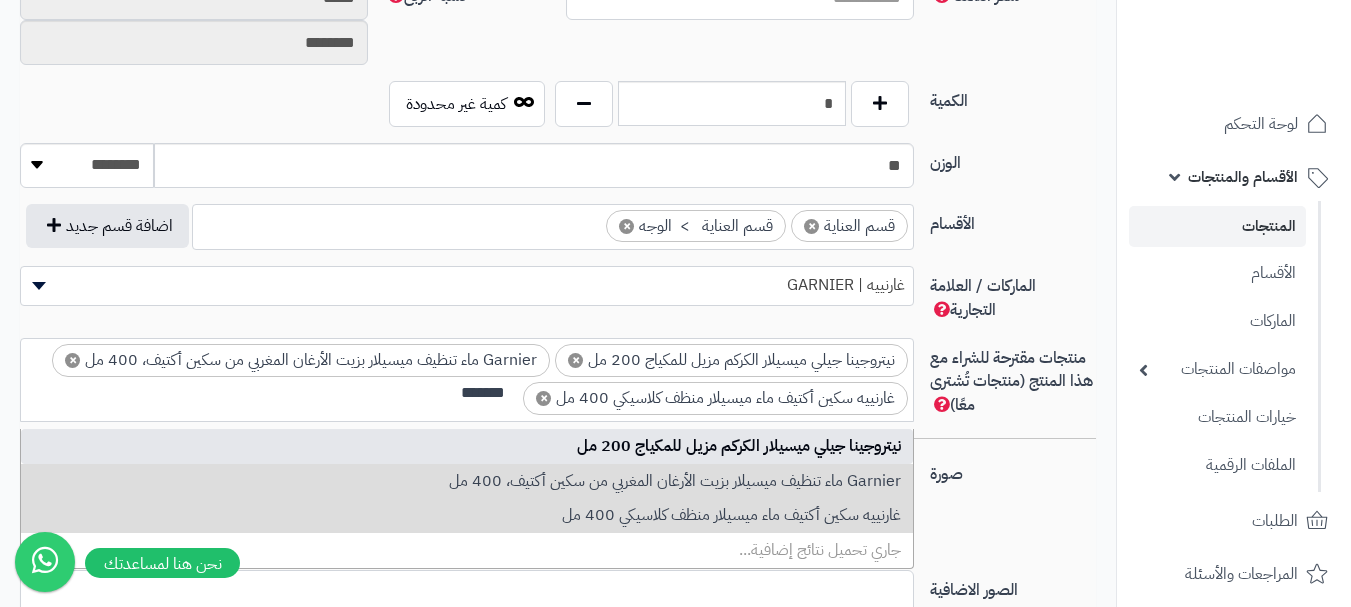 type on "*******" 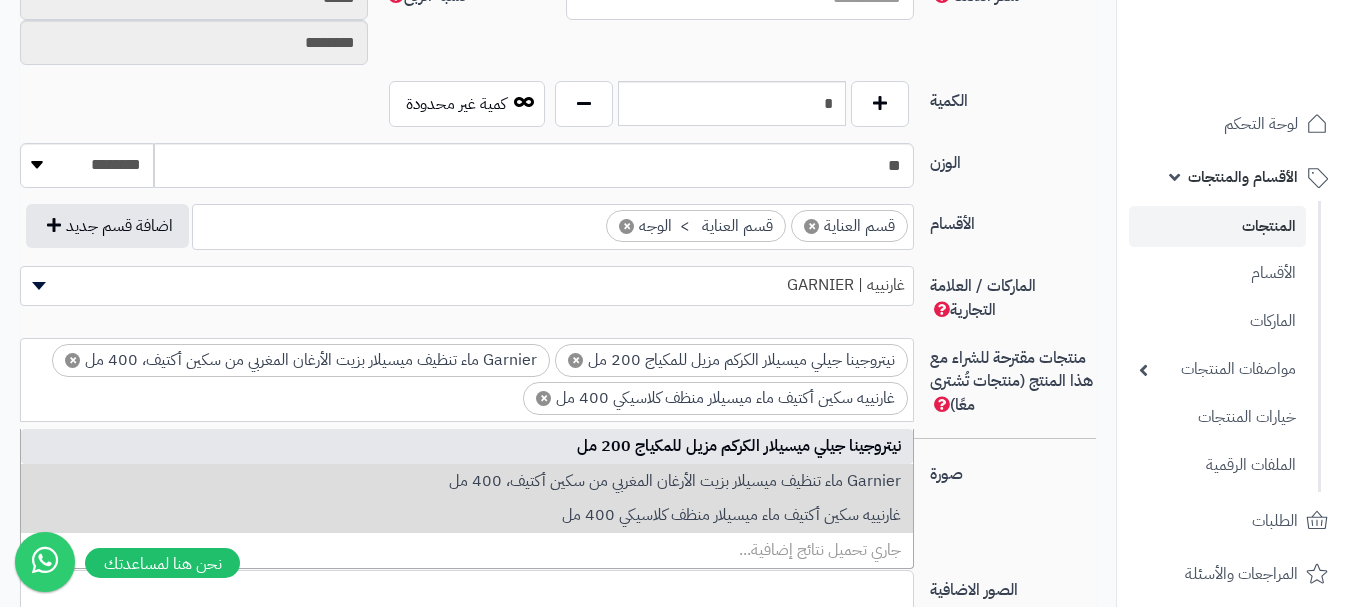 click on "صورة
اختر الصورة الأساسية" at bounding box center (558, 512) 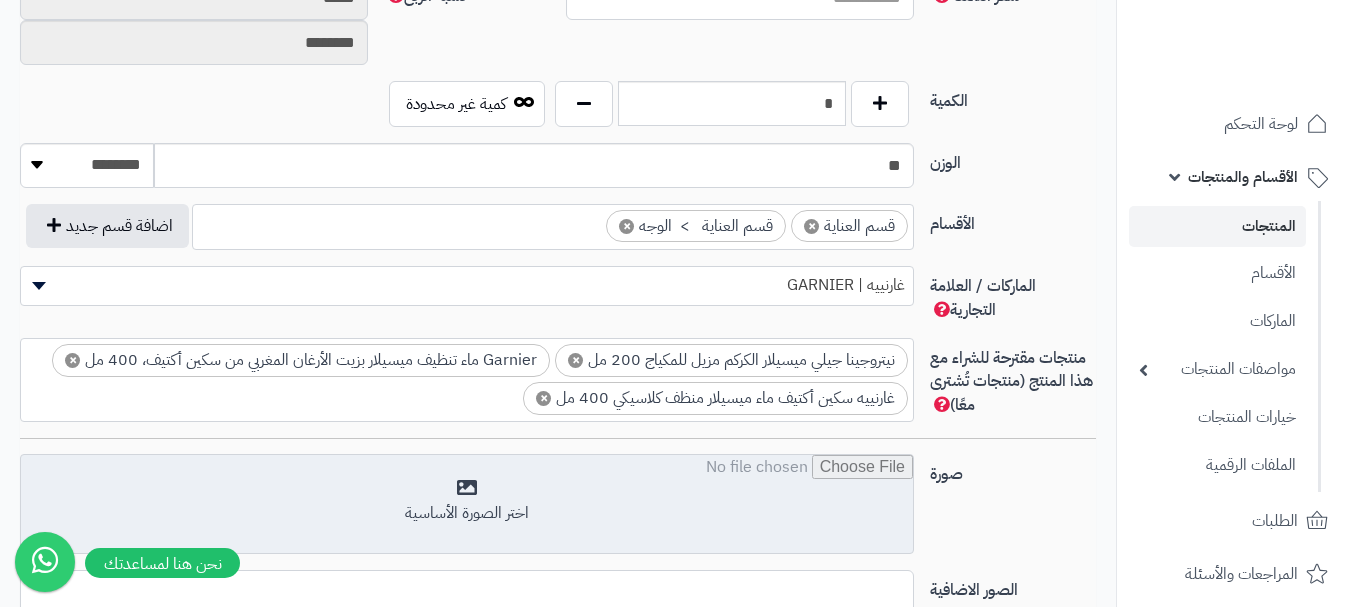 click at bounding box center [467, 505] 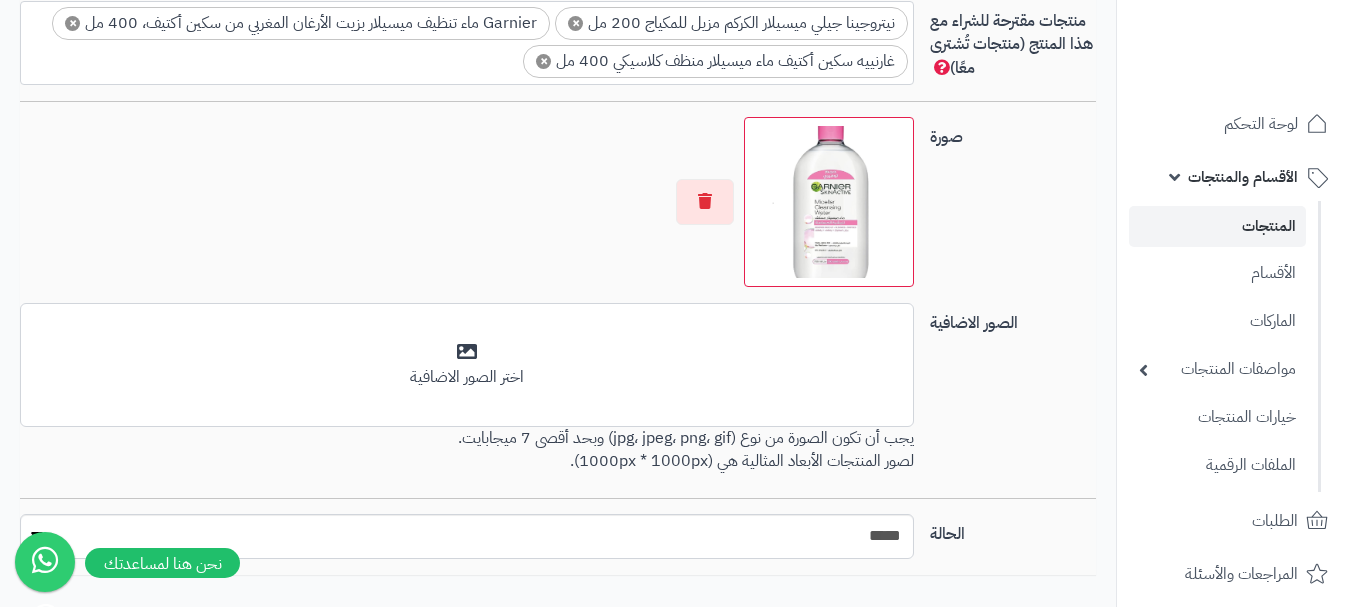 scroll, scrollTop: 1467, scrollLeft: 0, axis: vertical 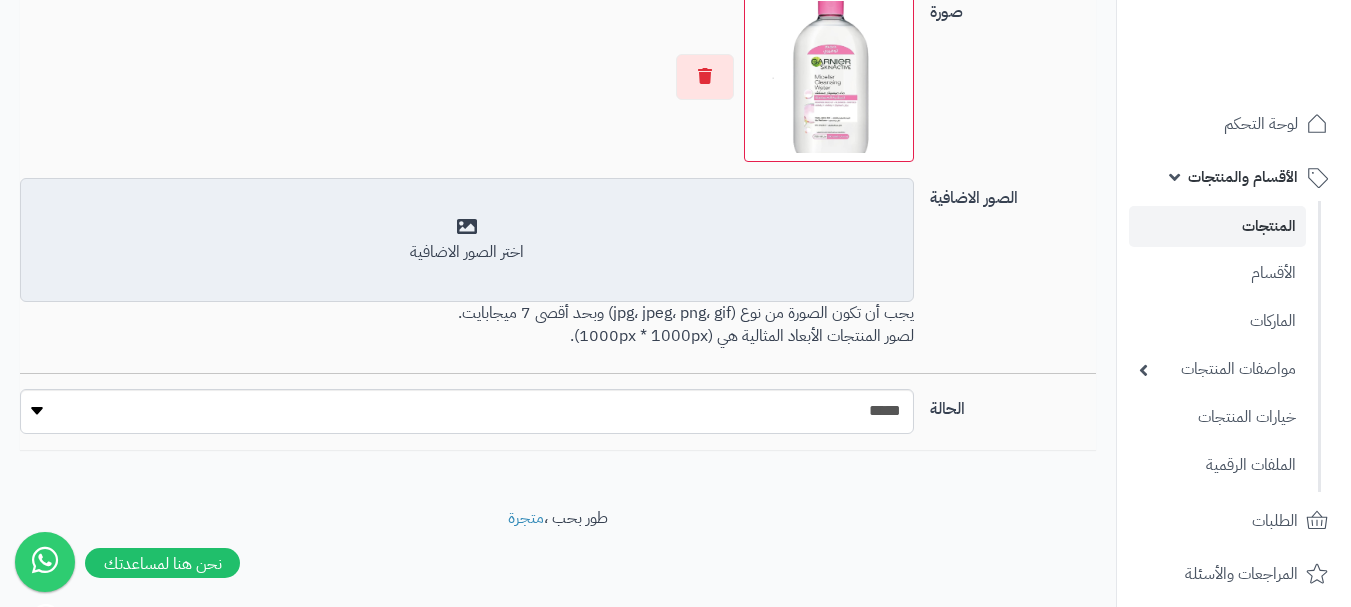 click on "اختر الصور الاضافية" at bounding box center [467, 252] 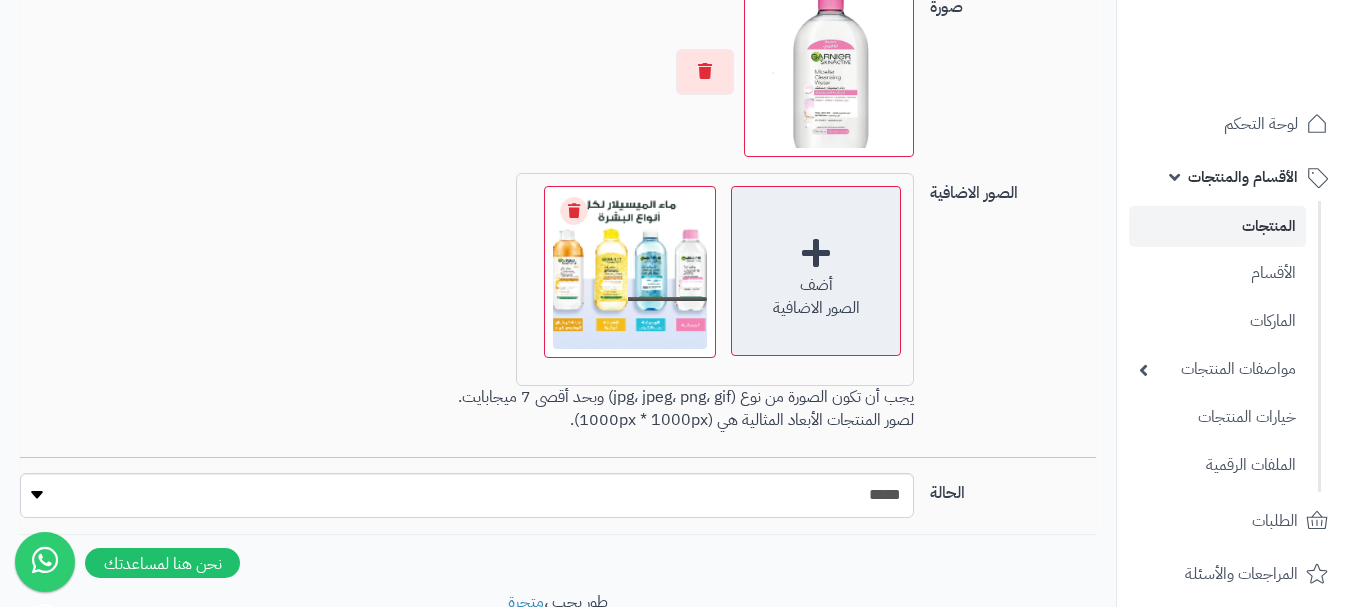 click on "أضف" at bounding box center [816, 285] 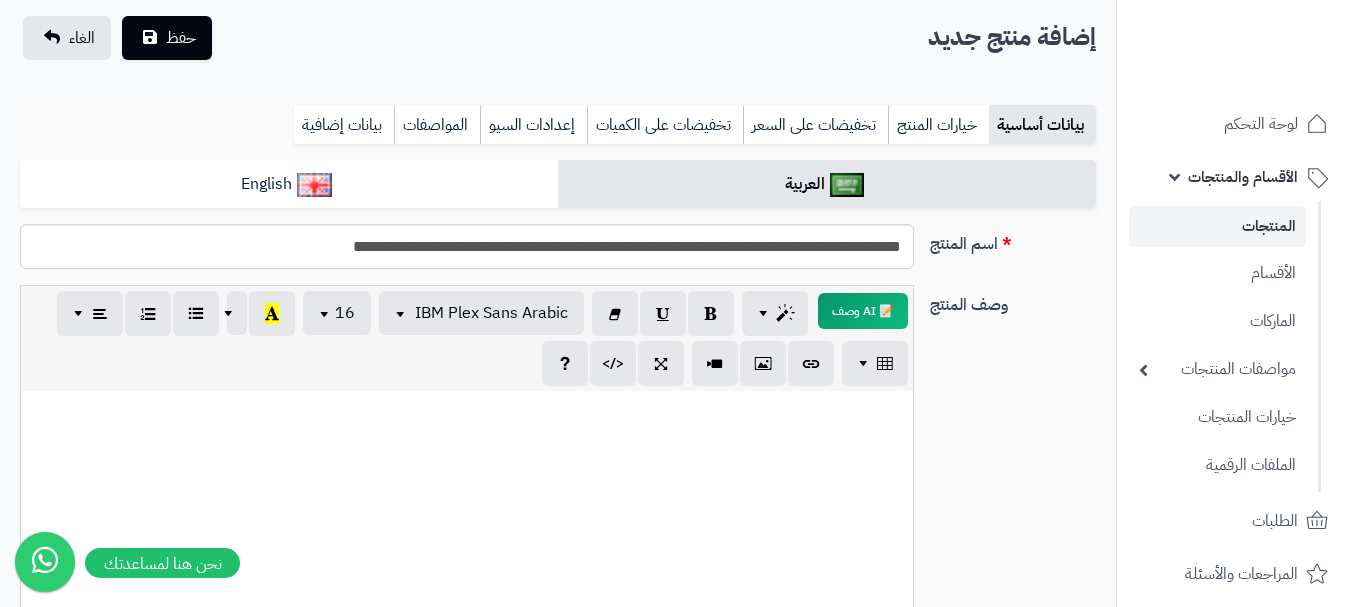 scroll, scrollTop: 56, scrollLeft: 0, axis: vertical 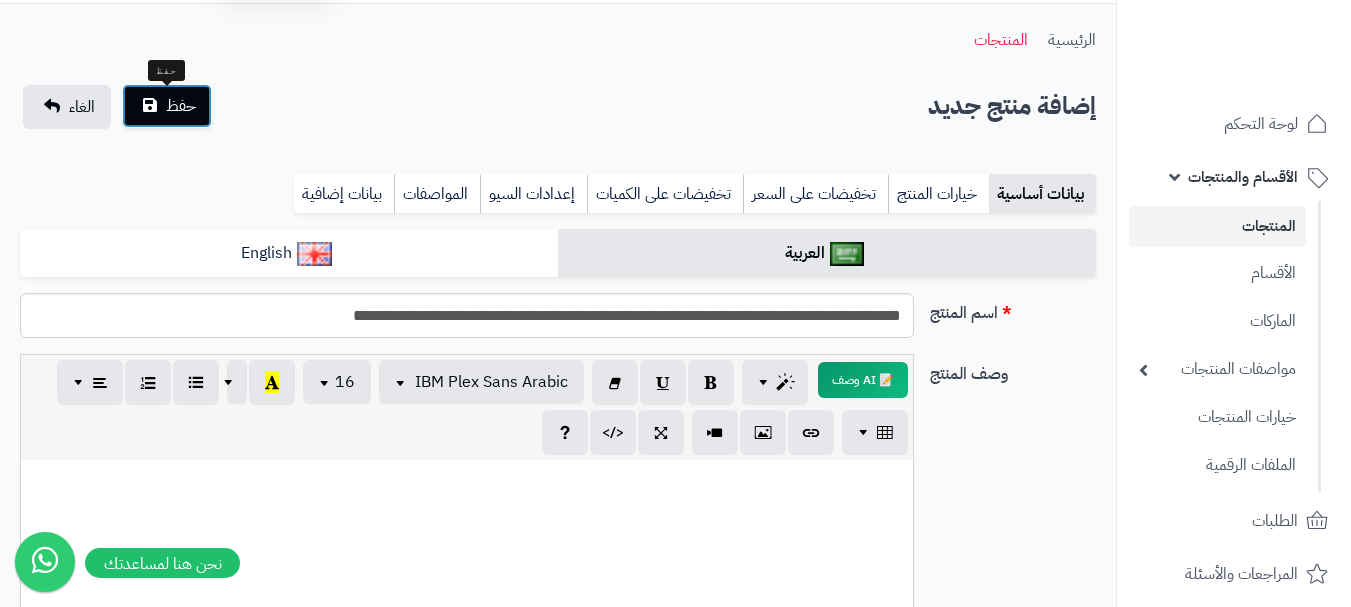 click on "حفظ" at bounding box center (181, 106) 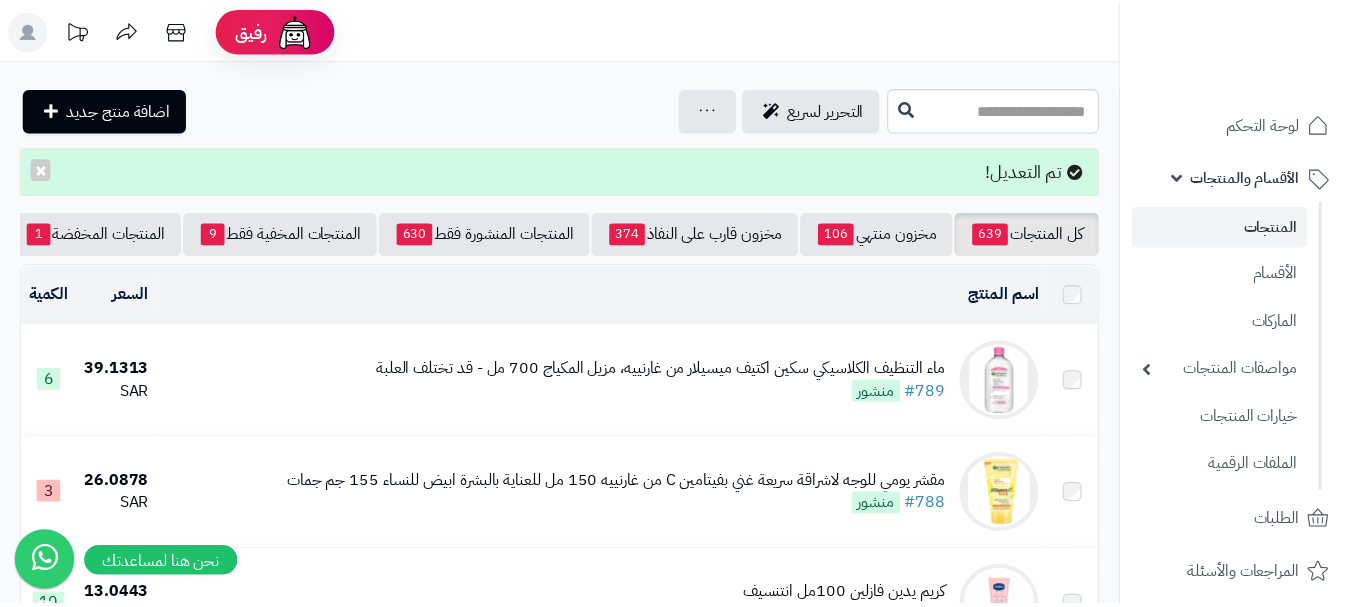 scroll, scrollTop: 0, scrollLeft: 0, axis: both 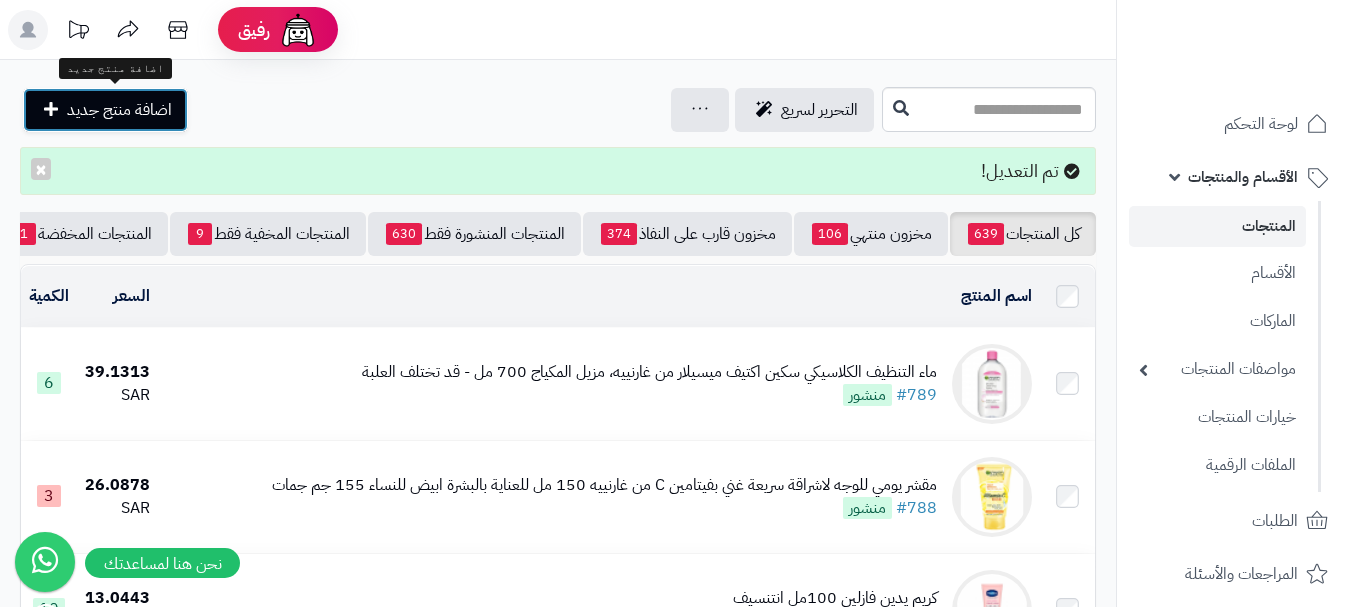 drag, startPoint x: 65, startPoint y: 103, endPoint x: 82, endPoint y: 98, distance: 17.720045 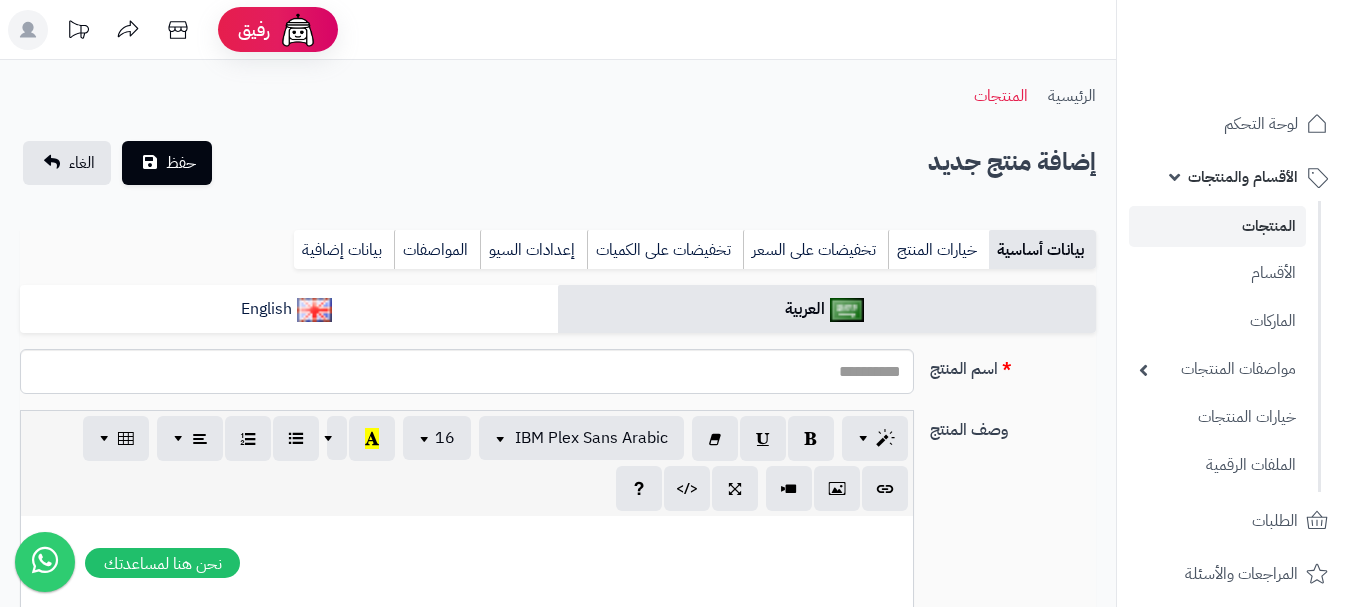 select 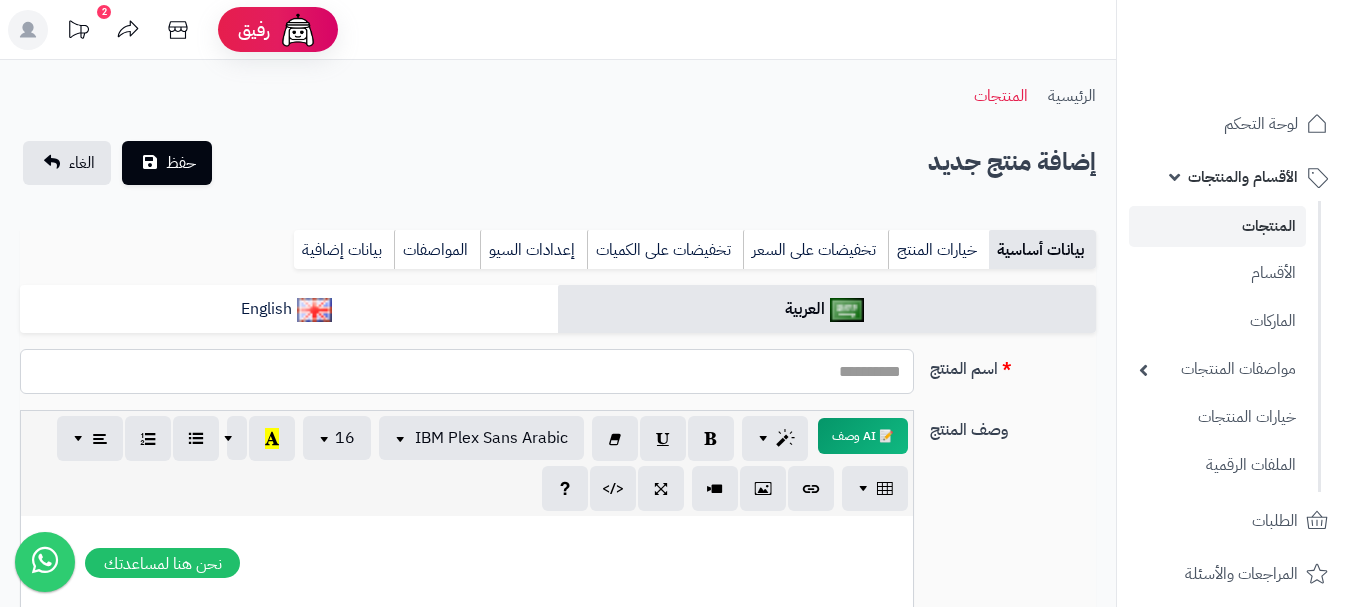 paste on "**********" 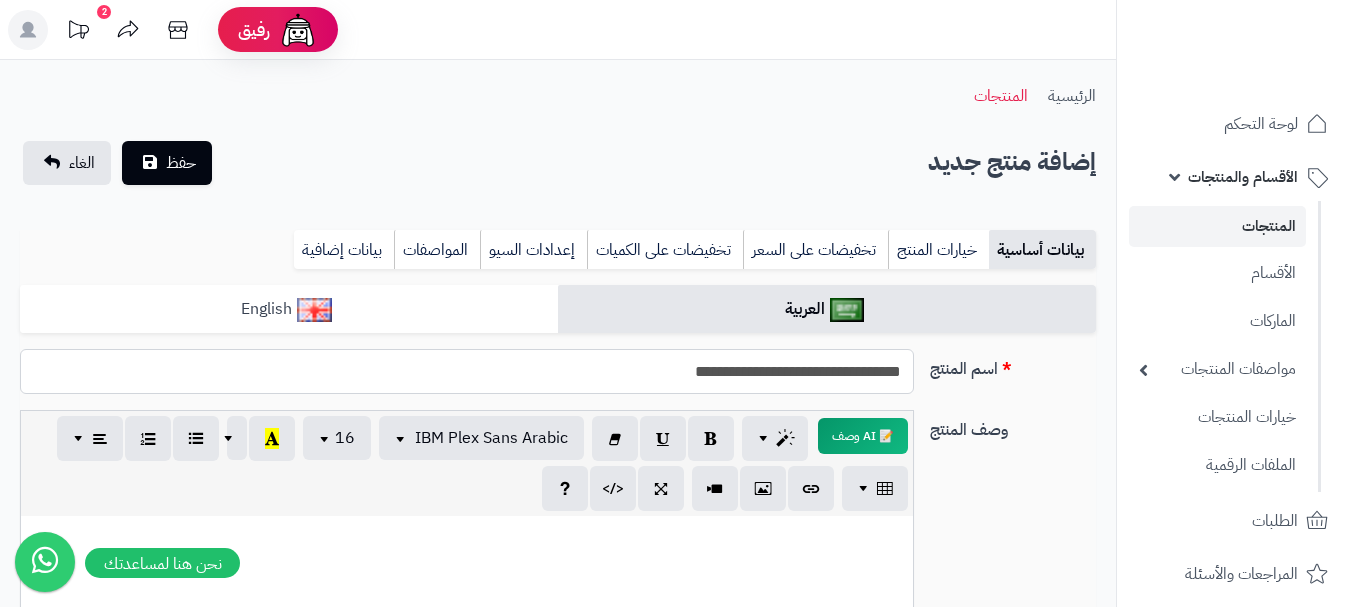 type on "**********" 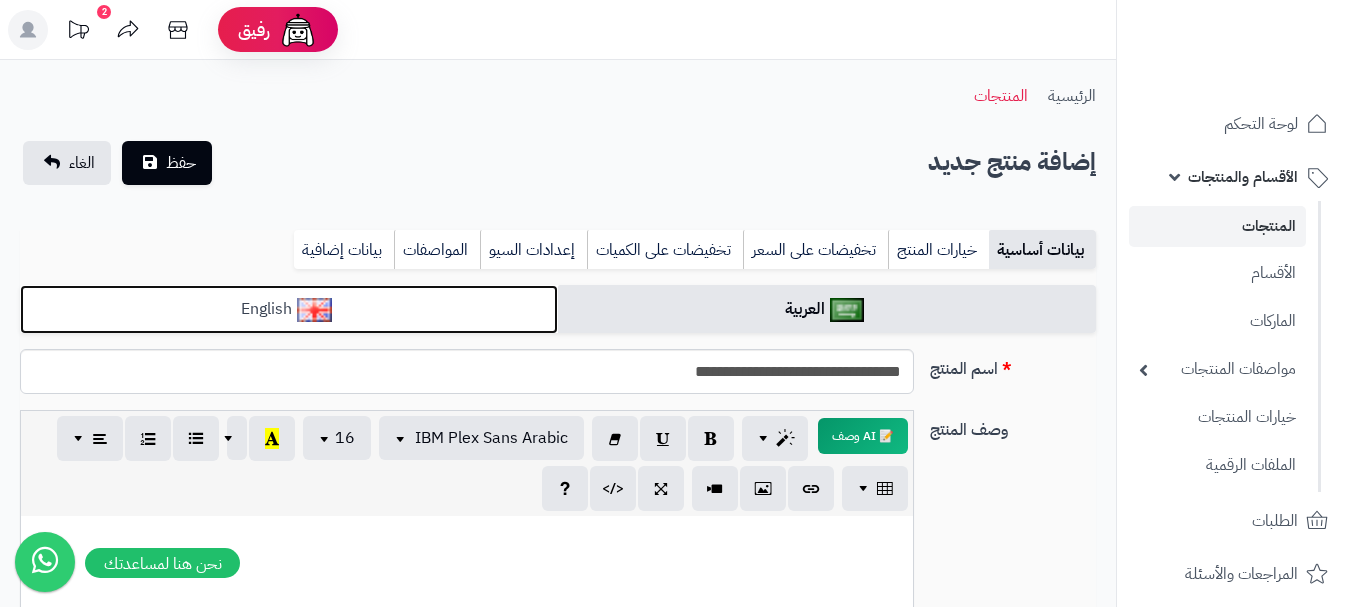 click on "English" at bounding box center [289, 309] 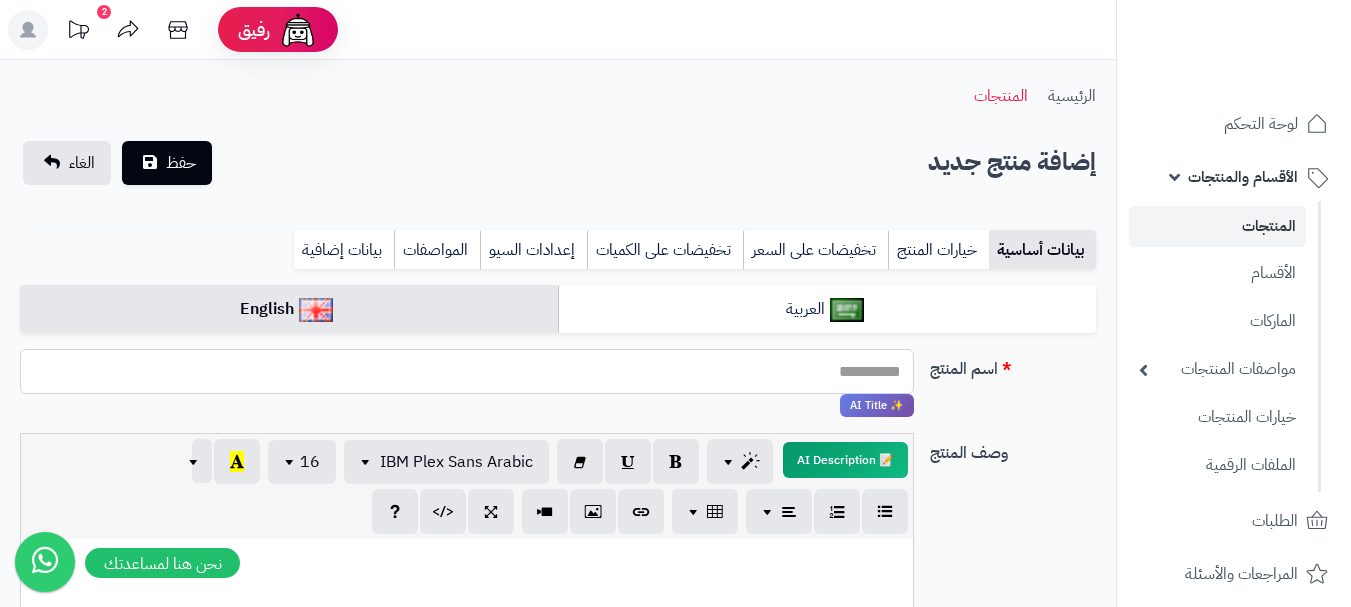 paste on "**********" 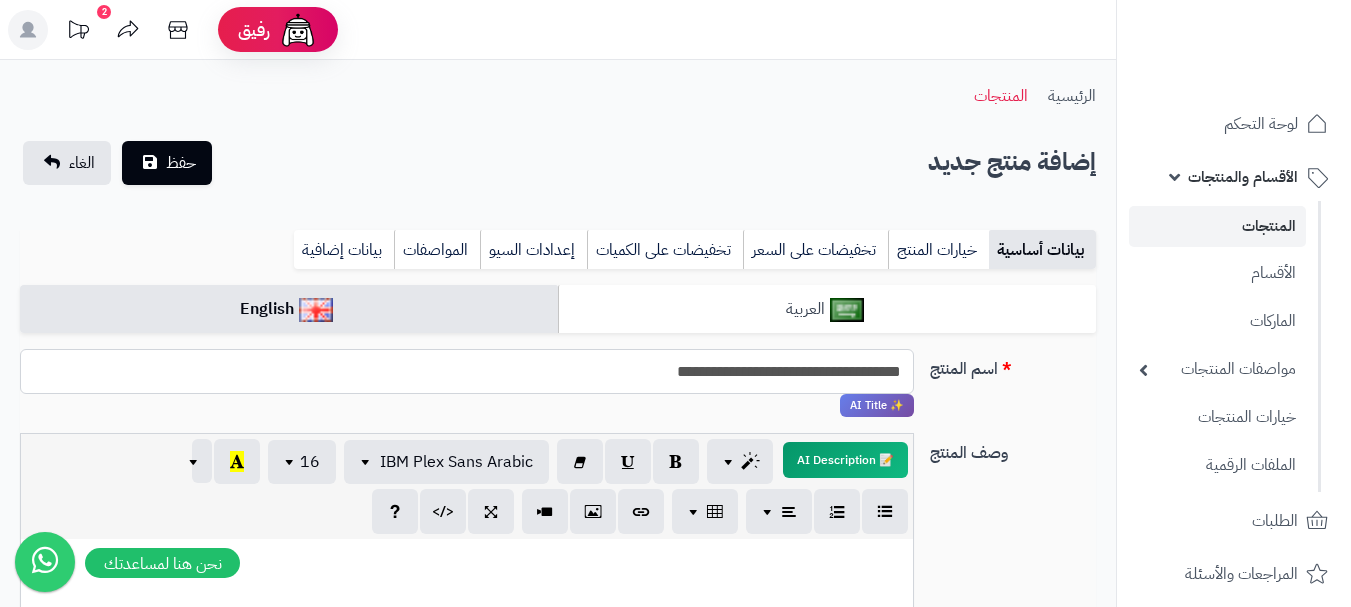 type on "**********" 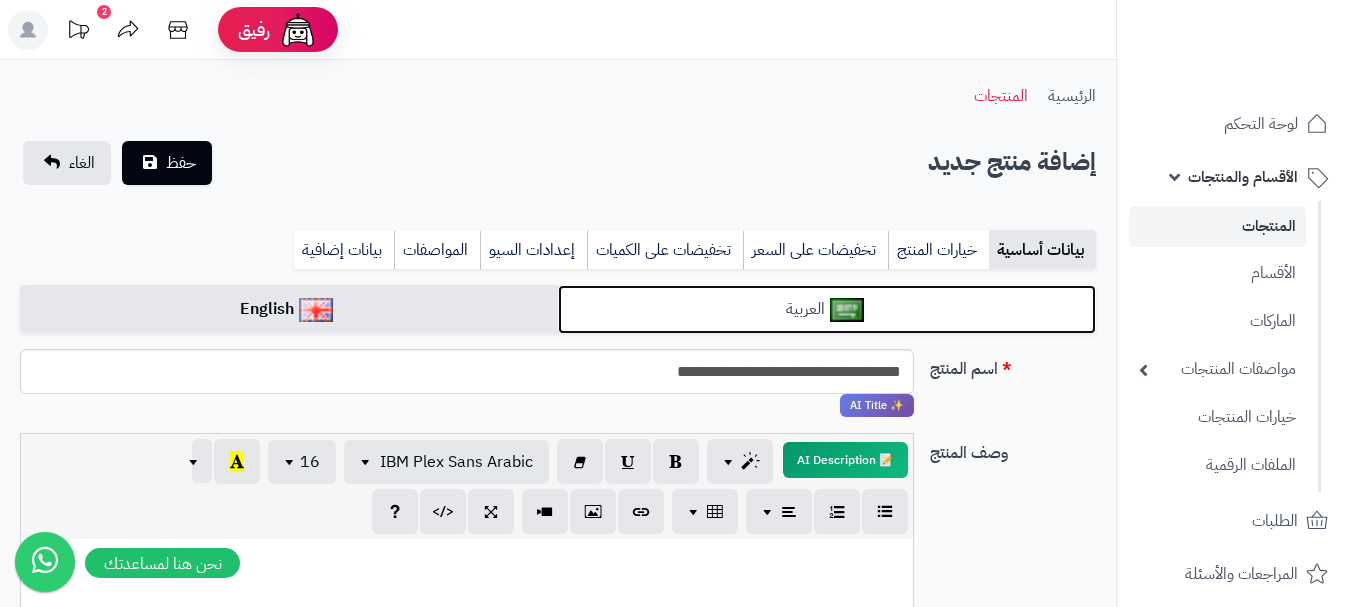 click on "العربية" at bounding box center (827, 309) 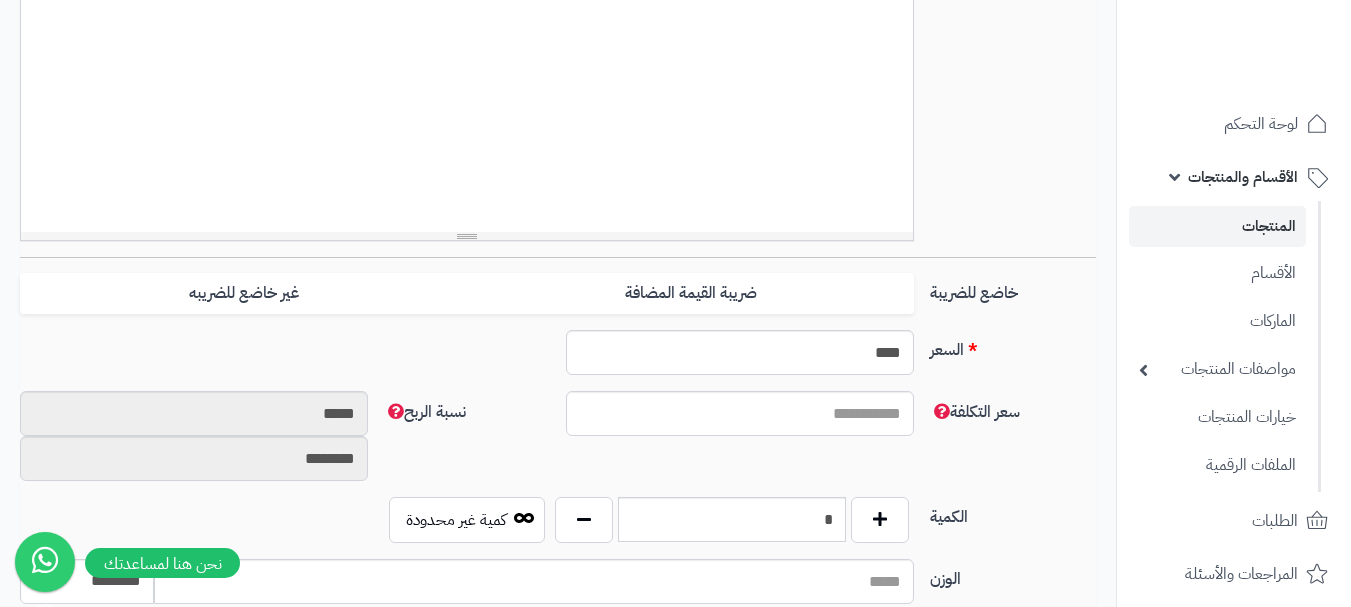 scroll, scrollTop: 700, scrollLeft: 0, axis: vertical 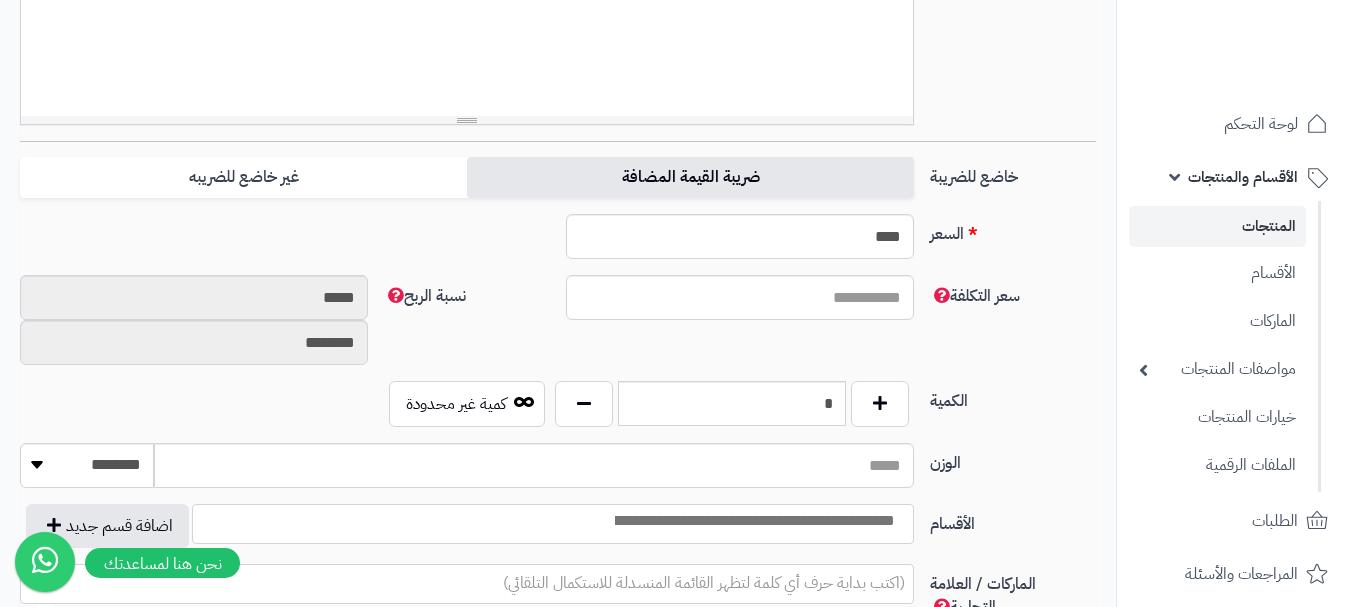 drag, startPoint x: 818, startPoint y: 166, endPoint x: 786, endPoint y: 194, distance: 42.520584 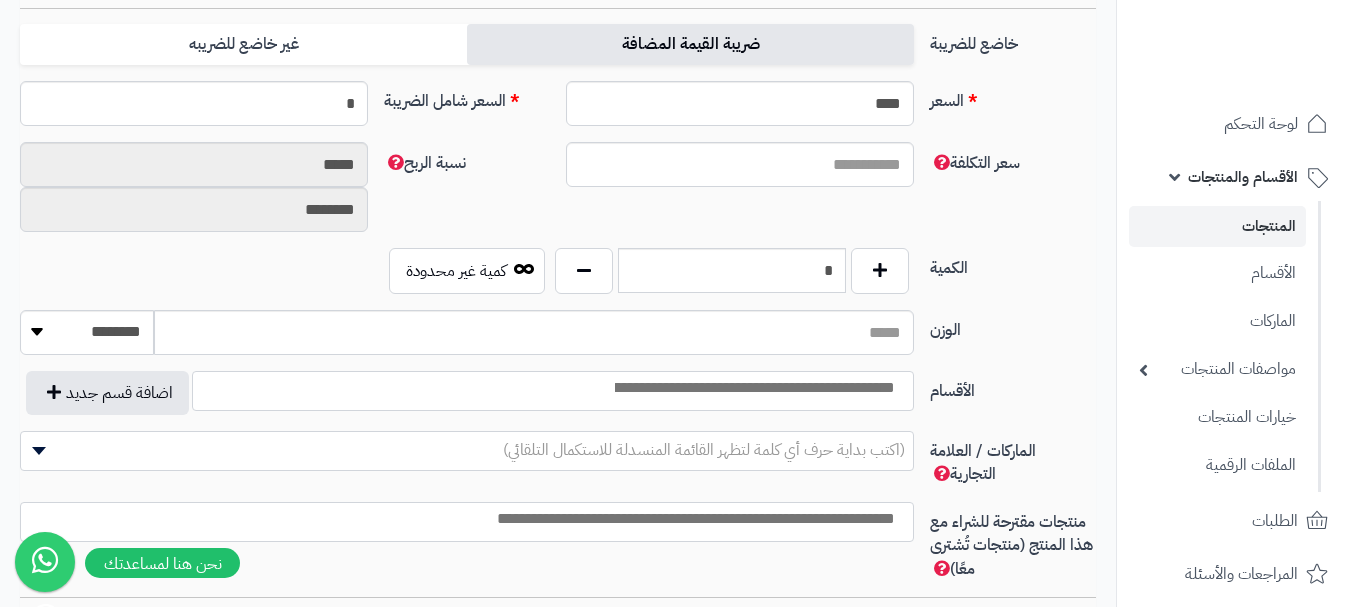 scroll, scrollTop: 1000, scrollLeft: 0, axis: vertical 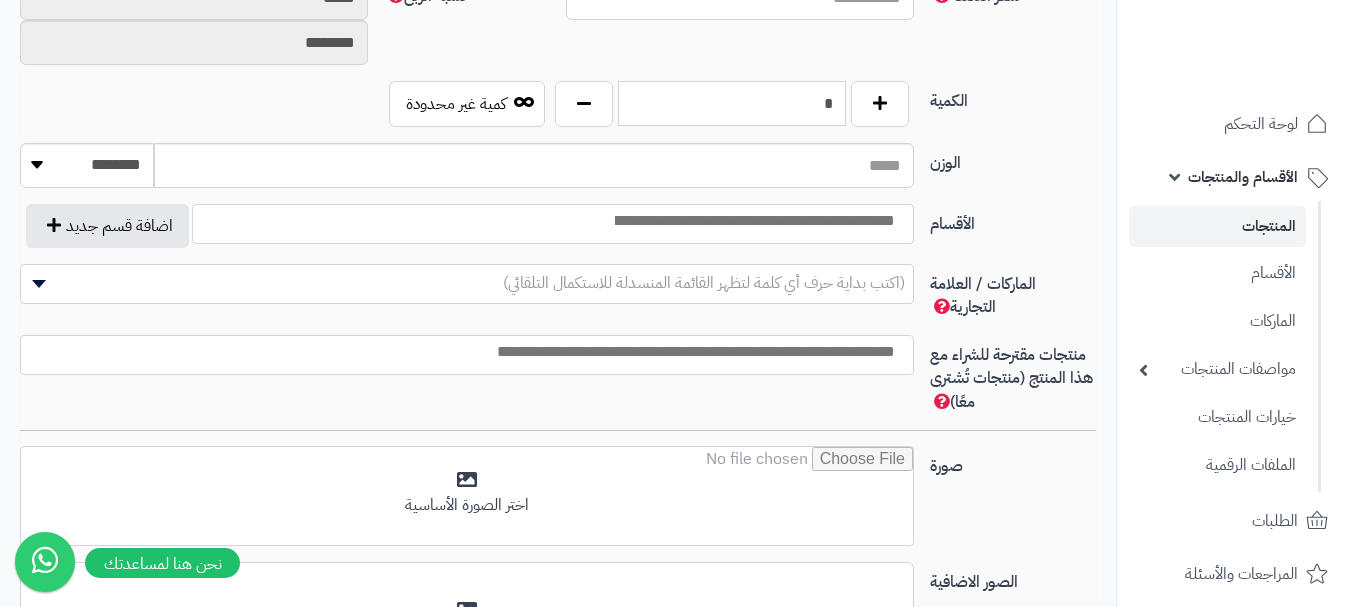 click on "*" at bounding box center [732, 103] 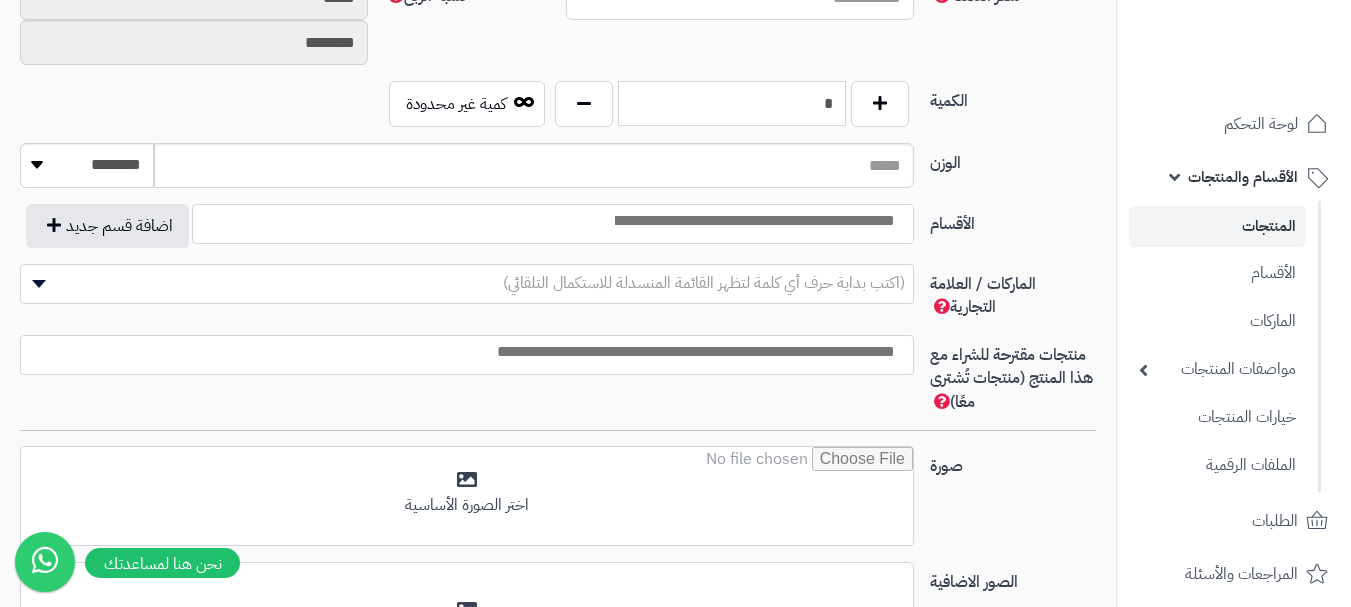 type on "*" 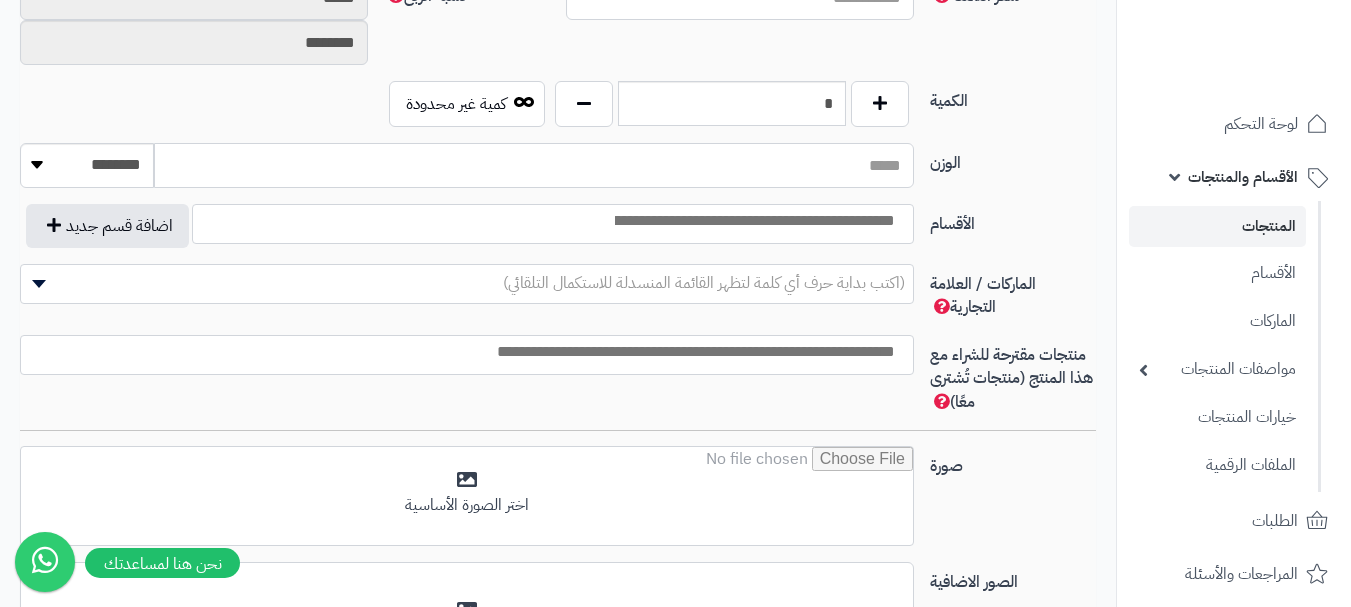 drag, startPoint x: 878, startPoint y: 178, endPoint x: 843, endPoint y: 185, distance: 35.69314 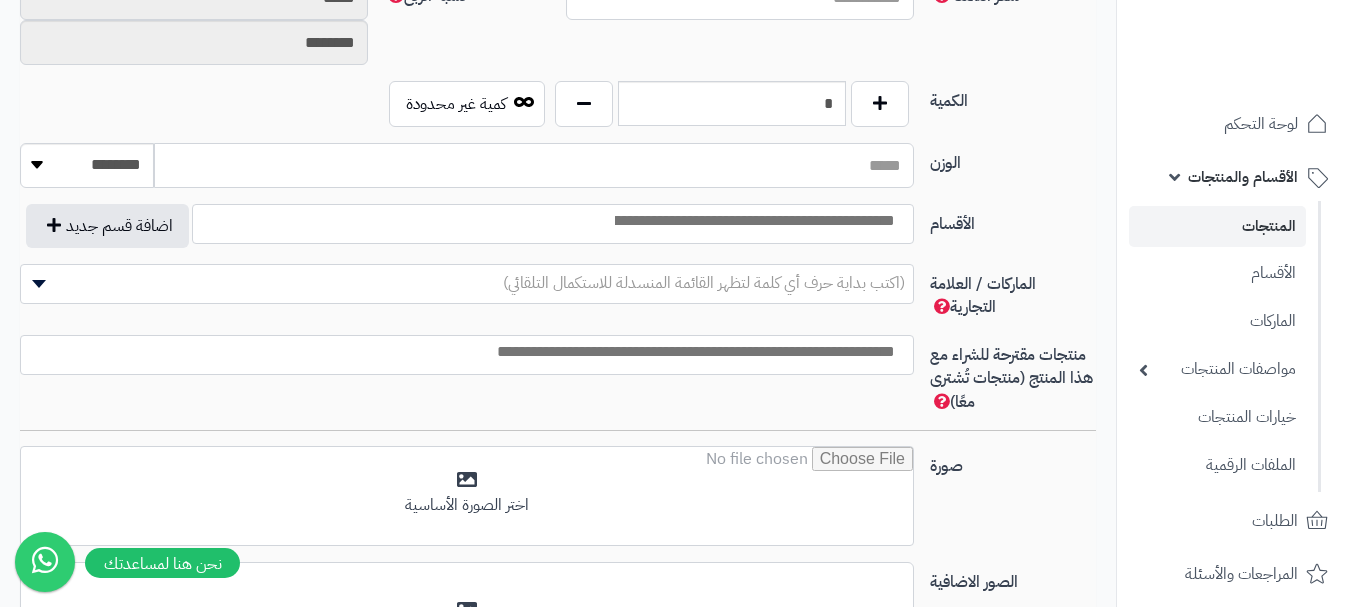 click on "الوزن" at bounding box center [534, 165] 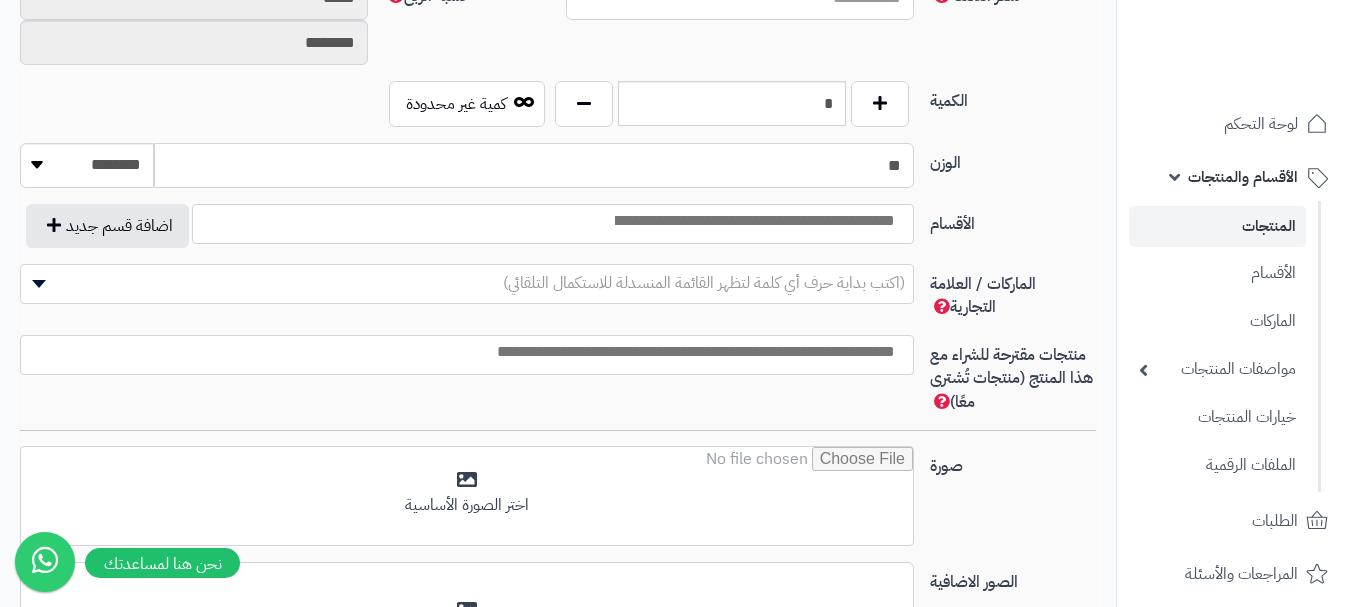 type on "**" 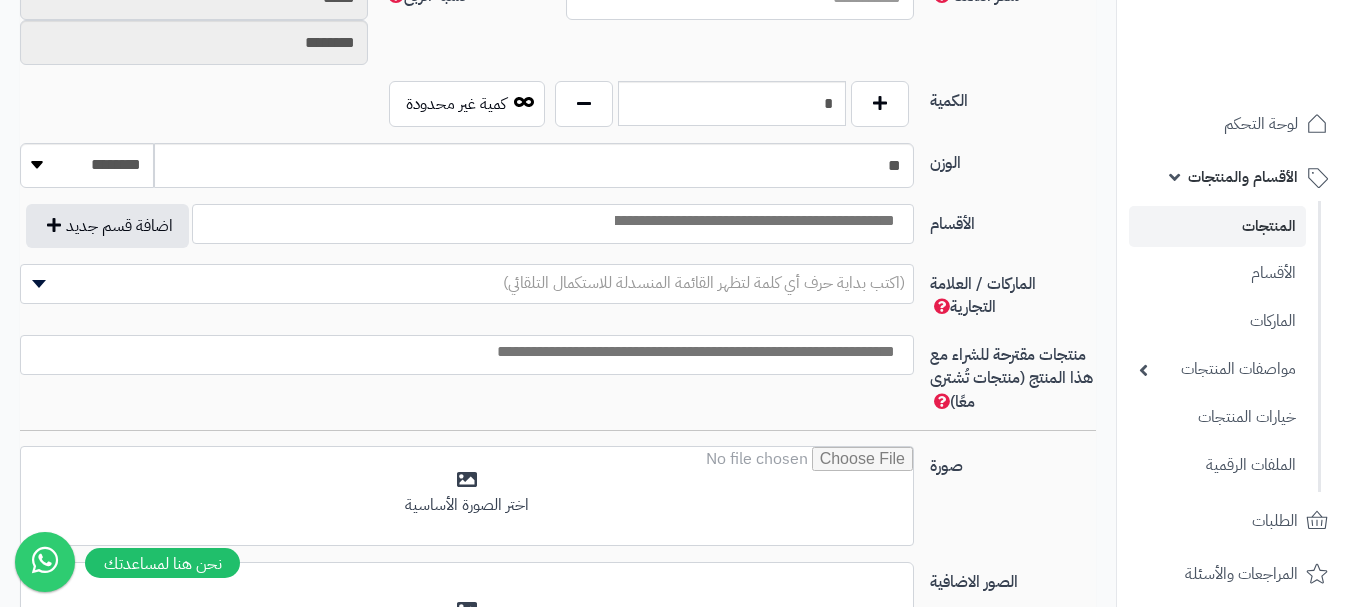 click at bounding box center (753, 221) 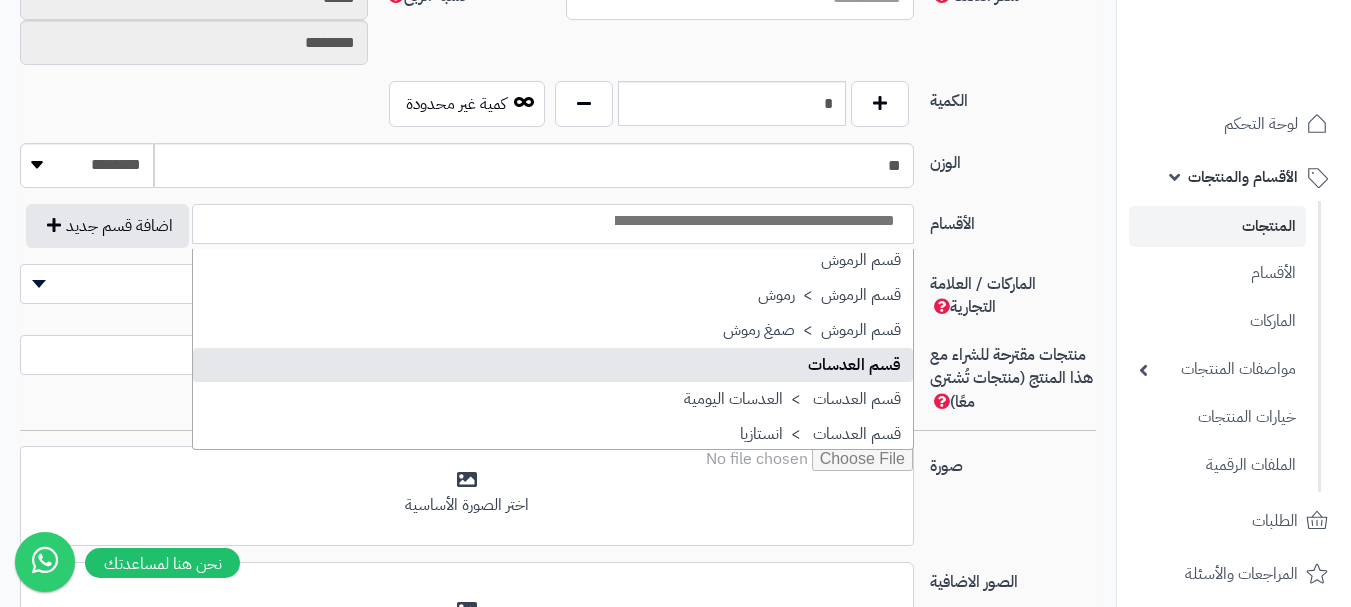 scroll, scrollTop: 1600, scrollLeft: 0, axis: vertical 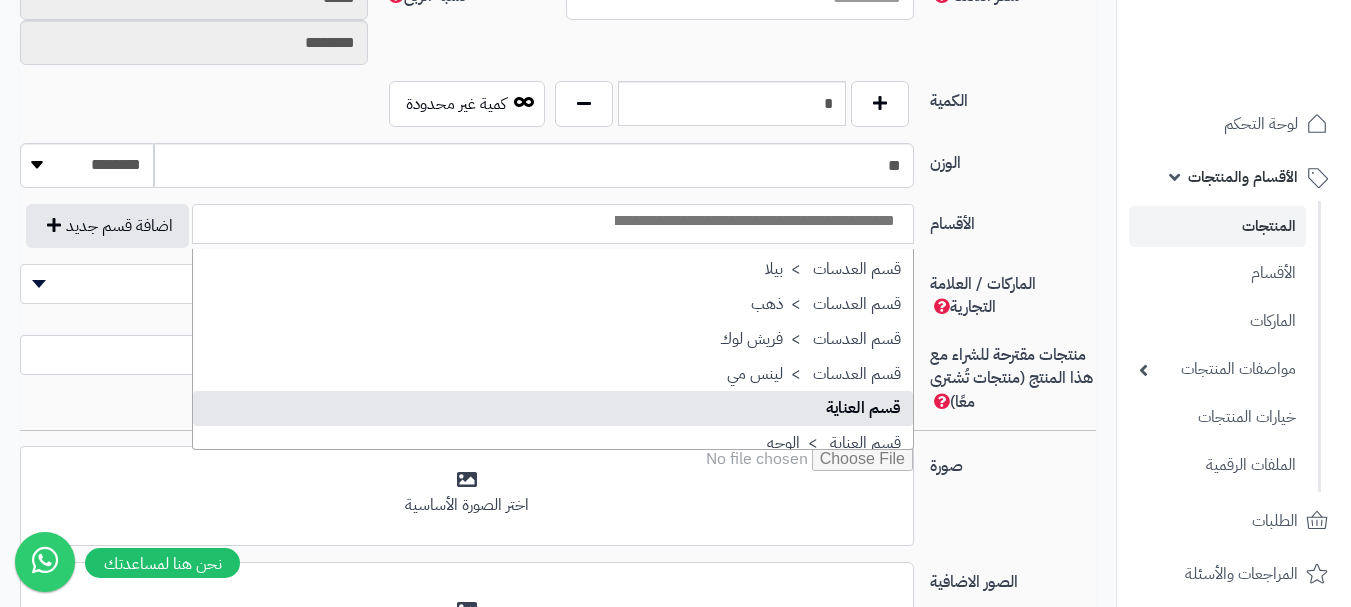 select on "**" 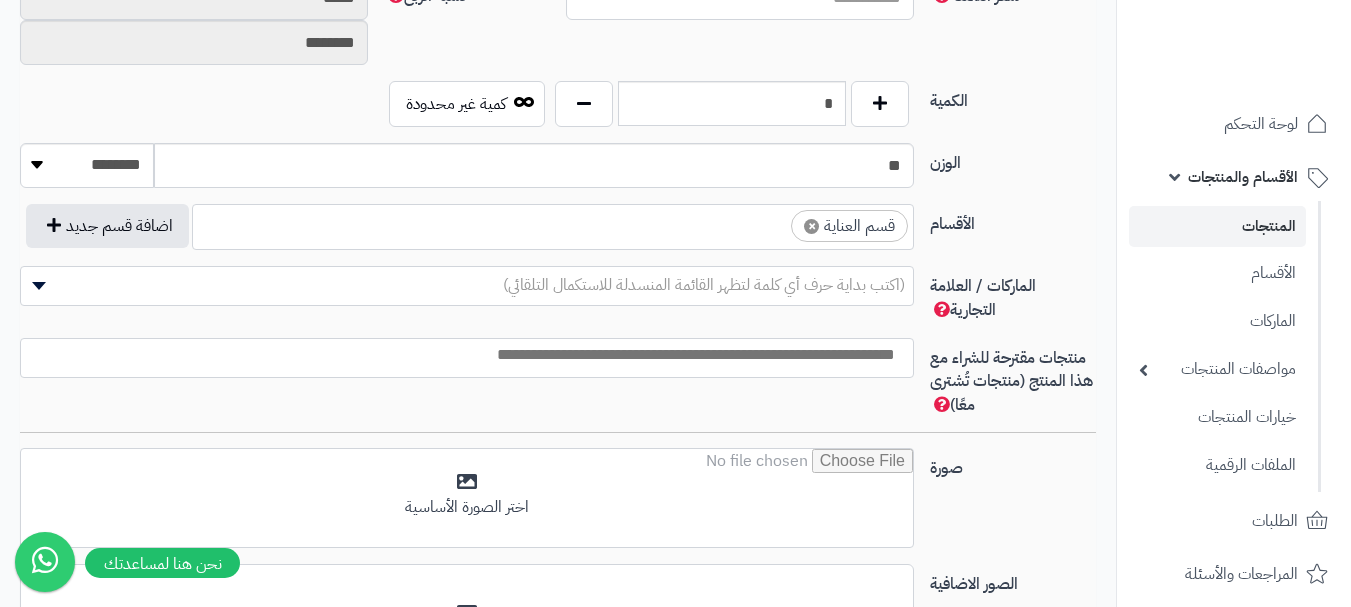 scroll, scrollTop: 1250, scrollLeft: 0, axis: vertical 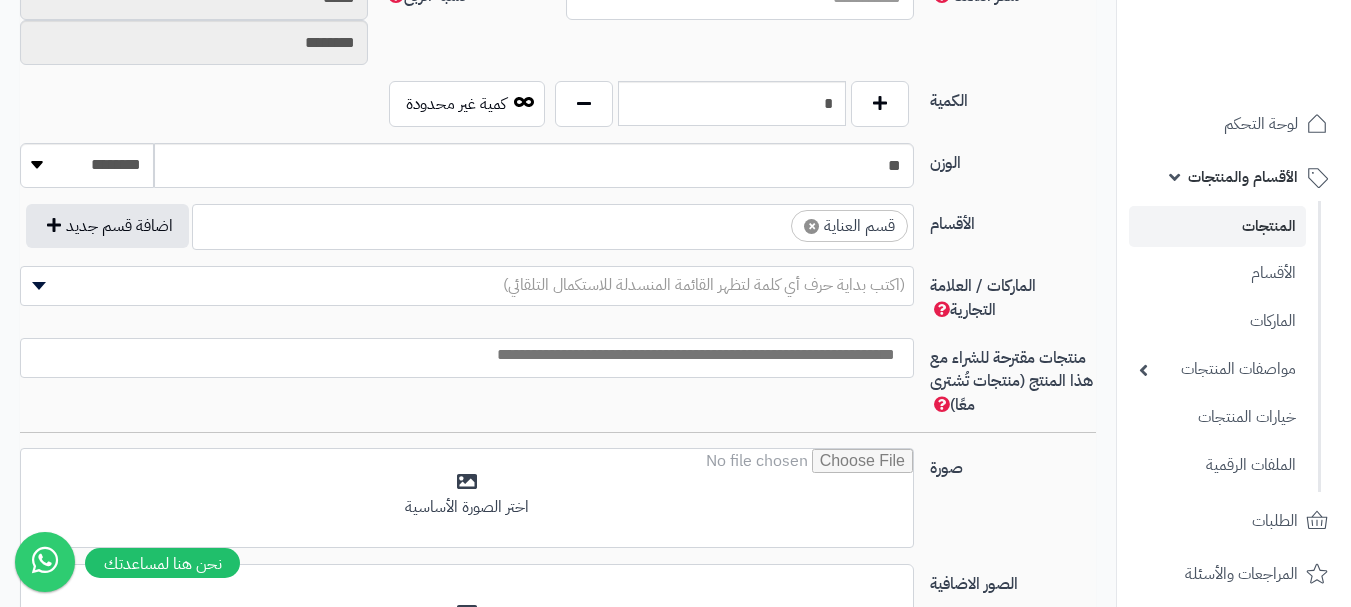 click on "× قسم العناية" at bounding box center [553, 224] 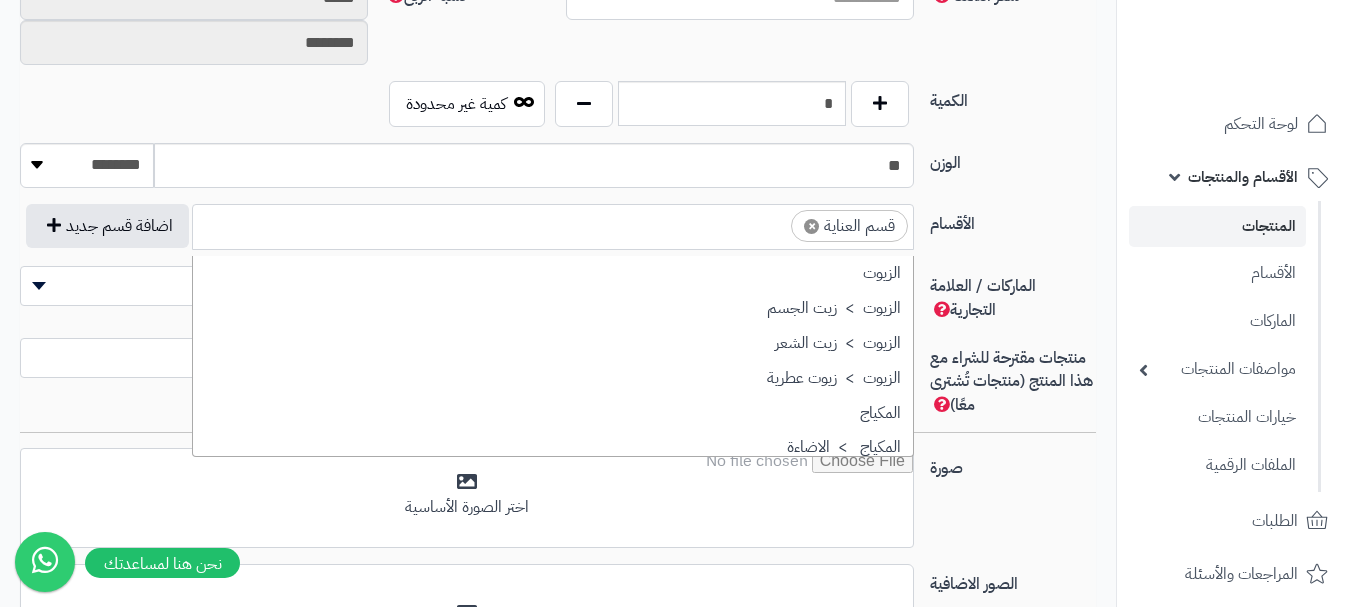 scroll, scrollTop: 1707, scrollLeft: 0, axis: vertical 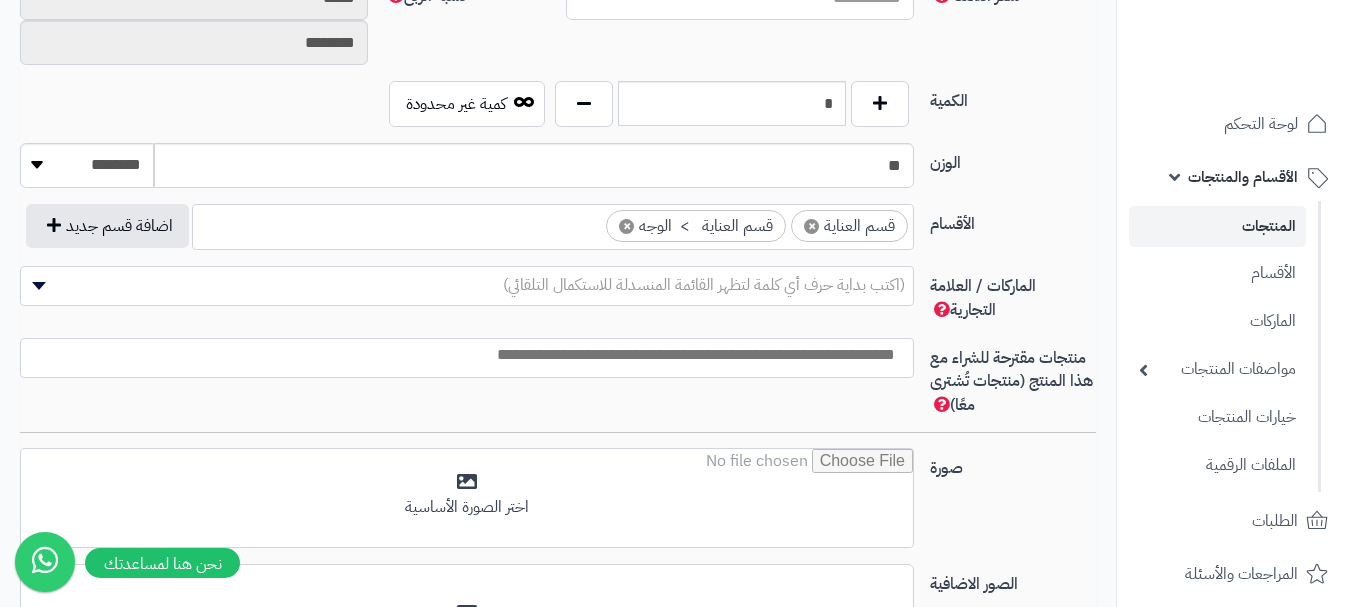 click at bounding box center [462, 355] 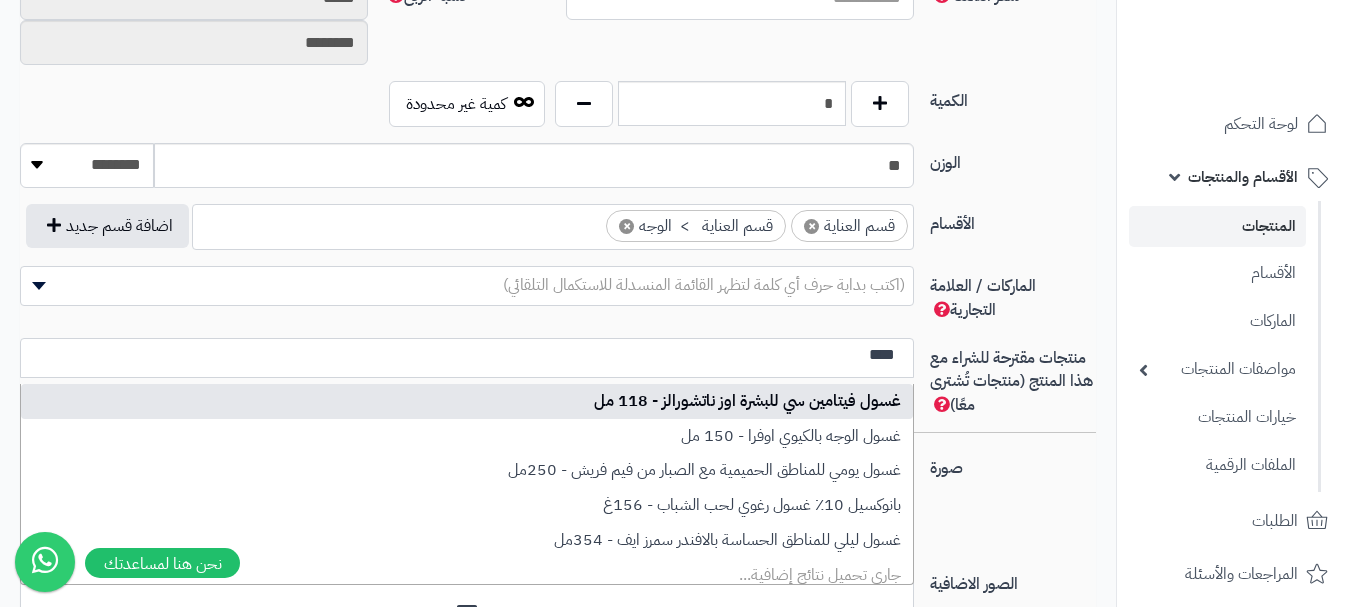 type on "****" 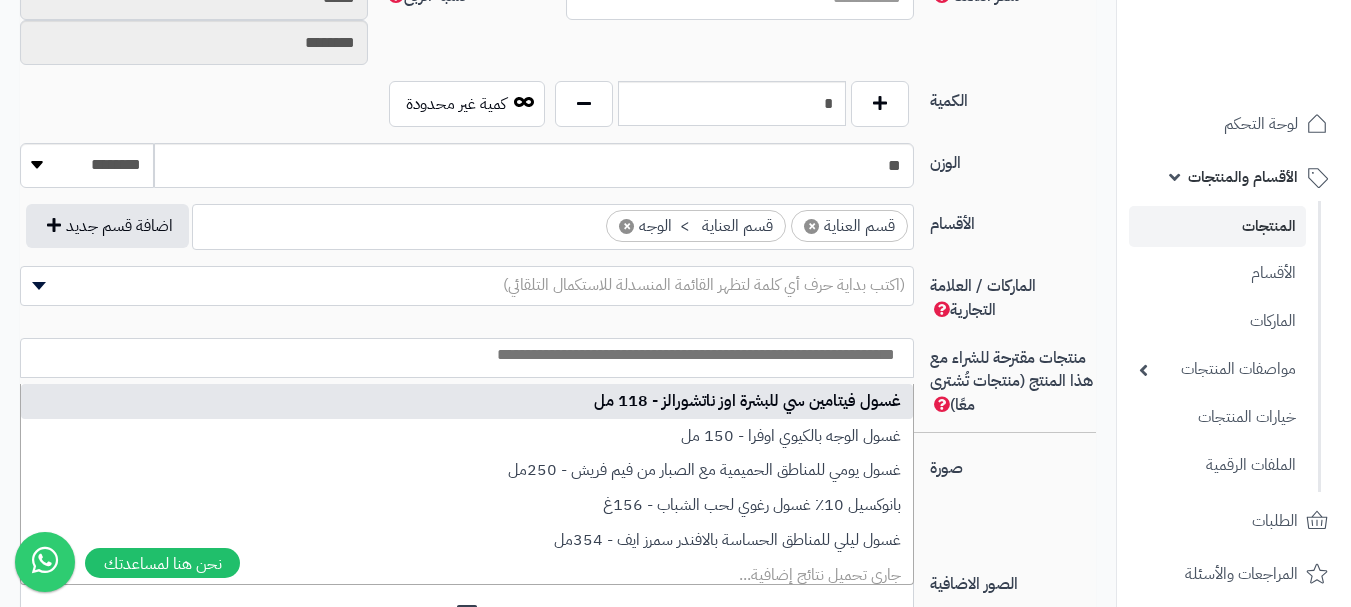 scroll, scrollTop: 0, scrollLeft: 0, axis: both 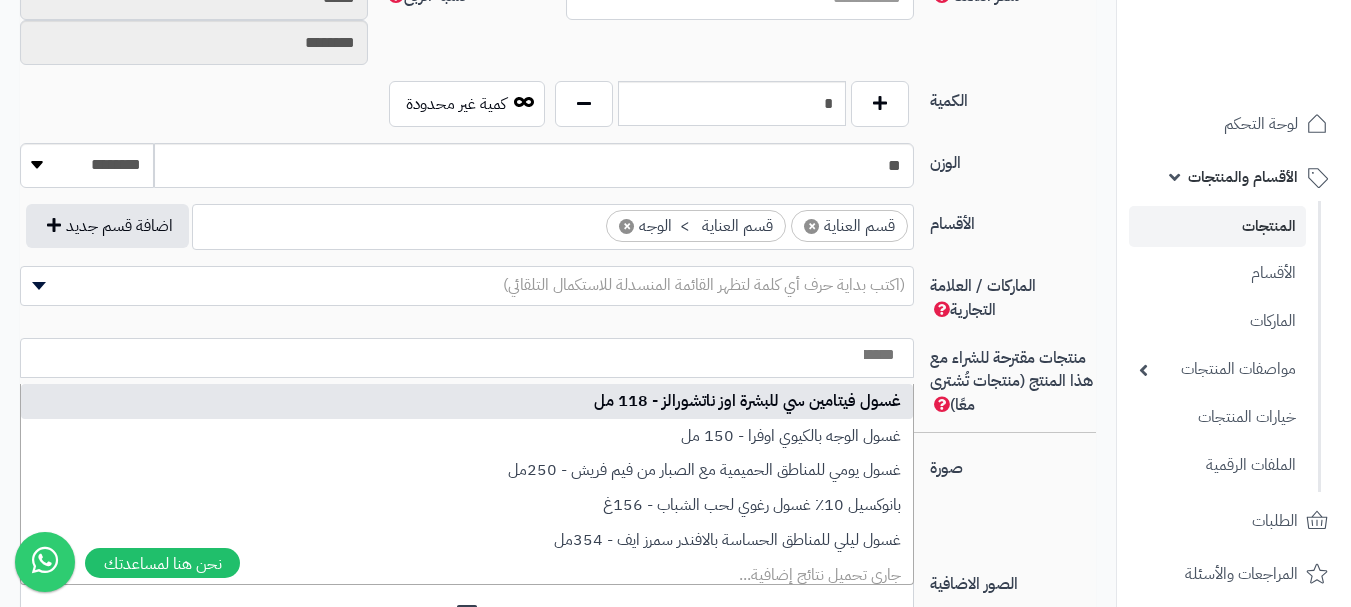 select on "**" 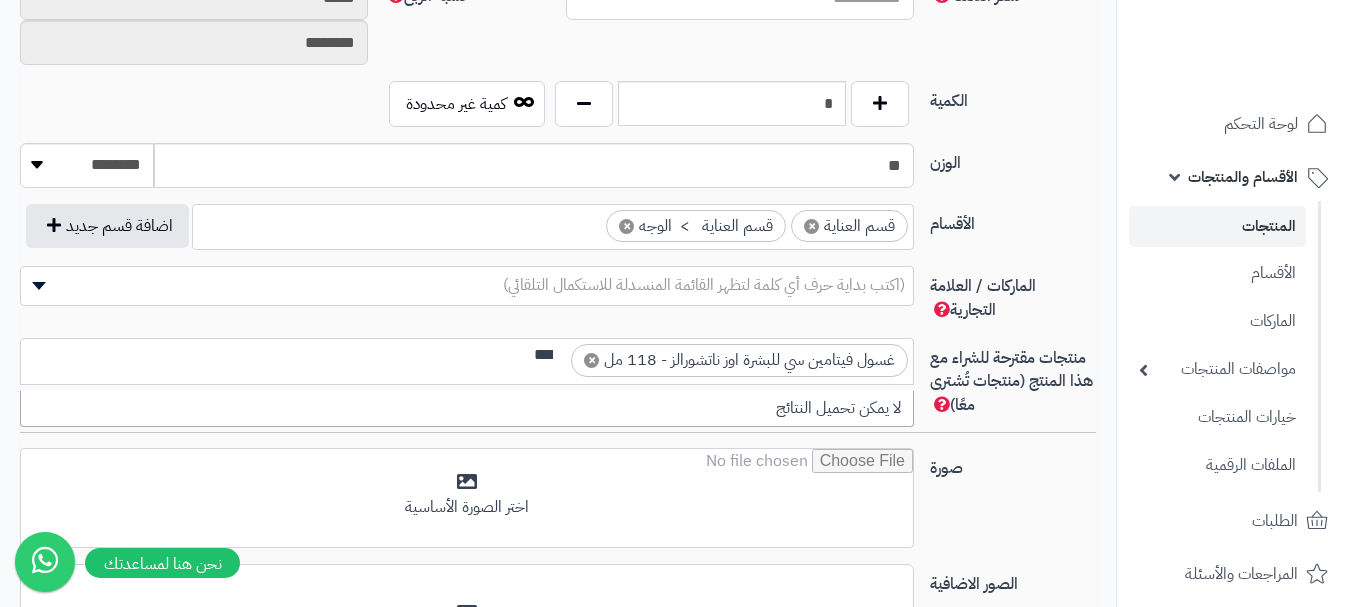 scroll, scrollTop: 0, scrollLeft: -8, axis: horizontal 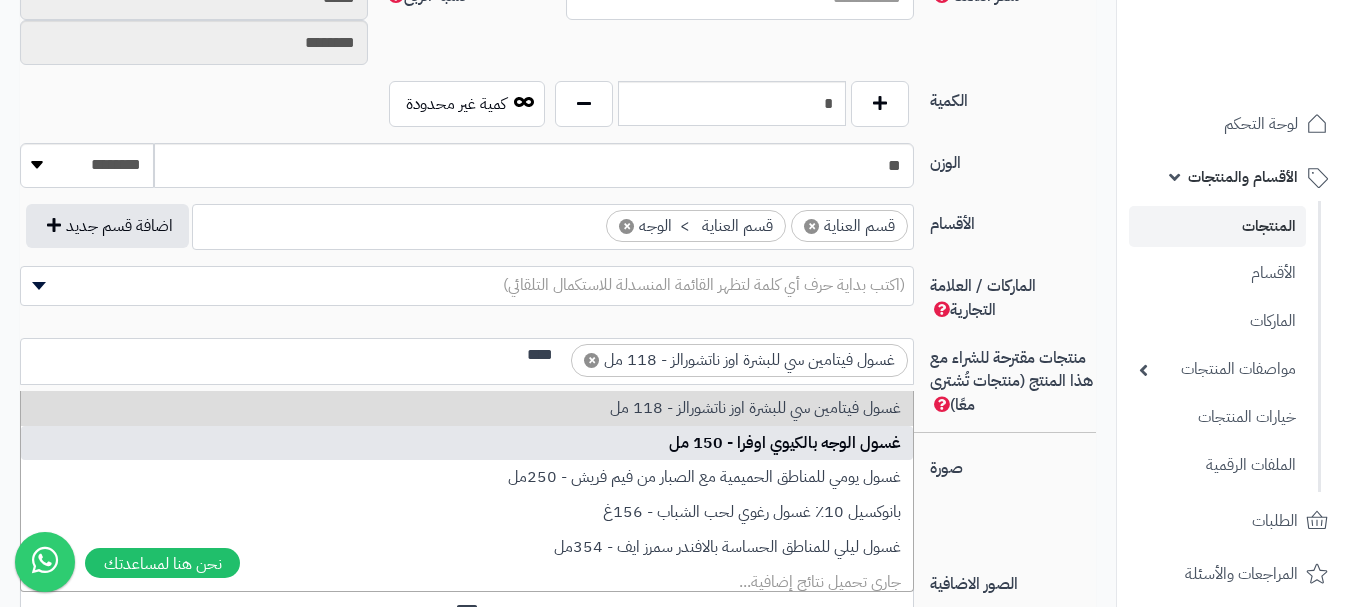 type on "****" 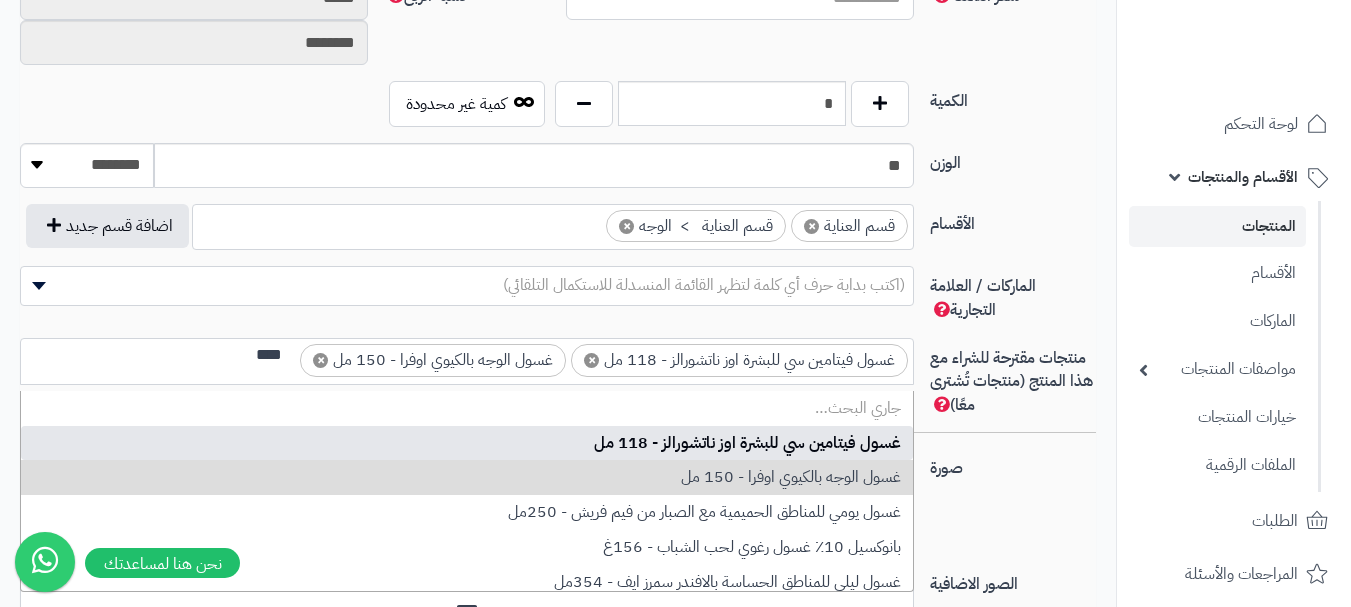 scroll, scrollTop: 0, scrollLeft: -8, axis: horizontal 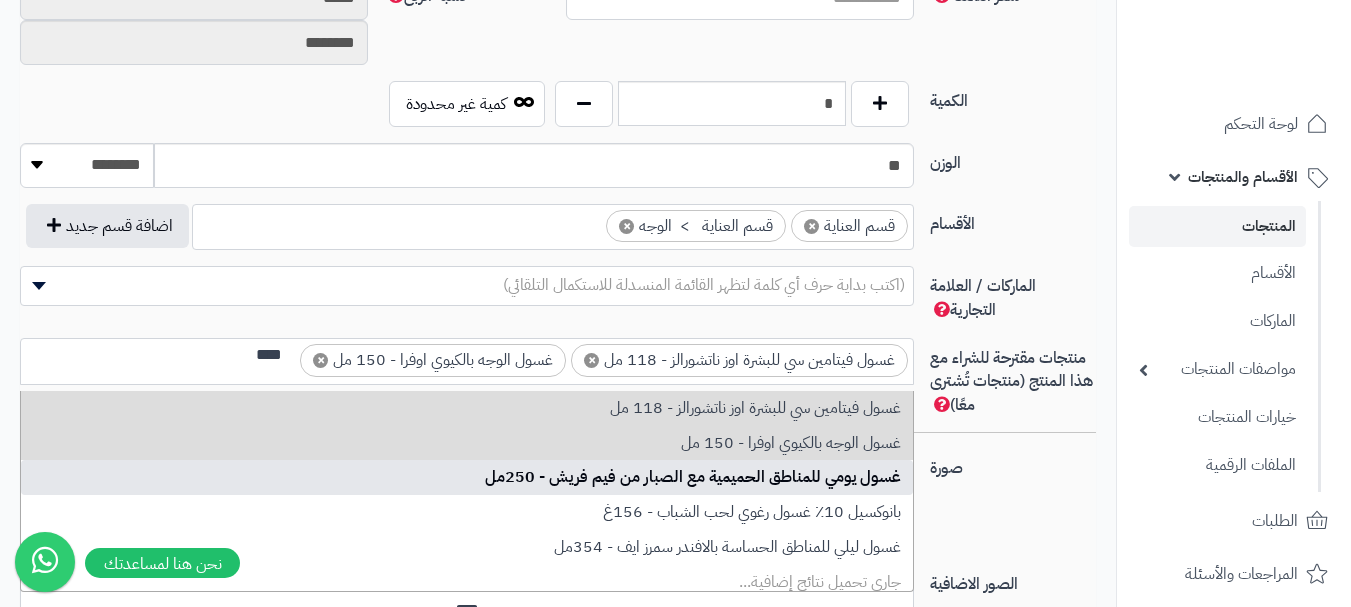 type on "****" 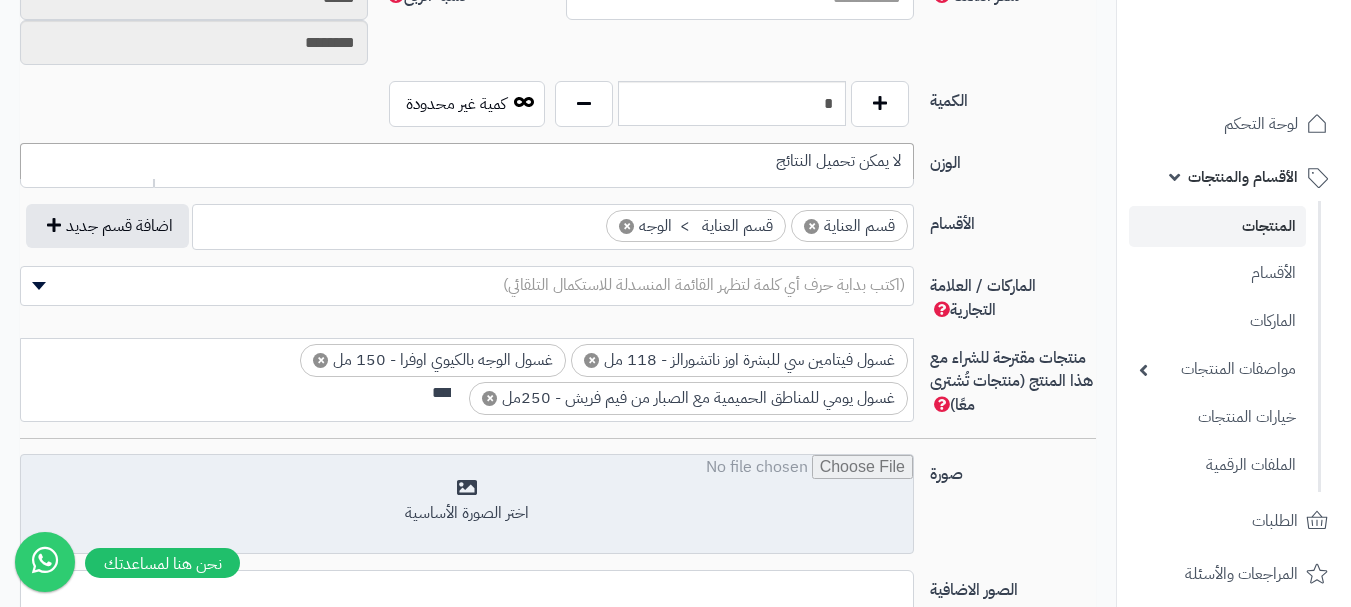 scroll, scrollTop: 0, scrollLeft: -8, axis: horizontal 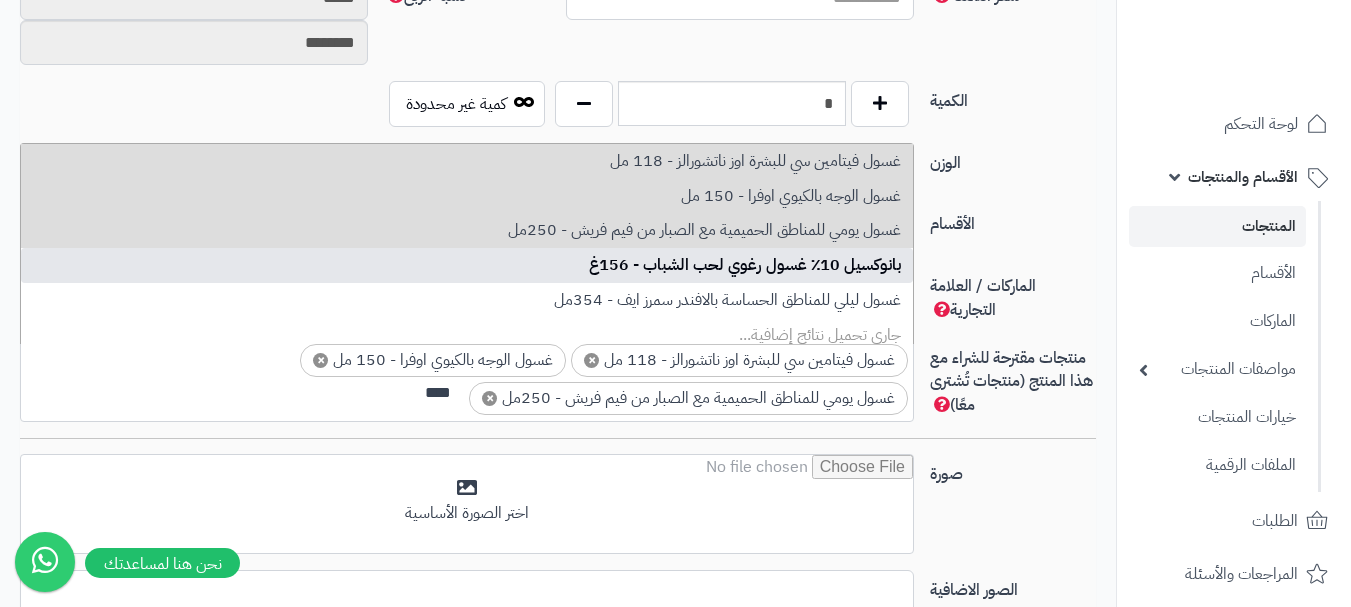 type on "****" 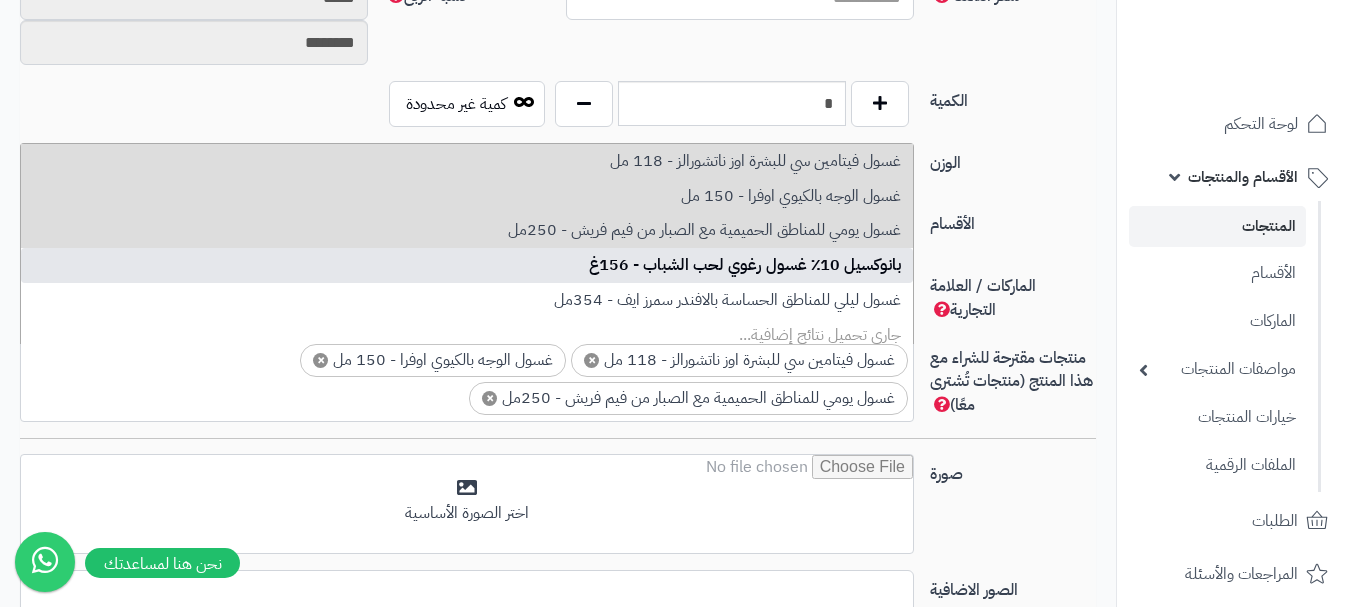 scroll, scrollTop: 0, scrollLeft: 0, axis: both 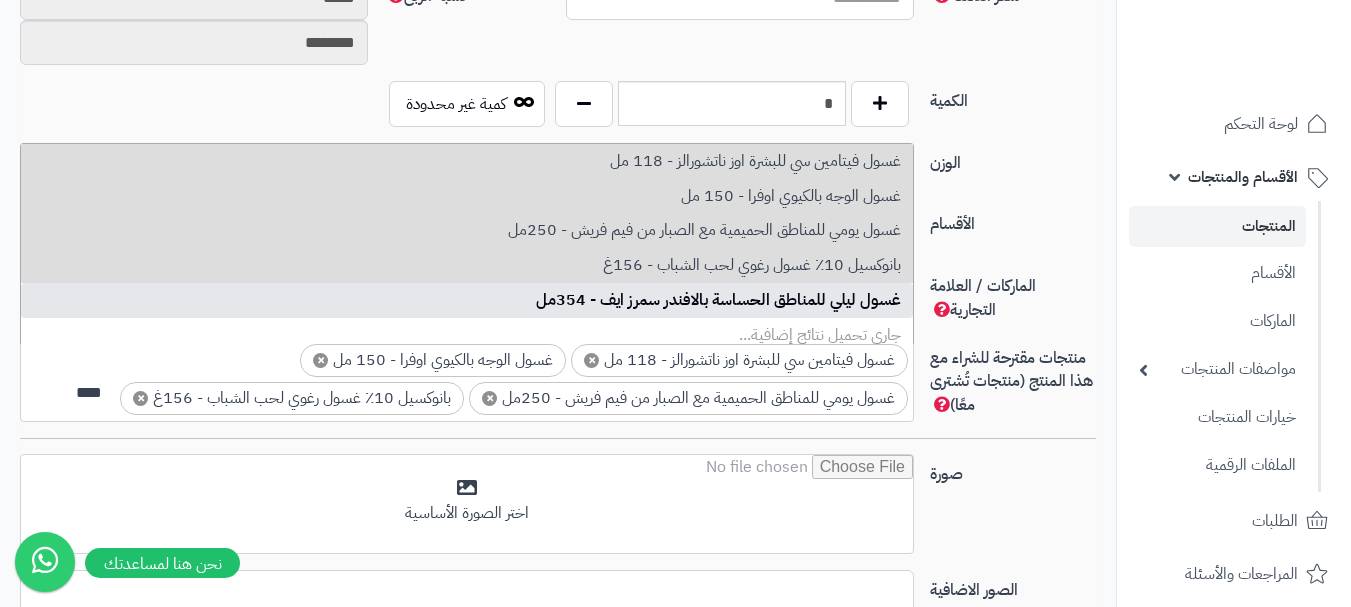 type on "****" 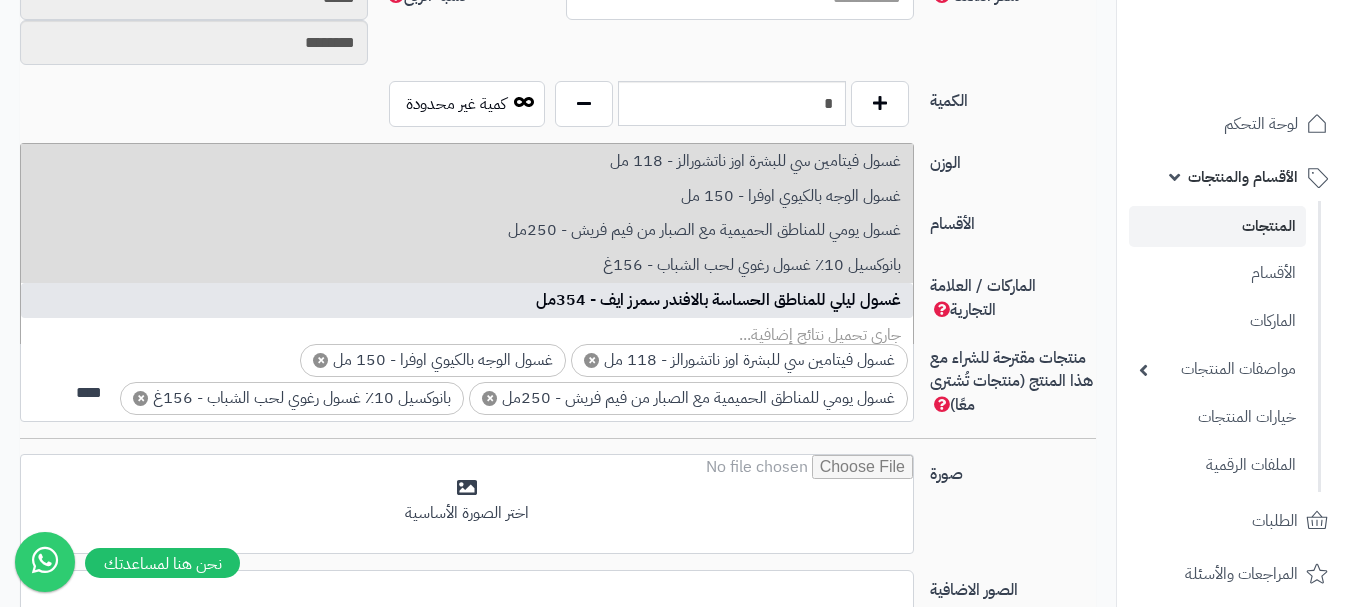 scroll, scrollTop: 0, scrollLeft: 0, axis: both 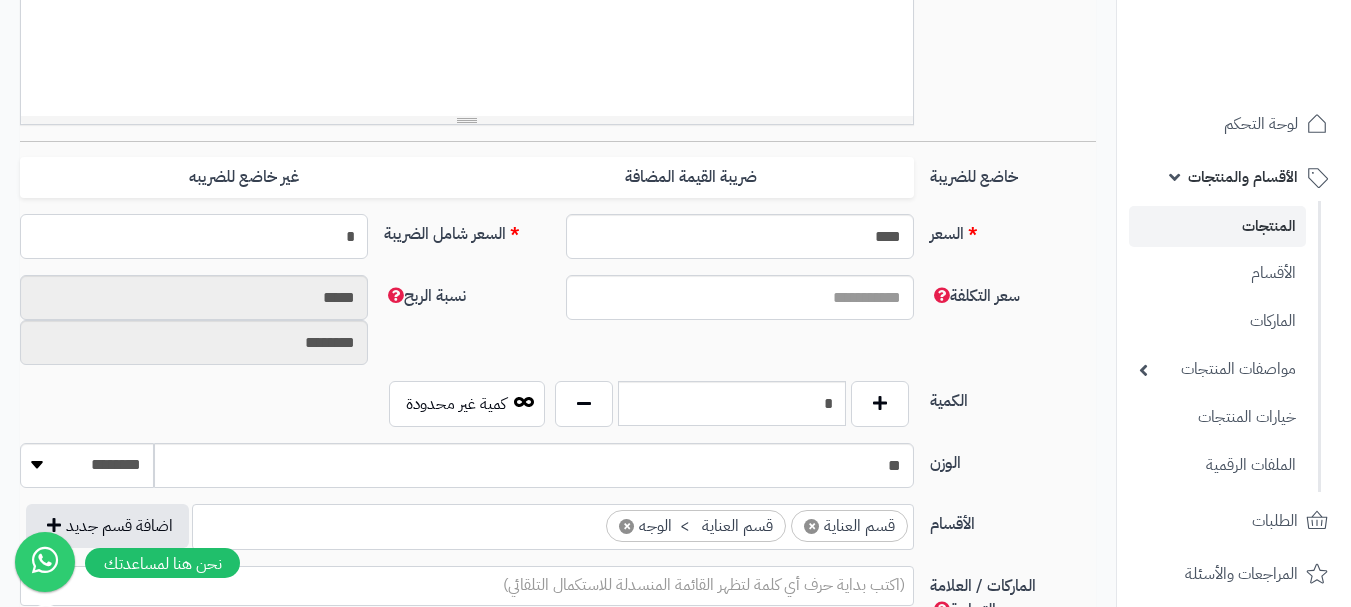 click on "*" at bounding box center [194, 236] 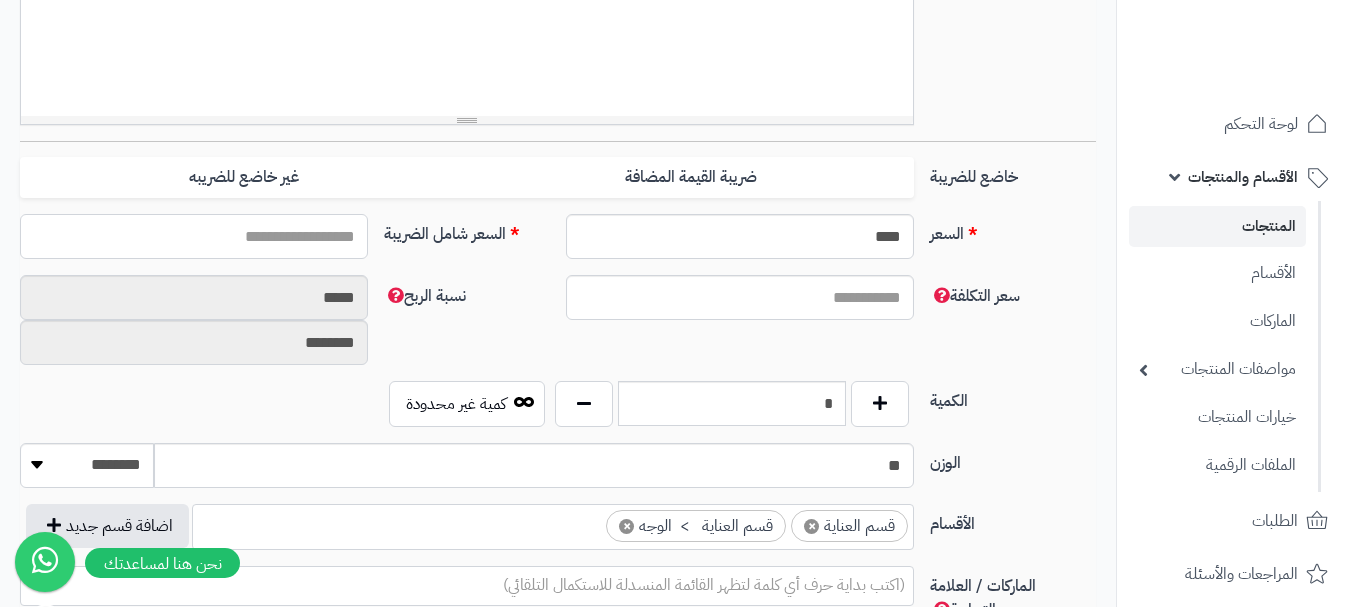 type on "*" 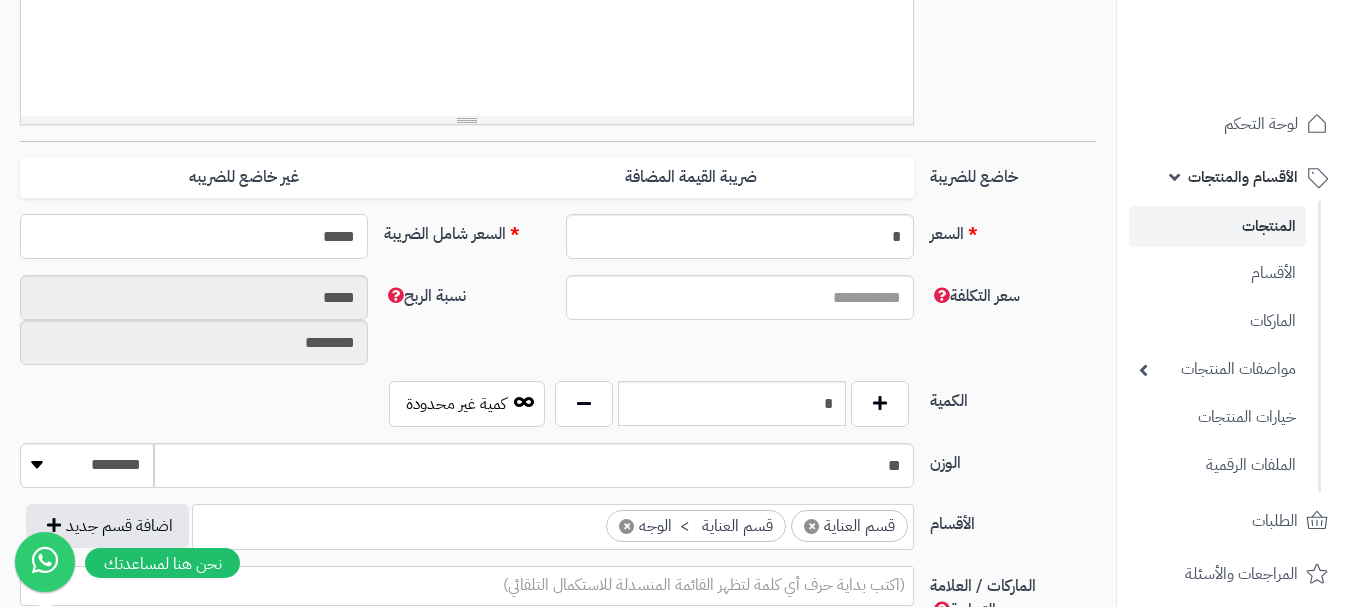 type on "******" 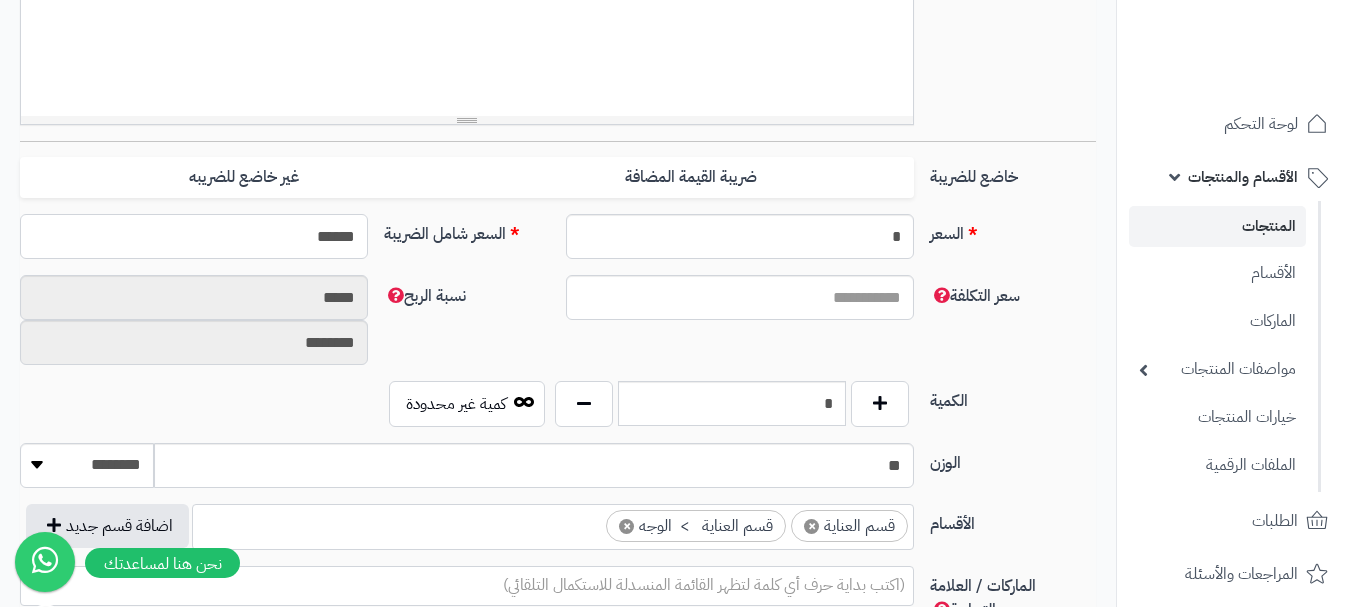 type on "**********" 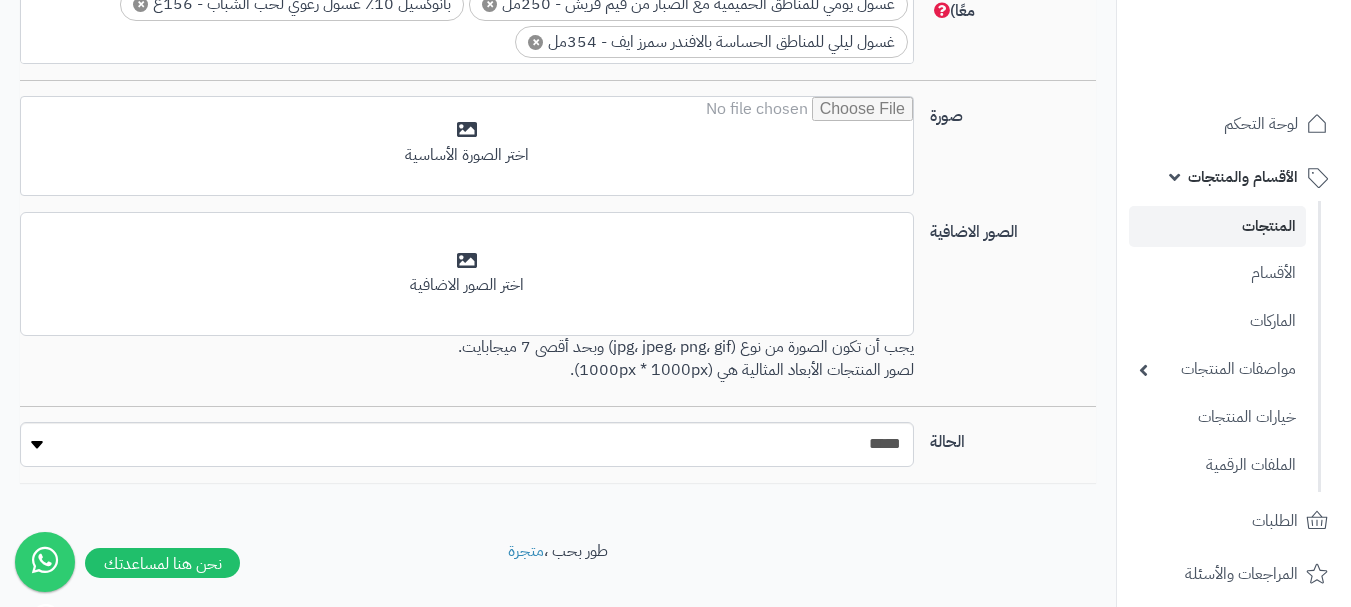 scroll, scrollTop: 1400, scrollLeft: 0, axis: vertical 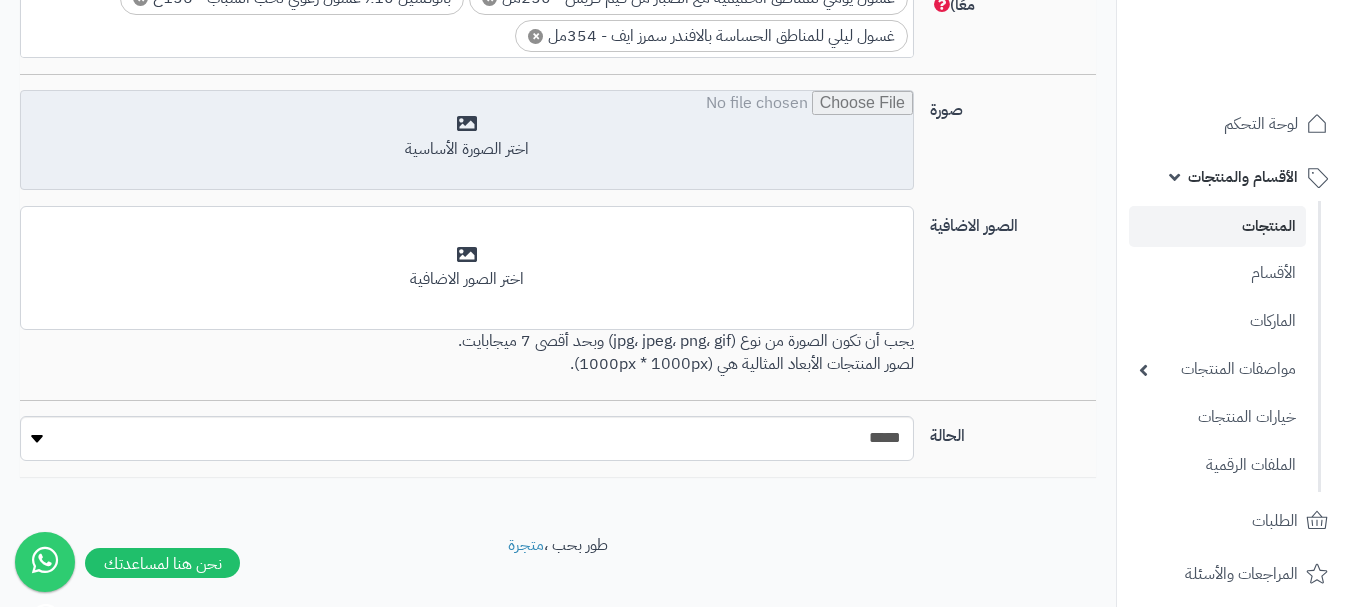 type on "******" 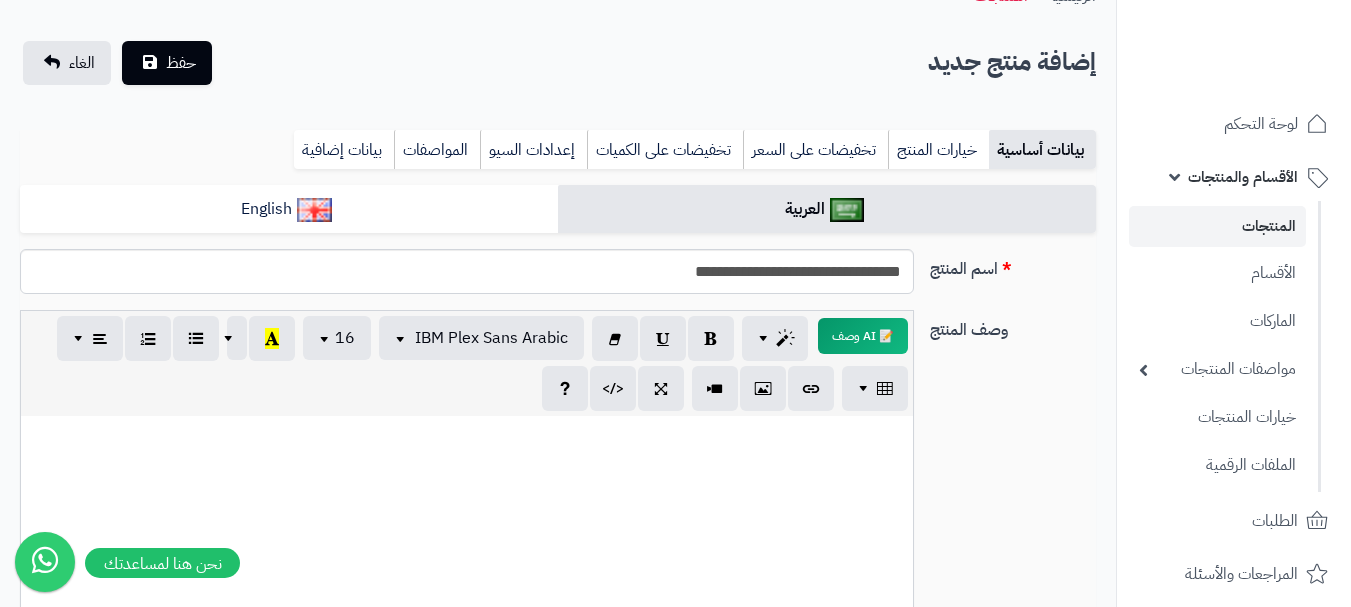 scroll, scrollTop: 0, scrollLeft: 0, axis: both 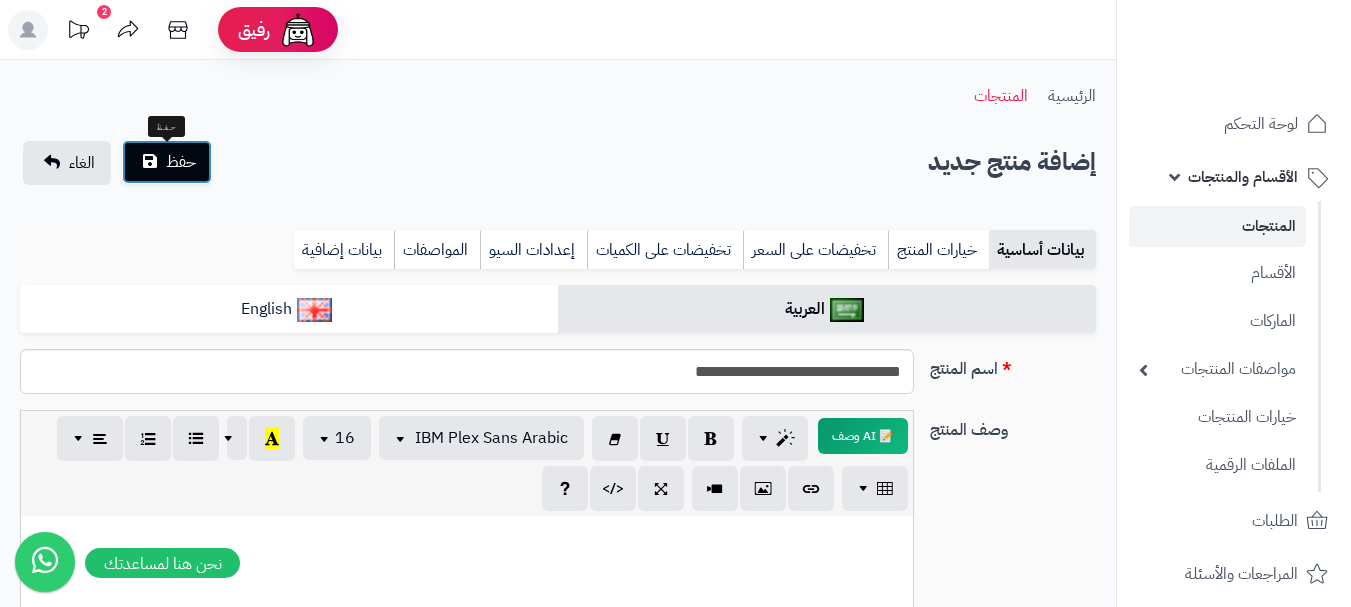click on "حفظ" at bounding box center (181, 162) 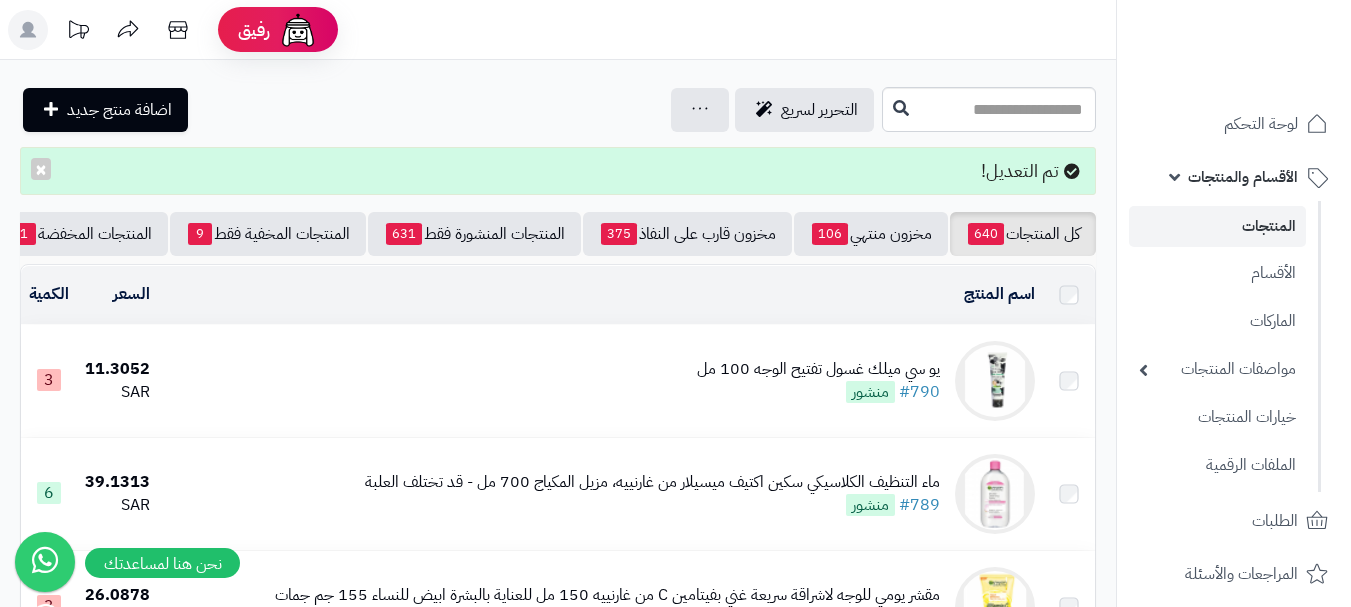 scroll, scrollTop: 0, scrollLeft: 0, axis: both 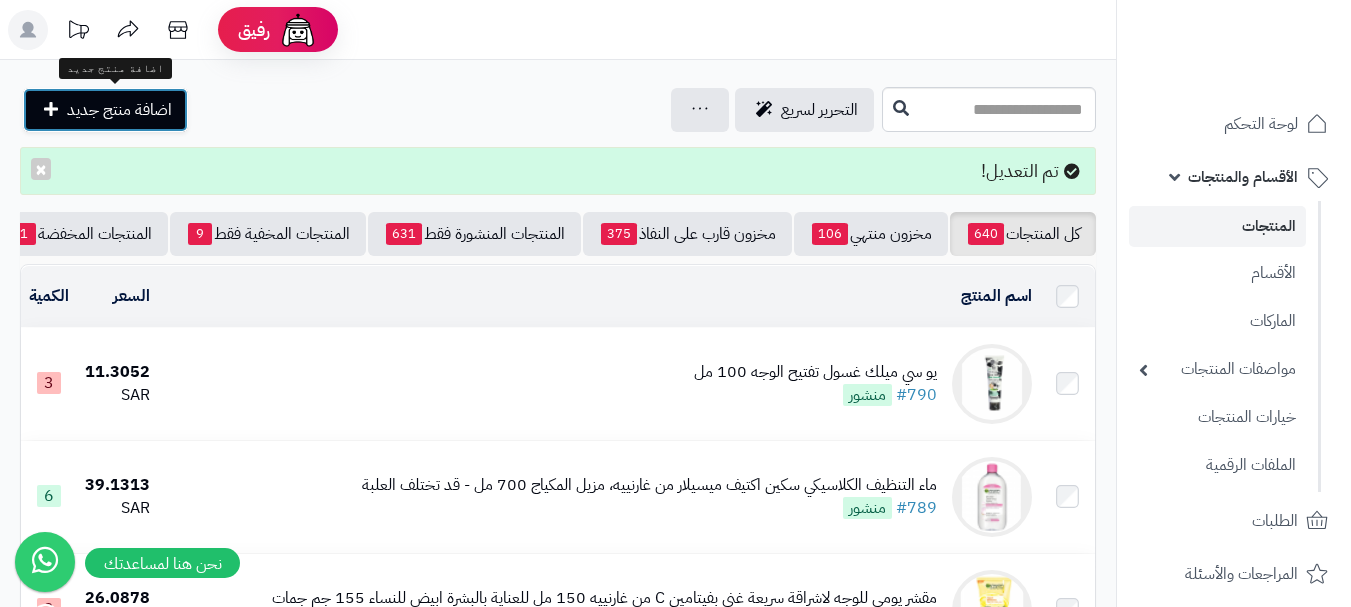 click on "اضافة منتج جديد" at bounding box center (119, 110) 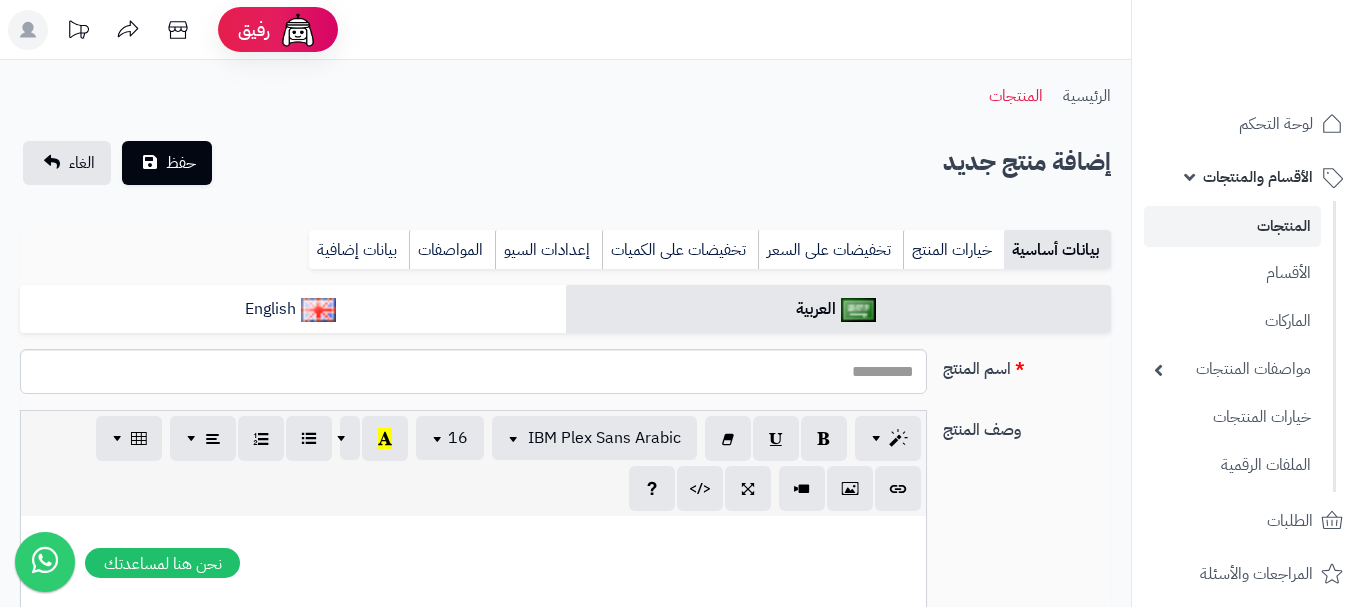 select 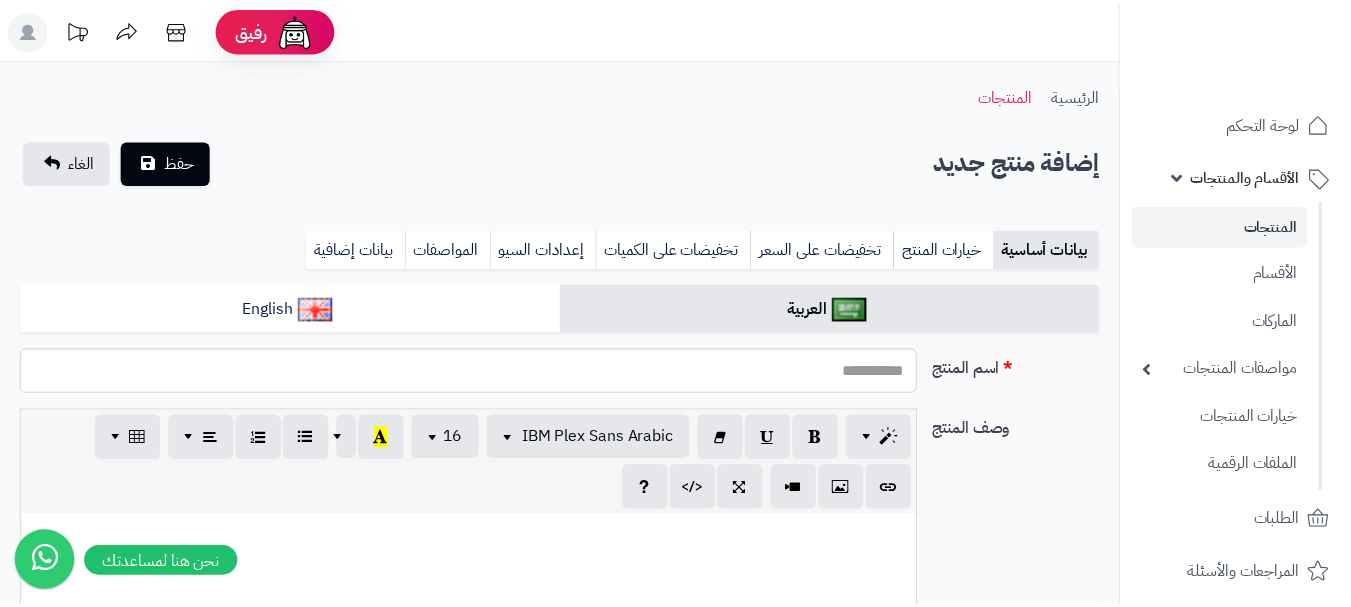 scroll, scrollTop: 0, scrollLeft: 0, axis: both 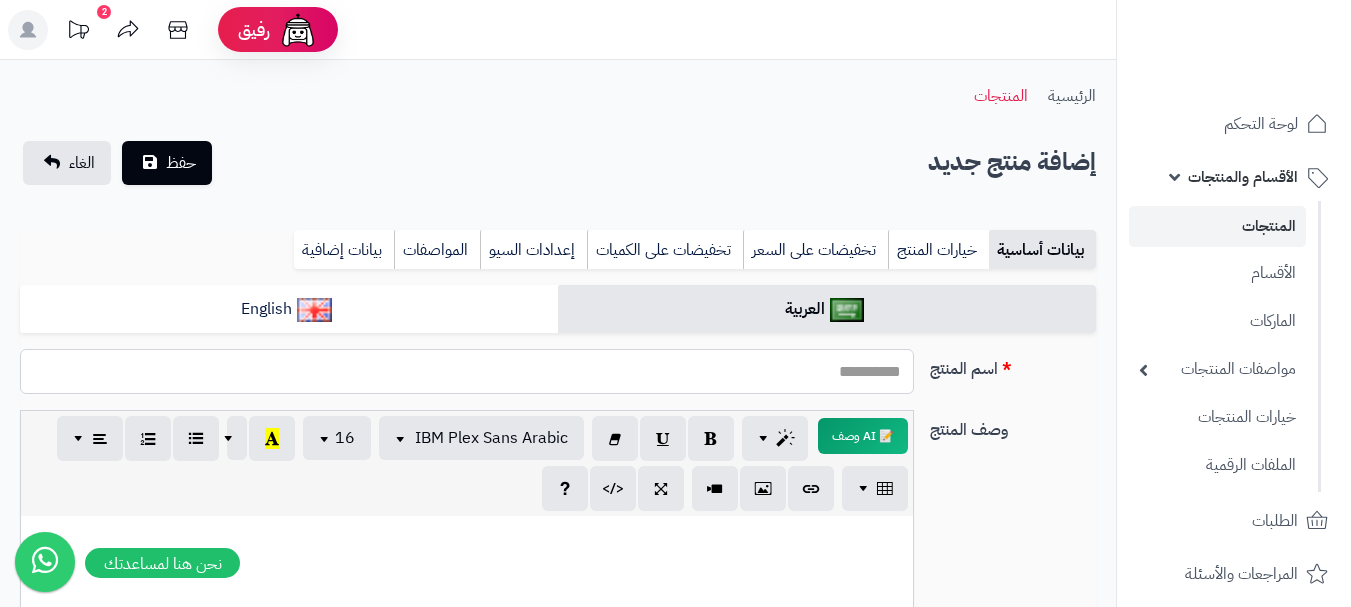 click on "اسم المنتج" at bounding box center [467, 371] 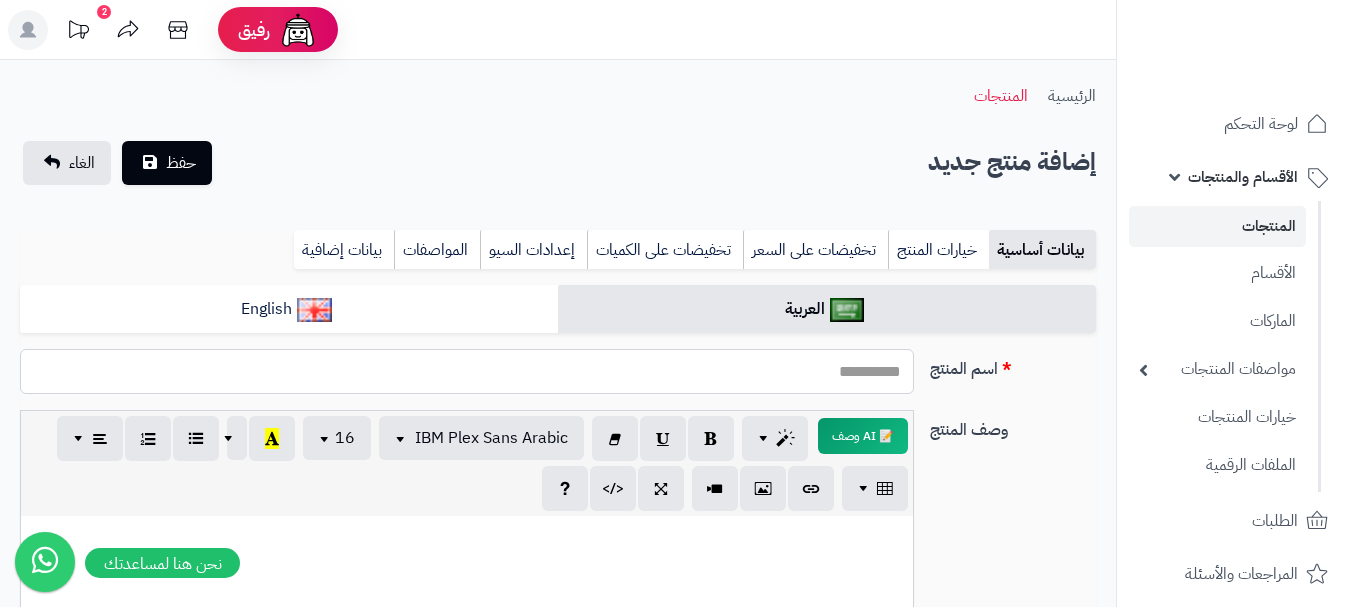 paste on "**********" 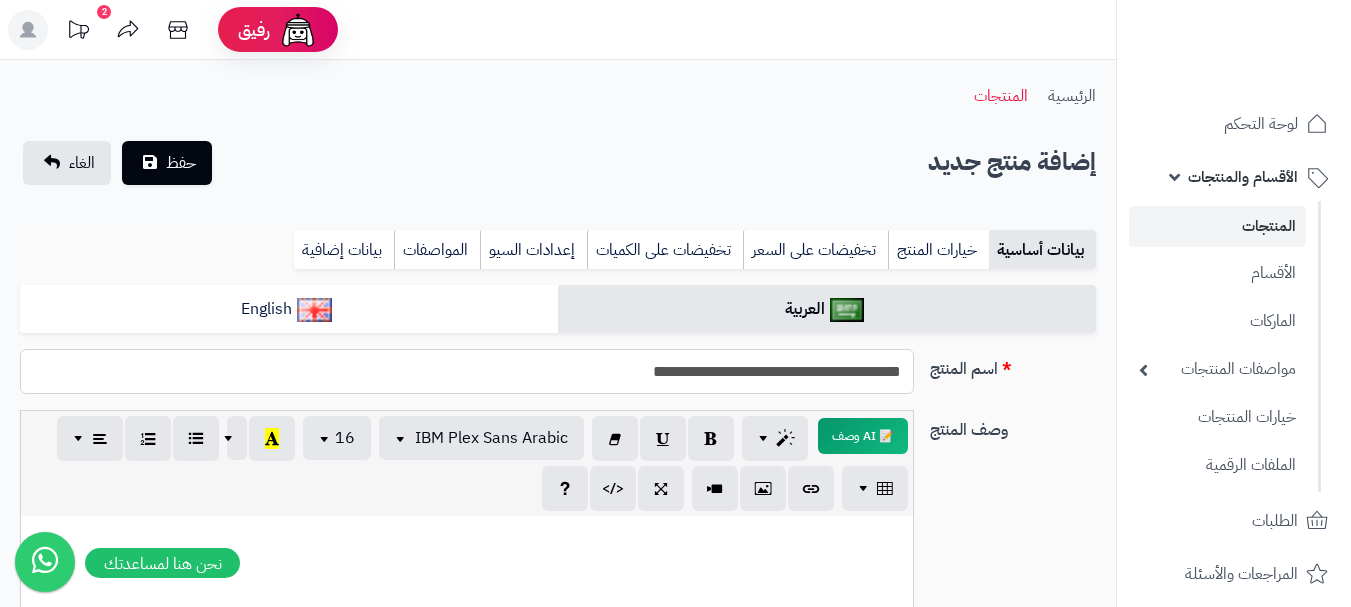 type on "**********" 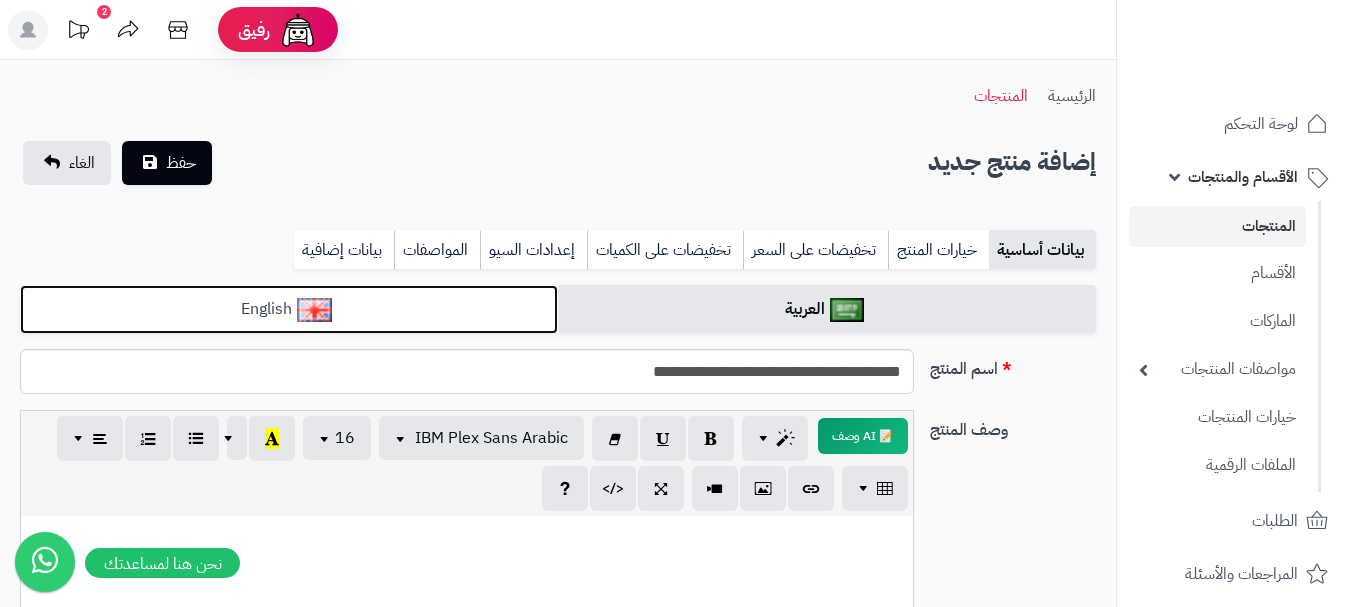 click on "English" at bounding box center [289, 309] 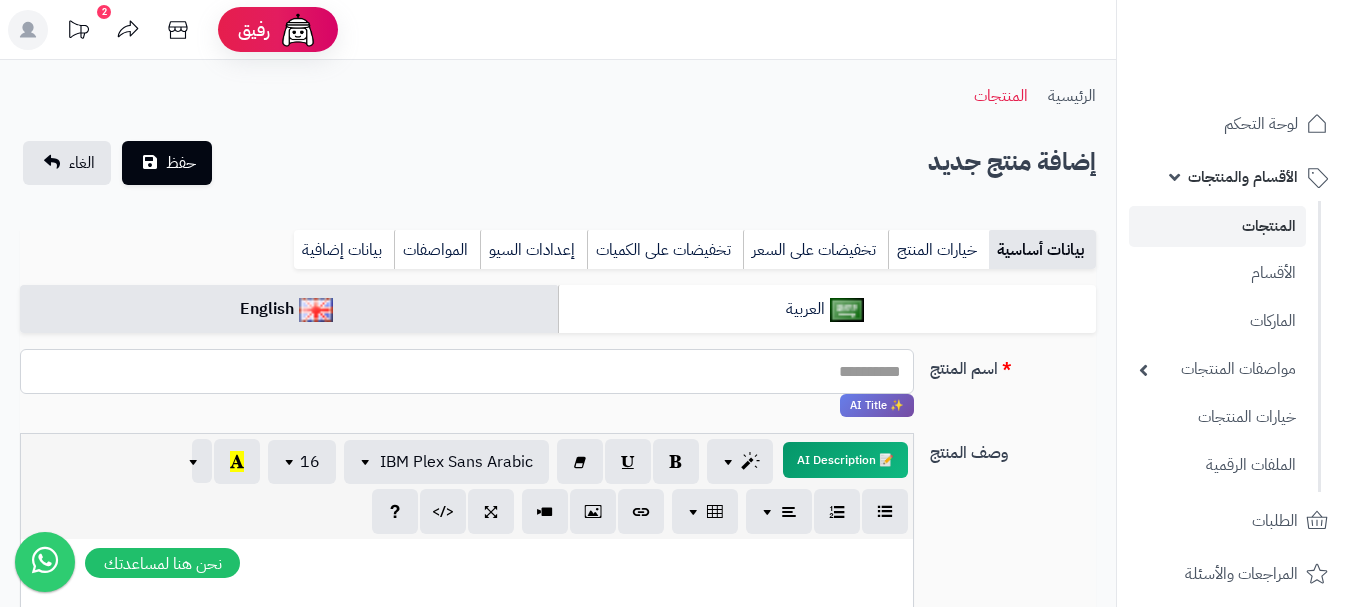 paste on "**********" 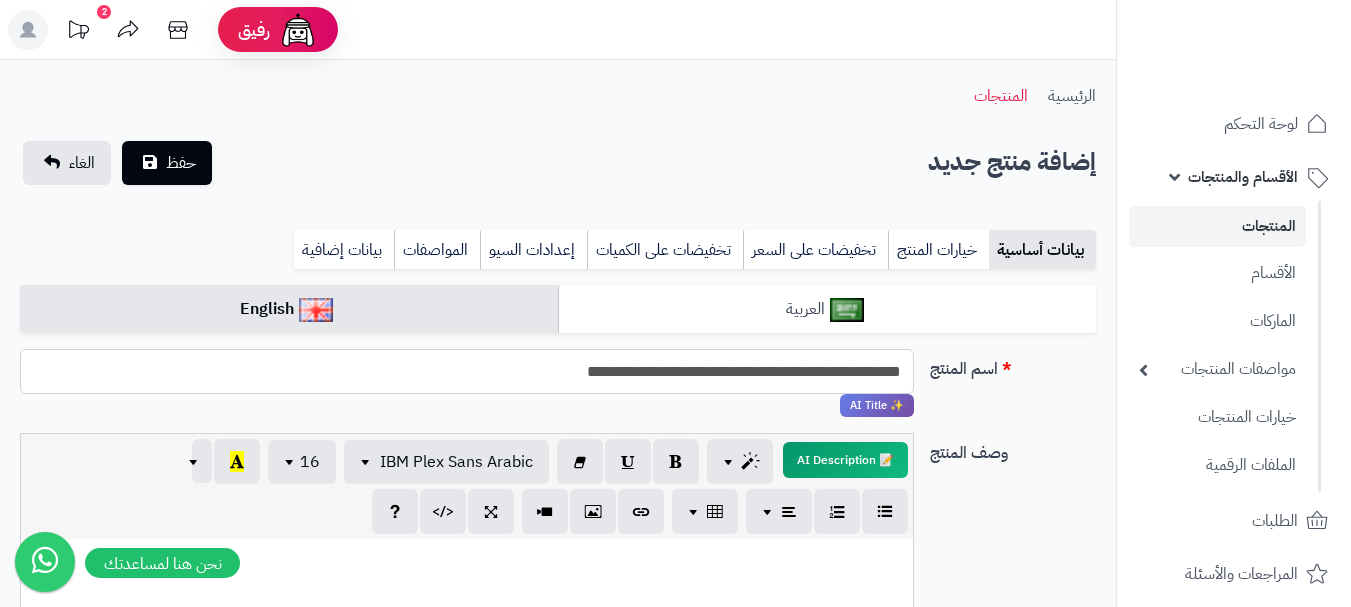 type on "**********" 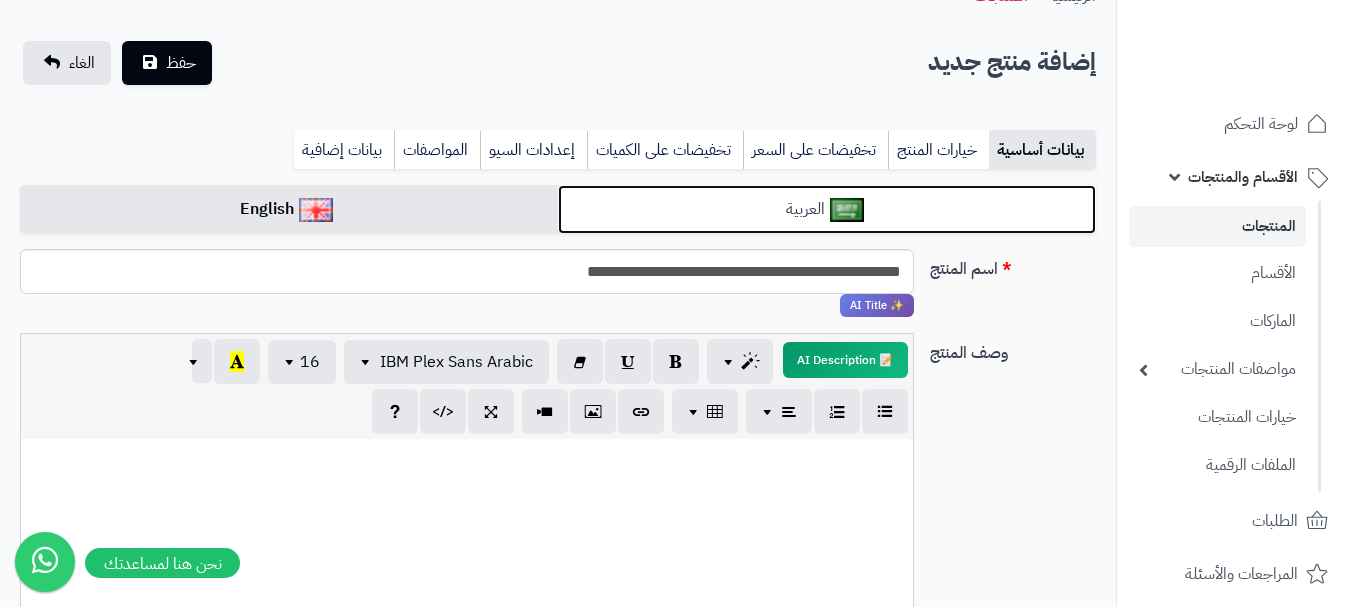 click on "العربية" at bounding box center (827, 209) 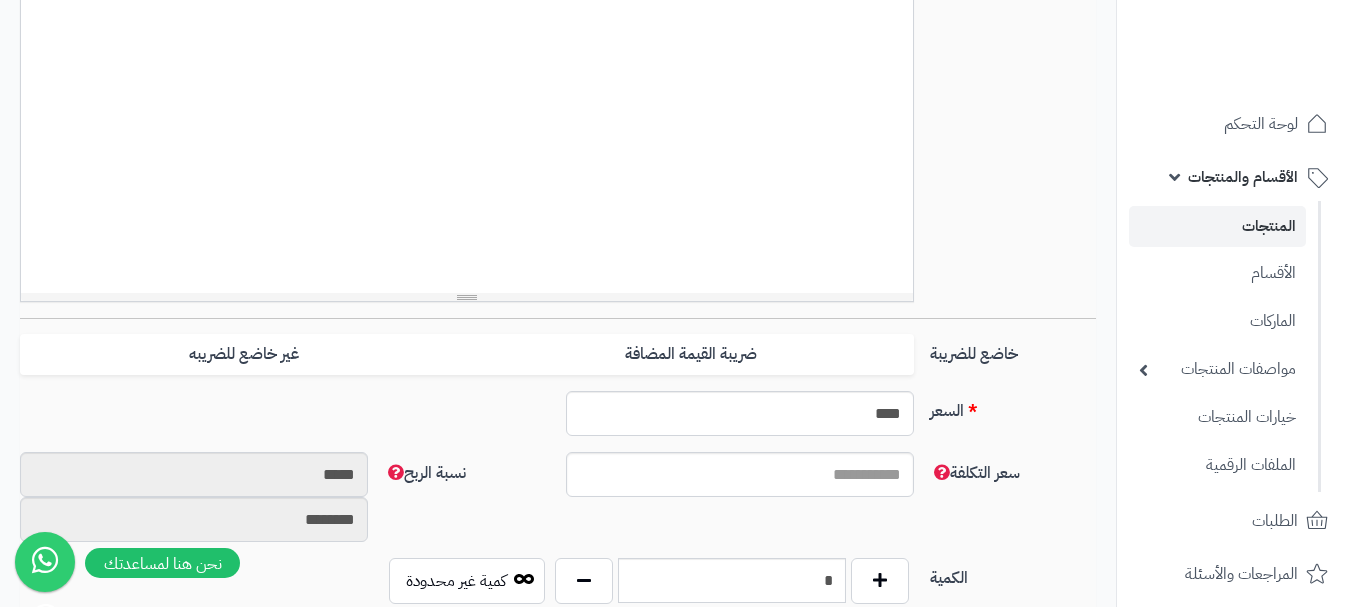 scroll, scrollTop: 700, scrollLeft: 0, axis: vertical 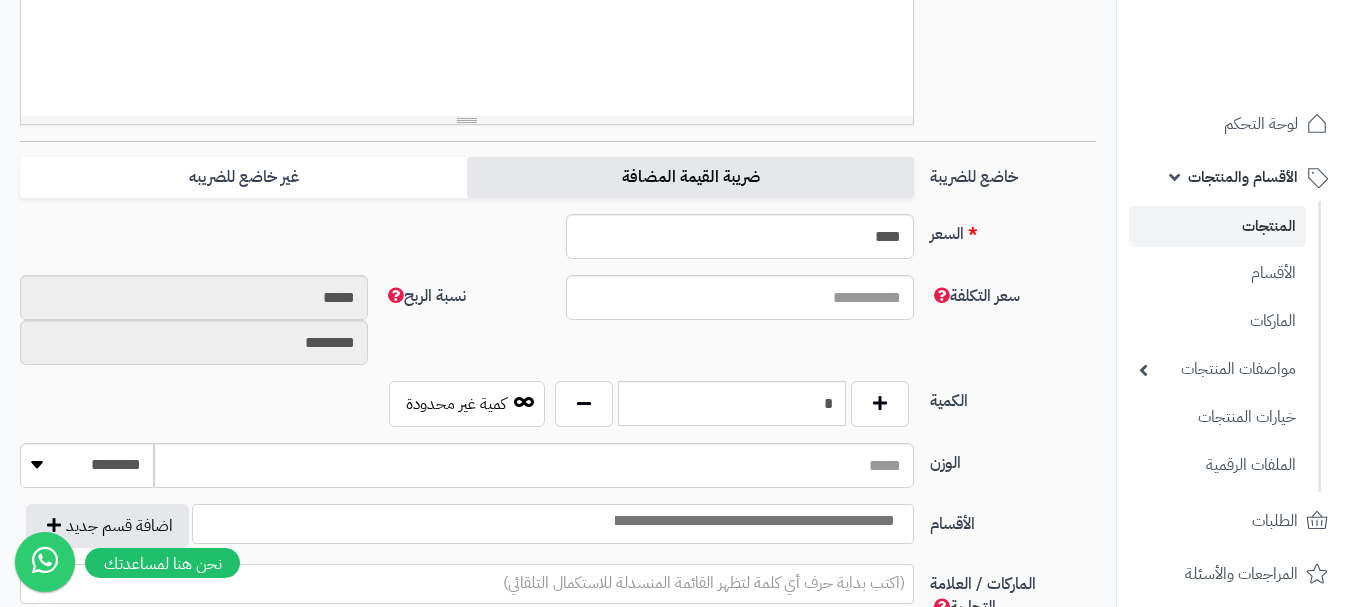 click on "ضريبة القيمة المضافة" at bounding box center [690, 177] 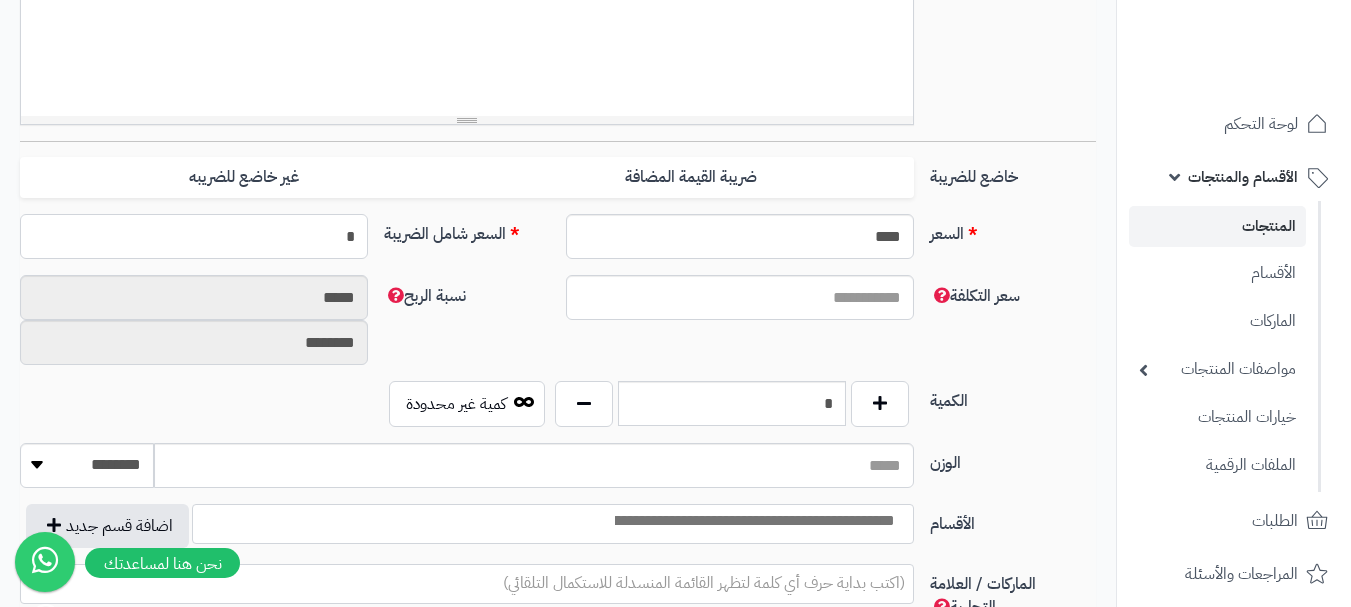 click on "*" at bounding box center (194, 236) 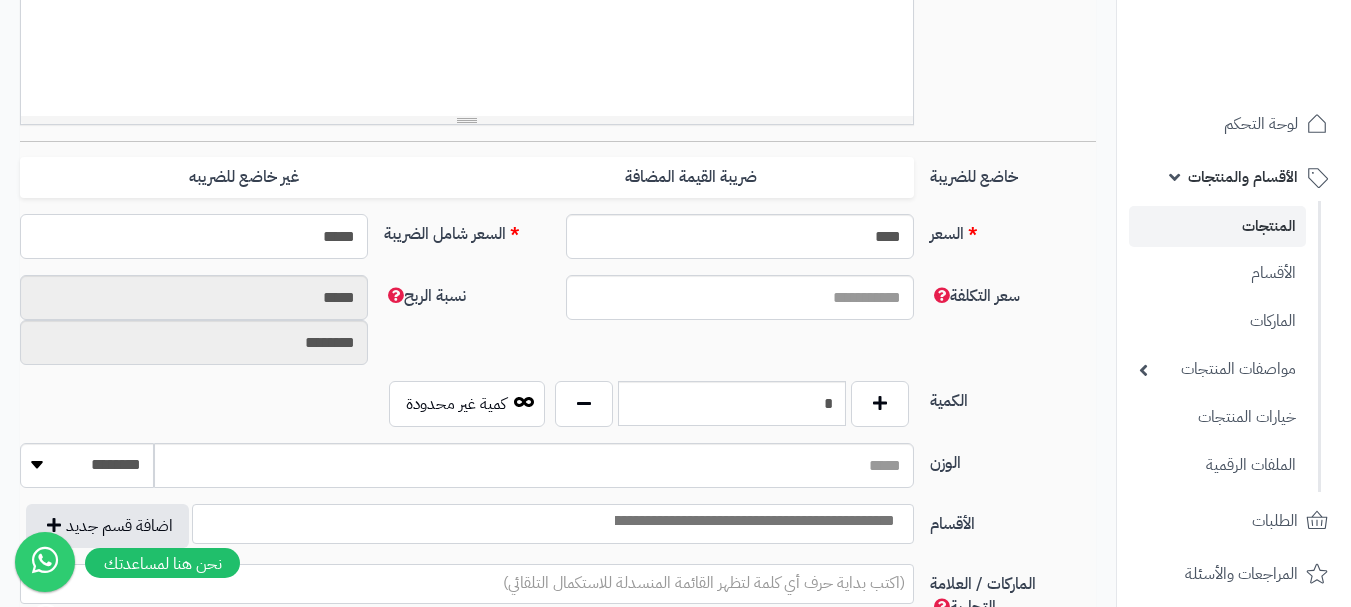 type on "******" 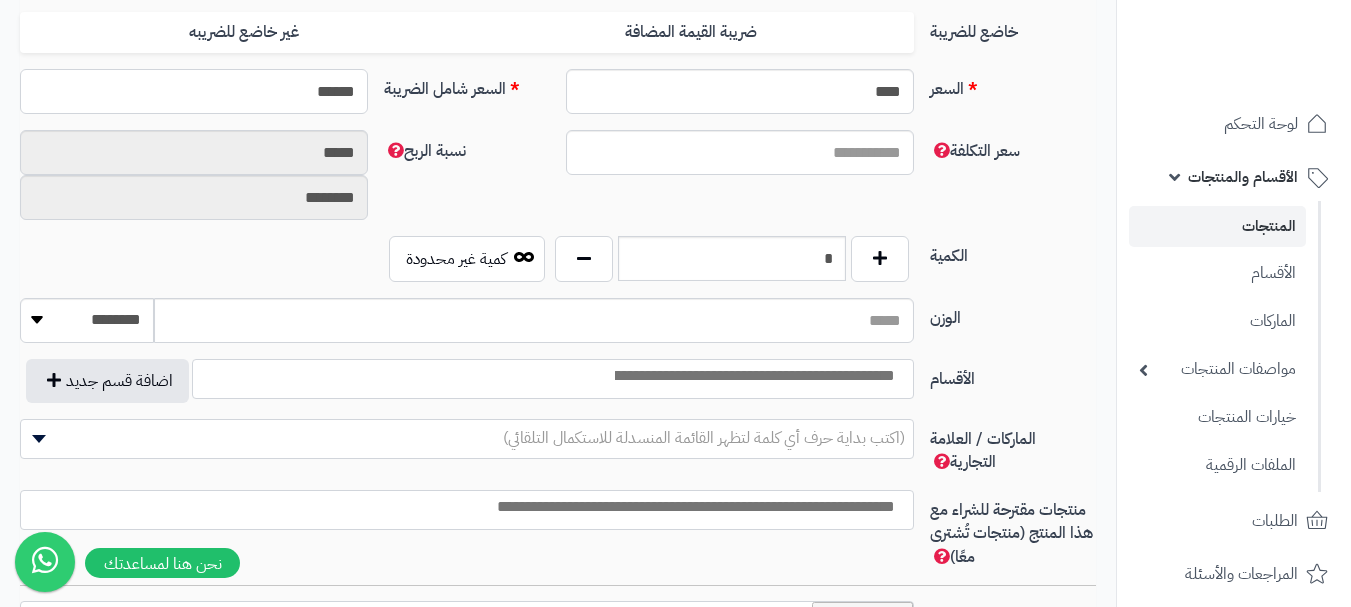 scroll, scrollTop: 1000, scrollLeft: 0, axis: vertical 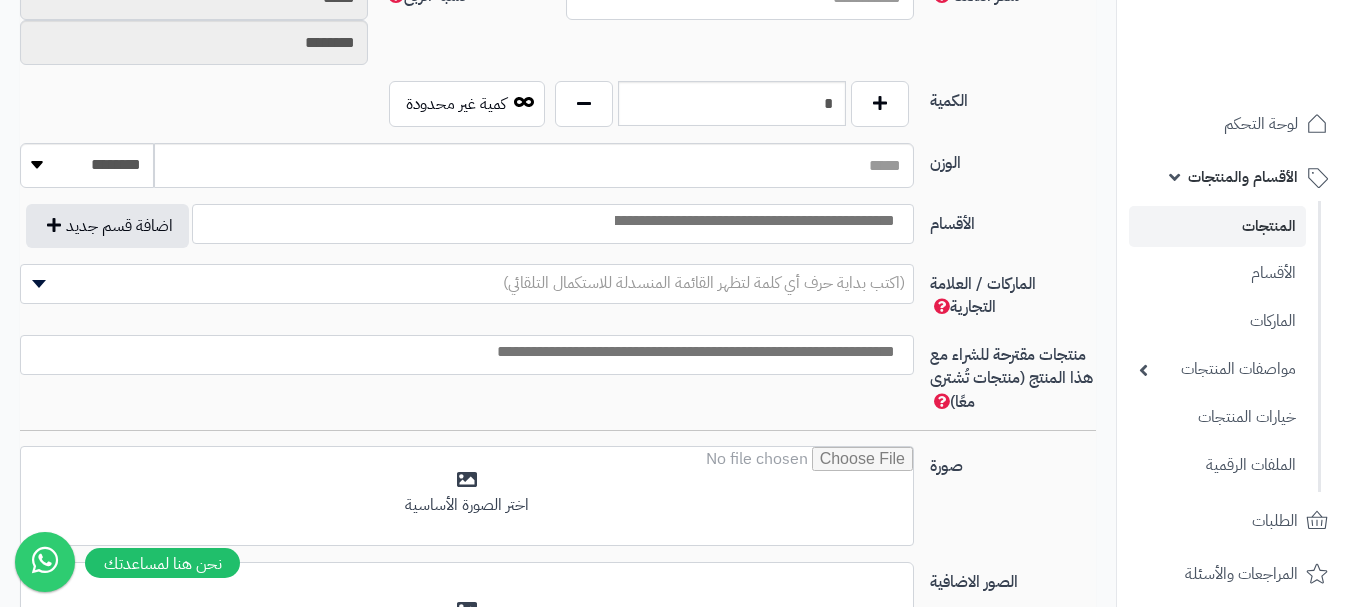 type on "**********" 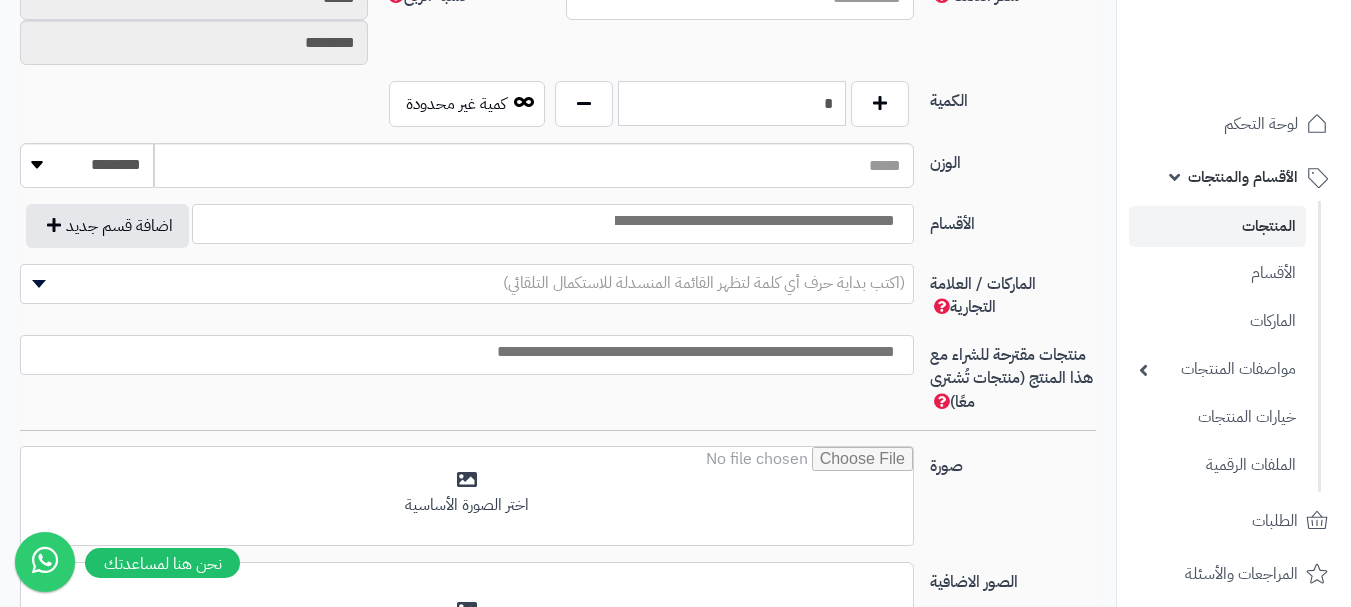 click on "*" at bounding box center (732, 103) 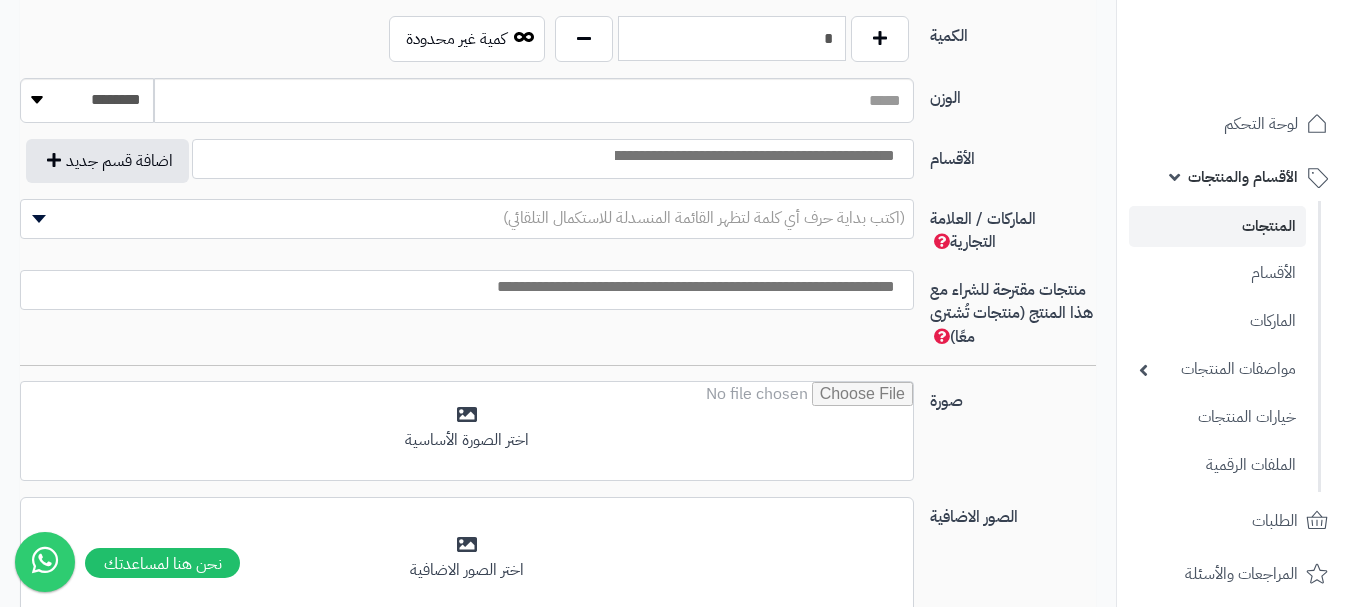 scroll, scrollTop: 1100, scrollLeft: 0, axis: vertical 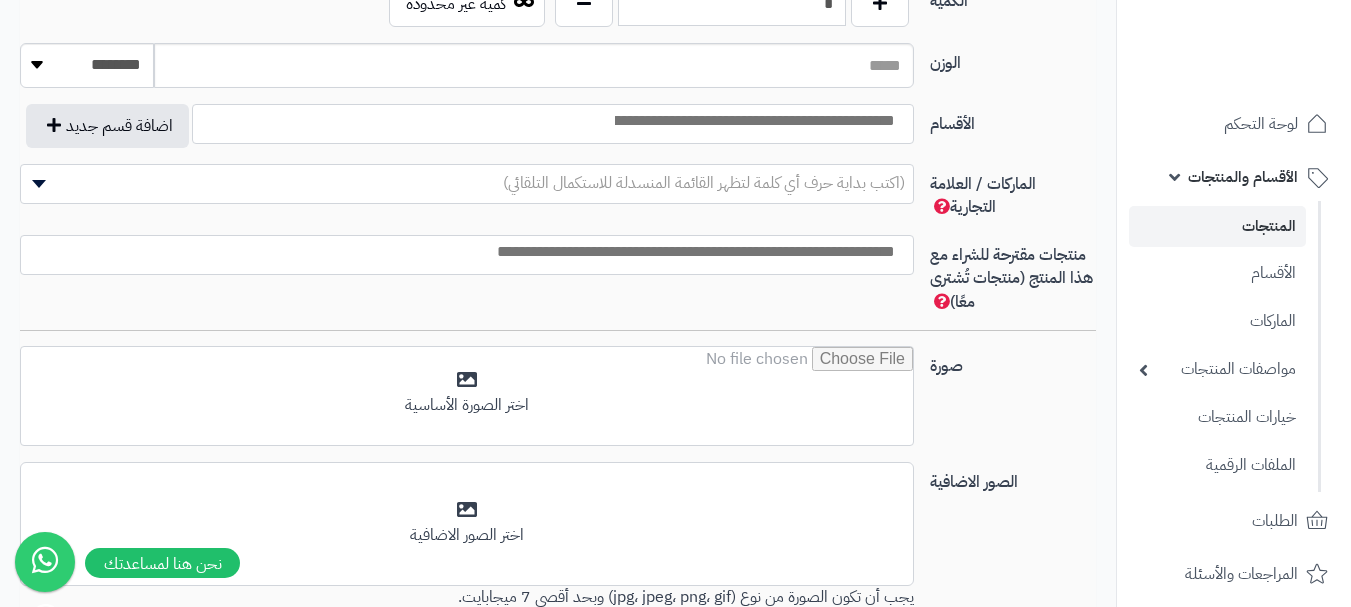 type on "*" 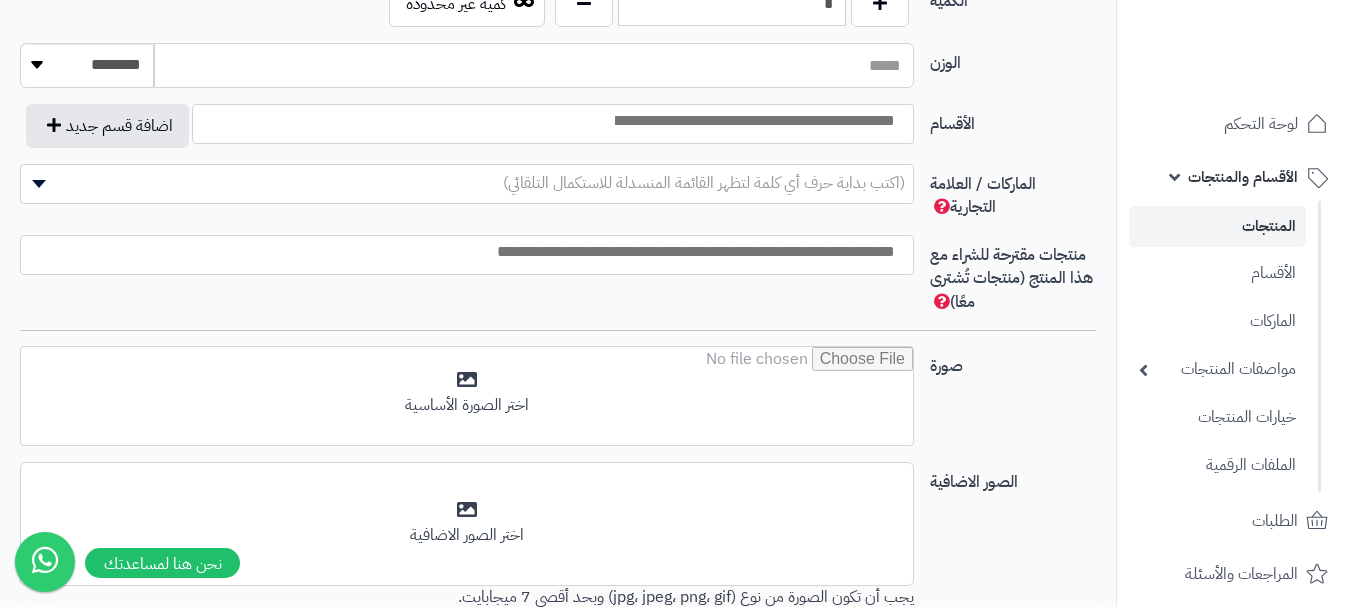 click on "الوزن" at bounding box center [534, 65] 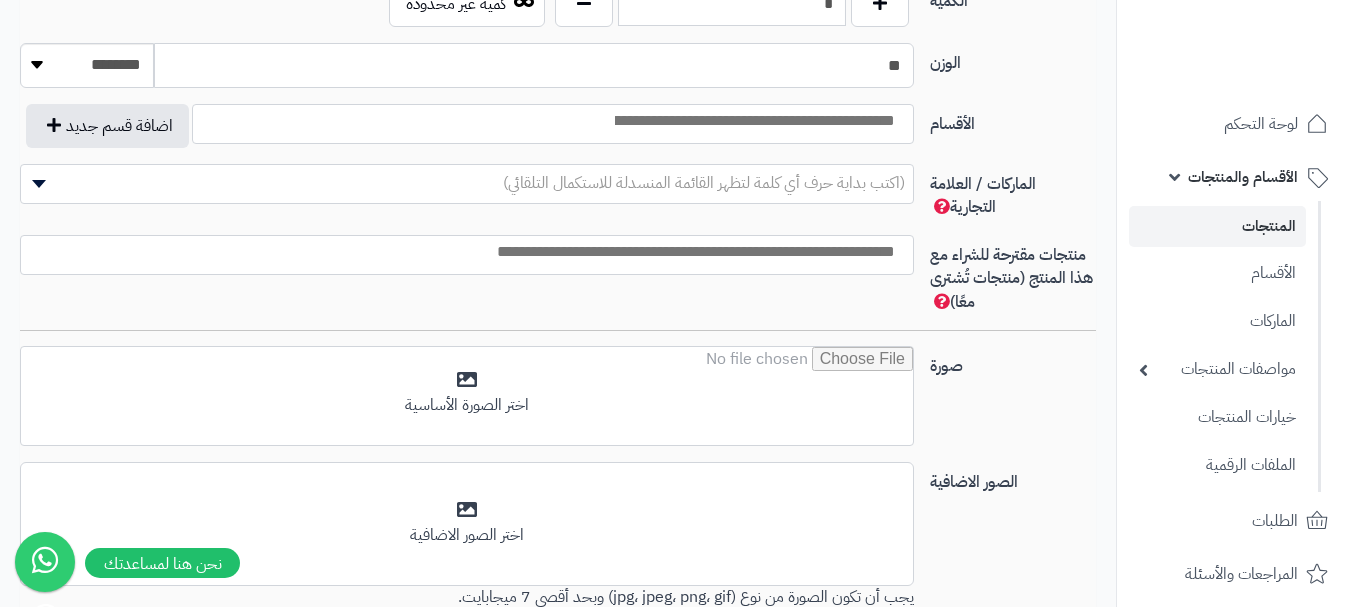type on "**" 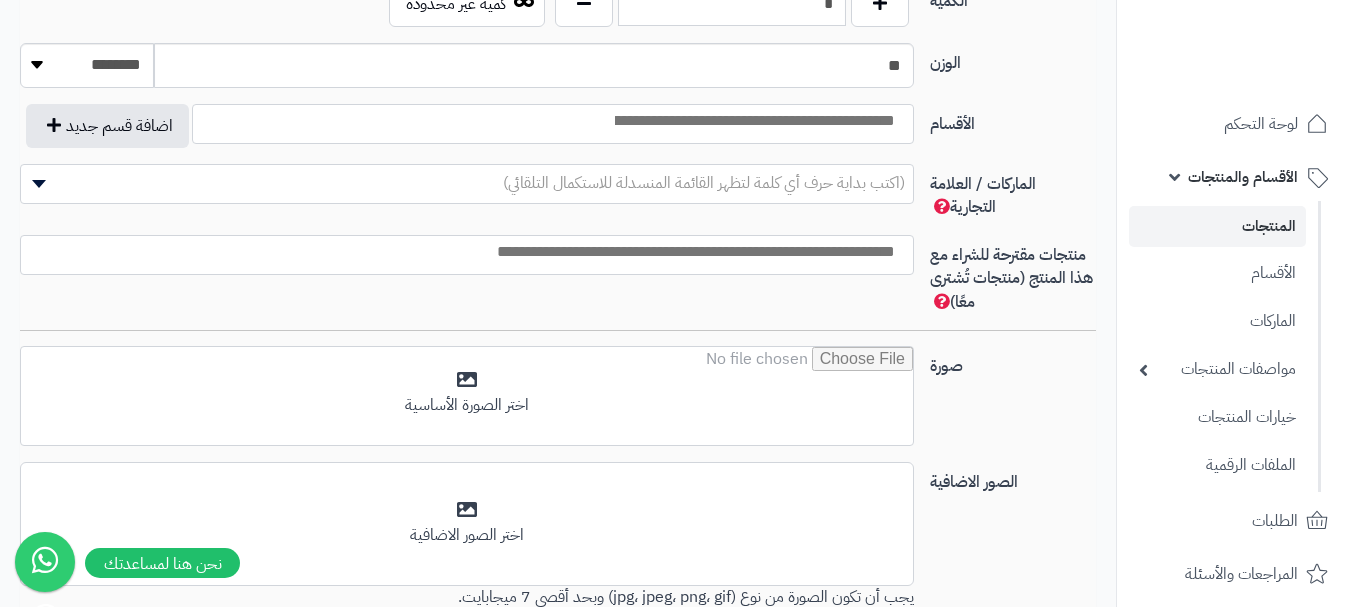 click at bounding box center [753, 121] 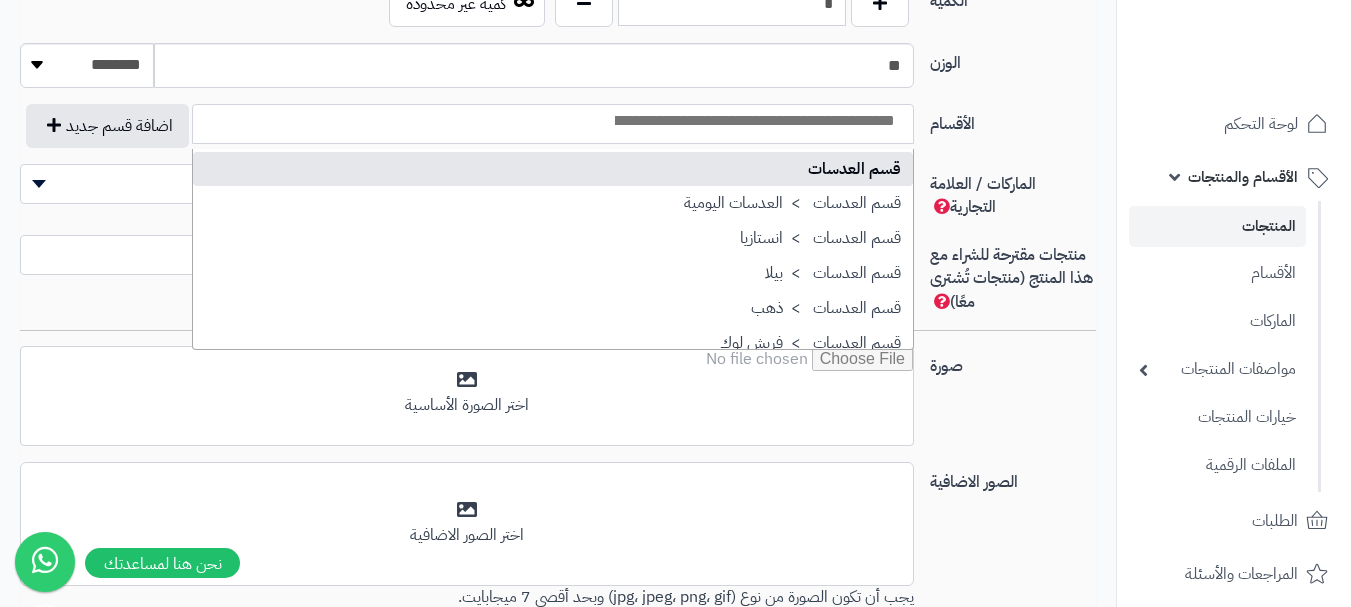 scroll, scrollTop: 1600, scrollLeft: 0, axis: vertical 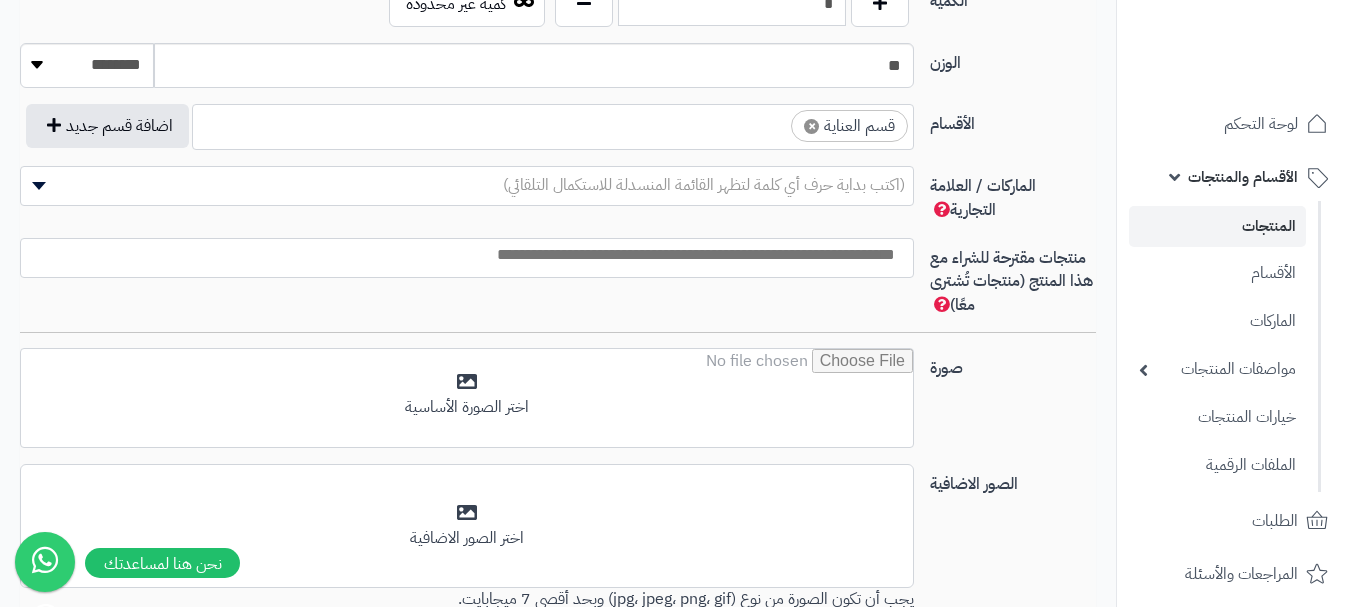 select on "**" 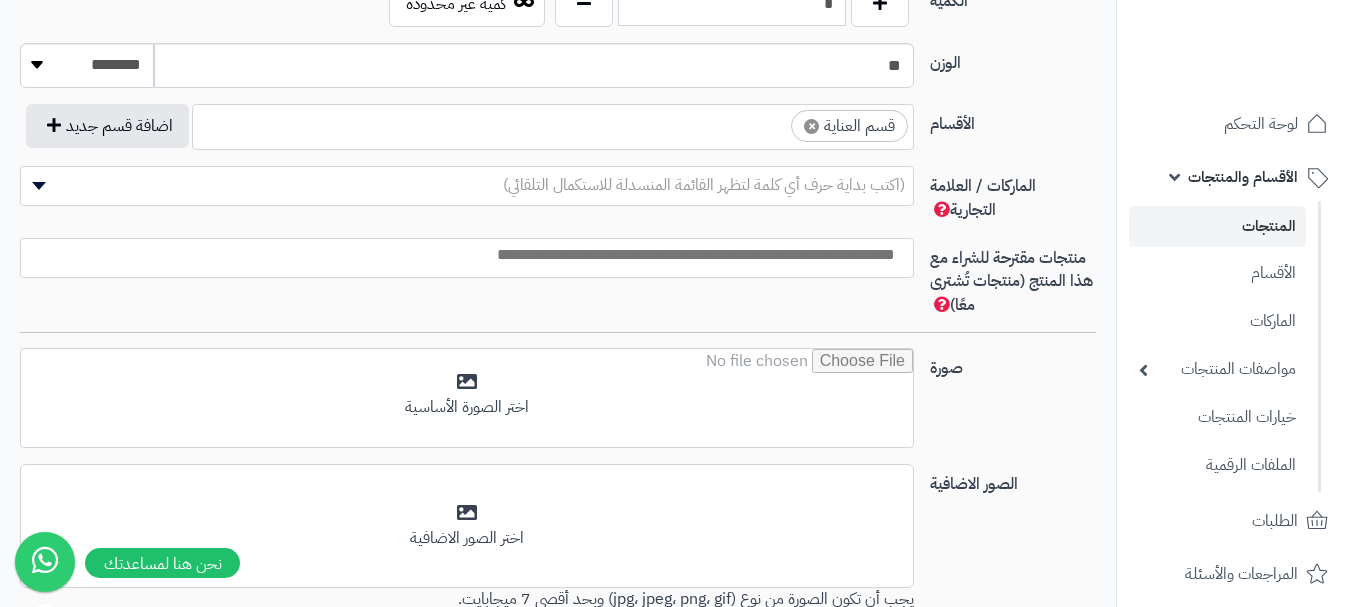 scroll, scrollTop: 1250, scrollLeft: 0, axis: vertical 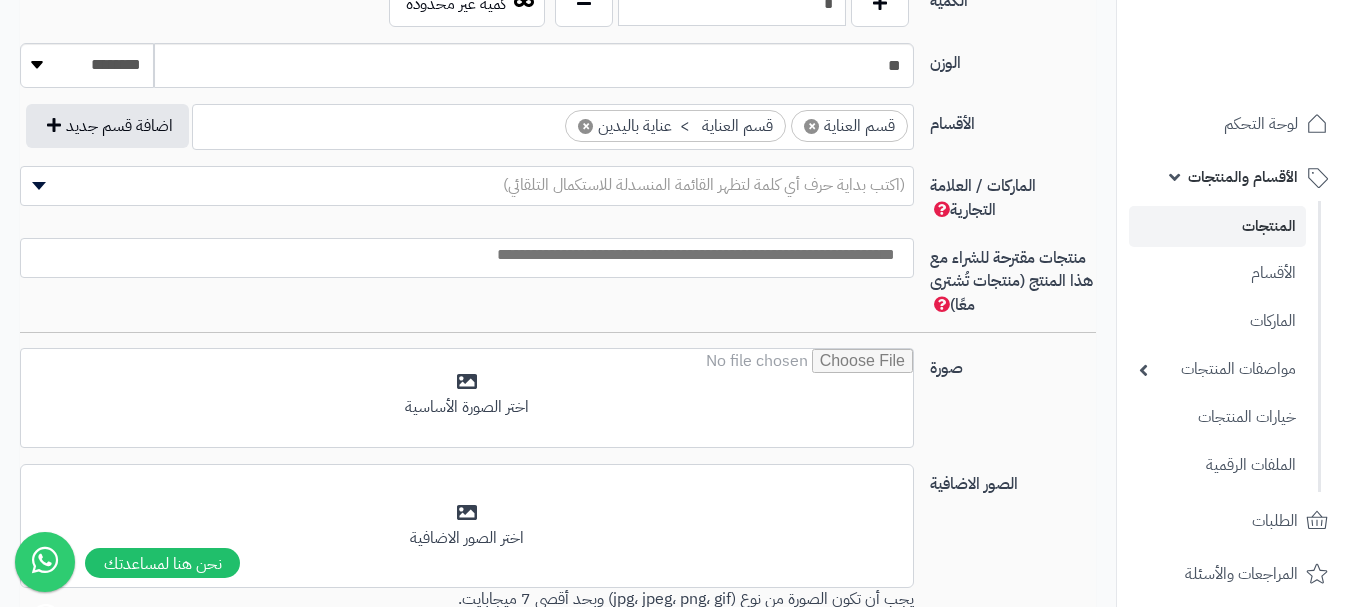 click at bounding box center (462, 255) 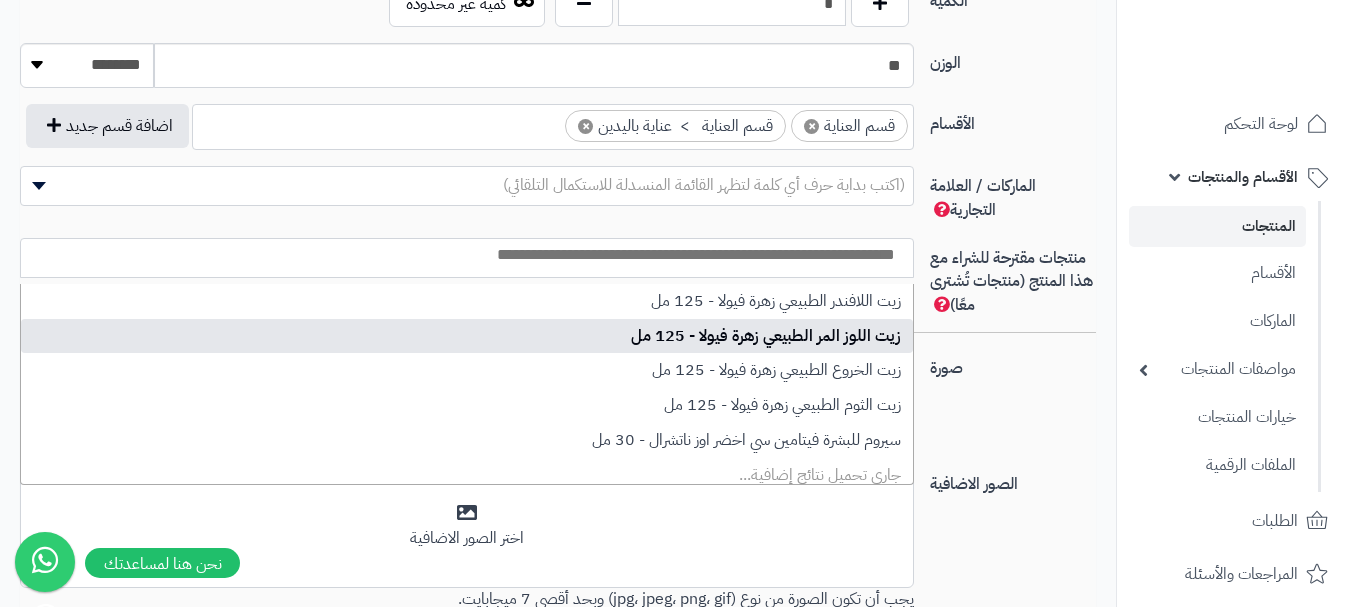 click on "صورة
اختر الصورة الأساسية" at bounding box center (558, 406) 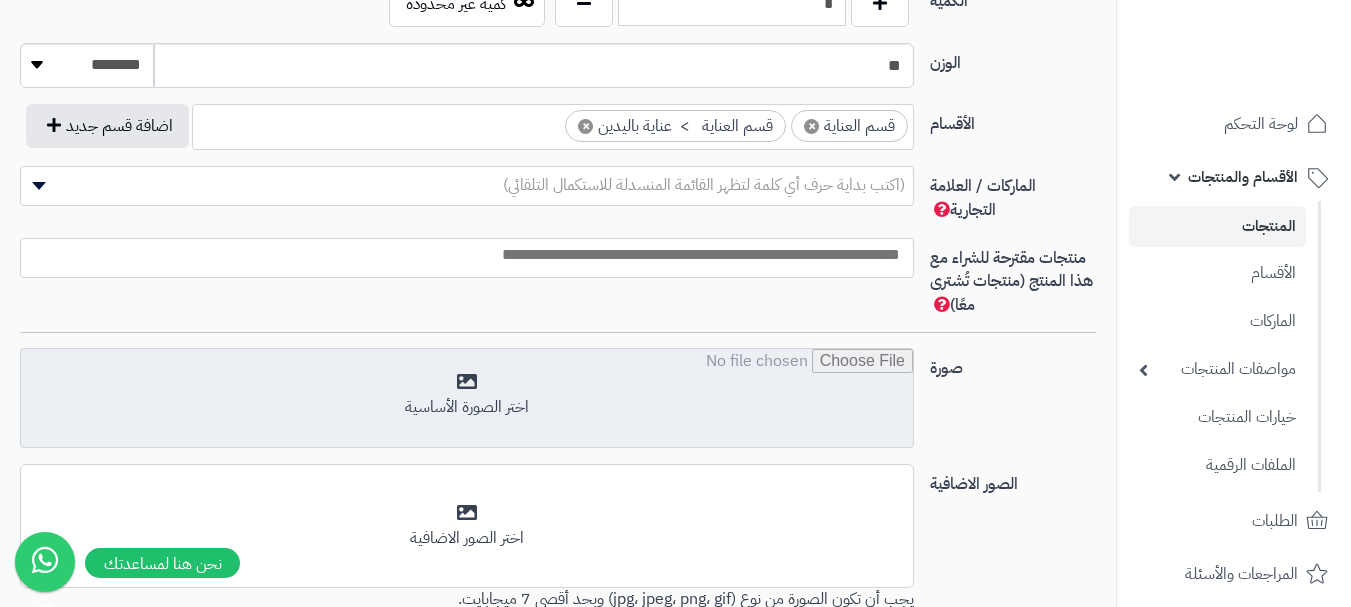 click at bounding box center [467, 399] 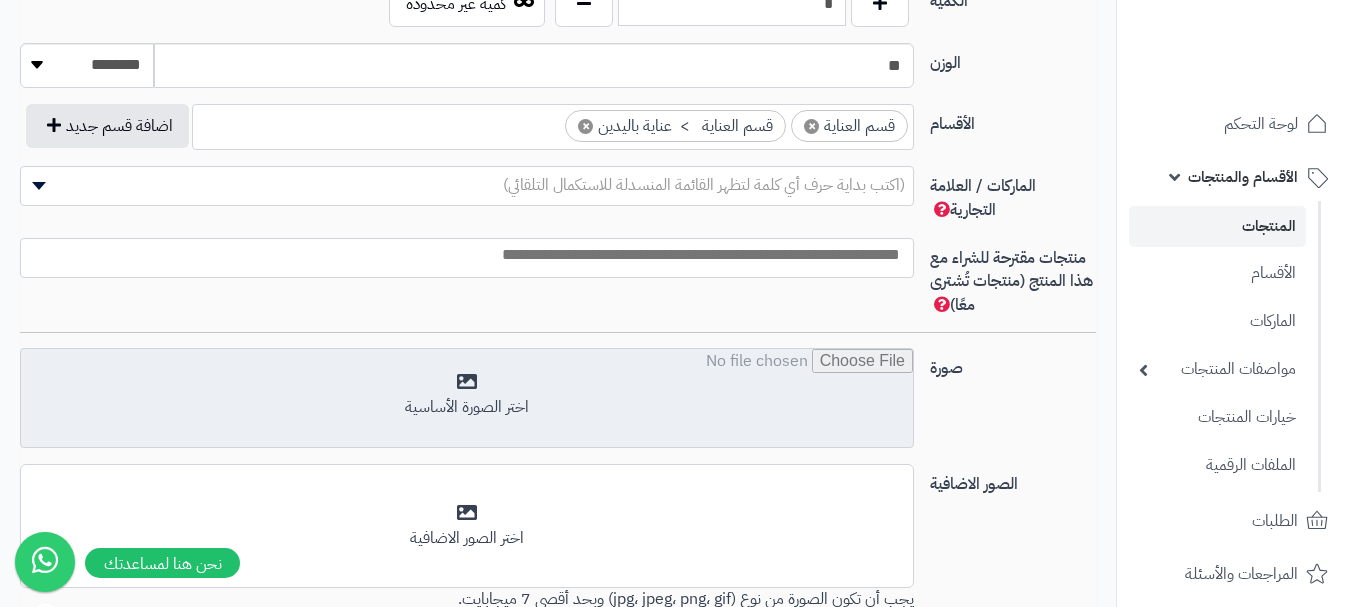 click at bounding box center (467, 399) 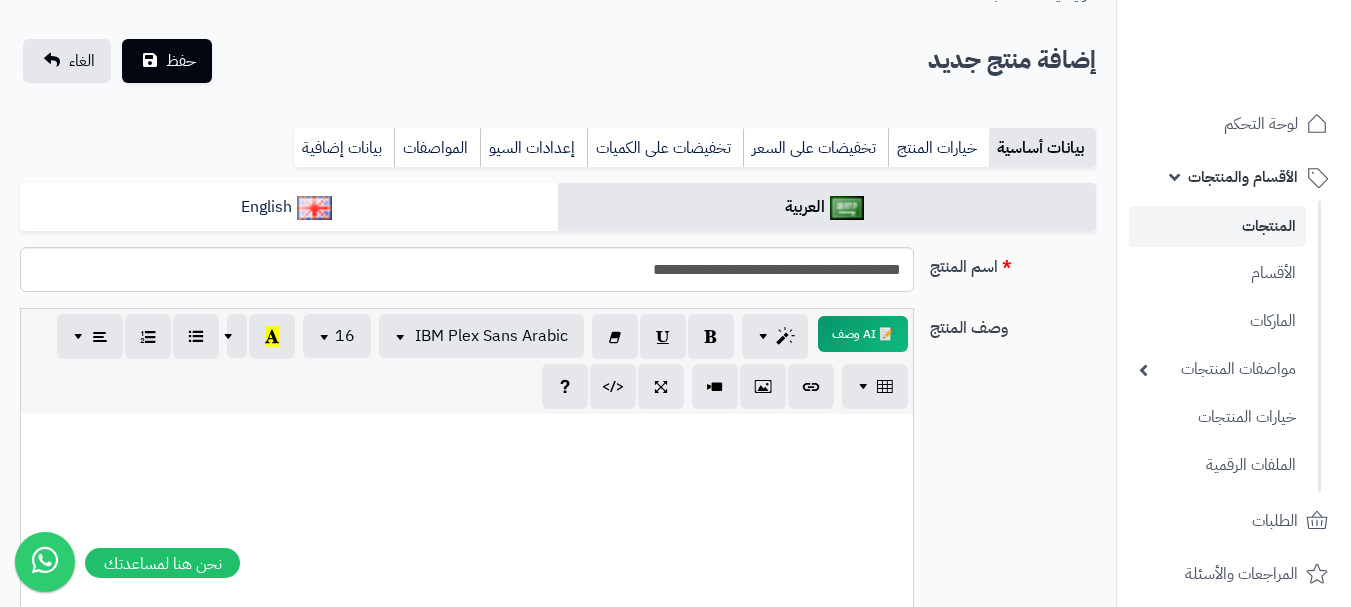 scroll, scrollTop: 100, scrollLeft: 0, axis: vertical 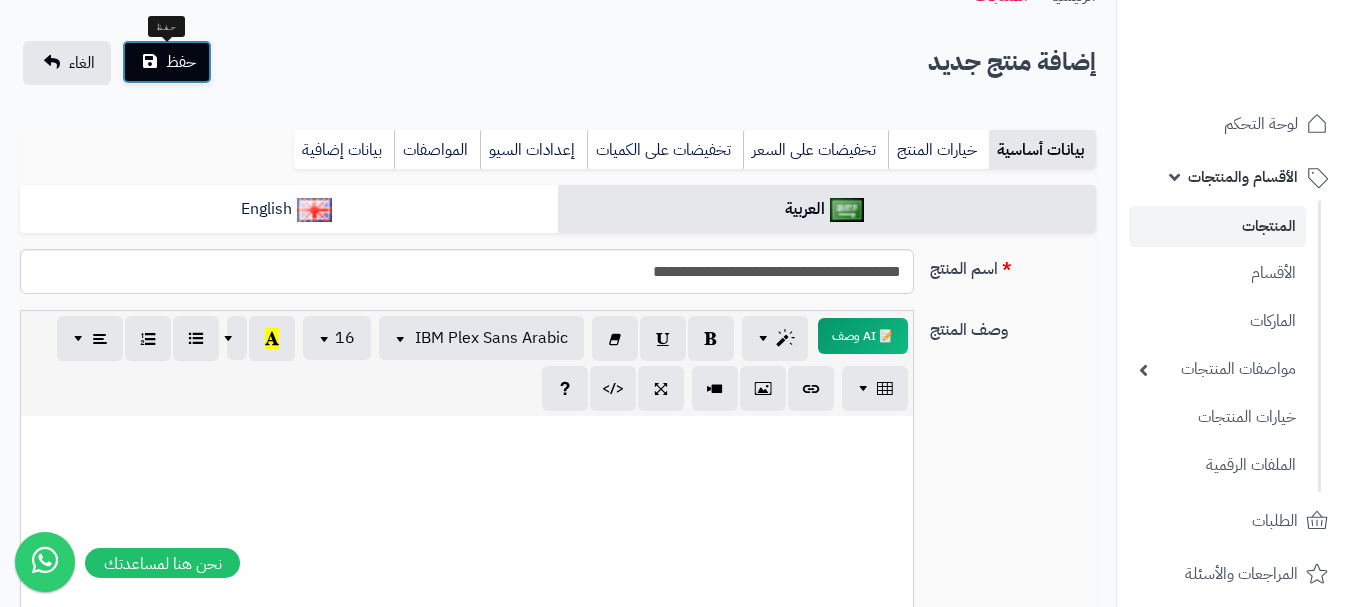 click on "حفظ" at bounding box center [167, 62] 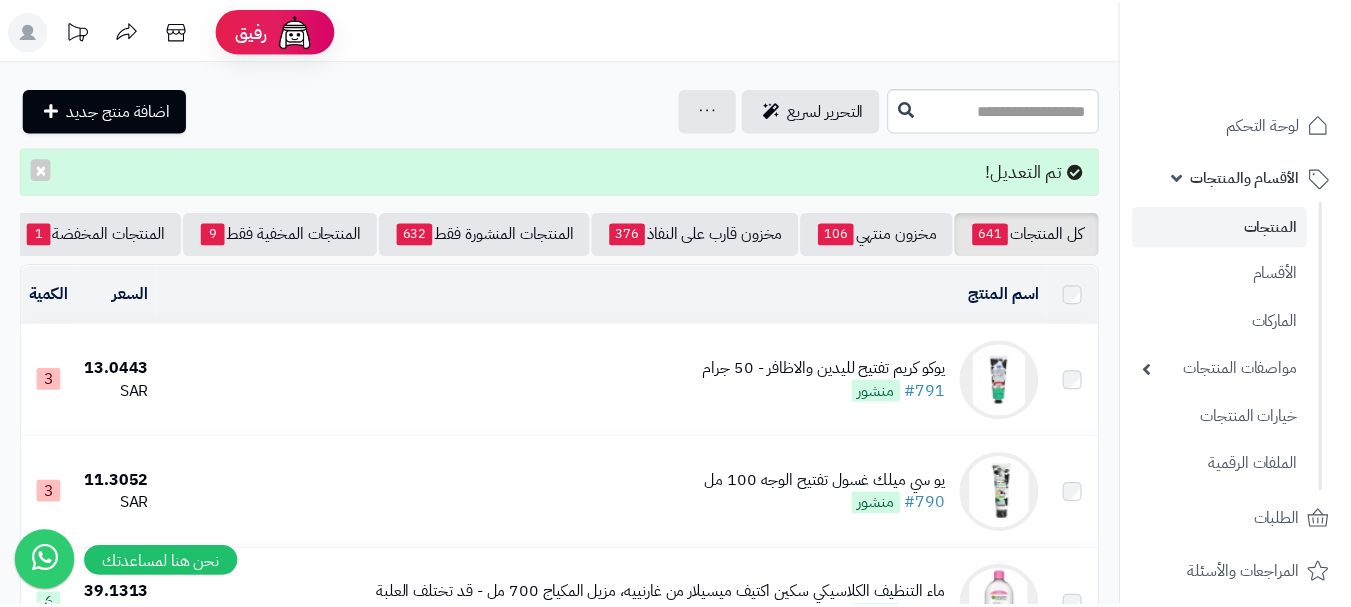 scroll, scrollTop: 0, scrollLeft: 0, axis: both 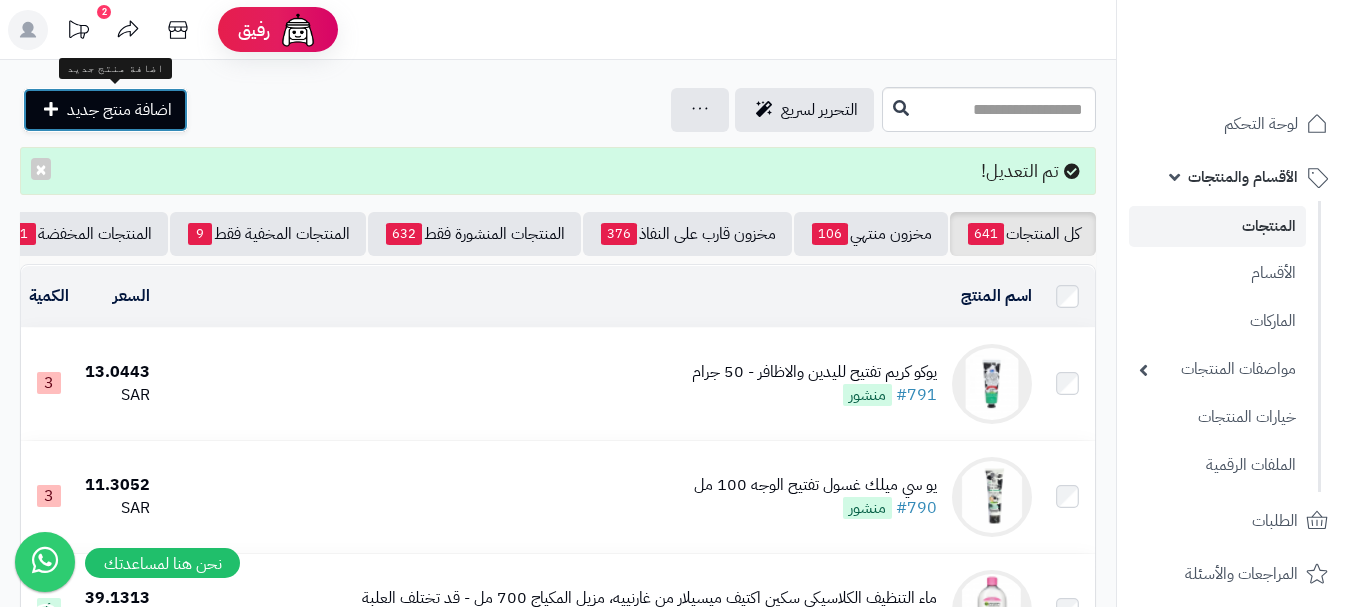 click on "اضافة منتج جديد" at bounding box center (119, 110) 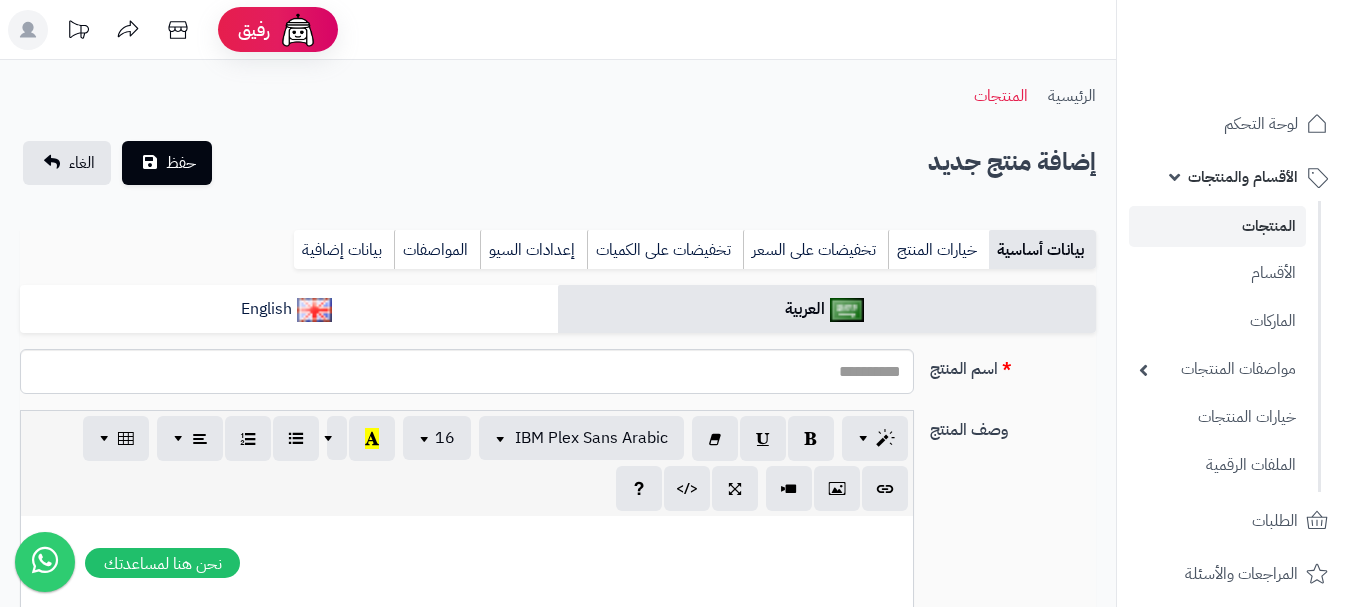 select 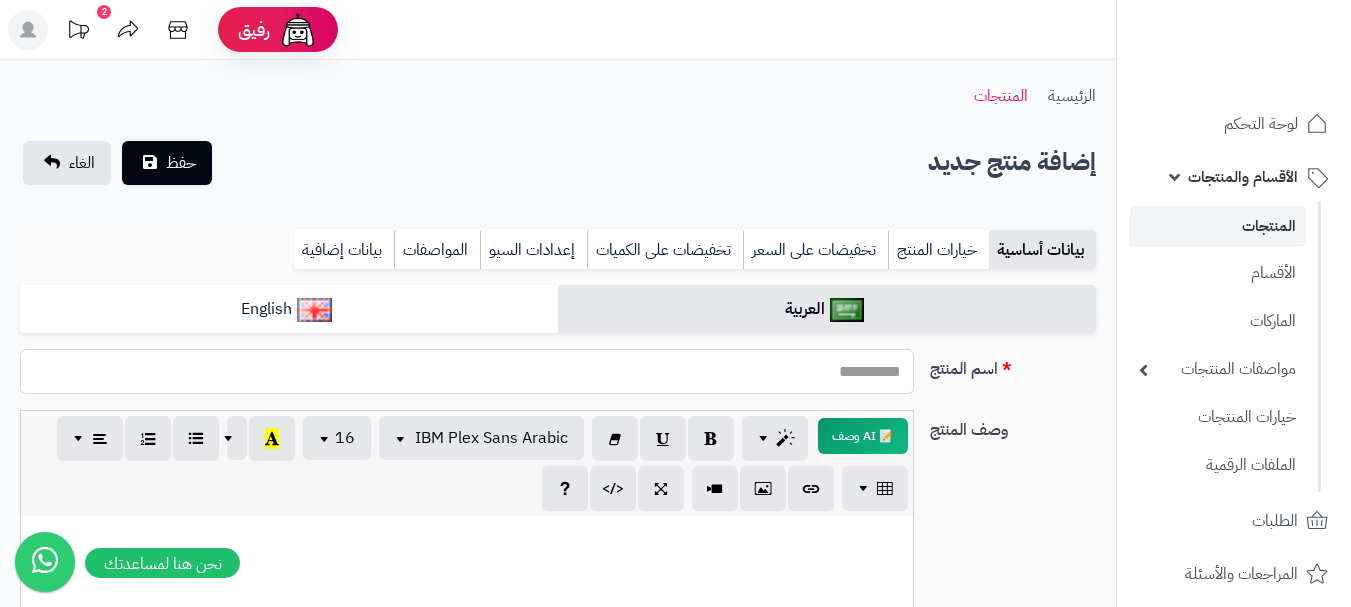 paste on "**********" 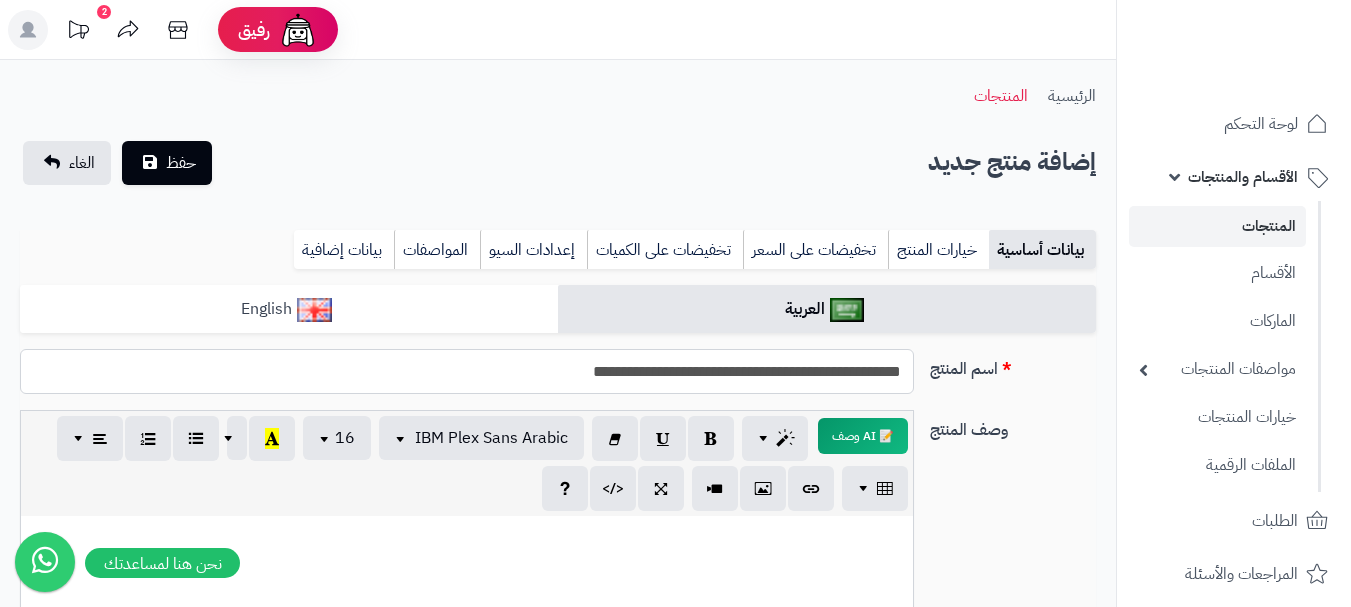 type on "**********" 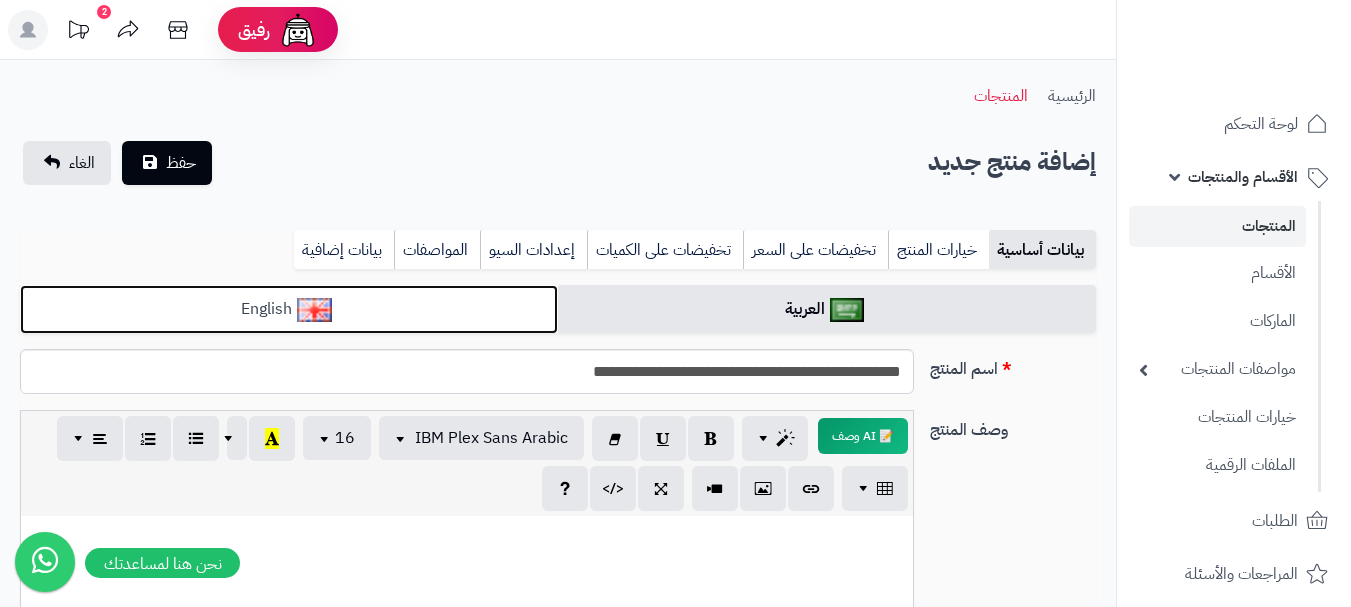 drag, startPoint x: 458, startPoint y: 304, endPoint x: 507, endPoint y: 320, distance: 51.546097 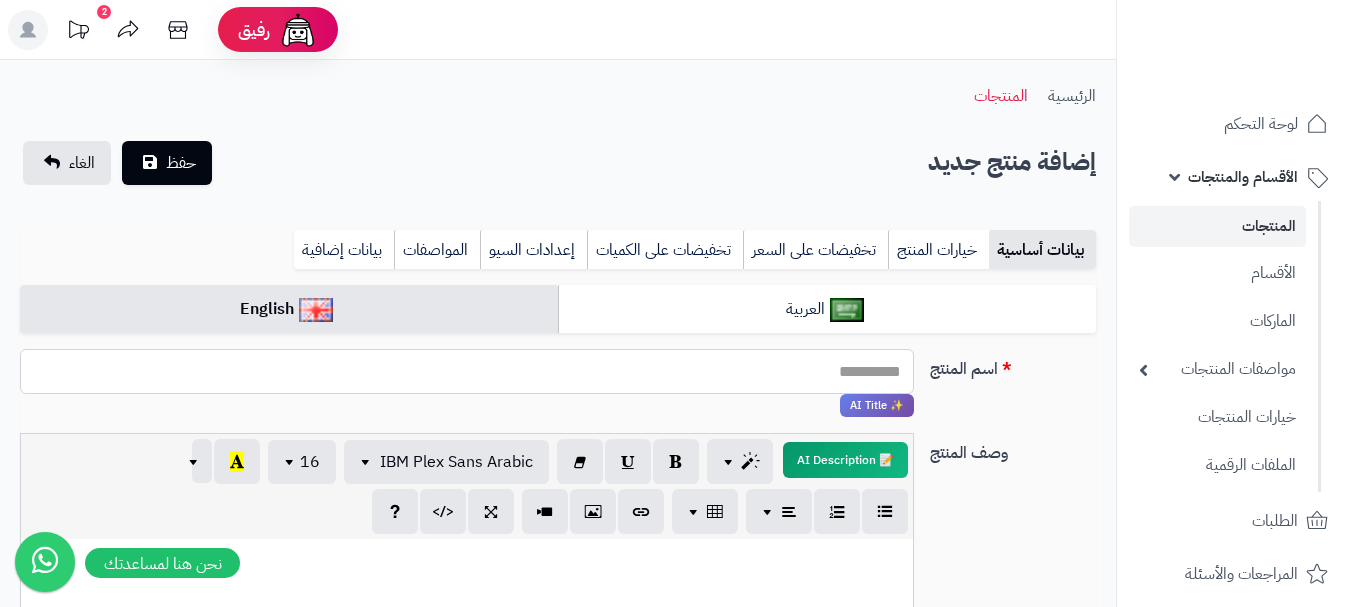 paste on "**********" 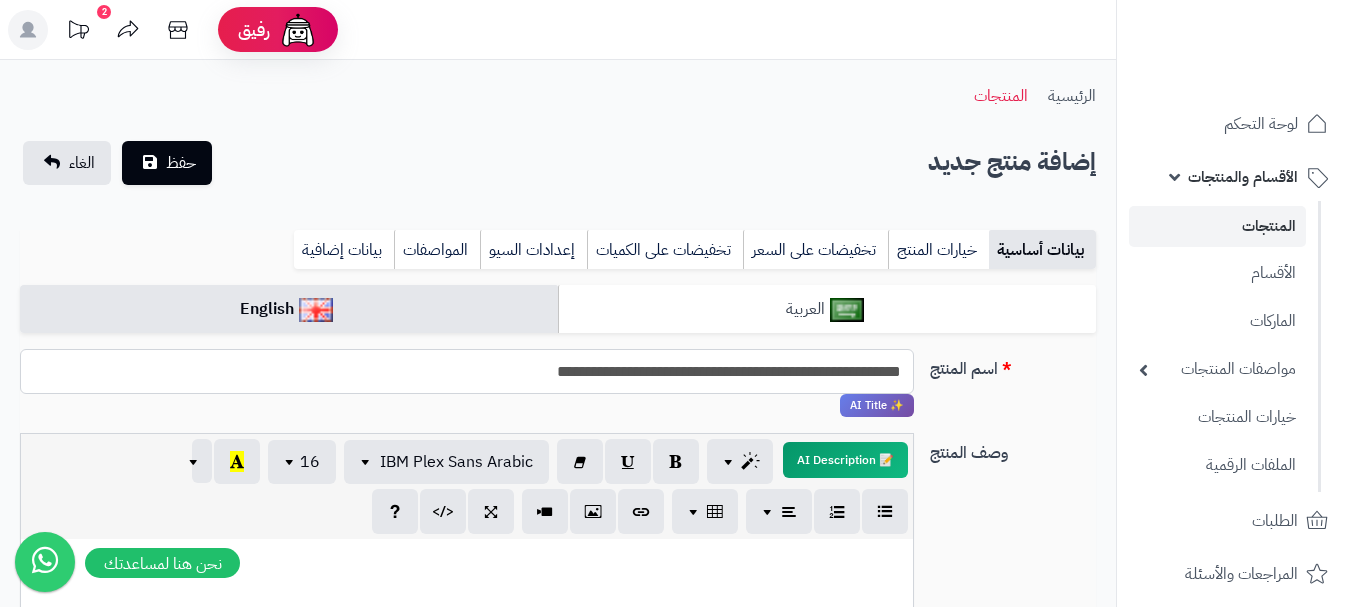type on "**********" 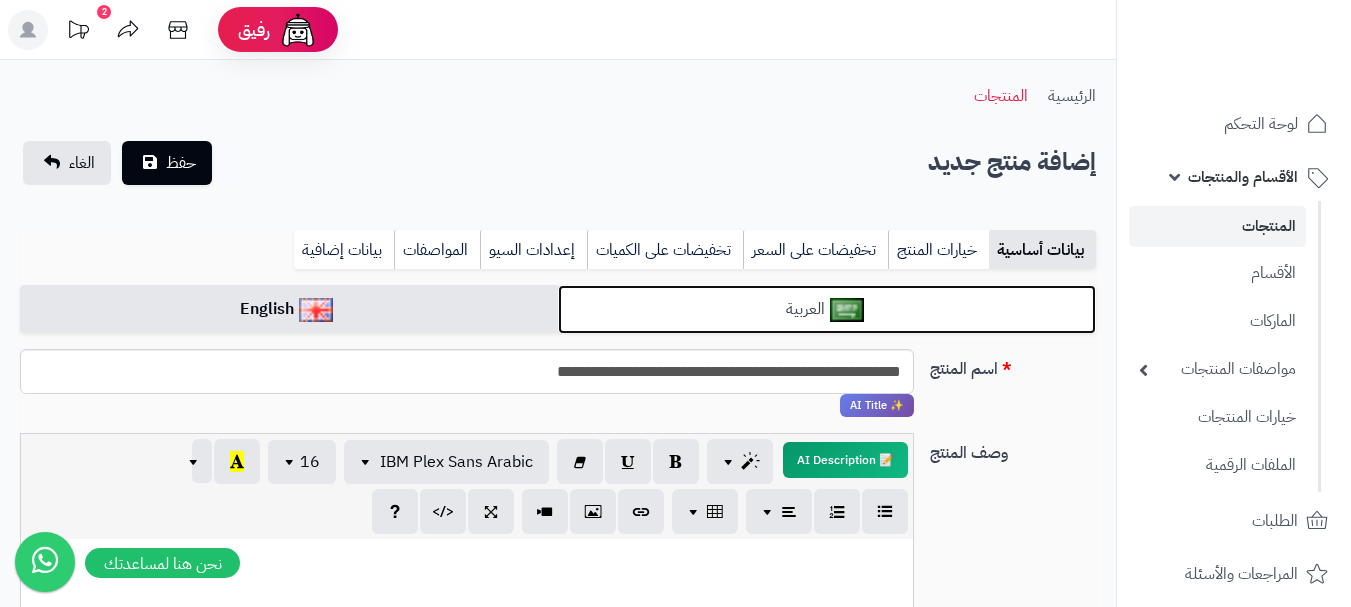 click at bounding box center (847, 310) 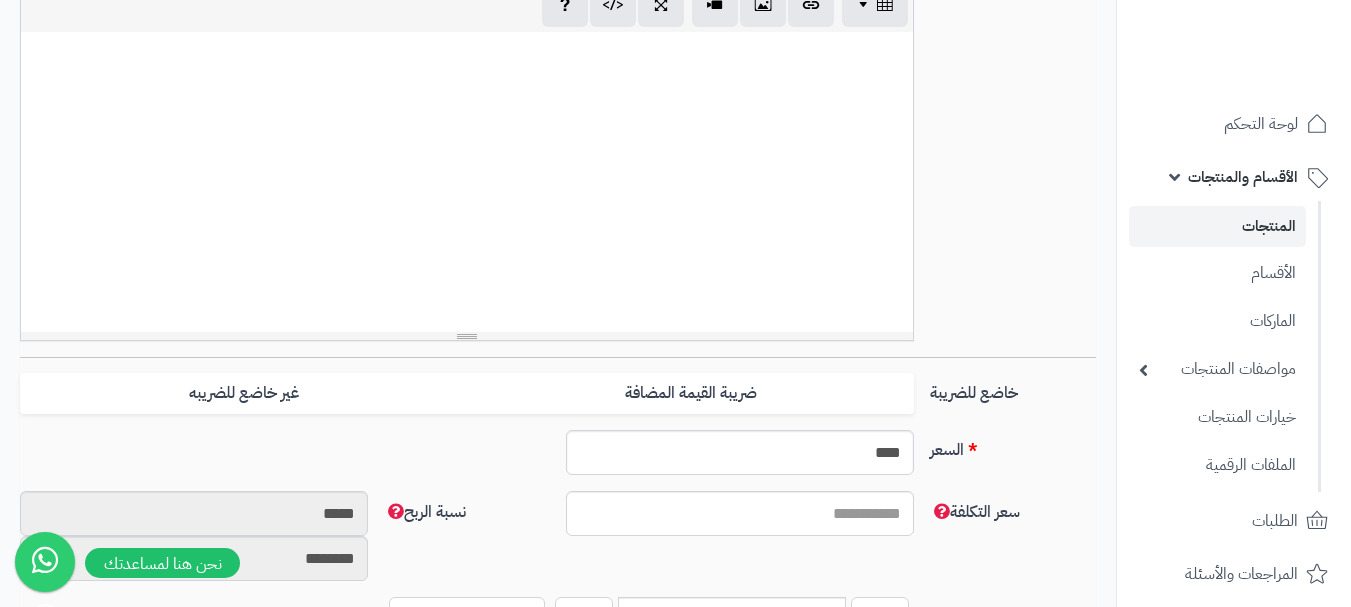 scroll, scrollTop: 600, scrollLeft: 0, axis: vertical 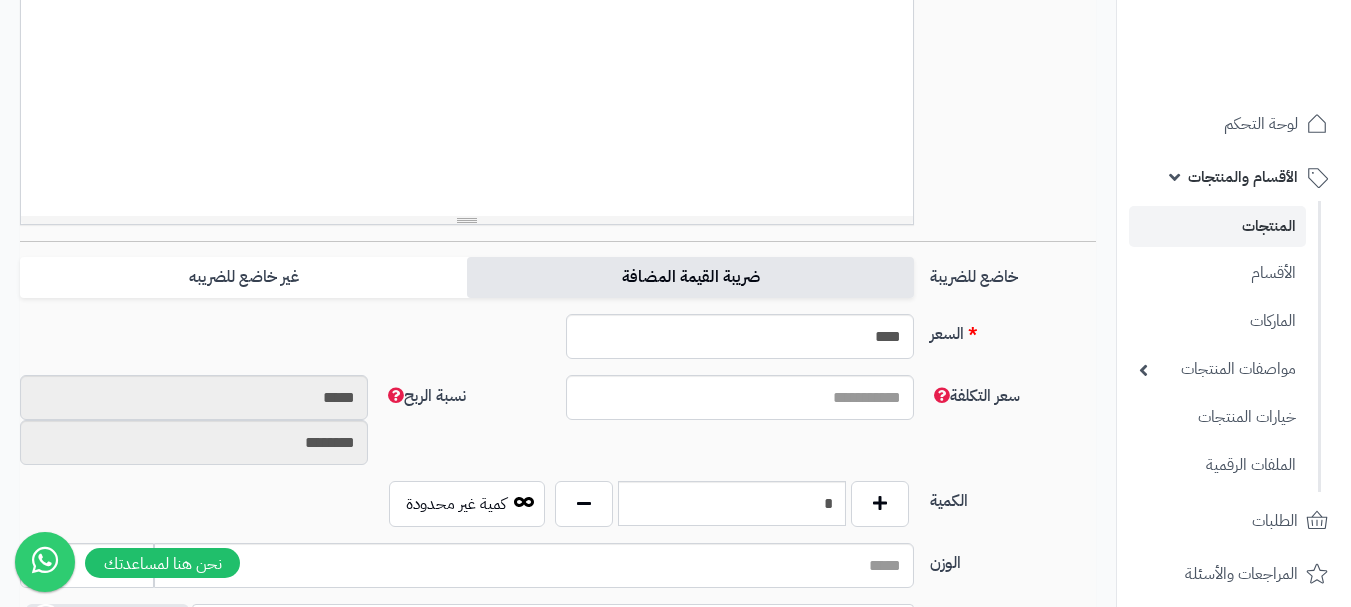 click on "ضريبة القيمة المضافة" at bounding box center (690, 277) 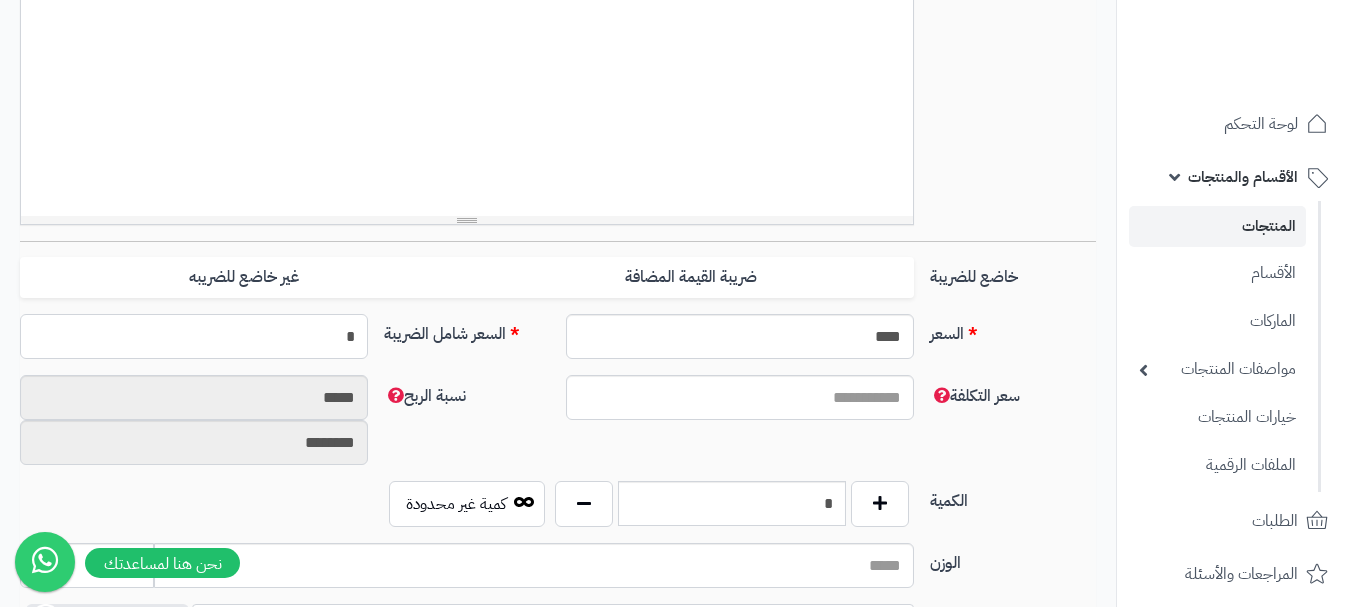 click on "*" at bounding box center (194, 336) 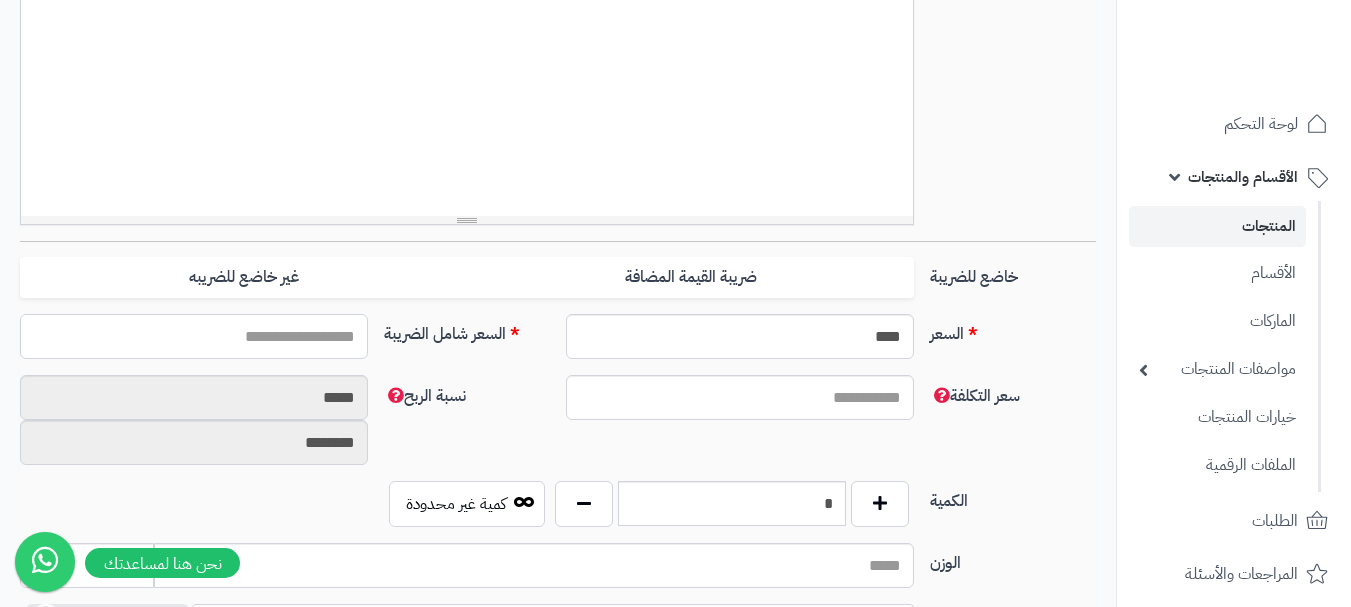 type on "*" 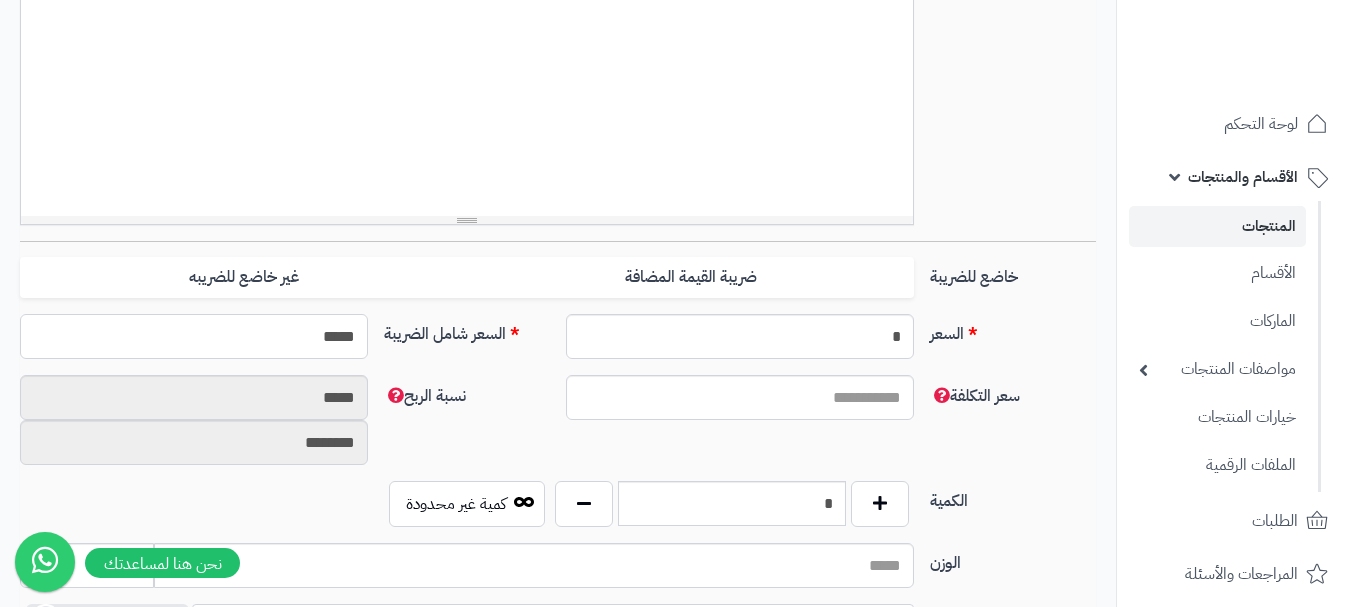 type on "******" 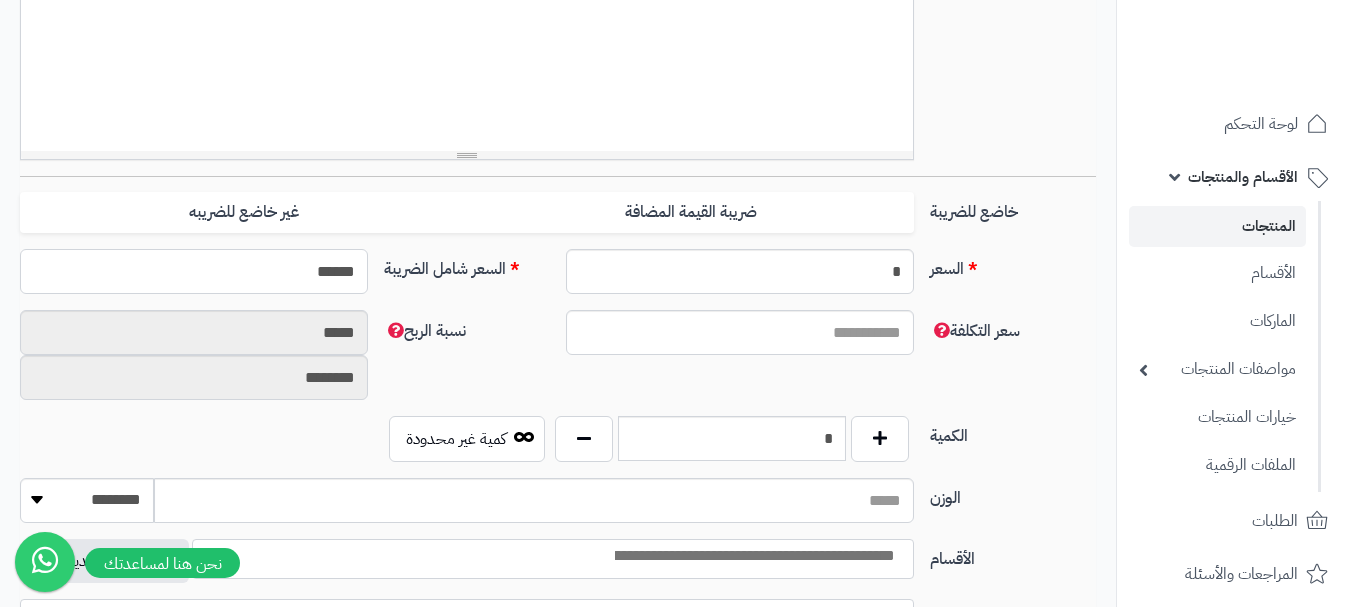 scroll, scrollTop: 700, scrollLeft: 0, axis: vertical 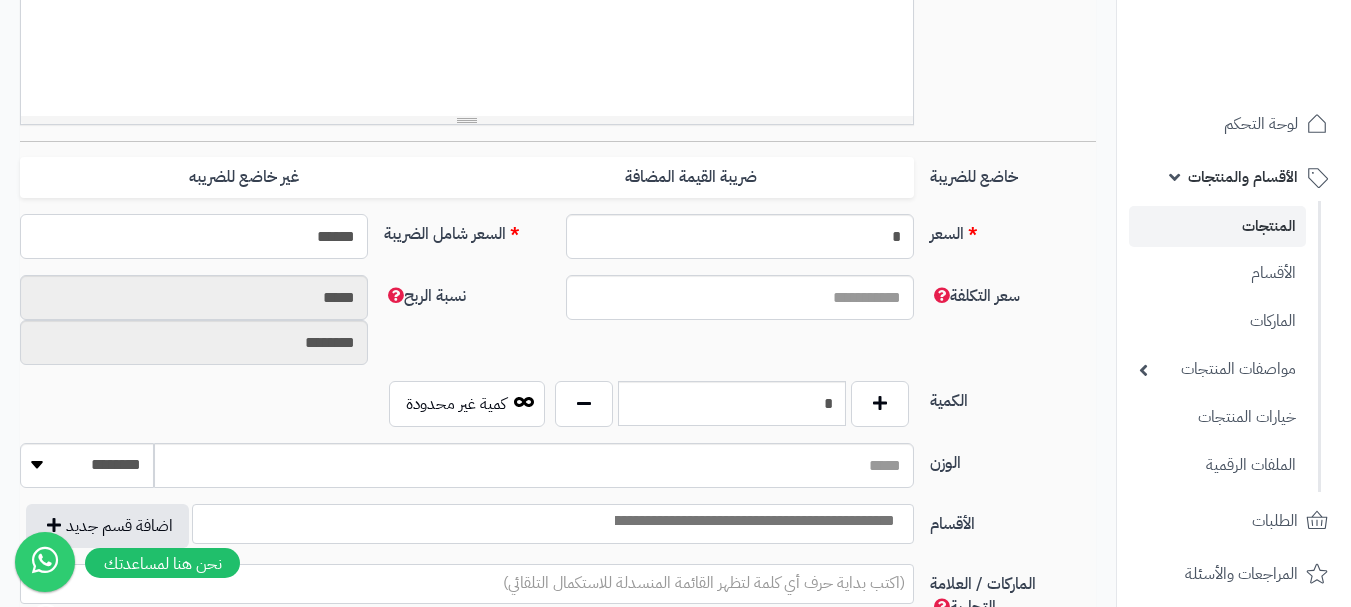 type on "**********" 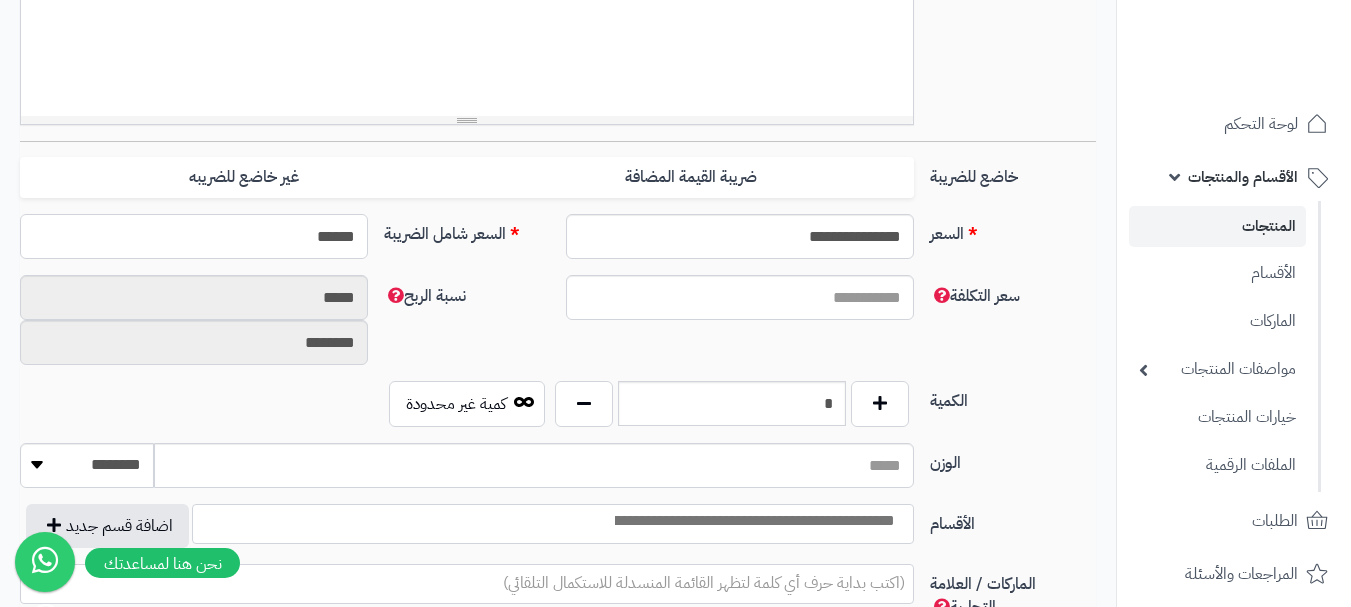 type on "******" 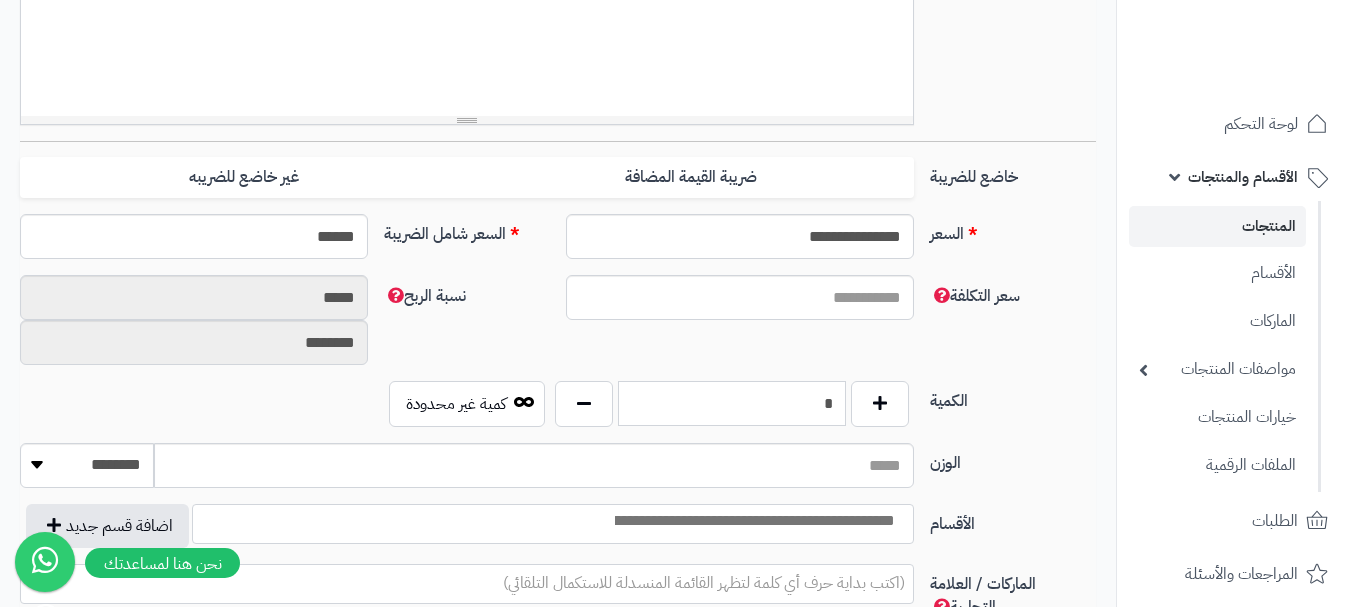 click on "*" at bounding box center (732, 403) 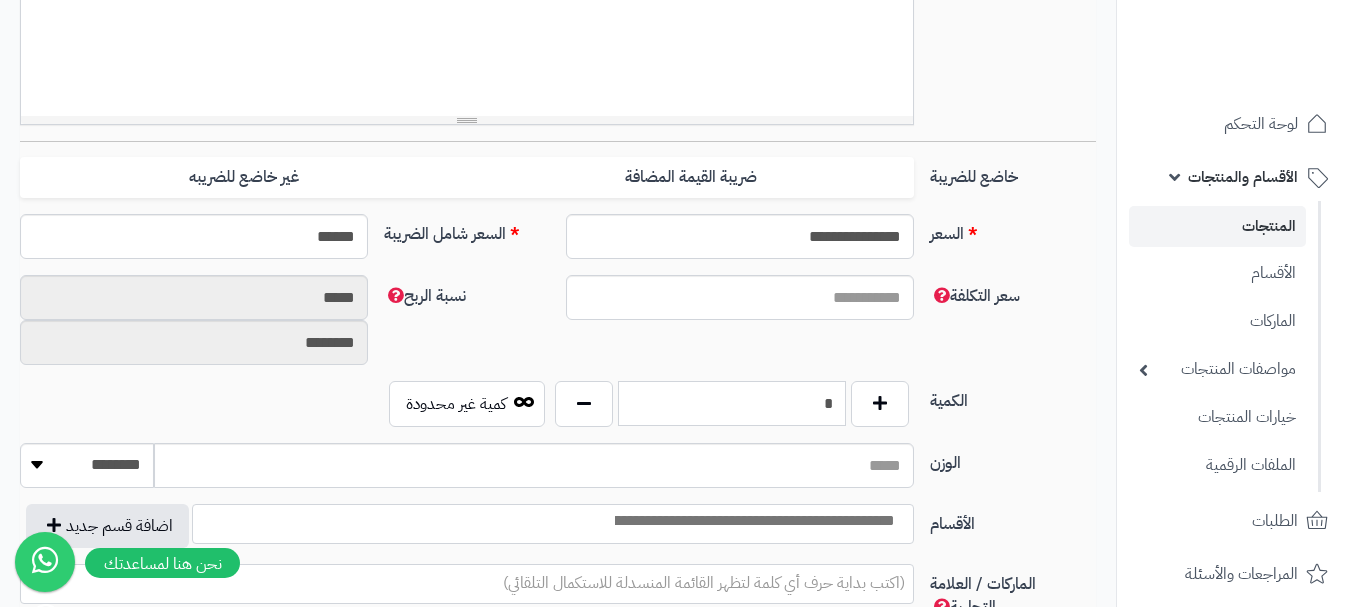 type on "*" 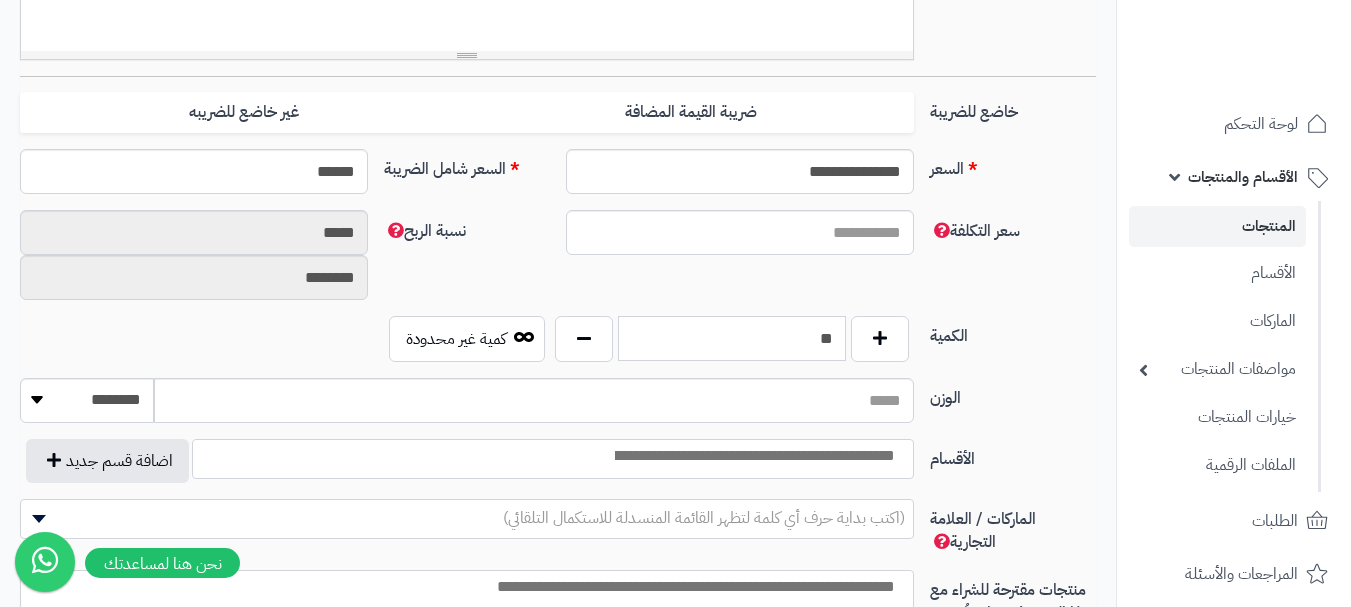 scroll, scrollTop: 800, scrollLeft: 0, axis: vertical 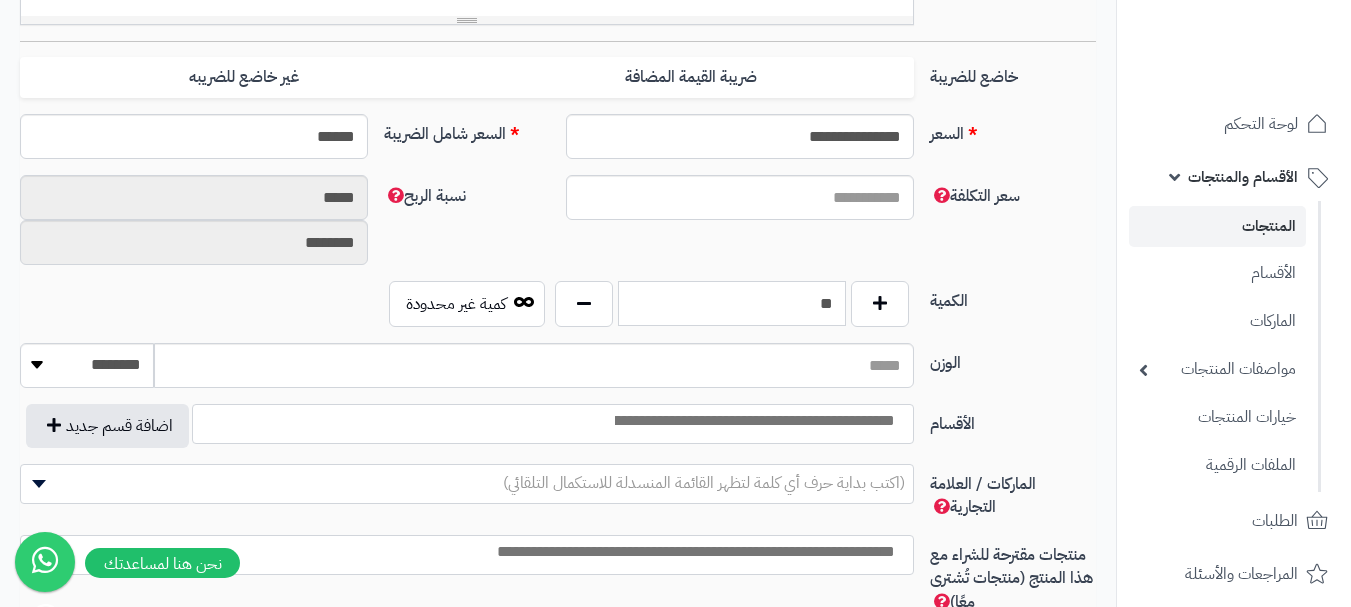 type on "**" 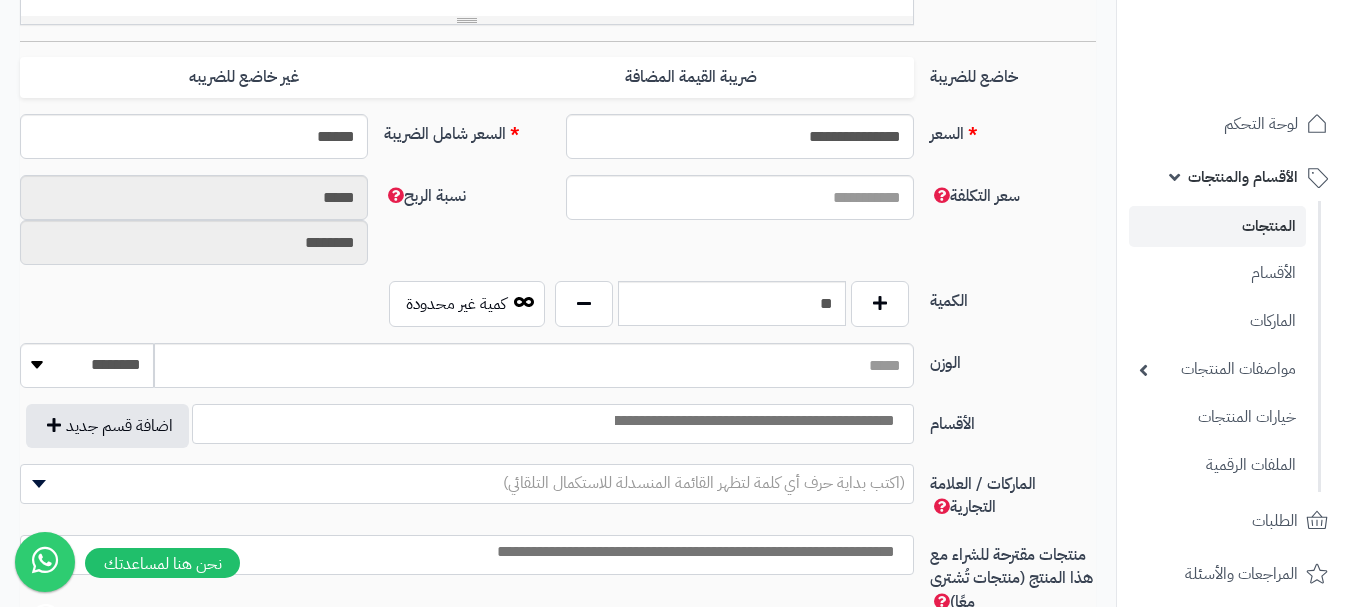 click at bounding box center (553, 424) 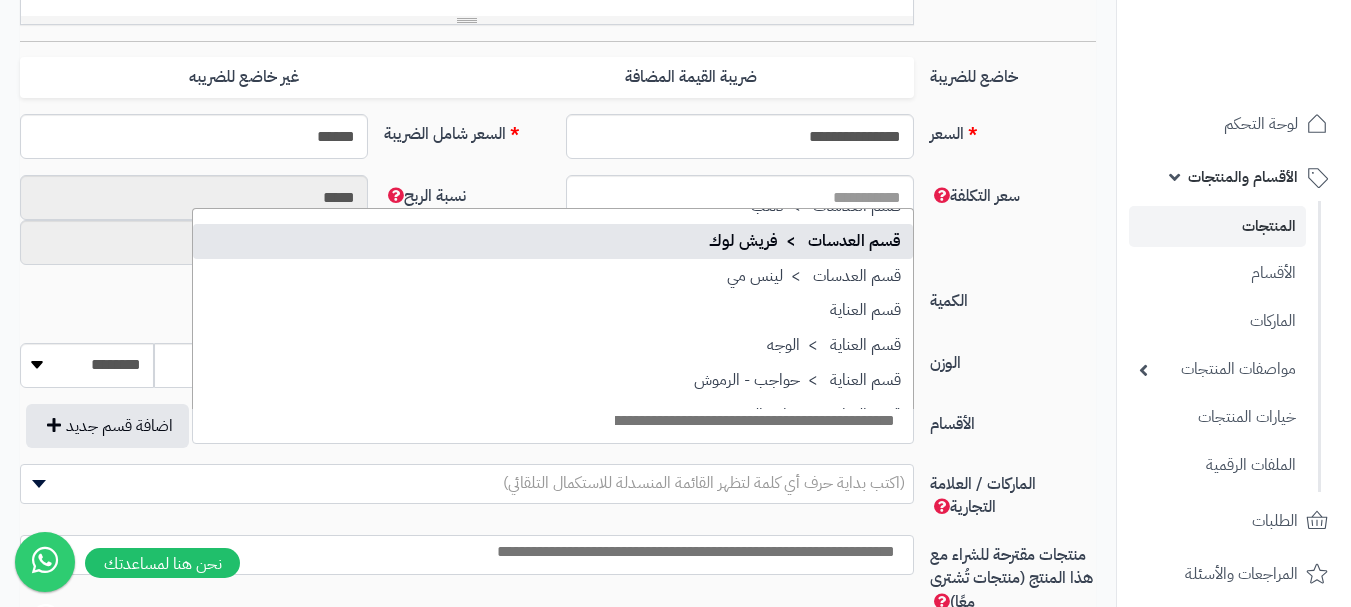 scroll, scrollTop: 1700, scrollLeft: 0, axis: vertical 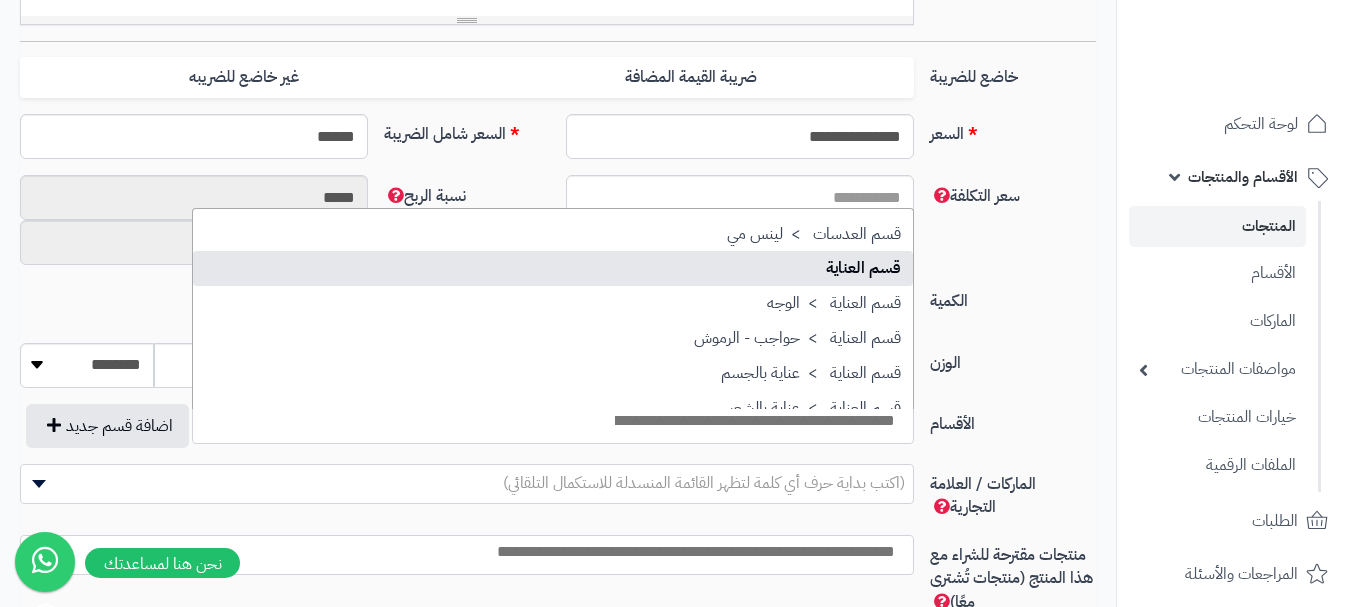 select on "**" 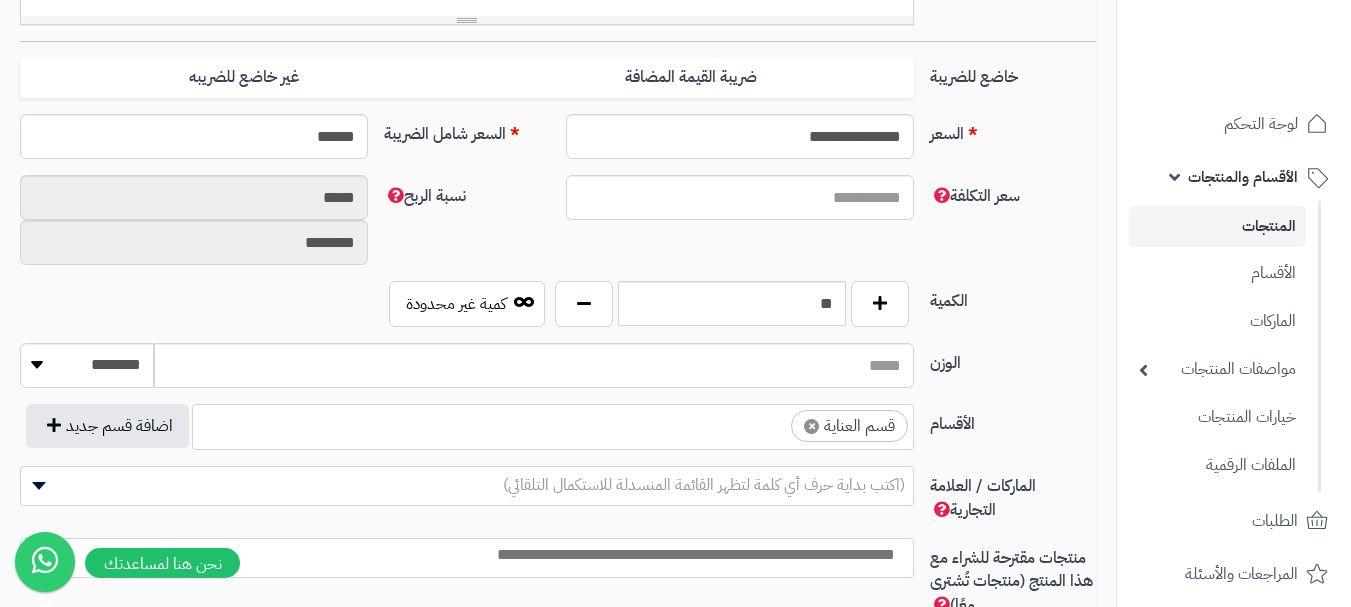 click at bounding box center (773, 421) 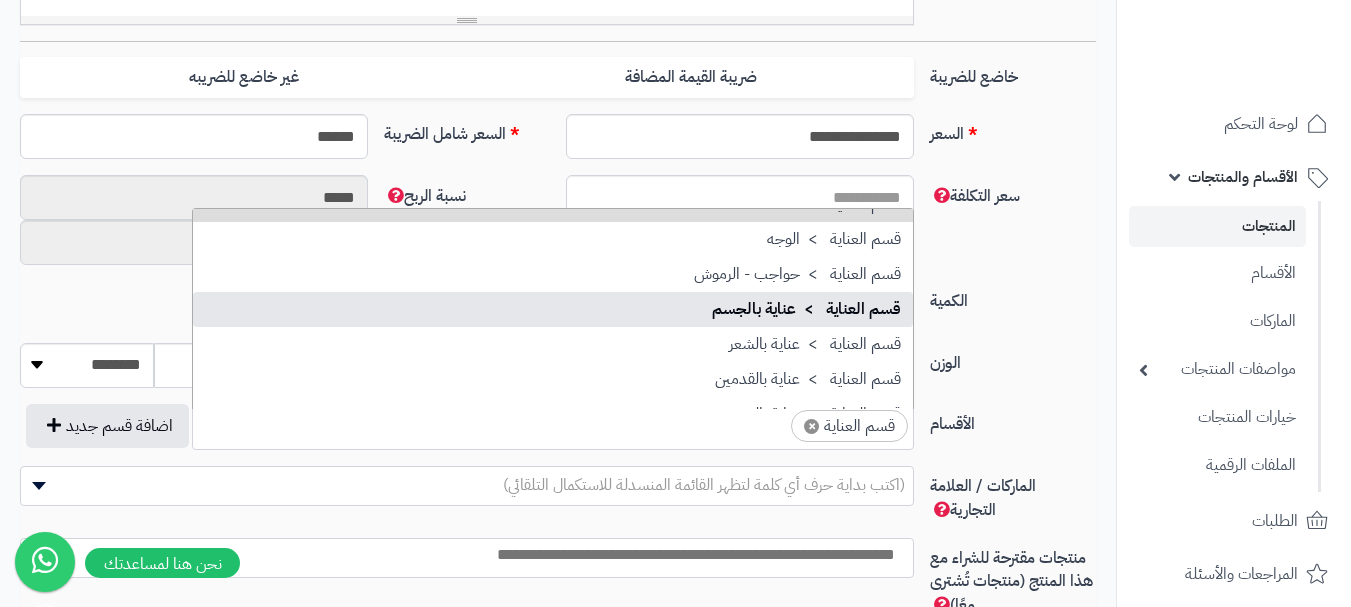 scroll, scrollTop: 1786, scrollLeft: 0, axis: vertical 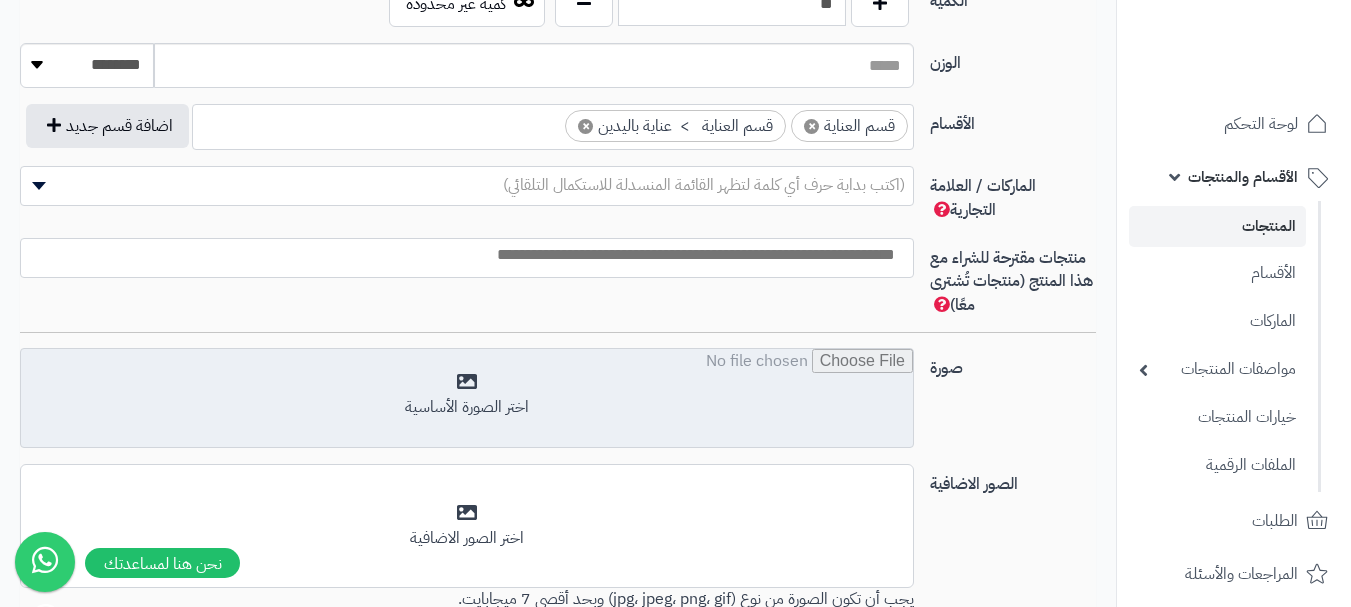 click at bounding box center [467, 399] 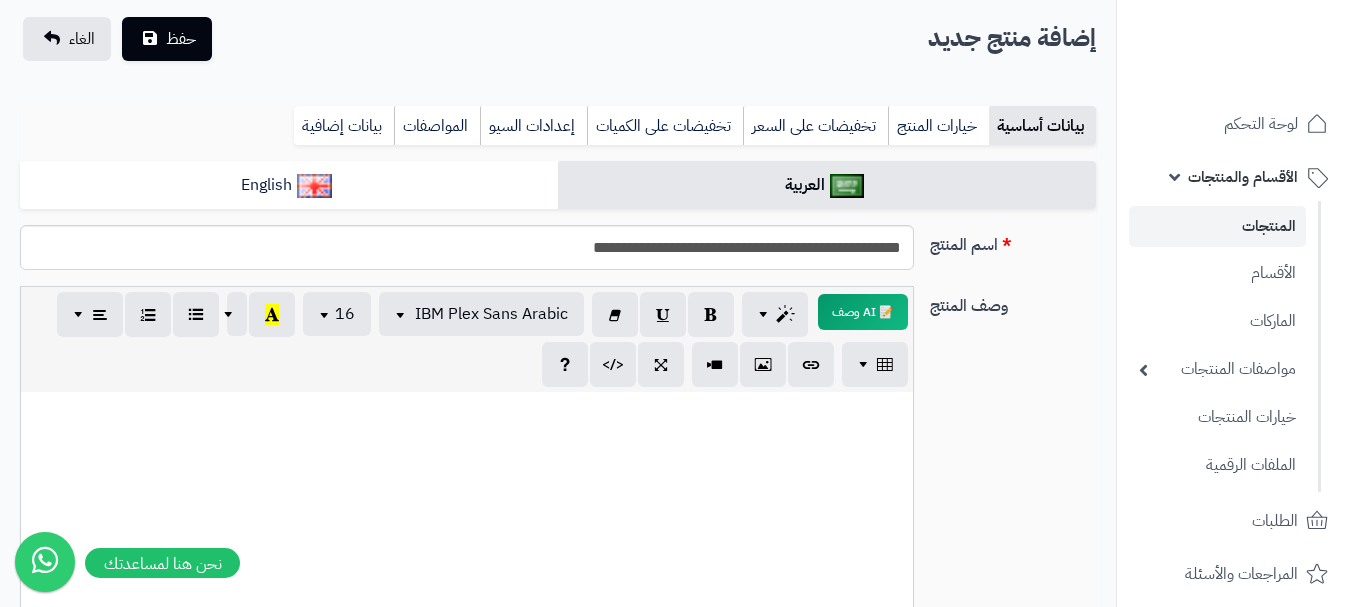 scroll, scrollTop: 0, scrollLeft: 0, axis: both 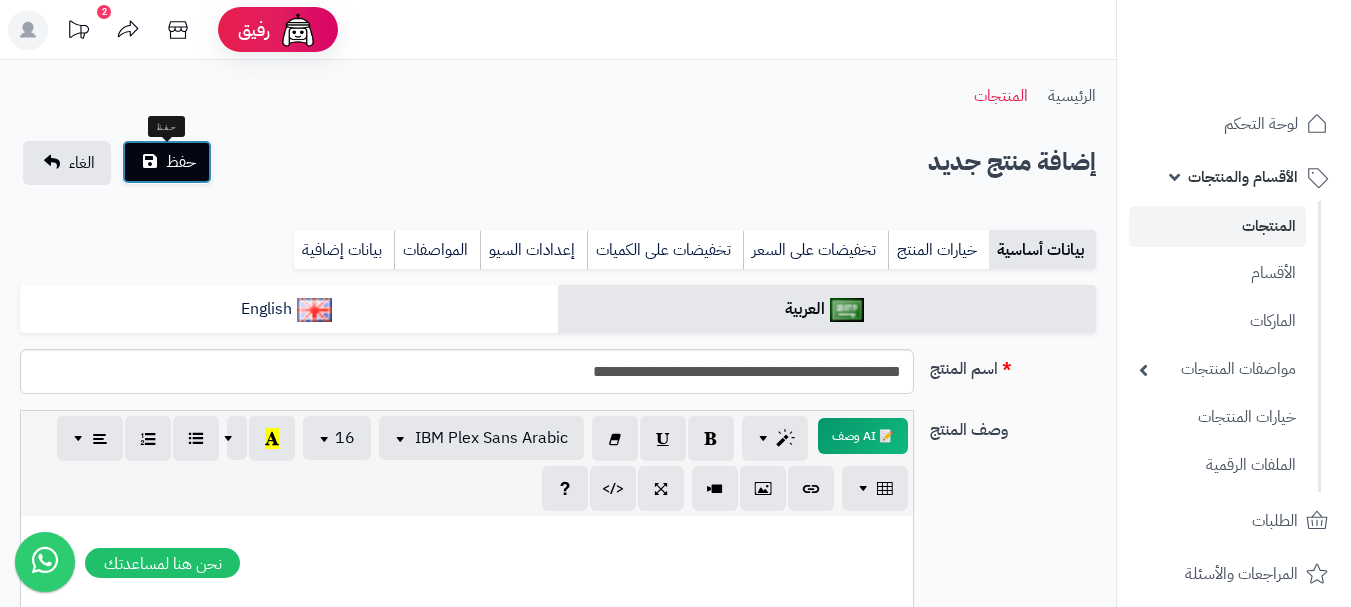click on "حفظ" at bounding box center [181, 162] 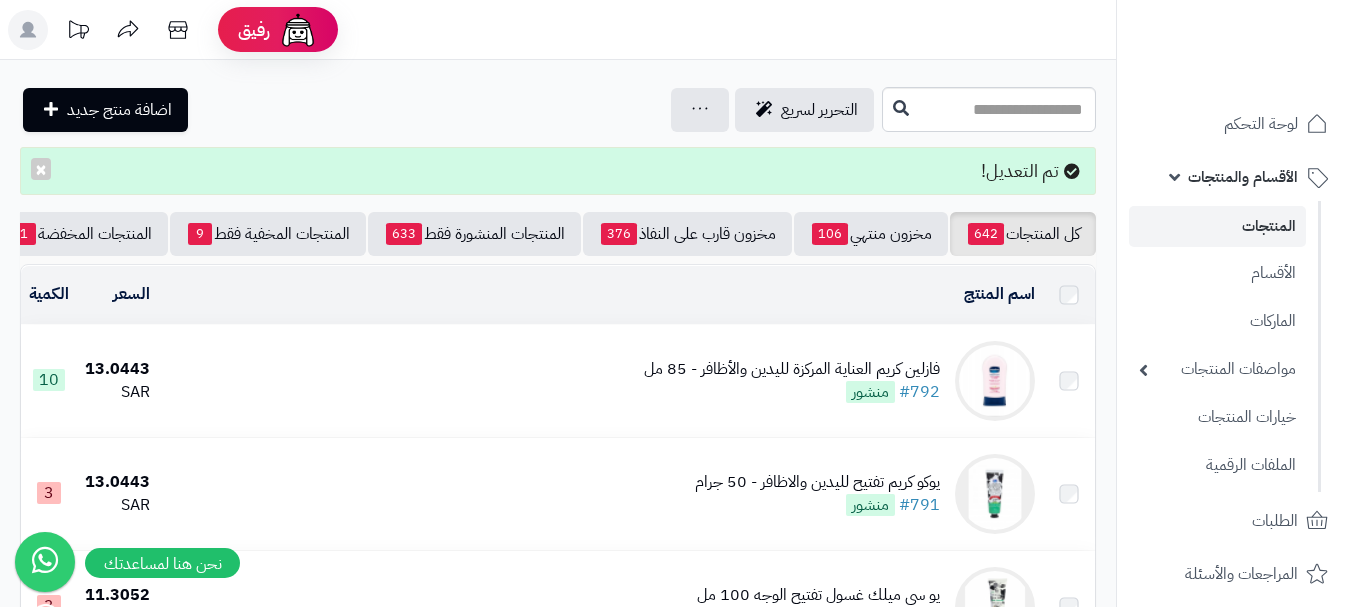 scroll, scrollTop: 0, scrollLeft: 0, axis: both 